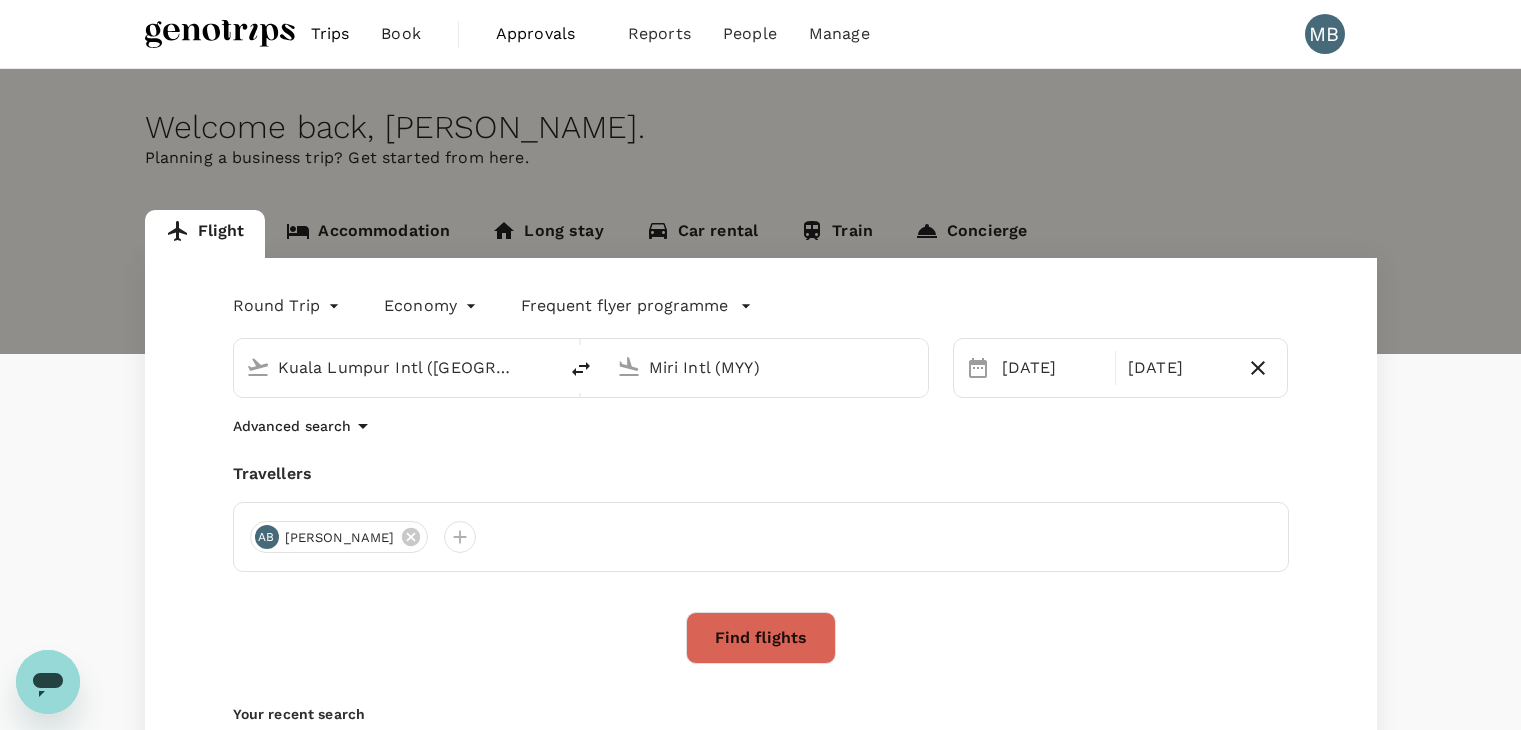 scroll, scrollTop: 0, scrollLeft: 0, axis: both 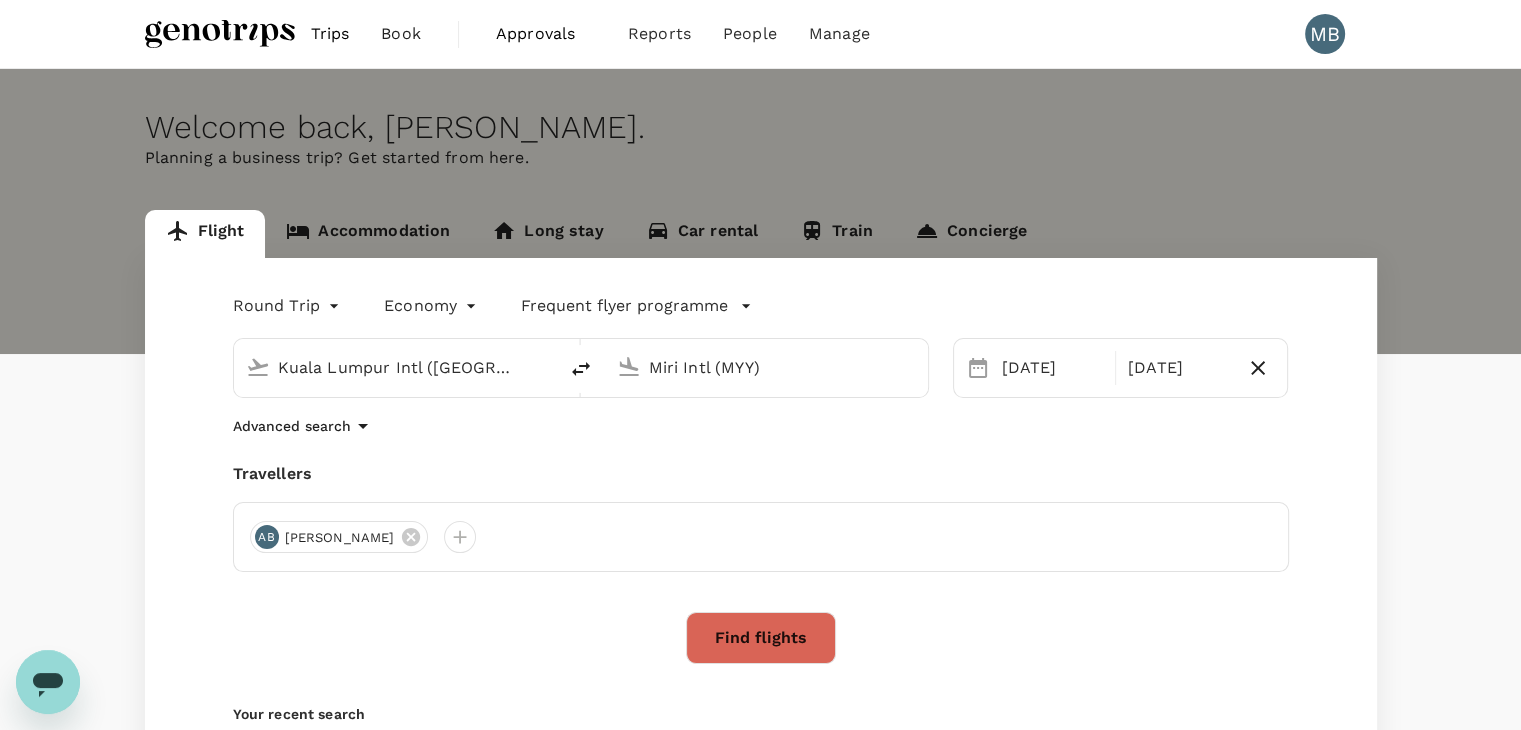 click on "Miri Intl (MYY)" at bounding box center (767, 367) 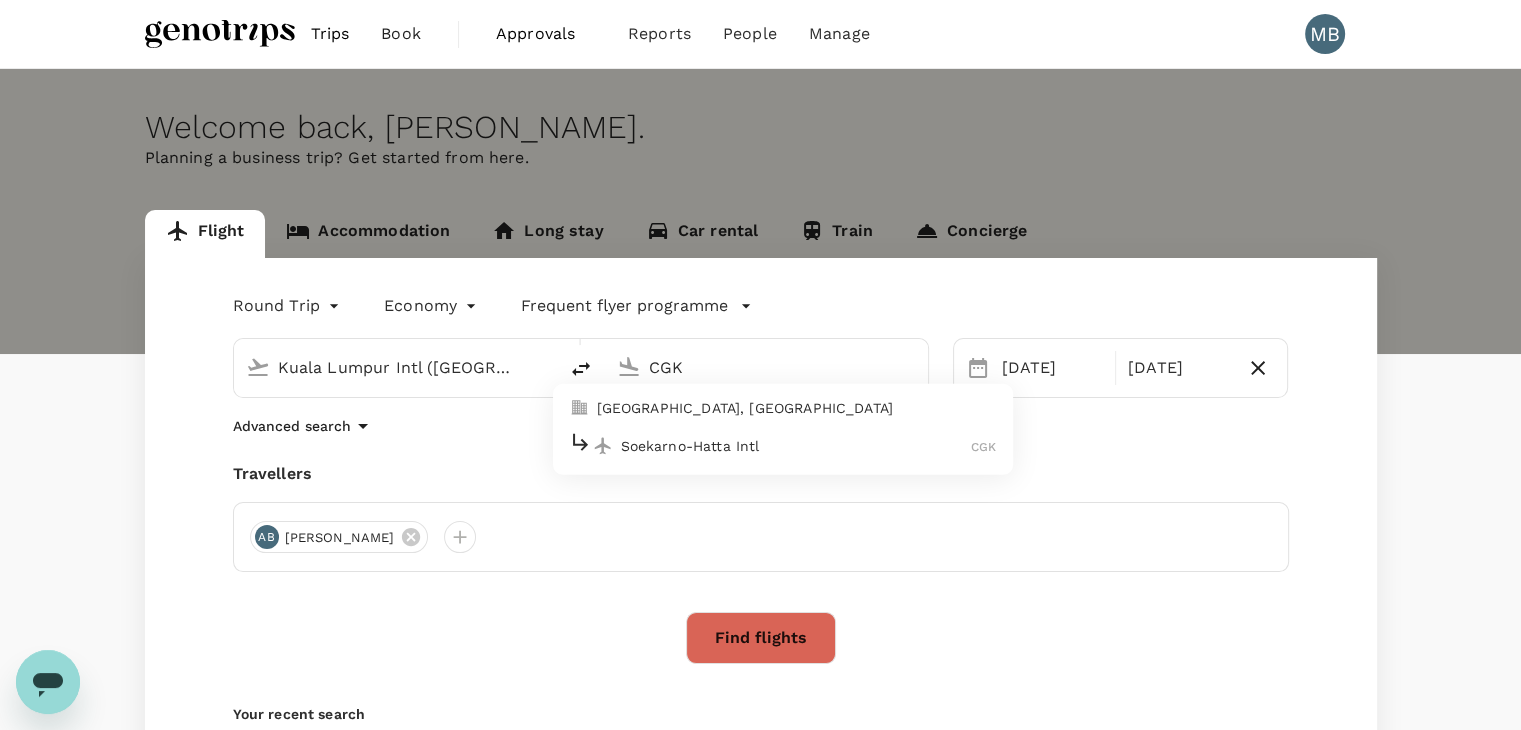 click on "Soekarno-Hatta Intl" at bounding box center (796, 446) 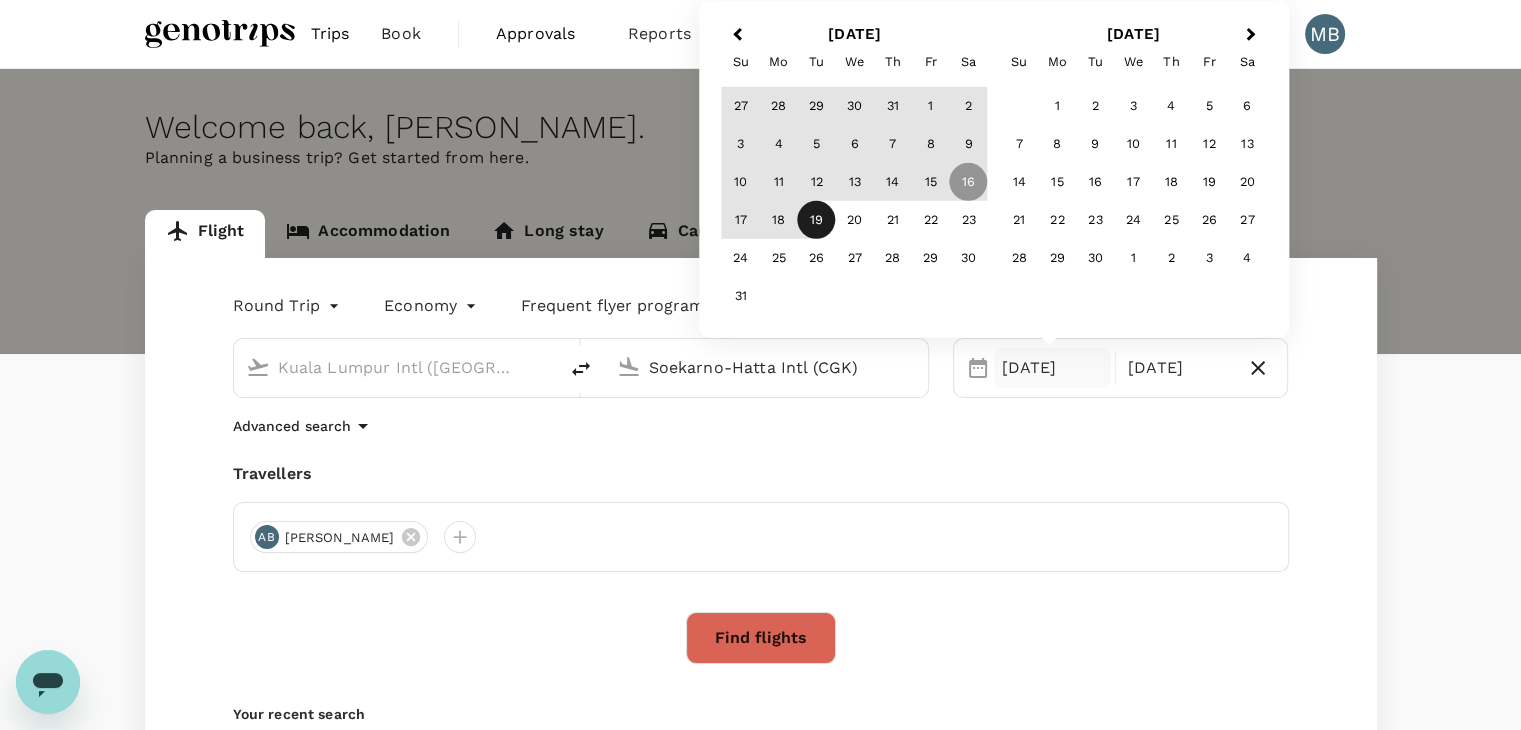 type on "Soekarno-Hatta Intl (CGK)" 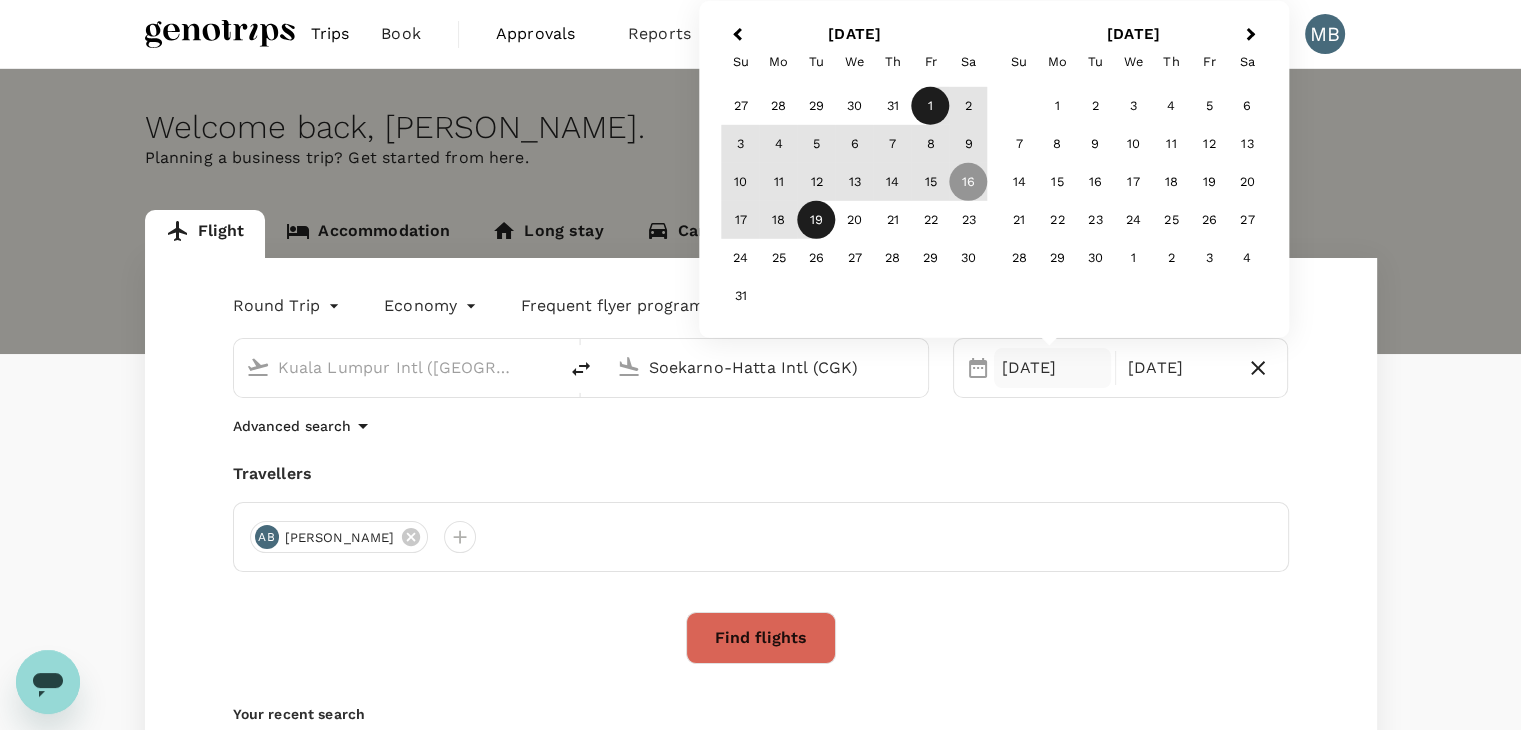 click on "1" at bounding box center [931, 106] 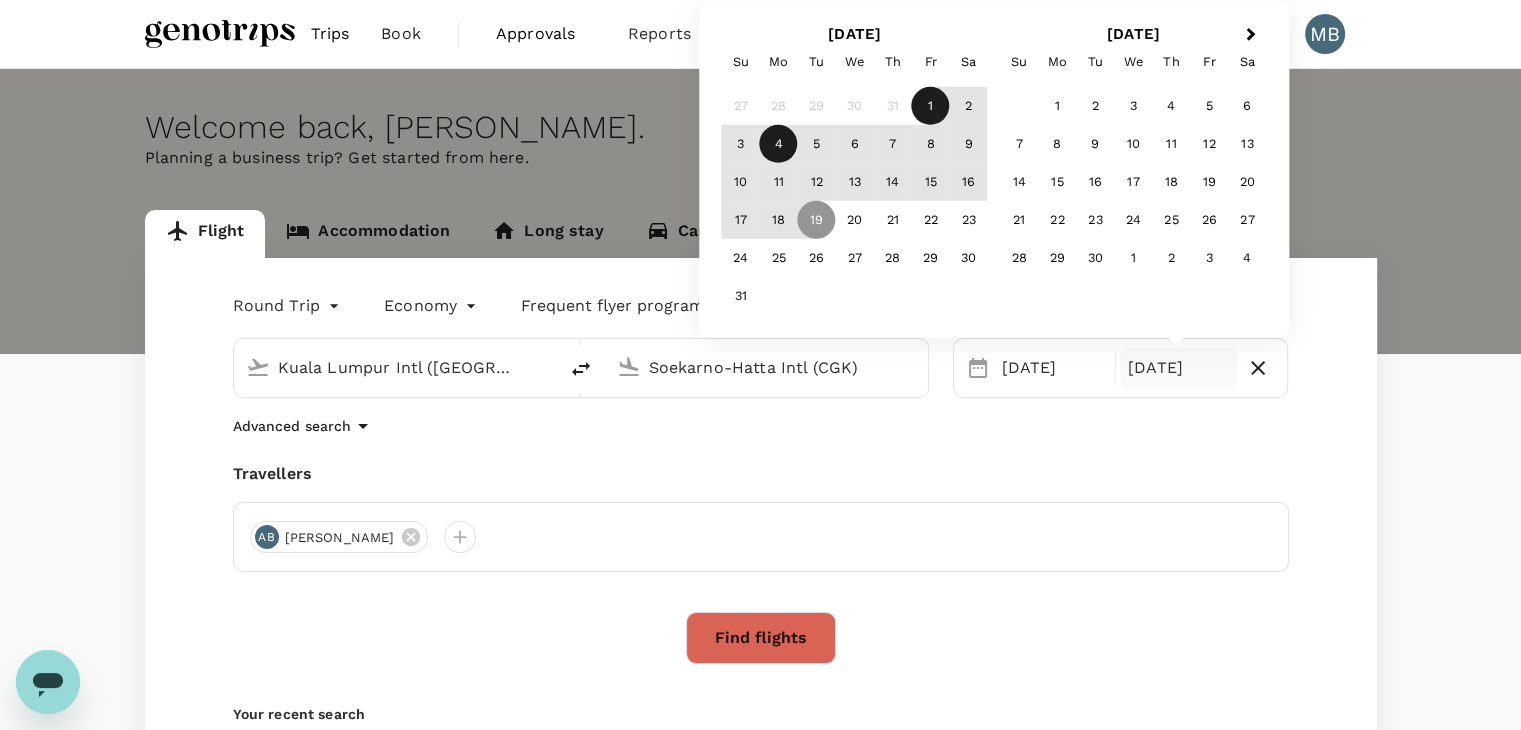 click on "4" at bounding box center [779, 144] 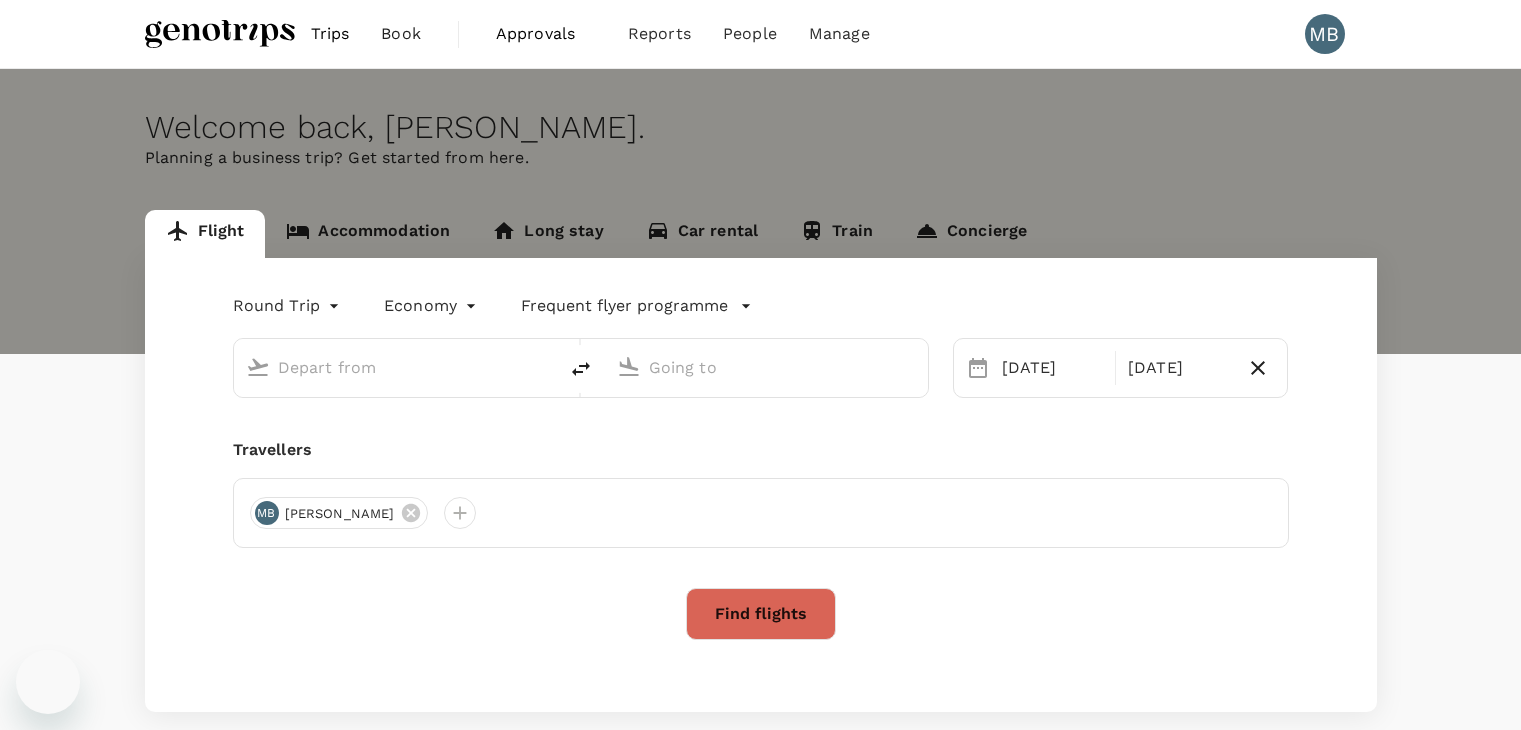 scroll, scrollTop: 0, scrollLeft: 0, axis: both 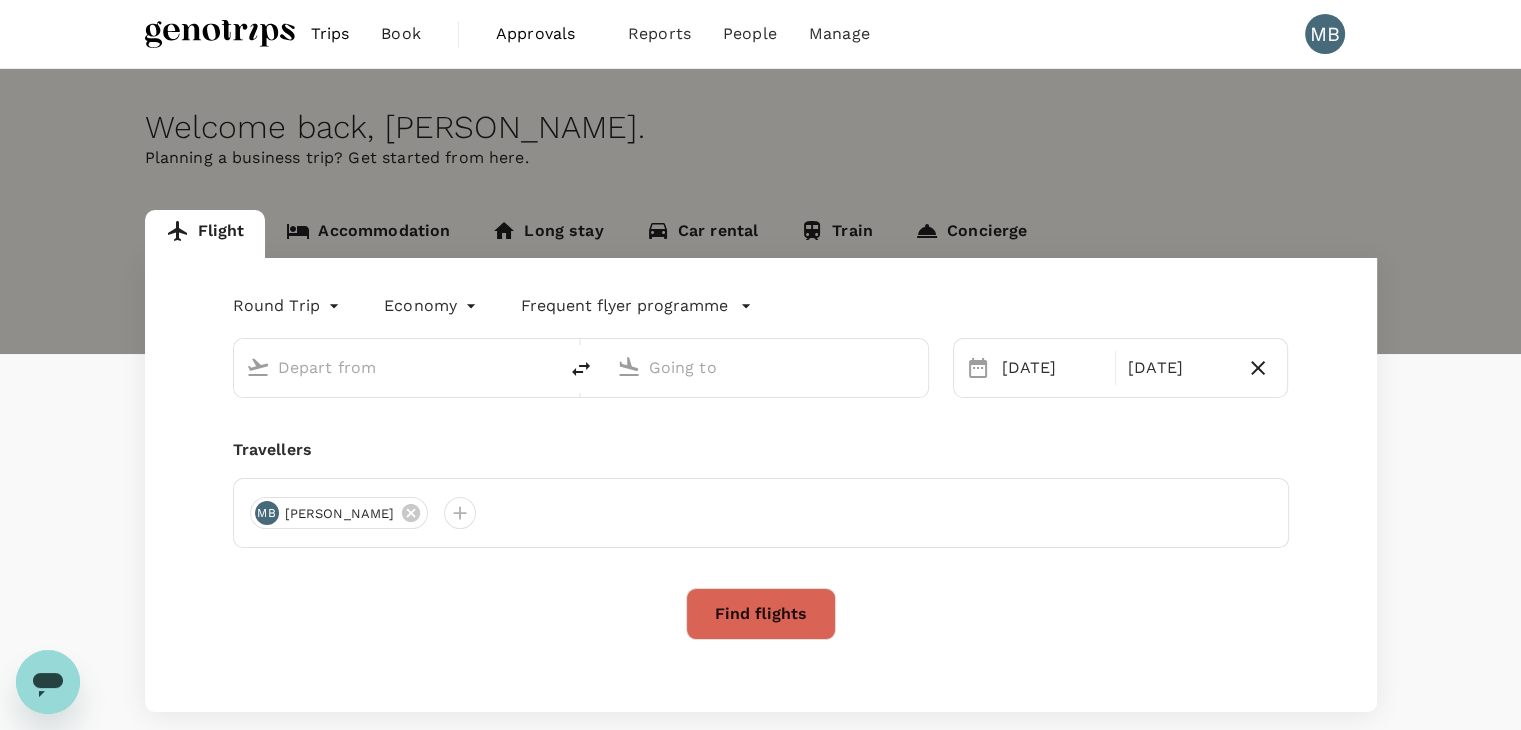 type on "Kuala Lumpur Intl ([GEOGRAPHIC_DATA])" 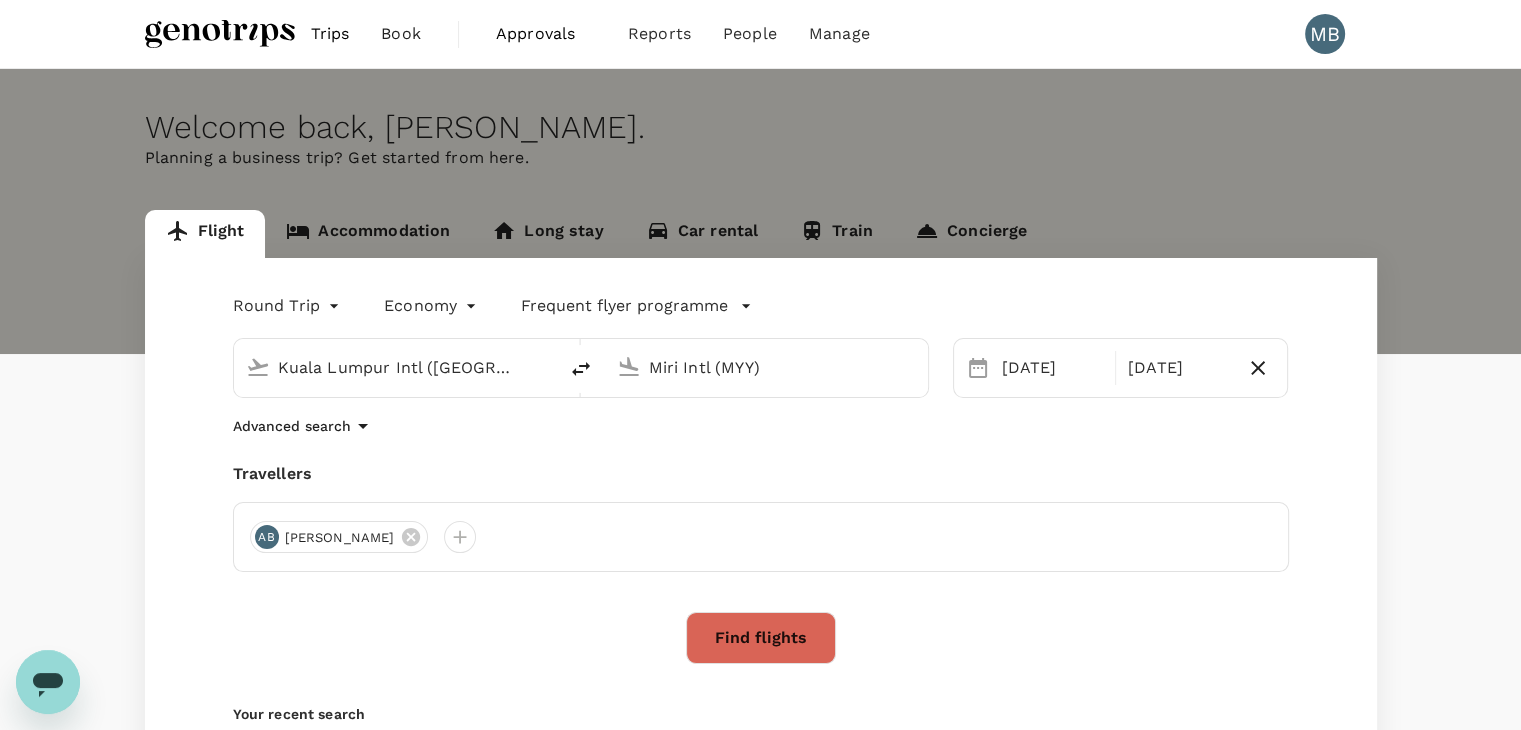 type 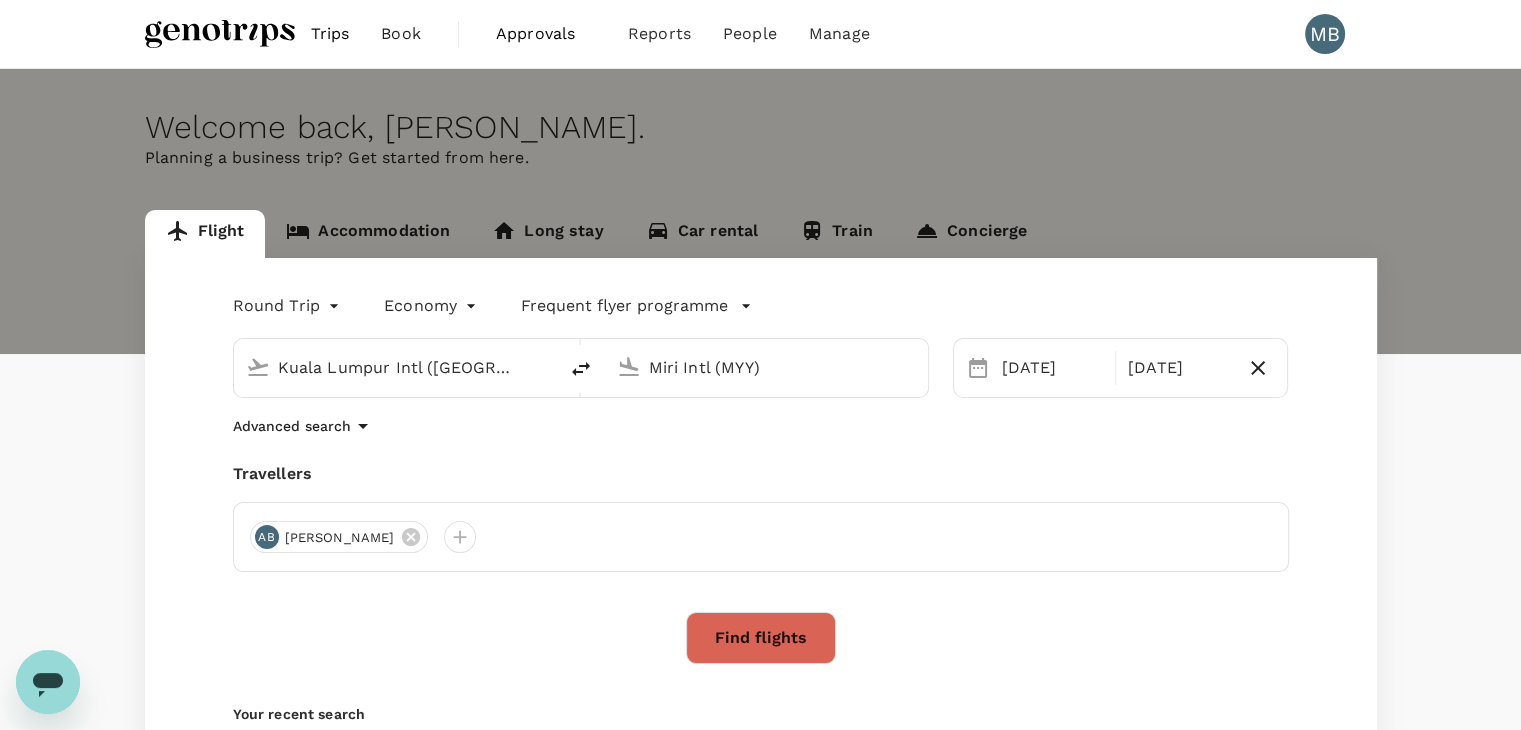 type 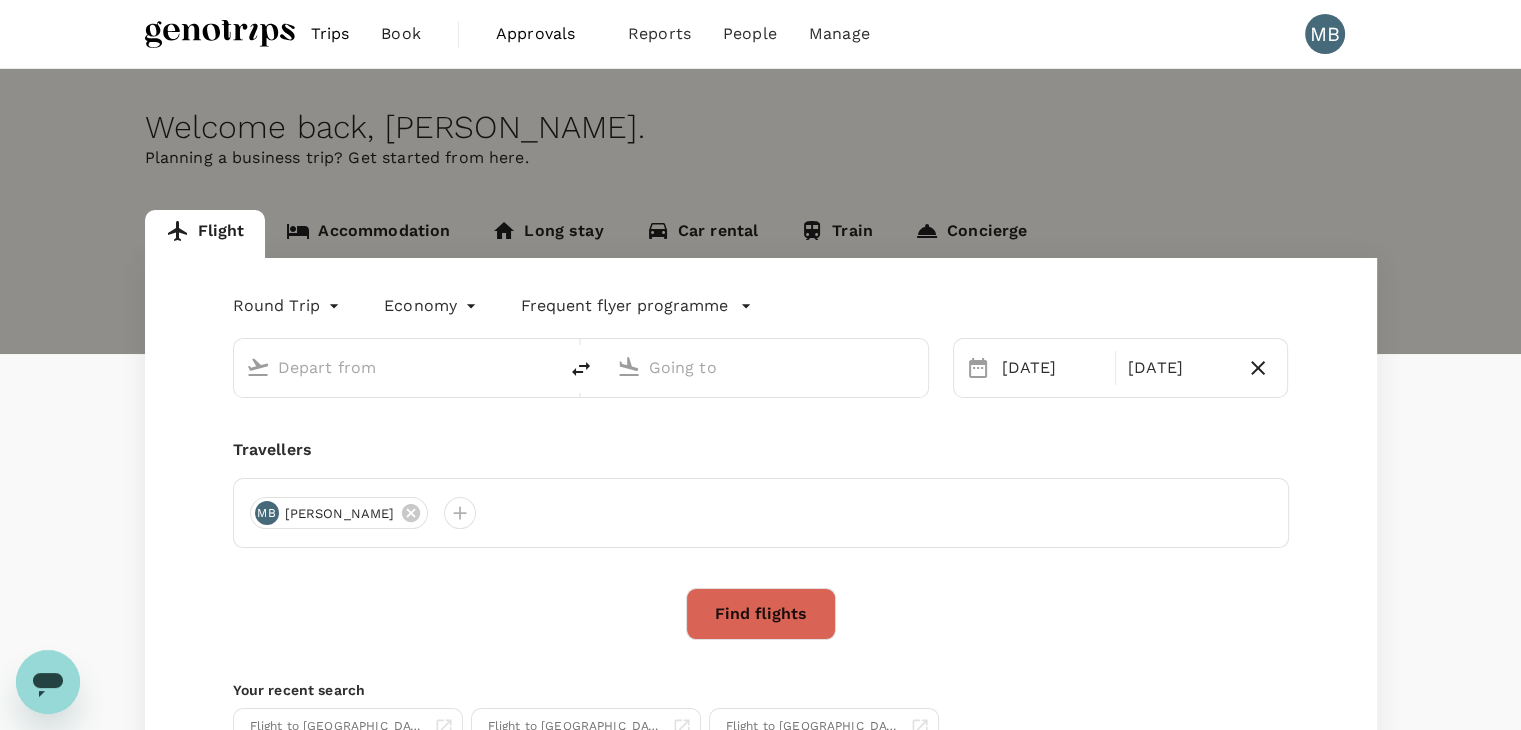 type on "Kuala Lumpur Intl ([GEOGRAPHIC_DATA])" 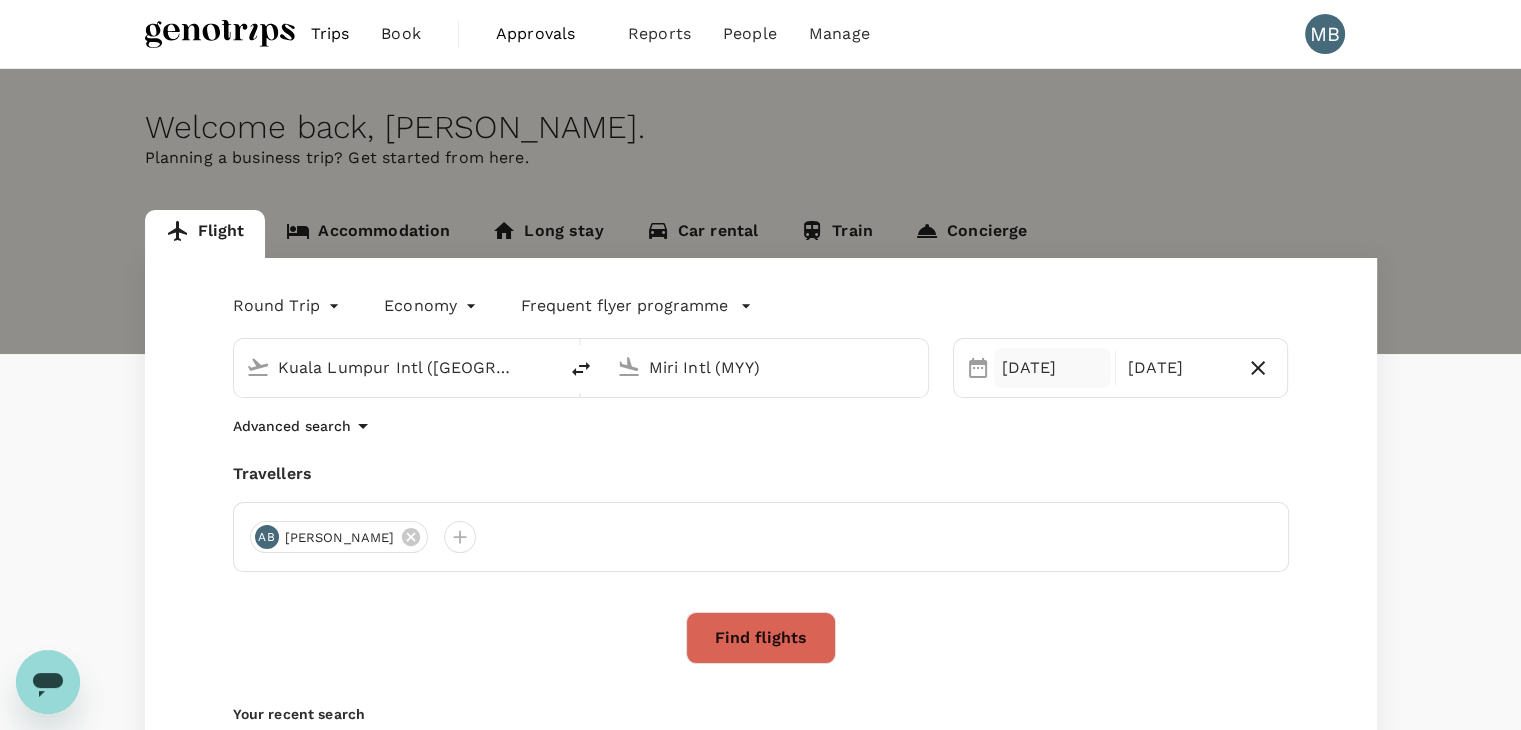 click on "[DATE]" at bounding box center [1052, 368] 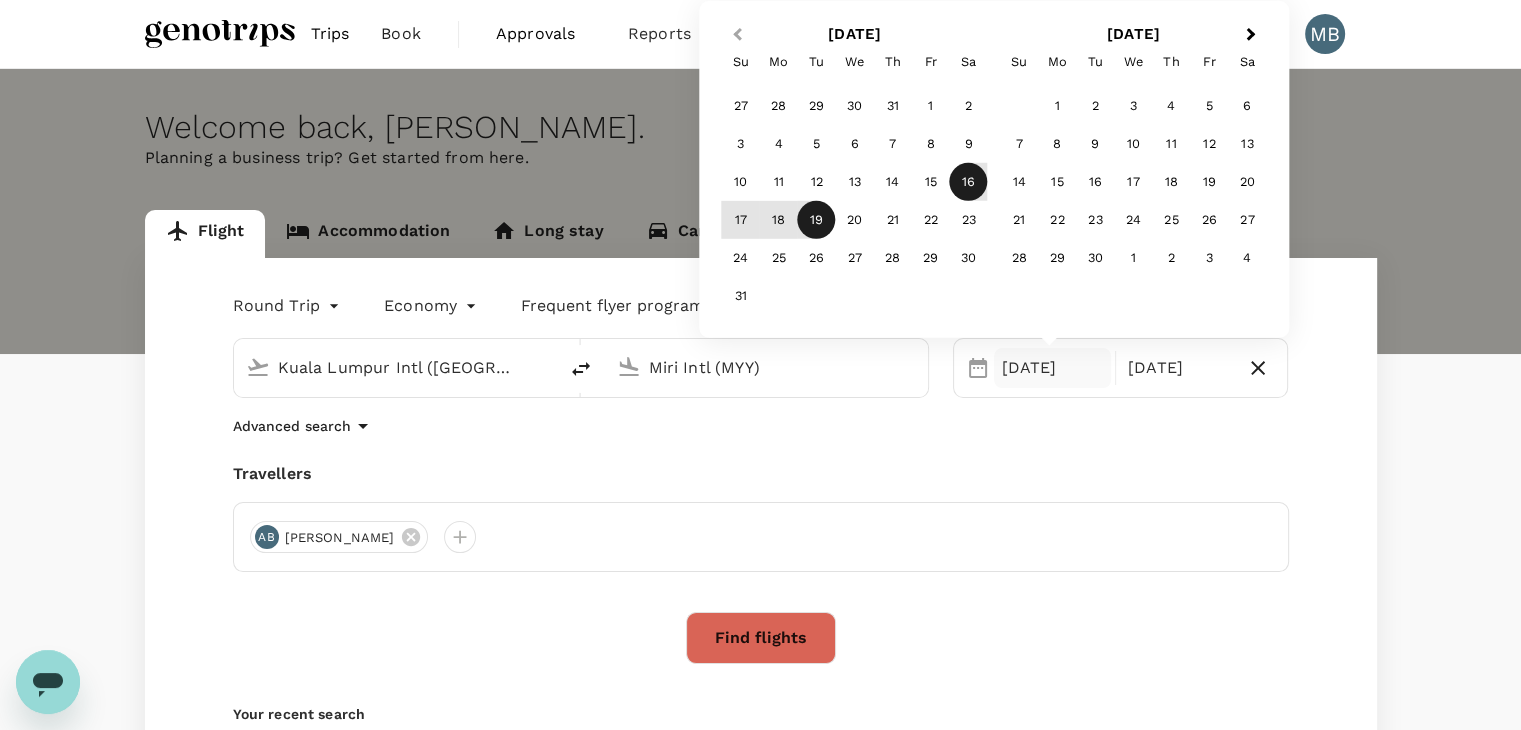 click on "Previous Month" at bounding box center [735, 36] 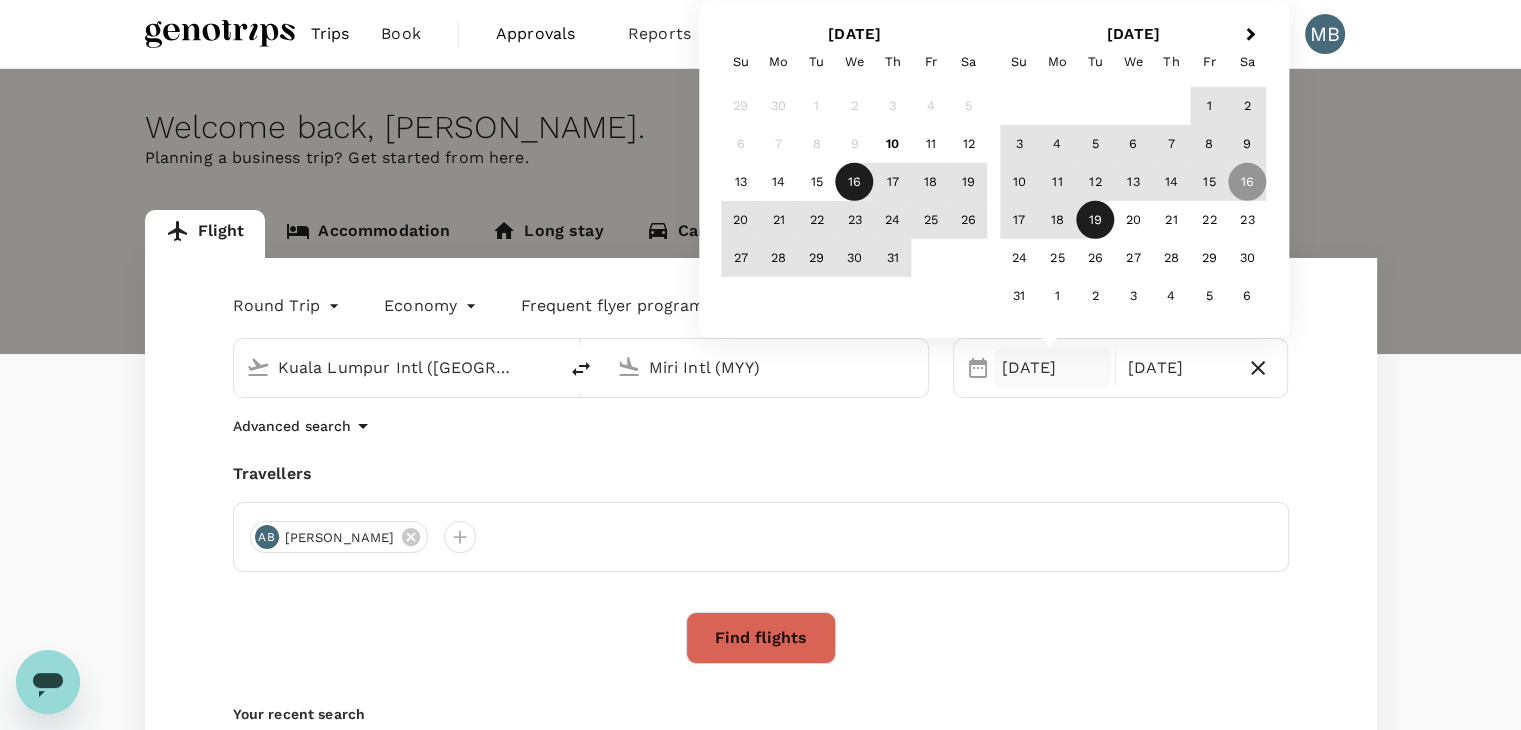 click on "16" at bounding box center [855, 182] 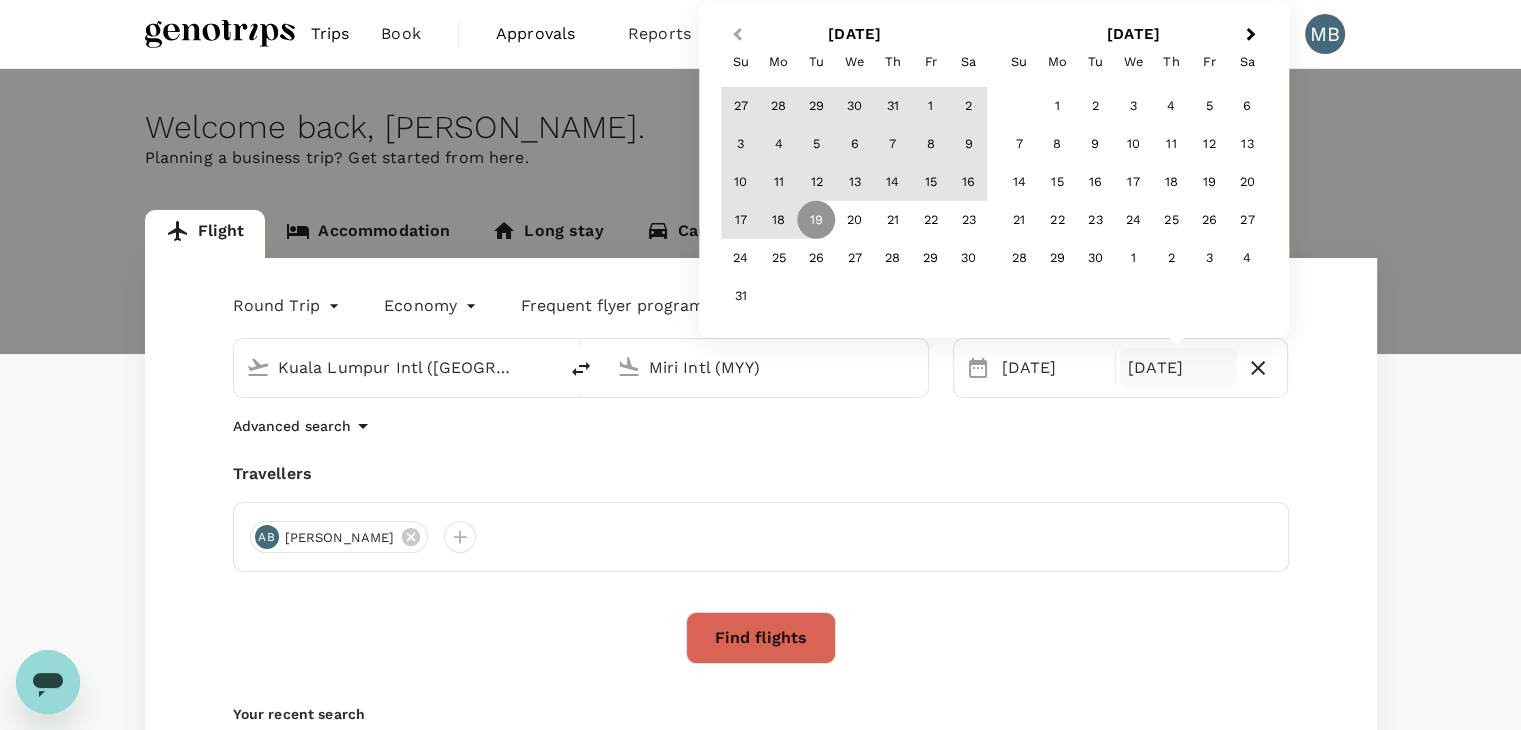 click on "Previous Month" at bounding box center [737, 34] 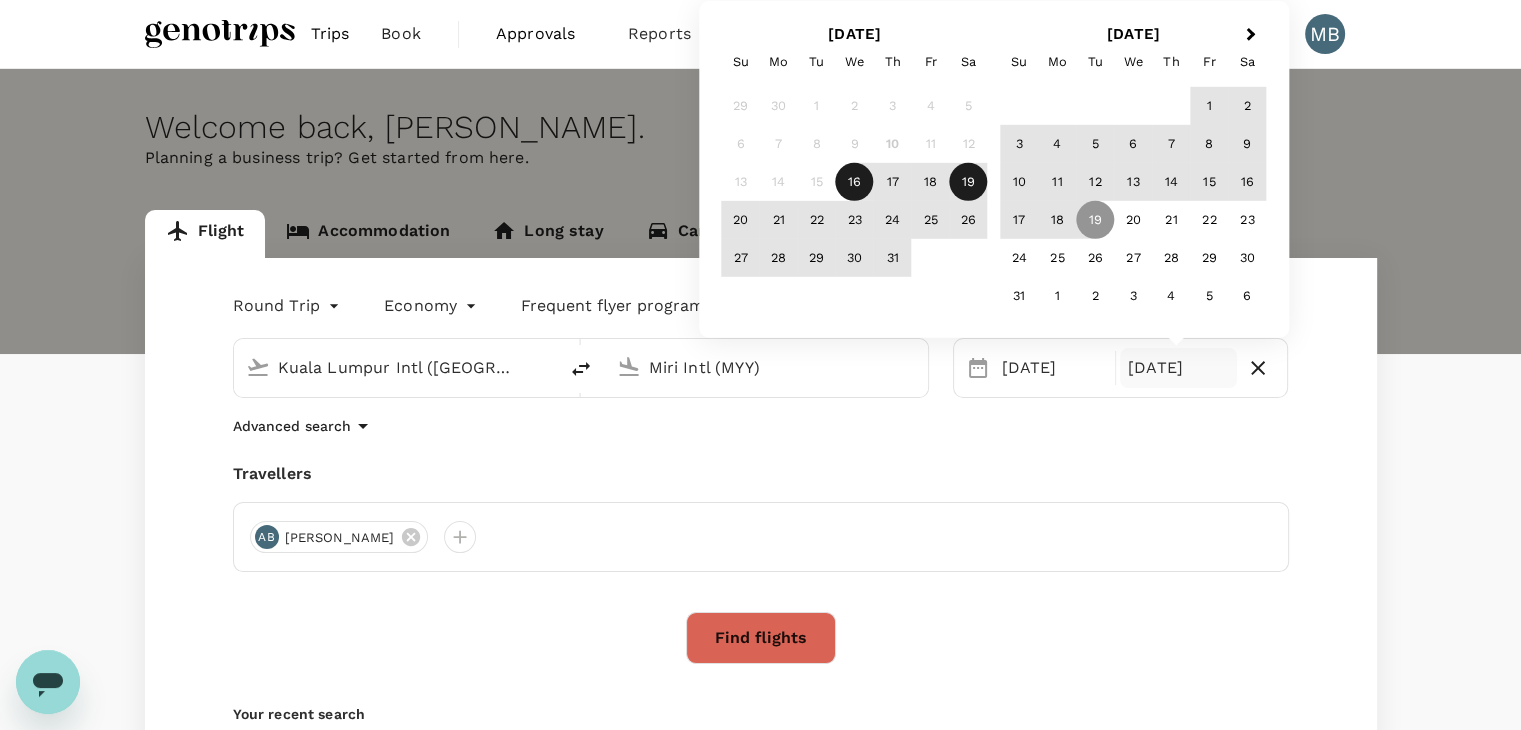 click on "19" at bounding box center [969, 182] 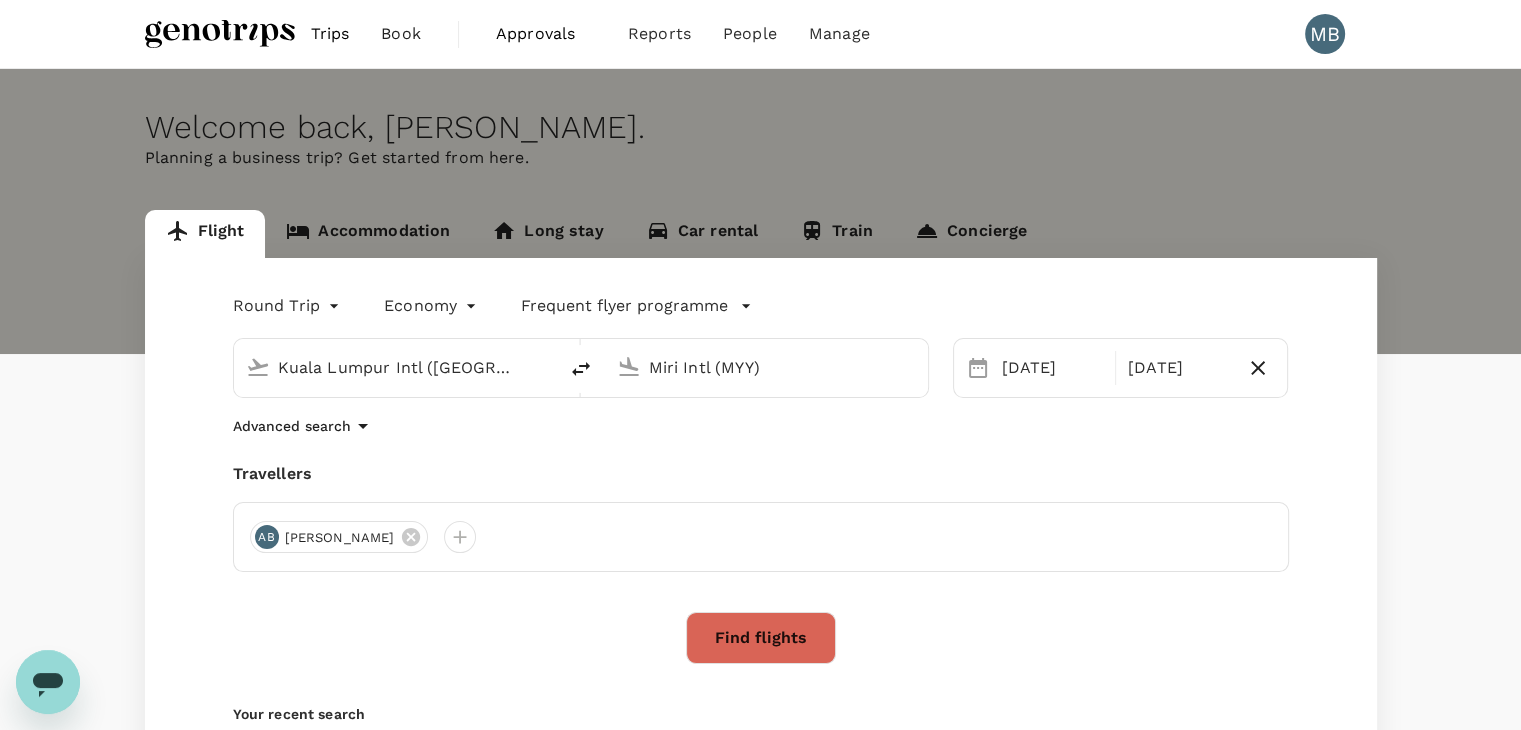 click on "Find flights" at bounding box center (761, 638) 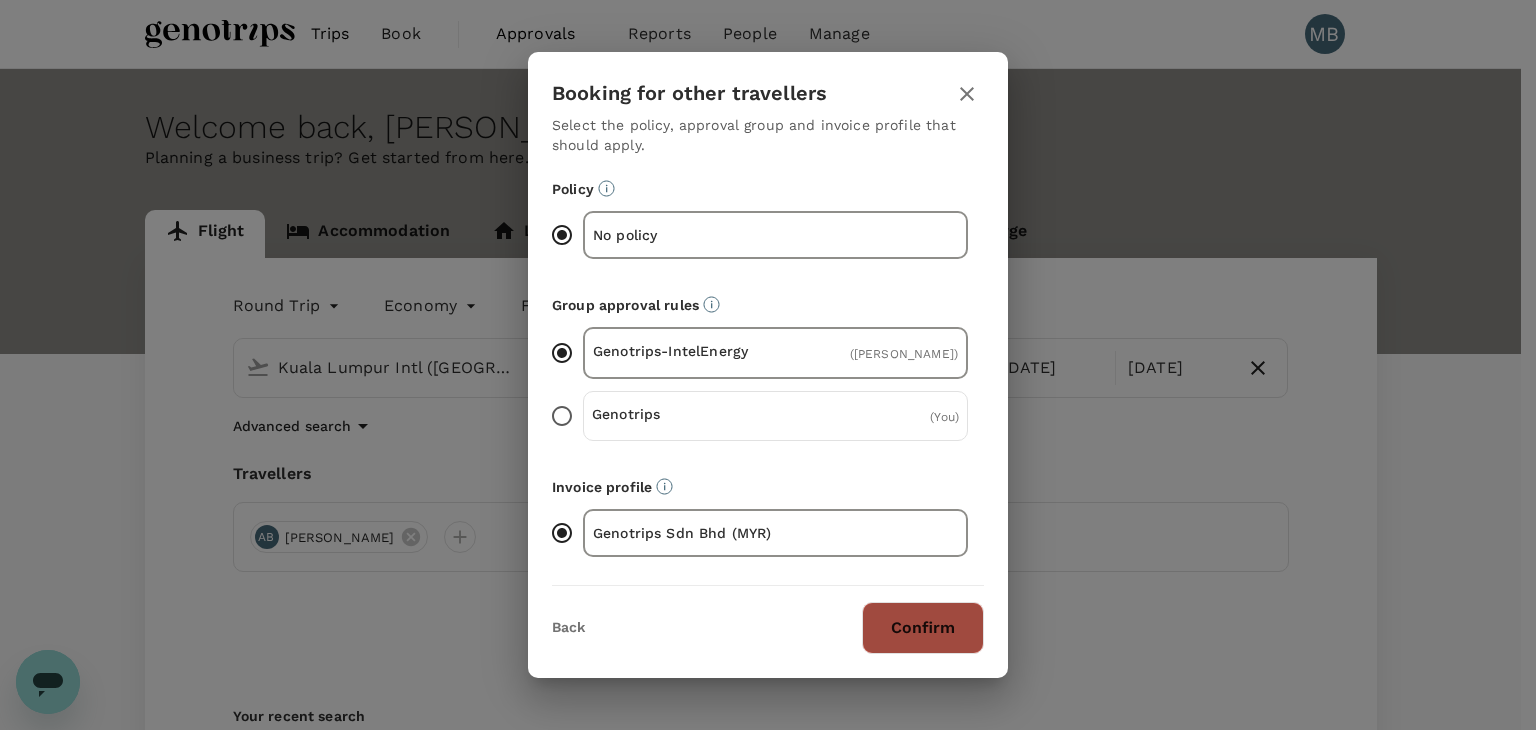 click on "Confirm" at bounding box center (923, 628) 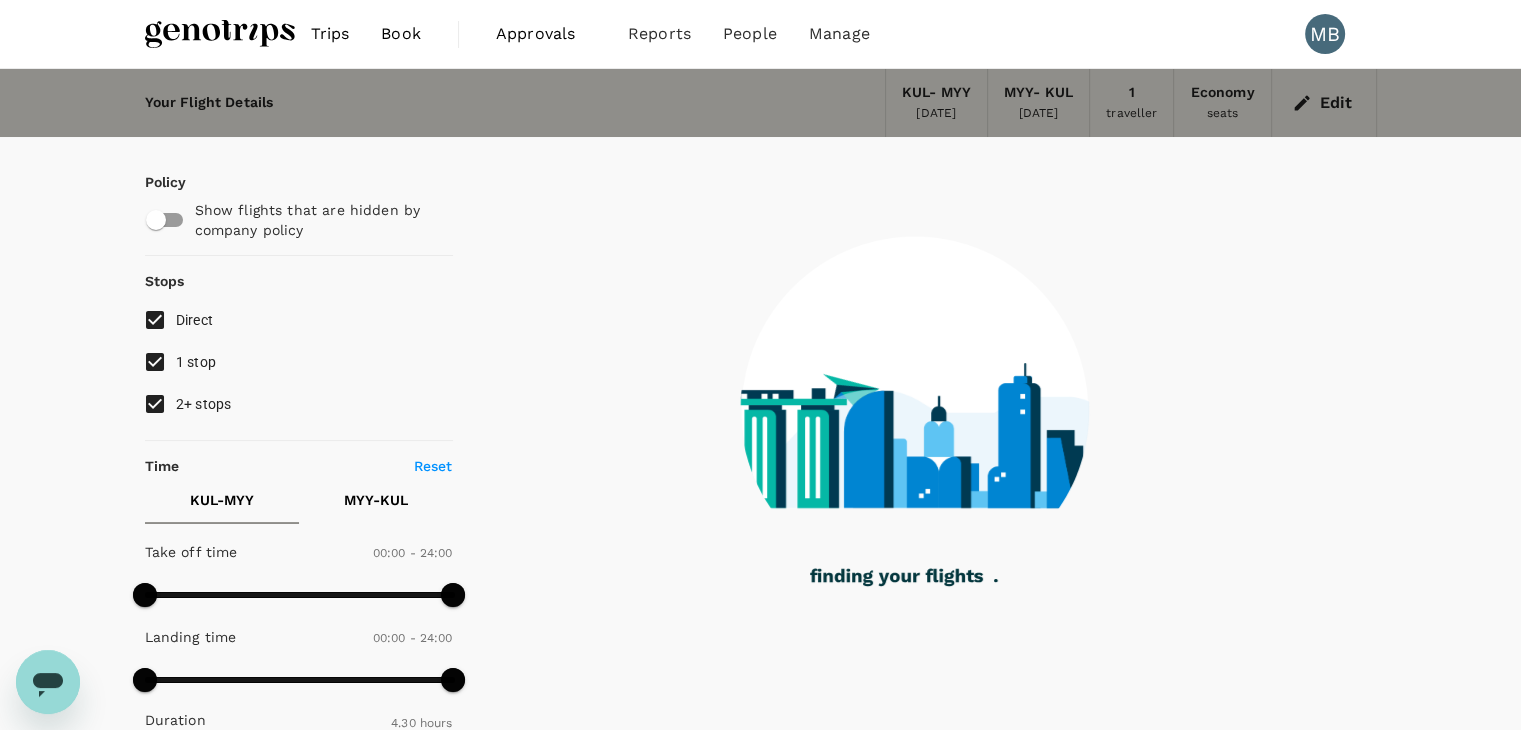click on "1 stop" at bounding box center (155, 362) 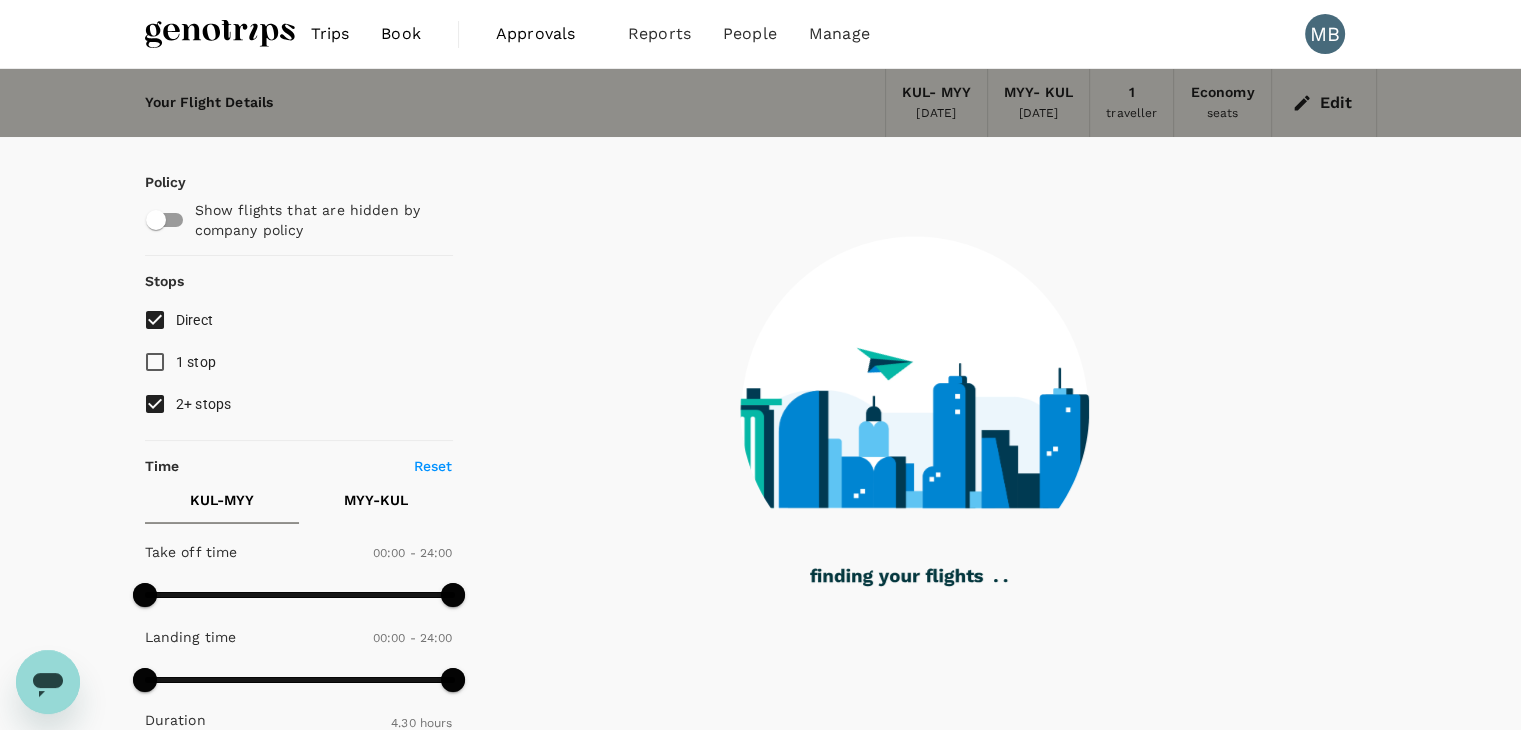click on "2+ stops" at bounding box center (155, 404) 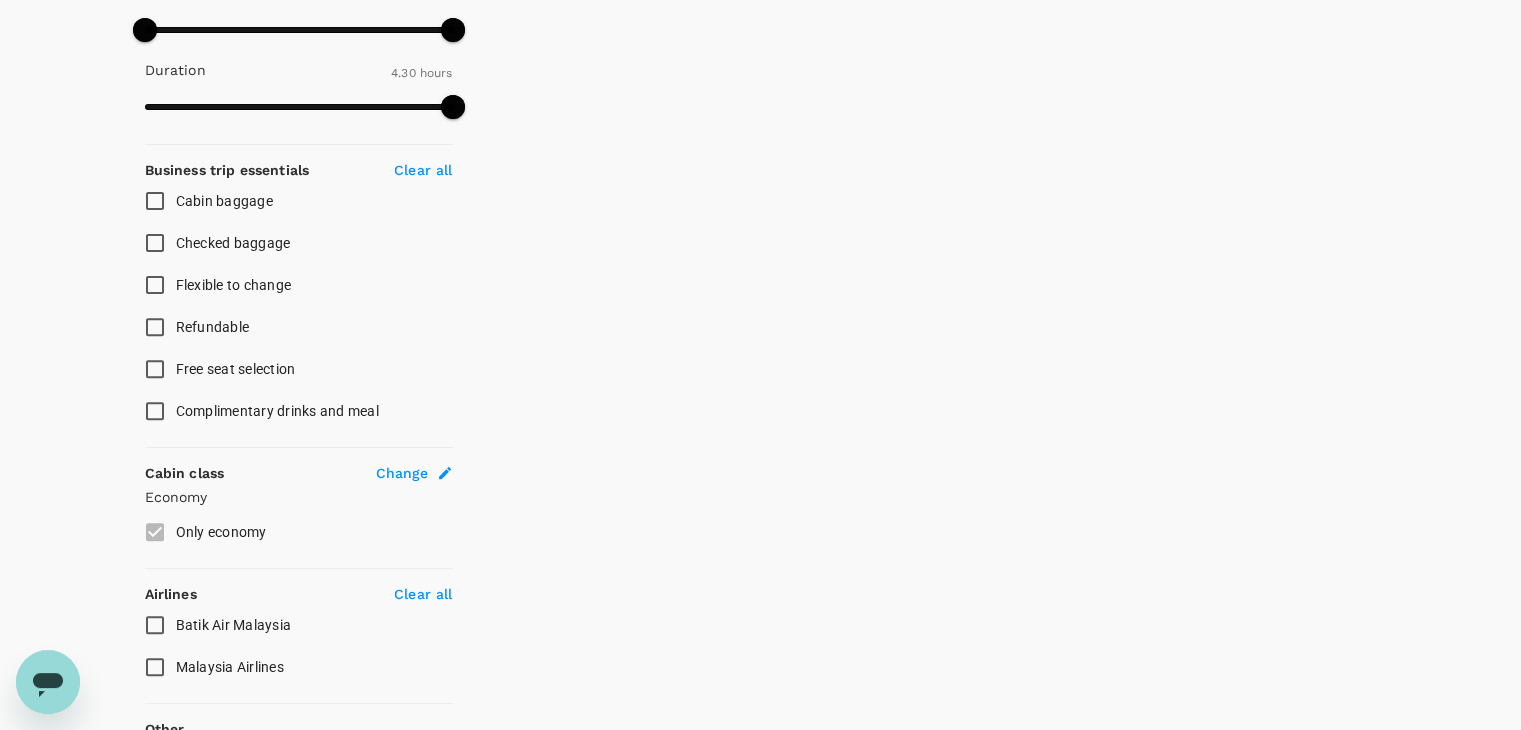 scroll, scrollTop: 700, scrollLeft: 0, axis: vertical 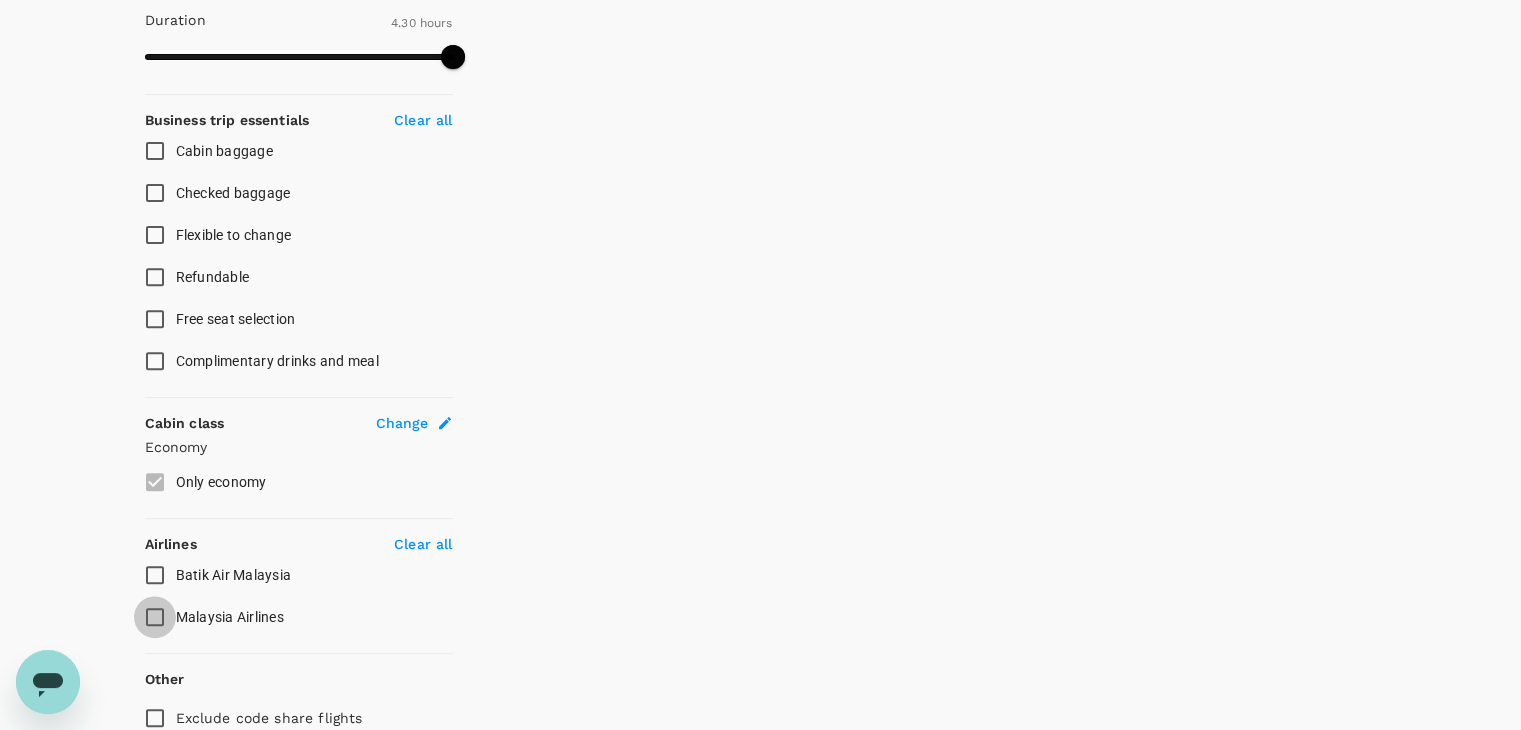 click on "Malaysia Airlines" at bounding box center (155, 617) 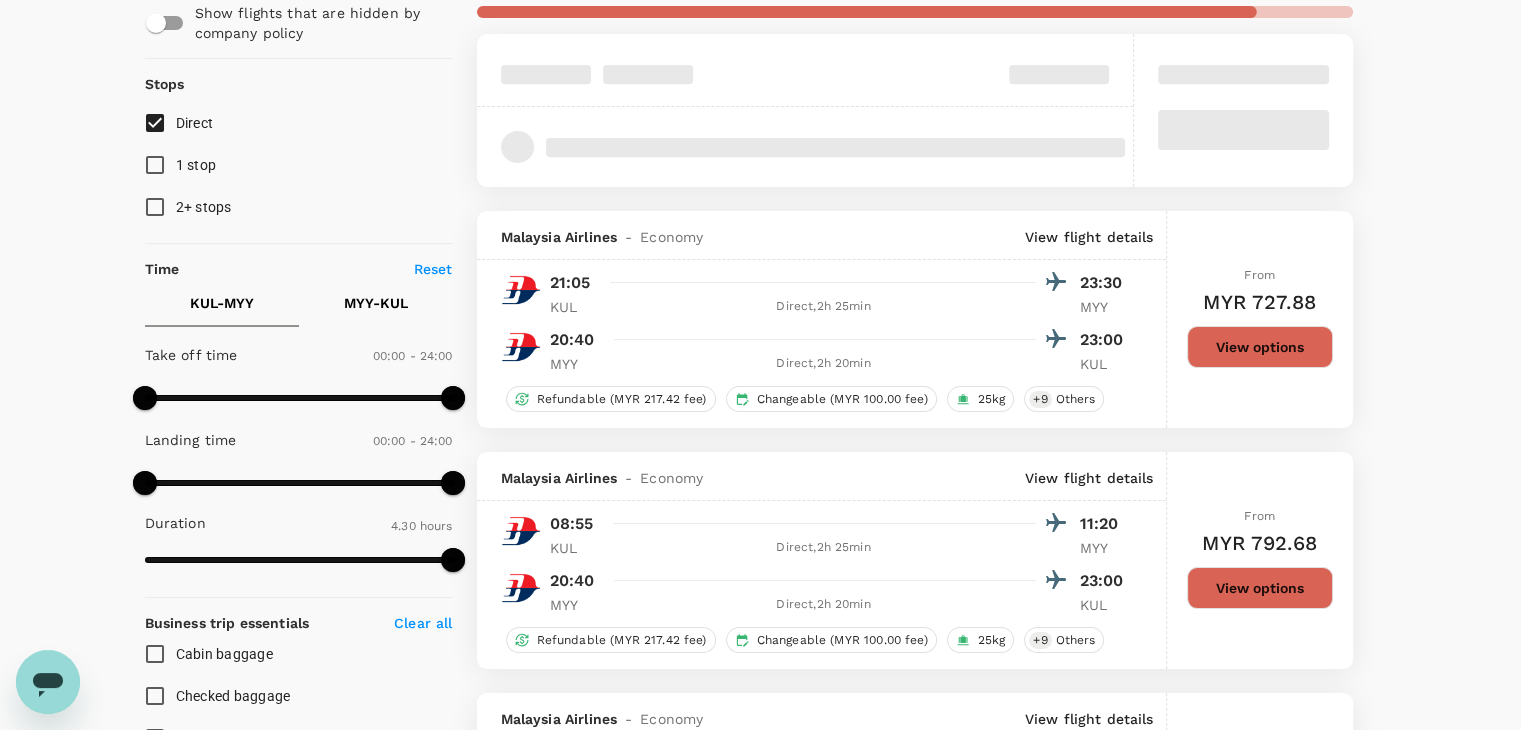 scroll, scrollTop: 200, scrollLeft: 0, axis: vertical 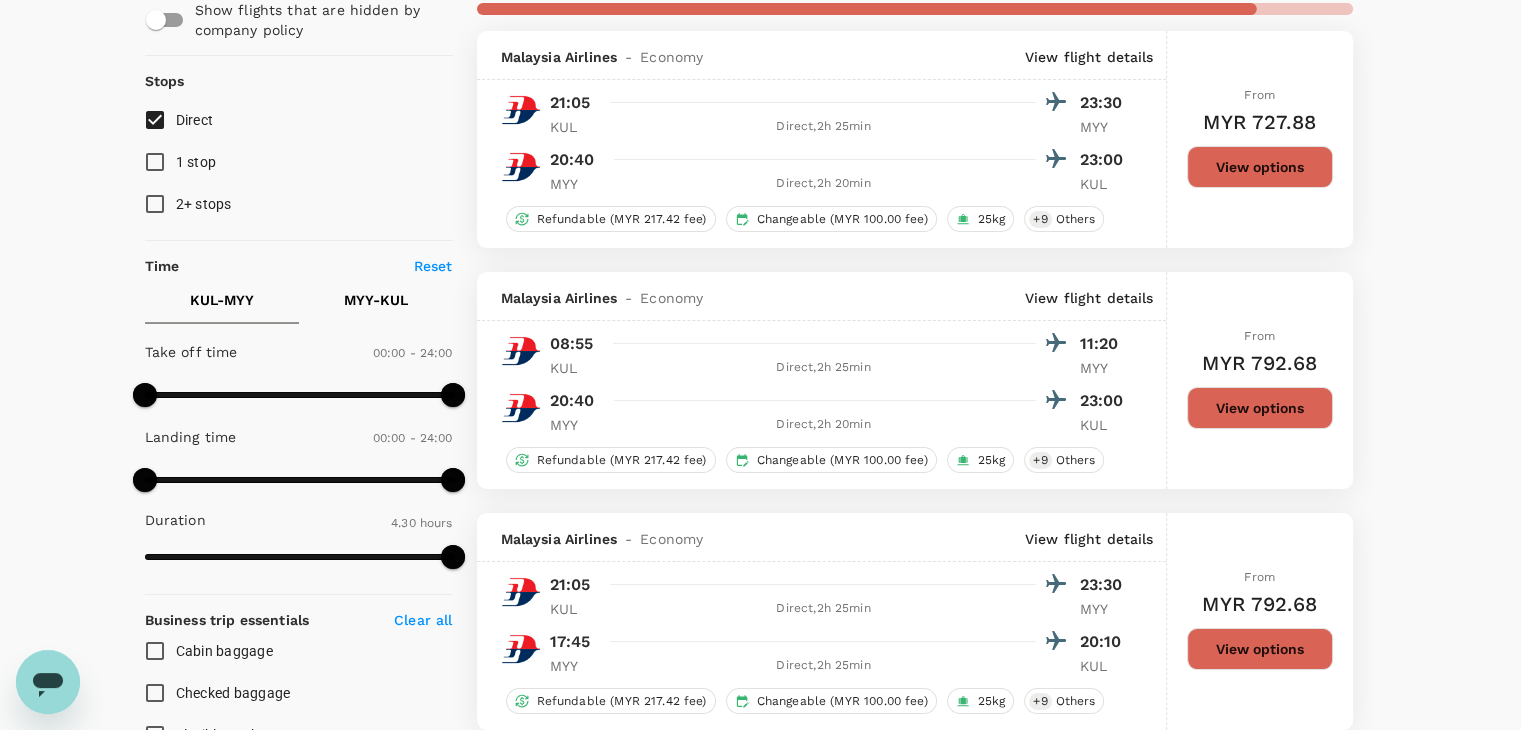 type on "800" 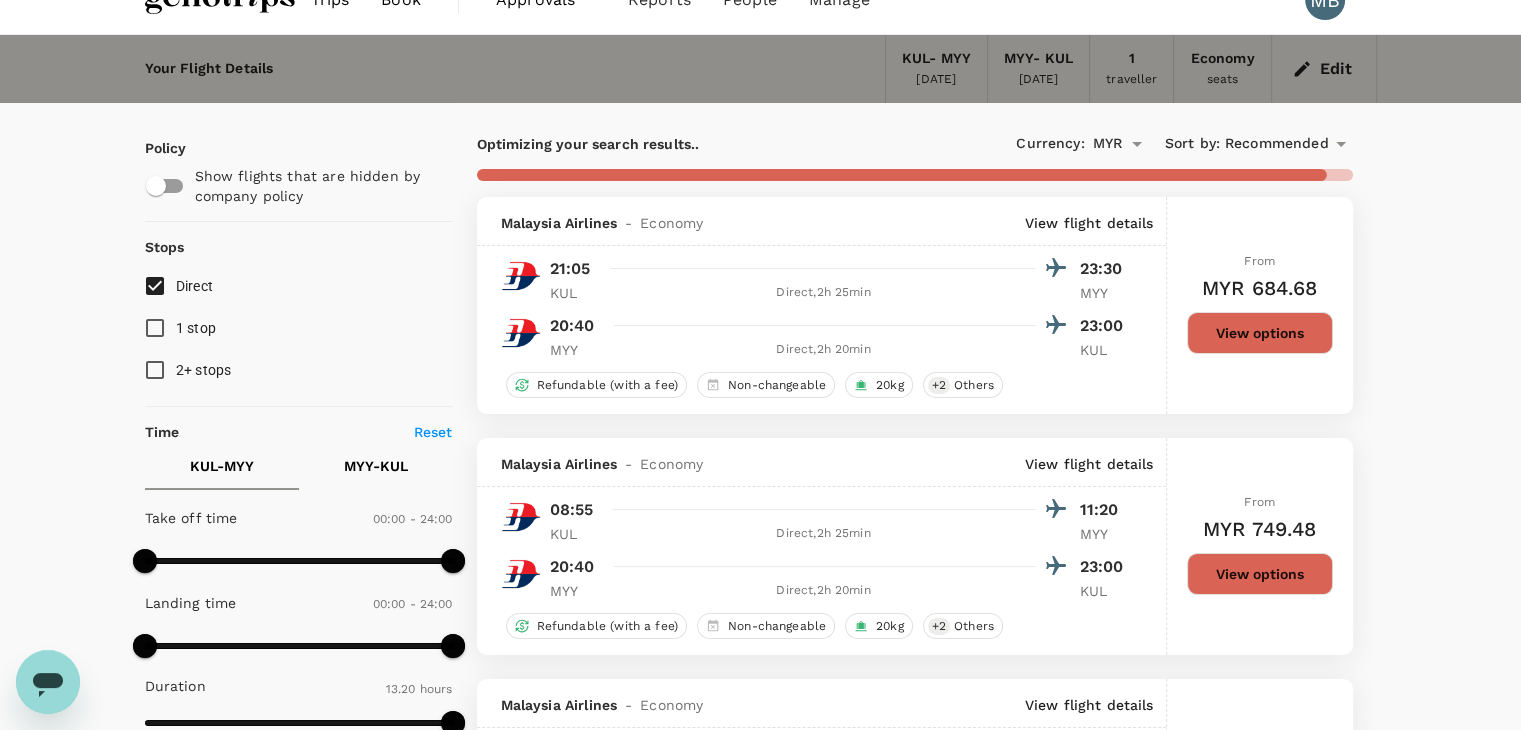 scroll, scrollTop: 0, scrollLeft: 0, axis: both 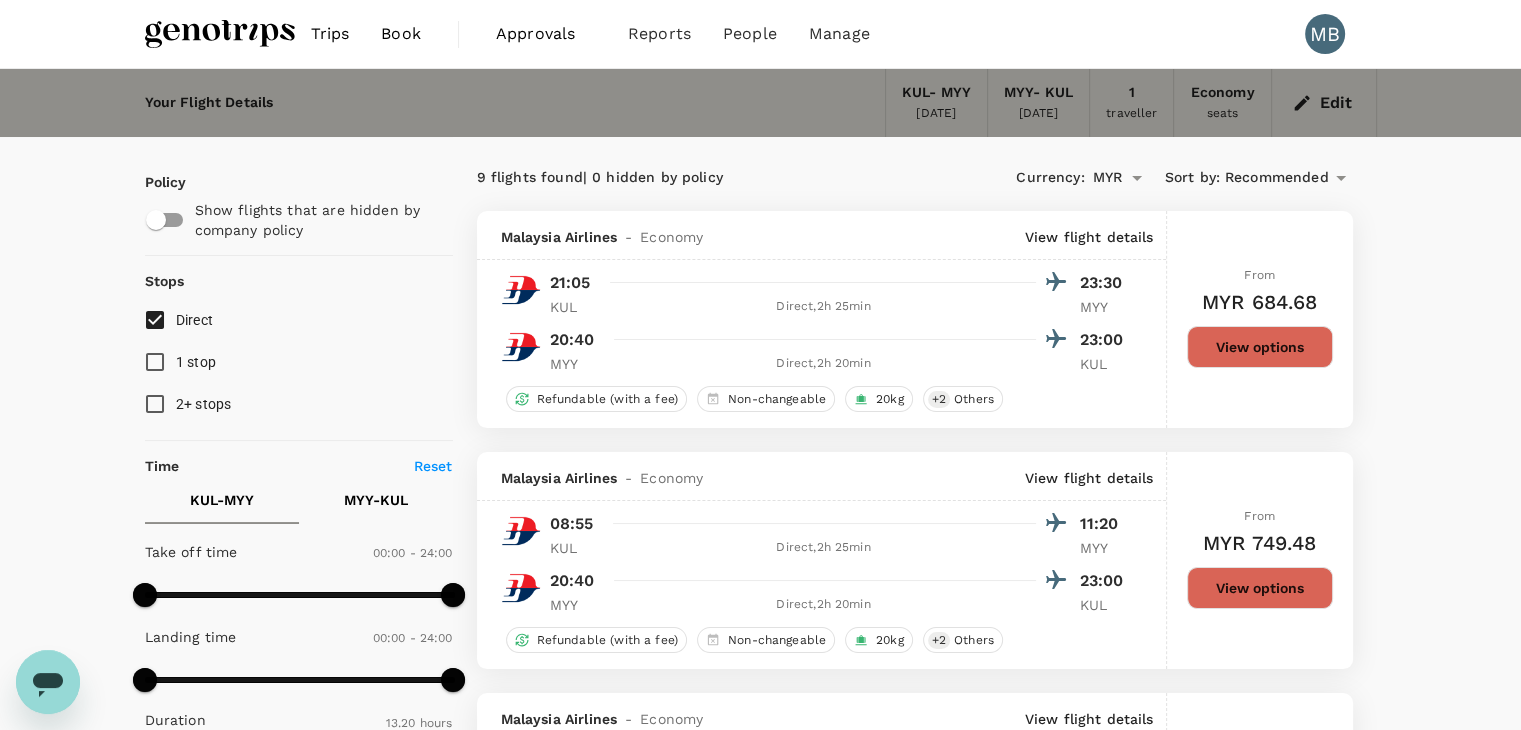 click on "Edit" at bounding box center (1324, 103) 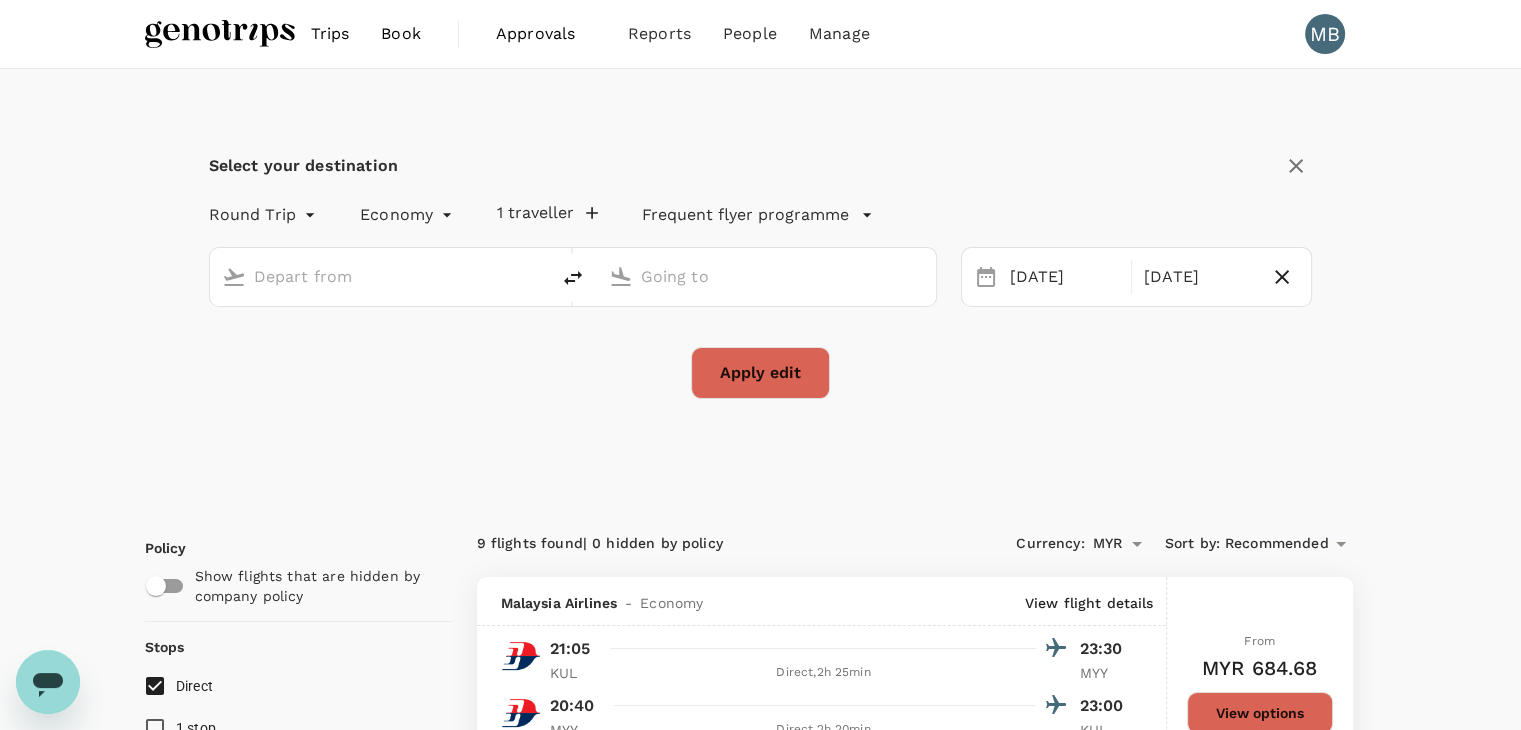 type on "Kuala Lumpur Intl ([GEOGRAPHIC_DATA])" 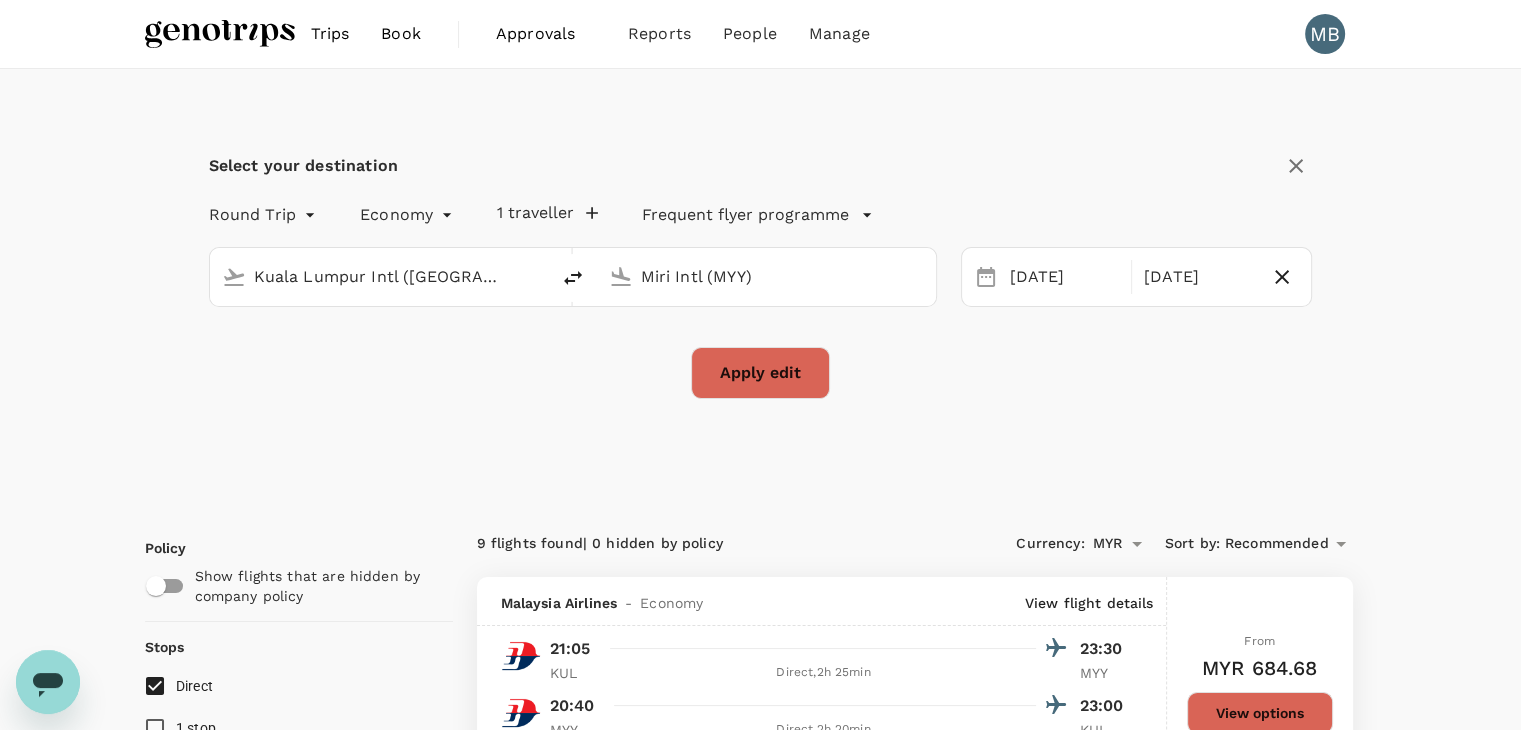 click on "Miri Intl (MYY)" at bounding box center (767, 276) 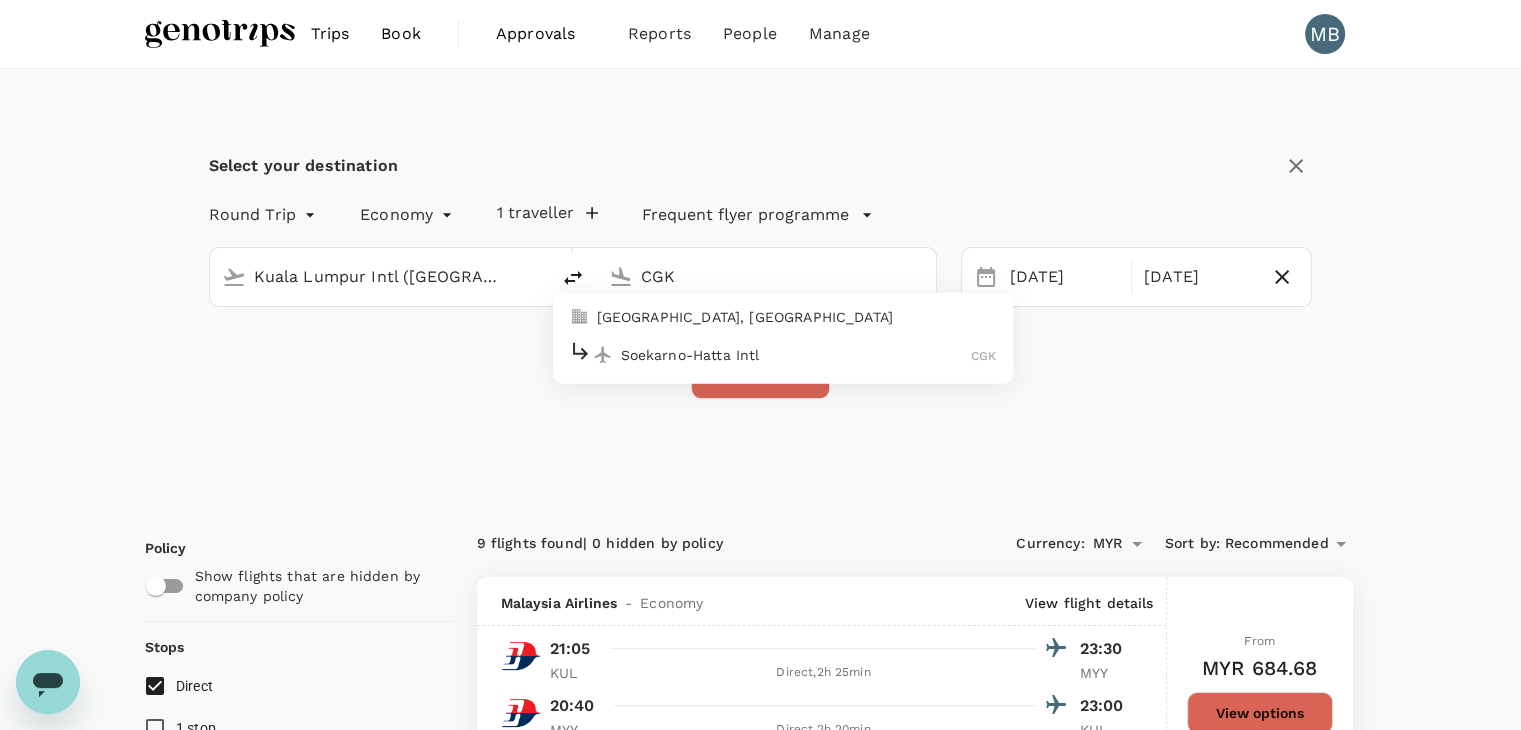click on "Soekarno-Hatta Intl CGK" at bounding box center [783, 354] 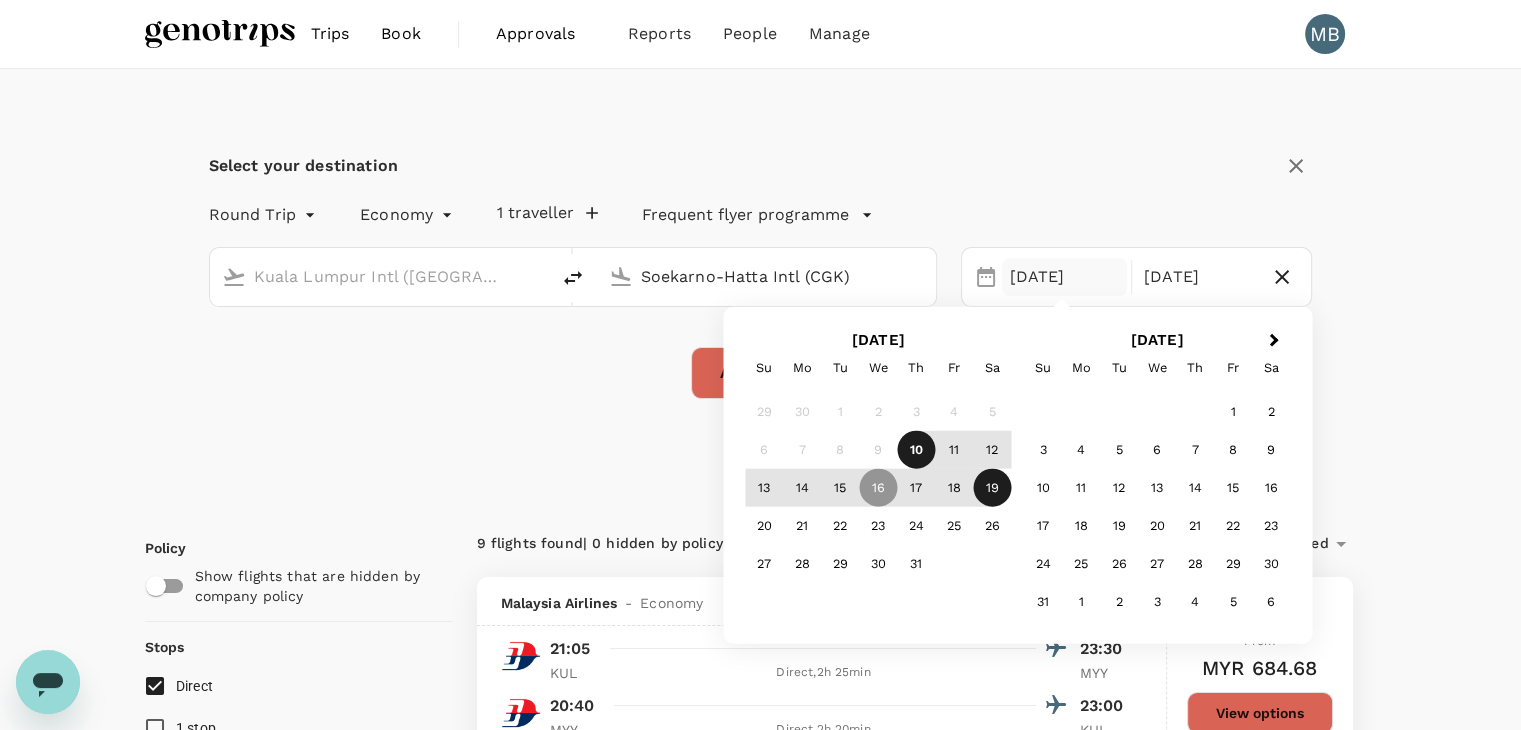 type on "Soekarno-Hatta Intl (CGK)" 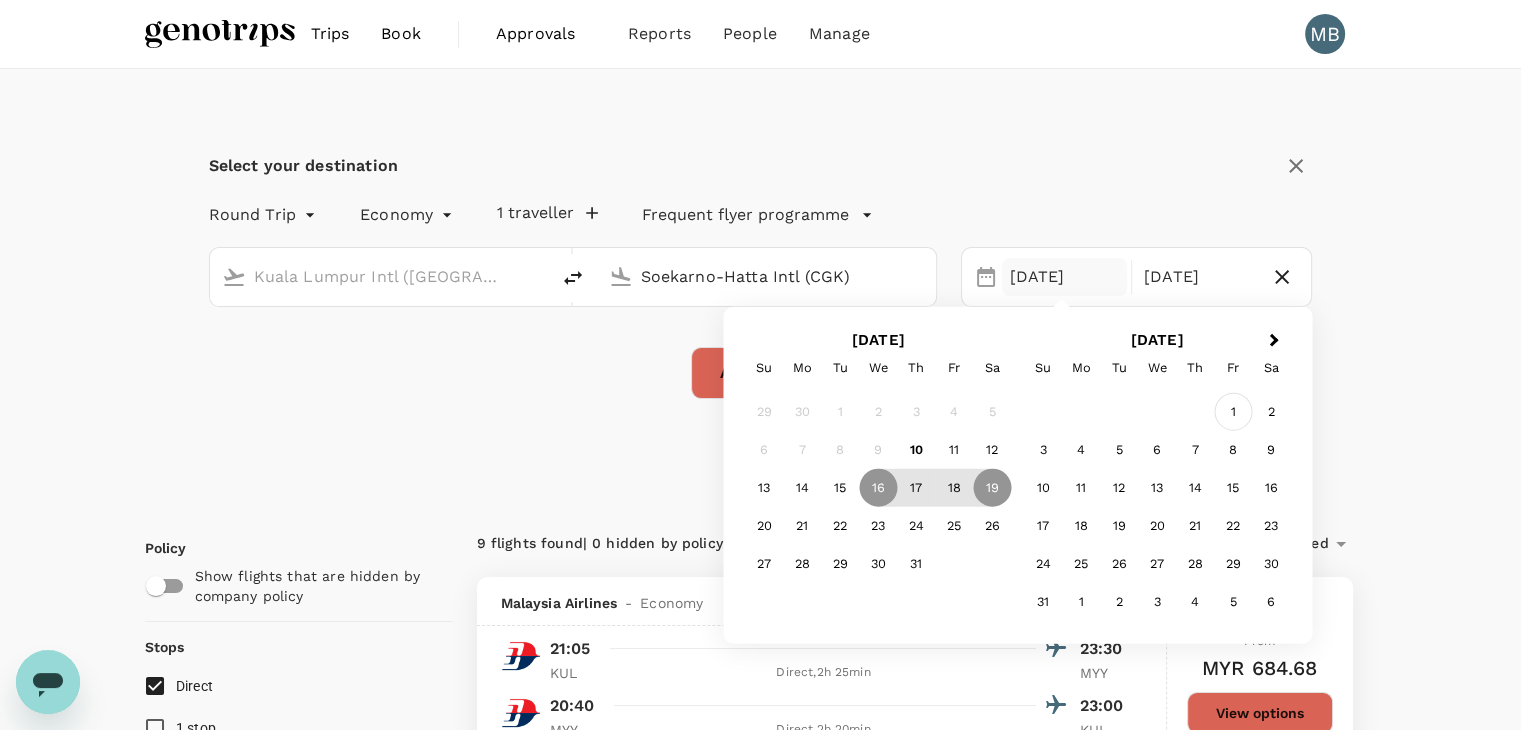 click on "1" at bounding box center [1233, 412] 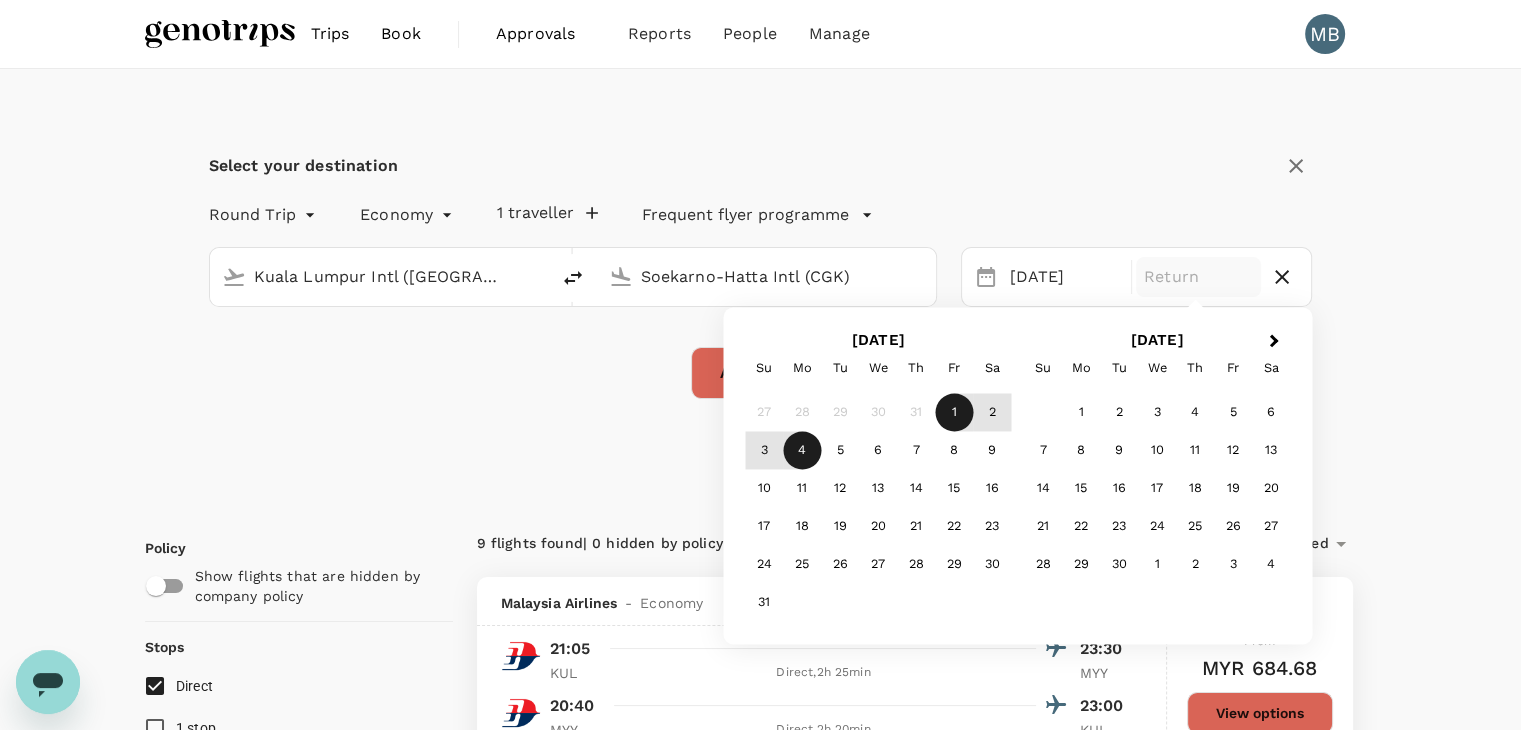 click on "4" at bounding box center (802, 451) 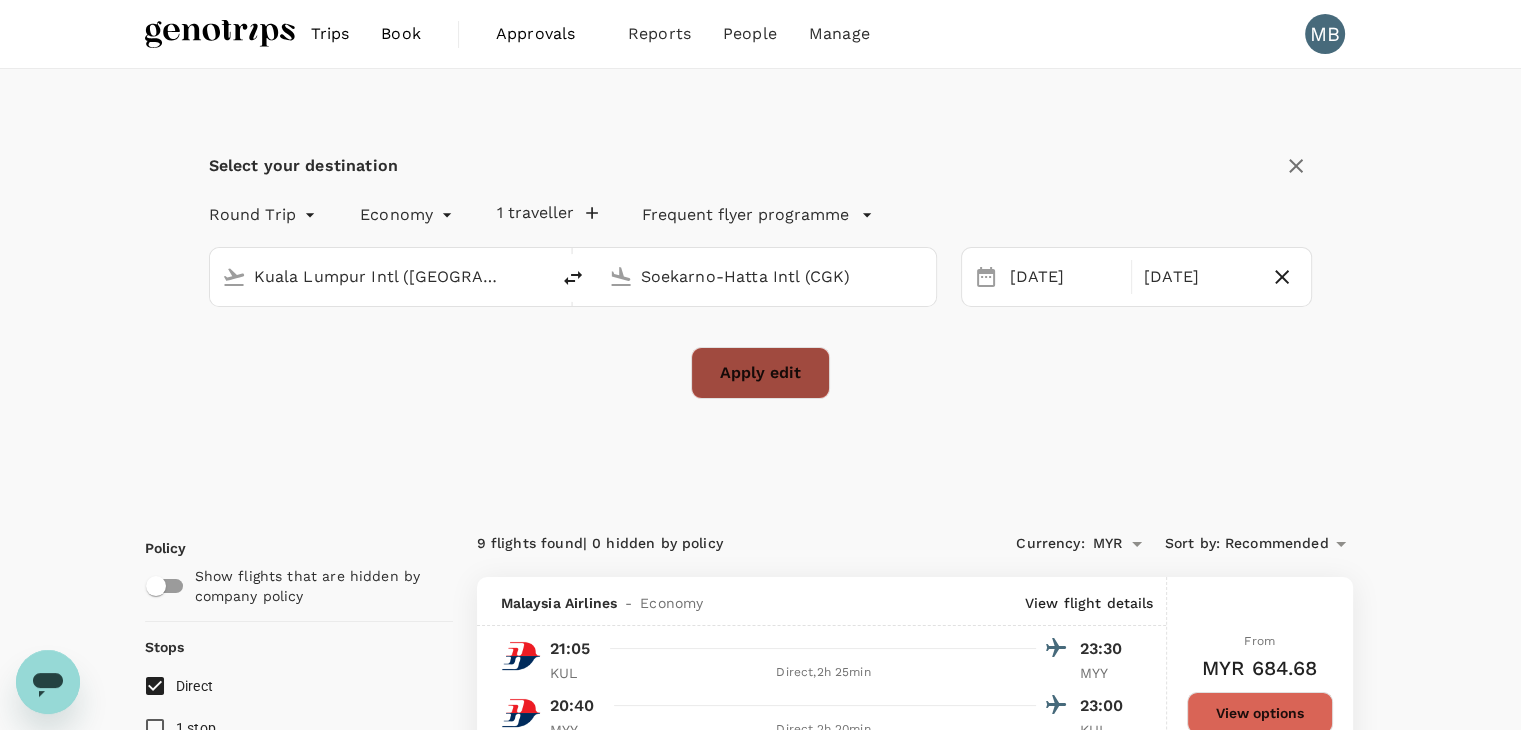 click on "Apply edit" at bounding box center (760, 373) 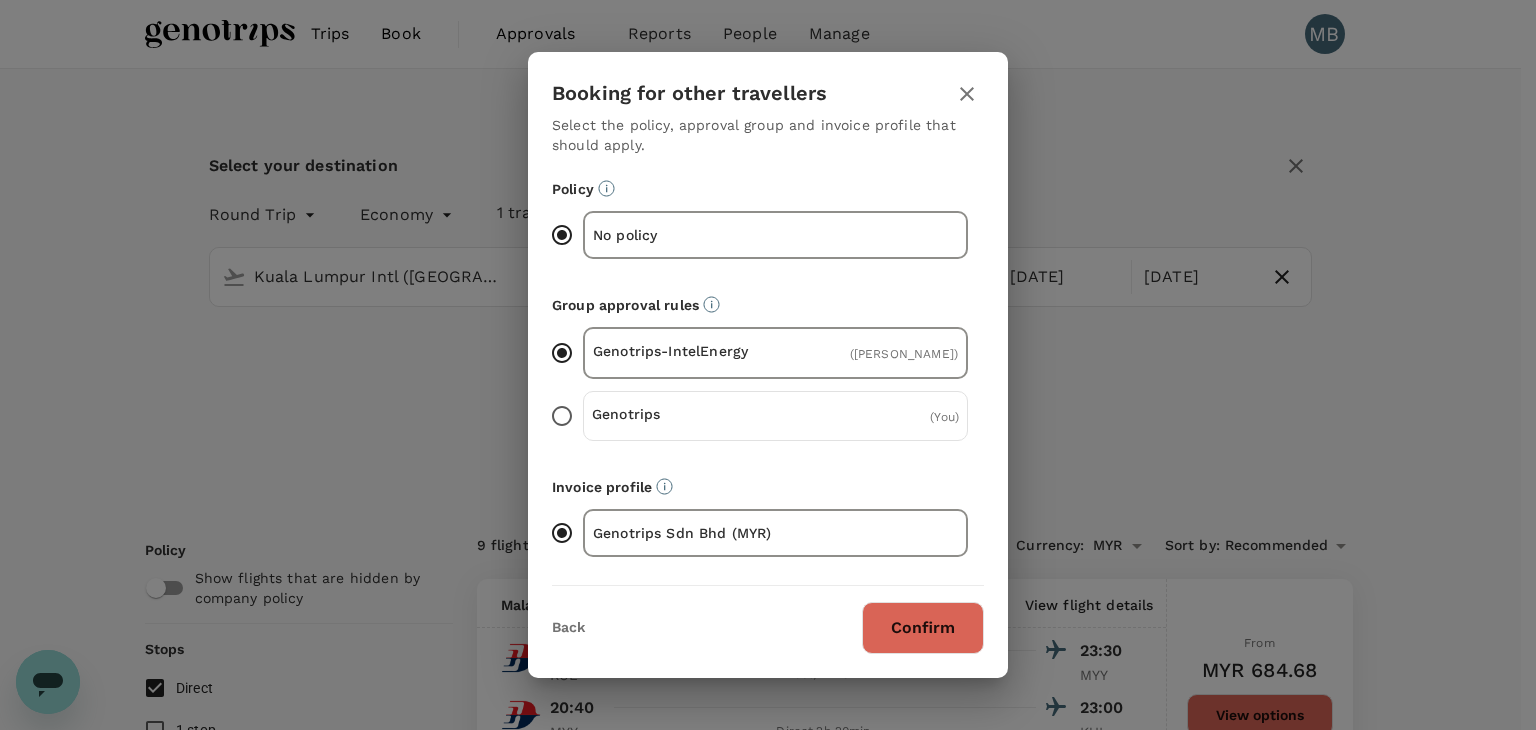 click on "Confirm" at bounding box center [923, 628] 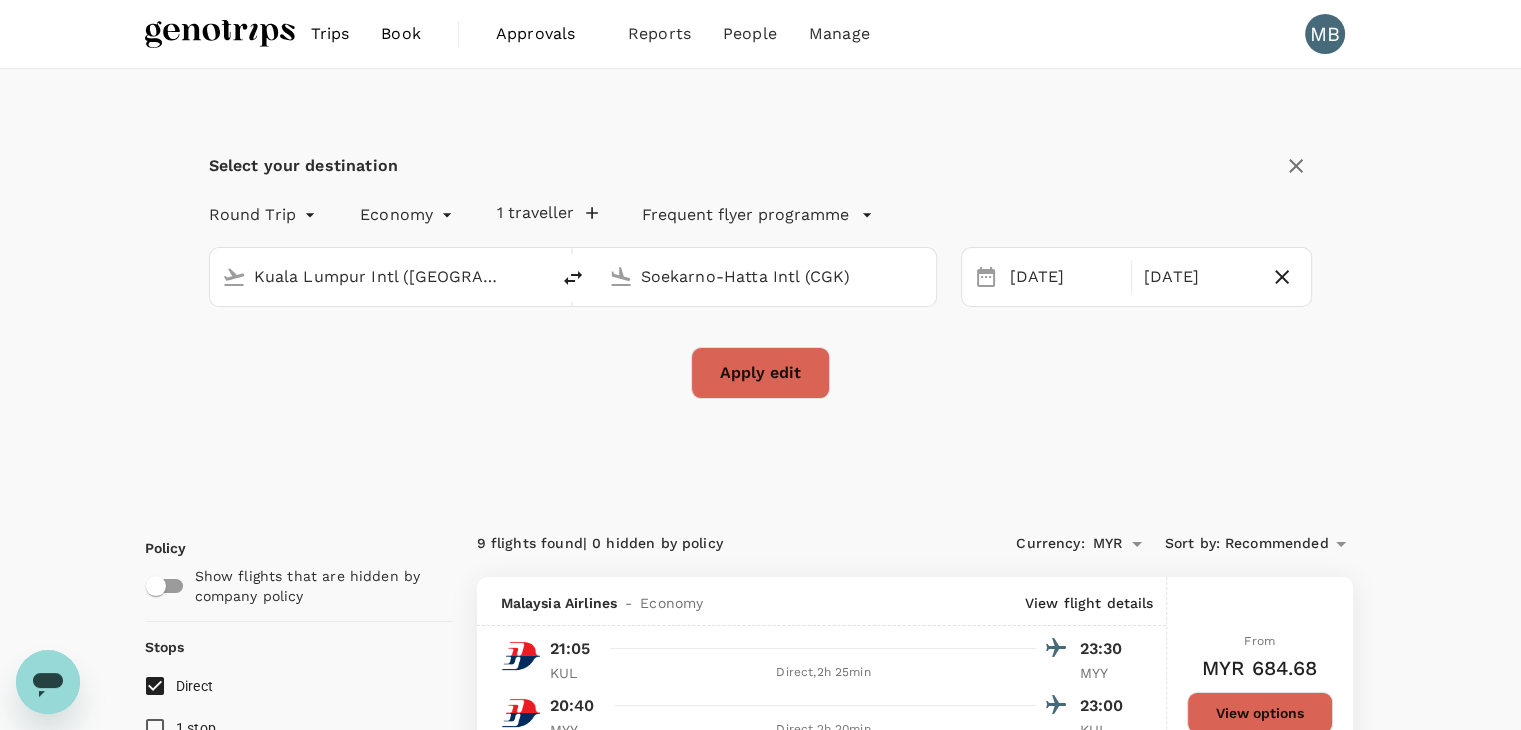 checkbox on "false" 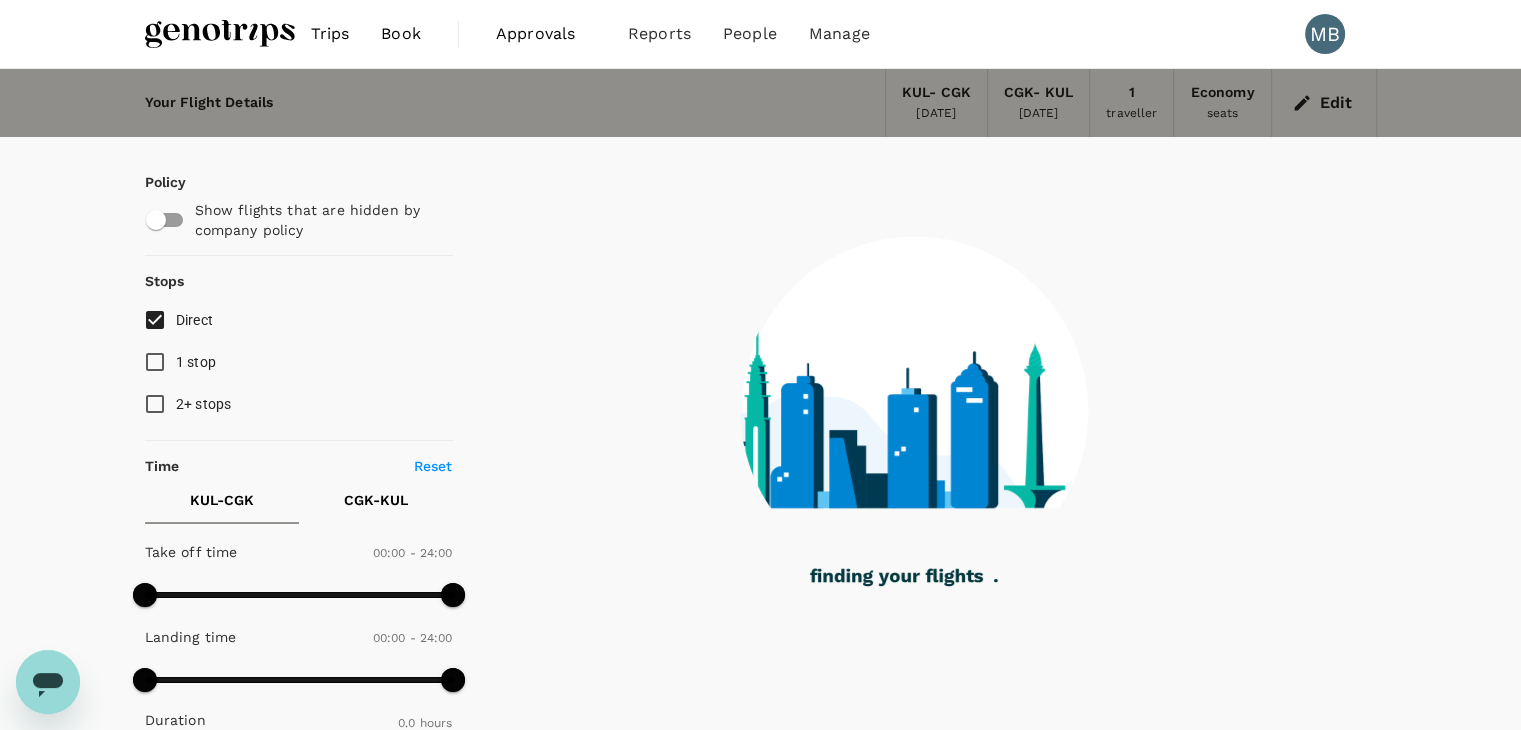 type on "145" 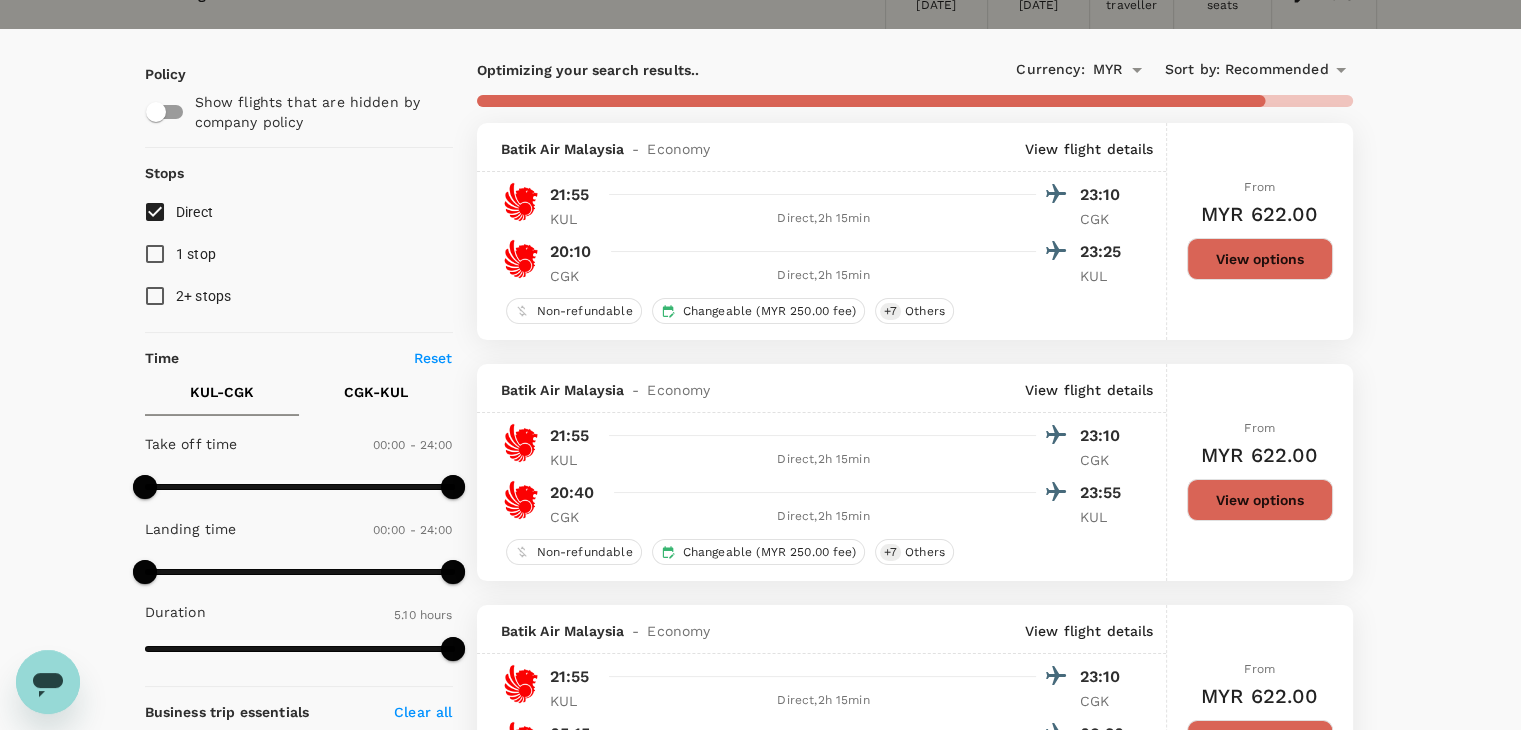 scroll, scrollTop: 0, scrollLeft: 0, axis: both 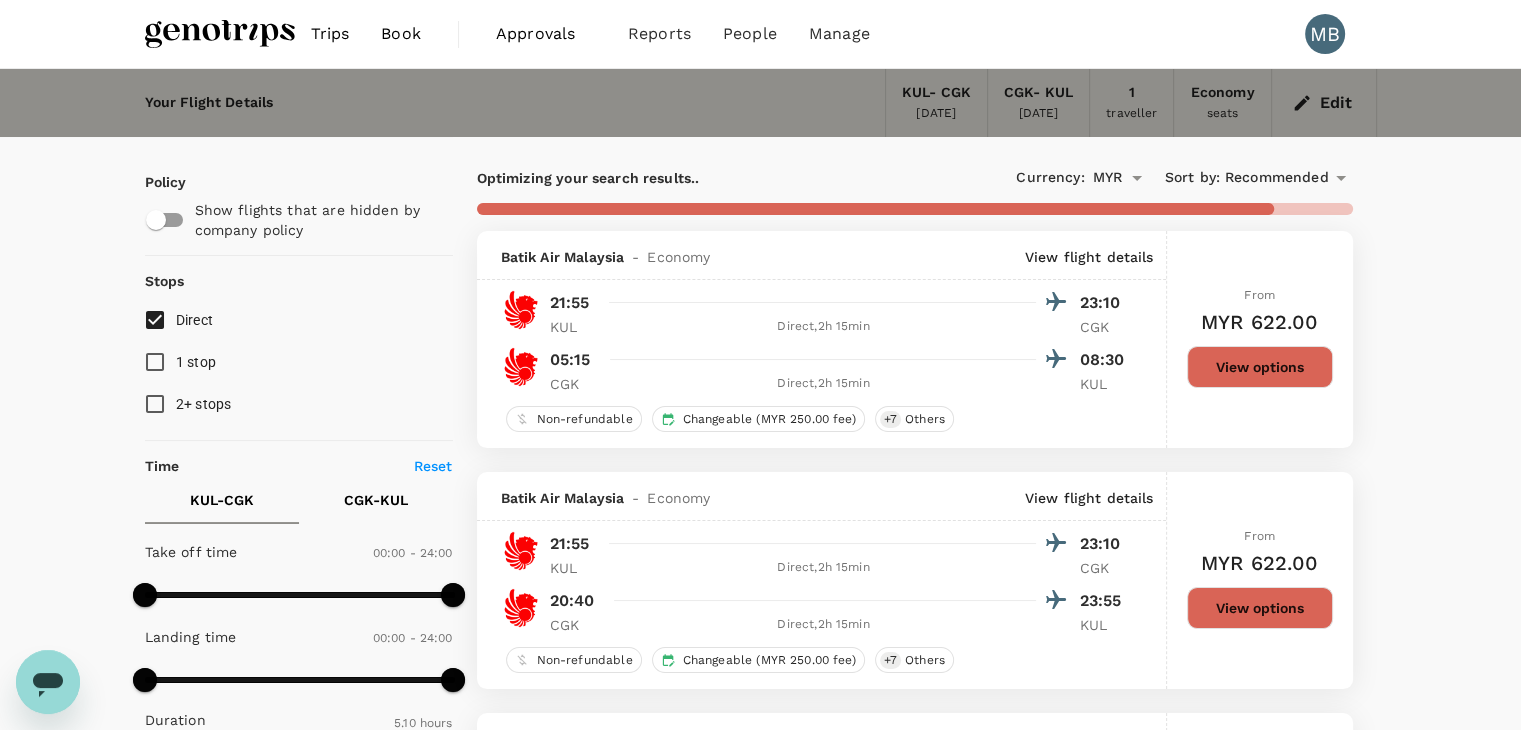type on "1740" 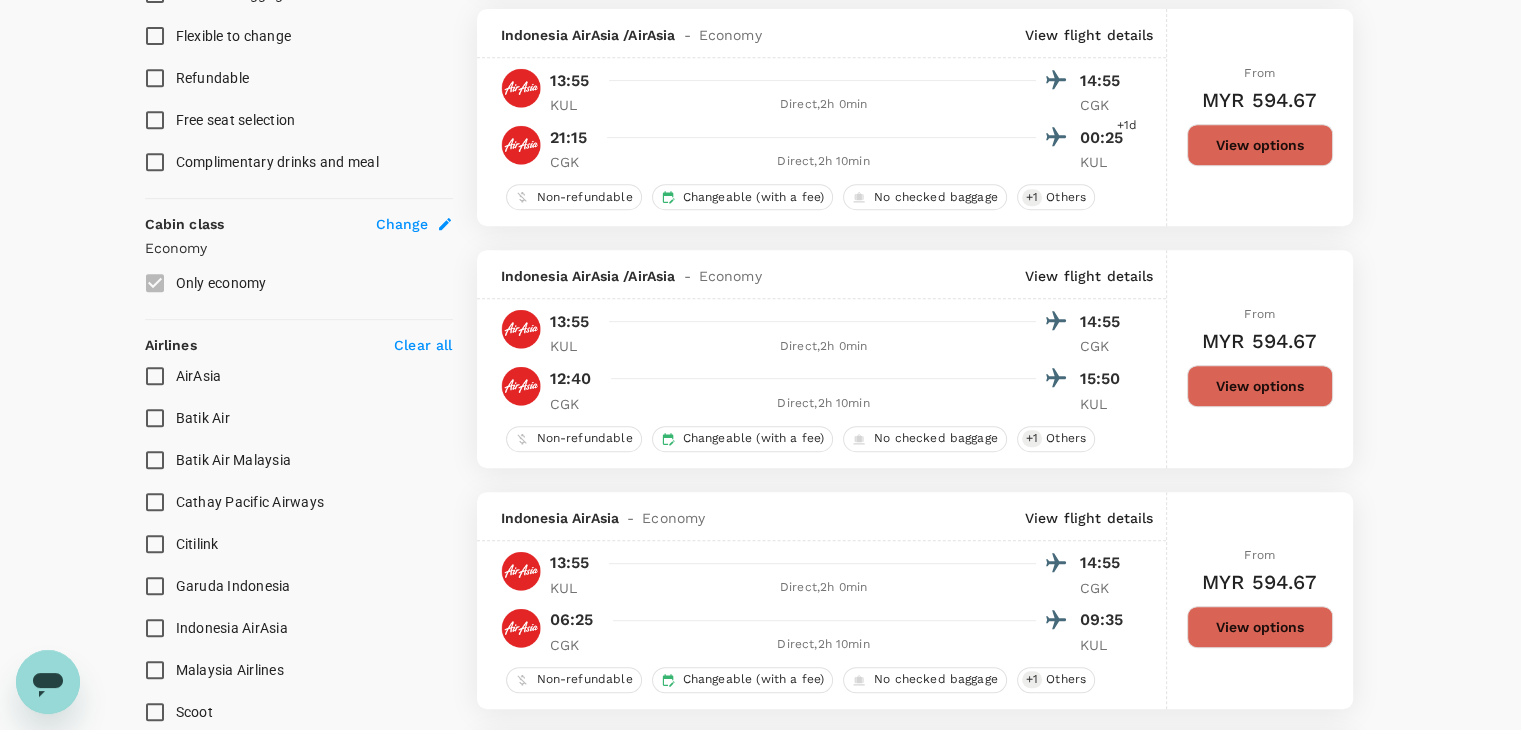 scroll, scrollTop: 900, scrollLeft: 0, axis: vertical 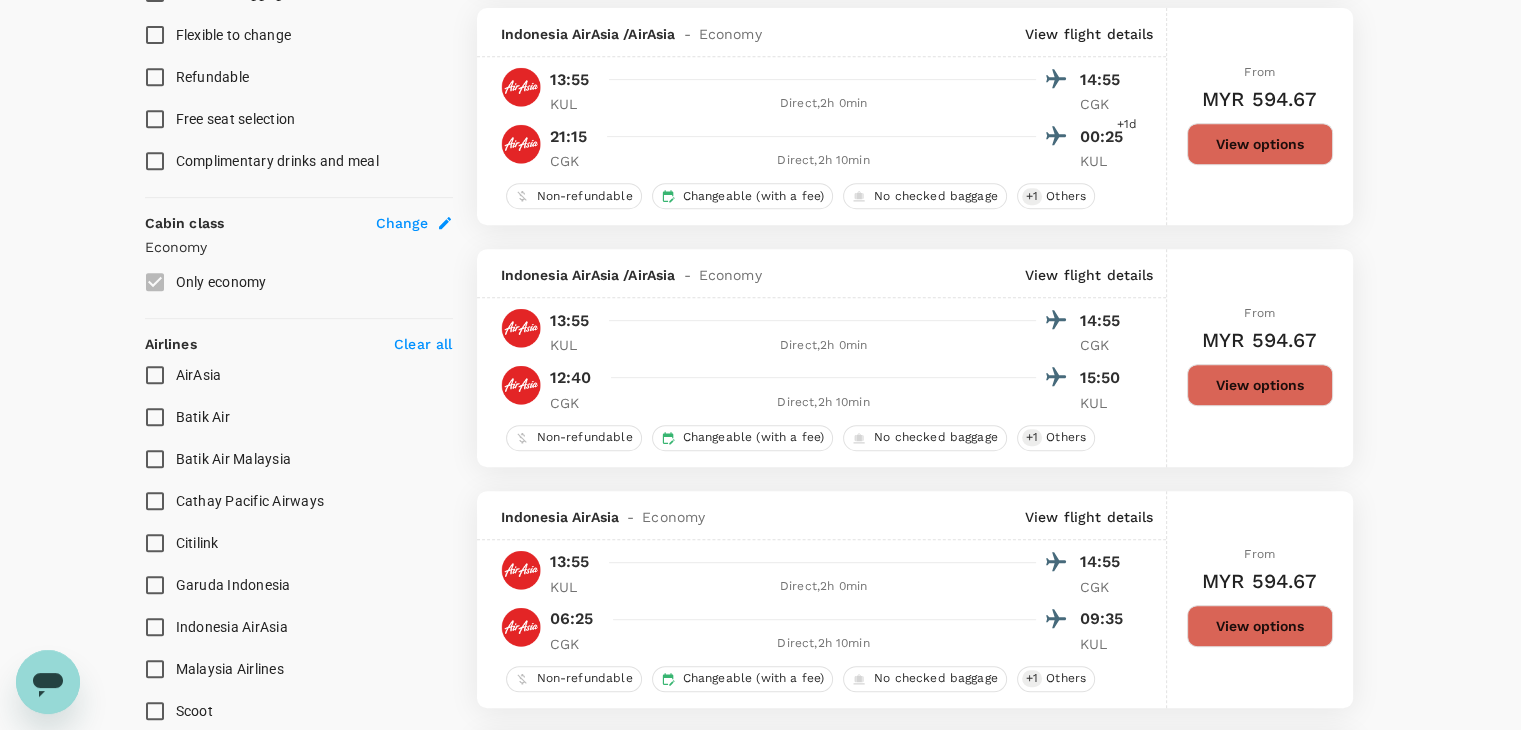 click on "AirAsia" at bounding box center [155, 375] 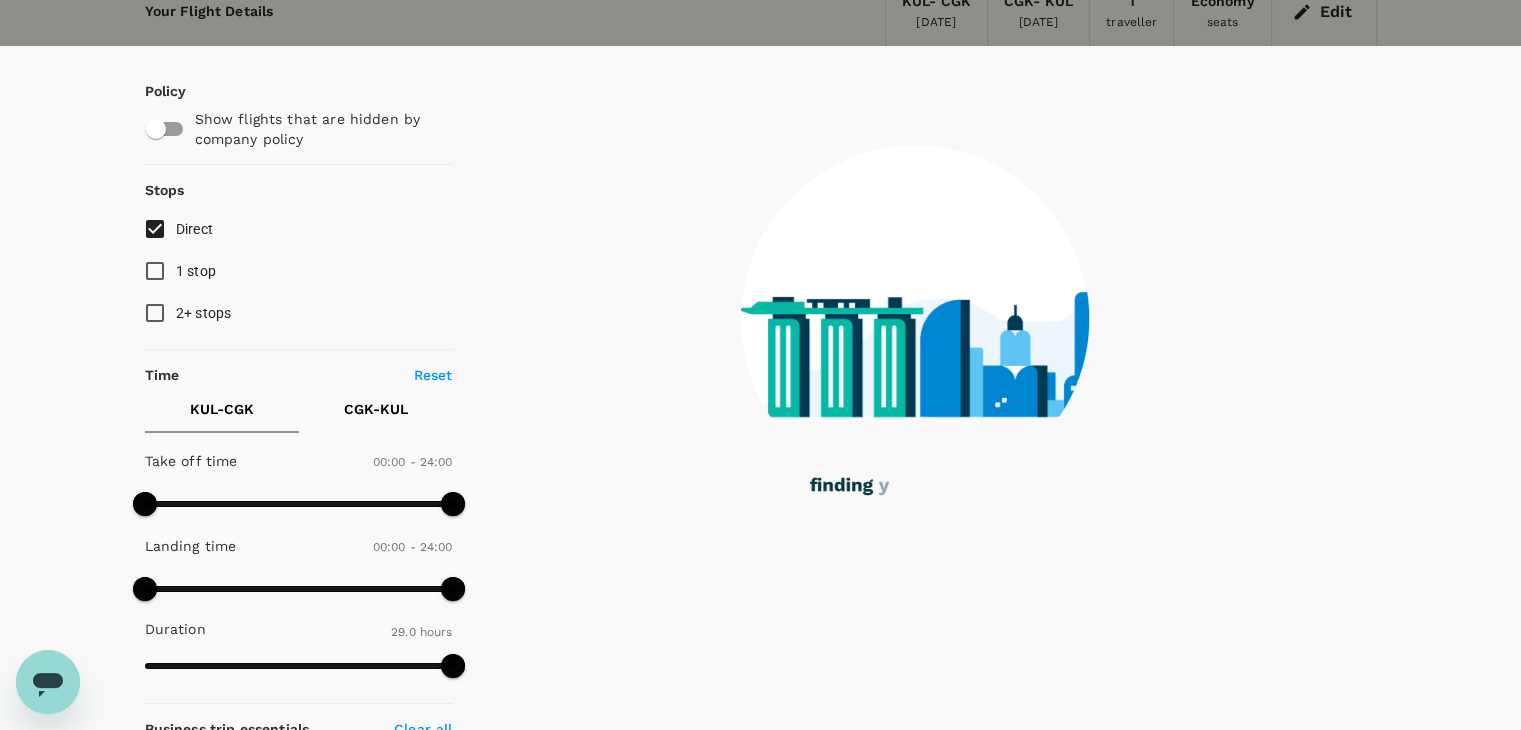 scroll, scrollTop: 0, scrollLeft: 0, axis: both 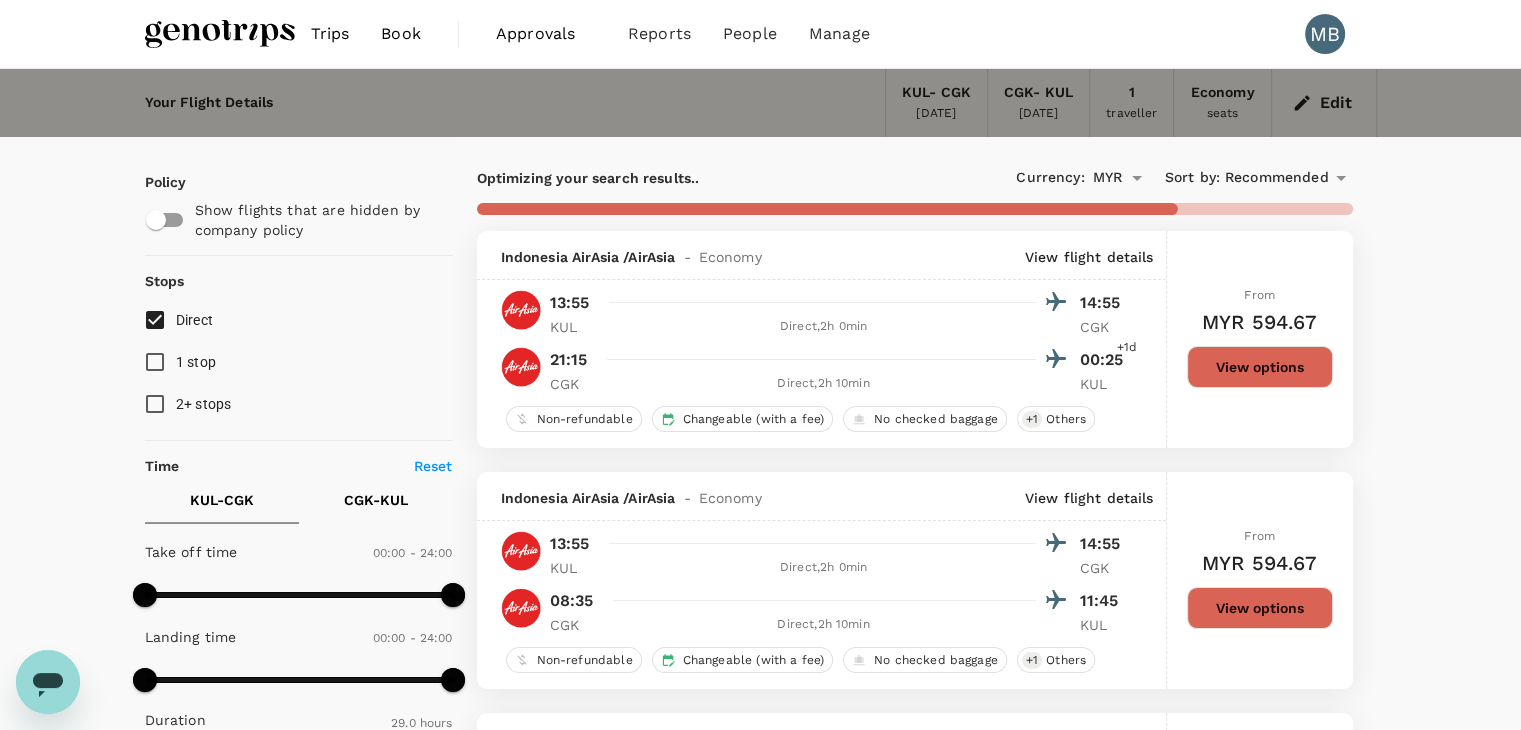 click 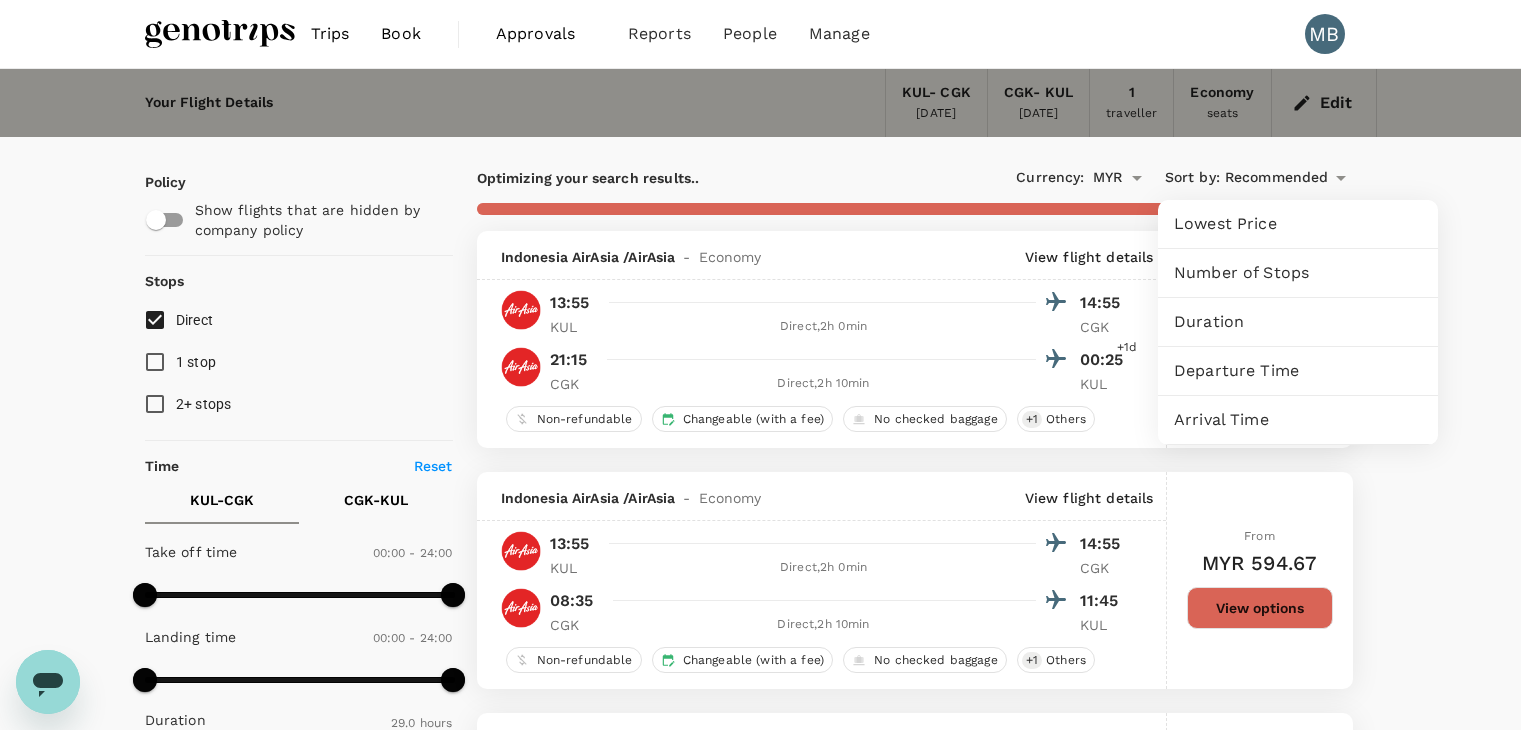click on "Departure Time" at bounding box center [1298, 371] 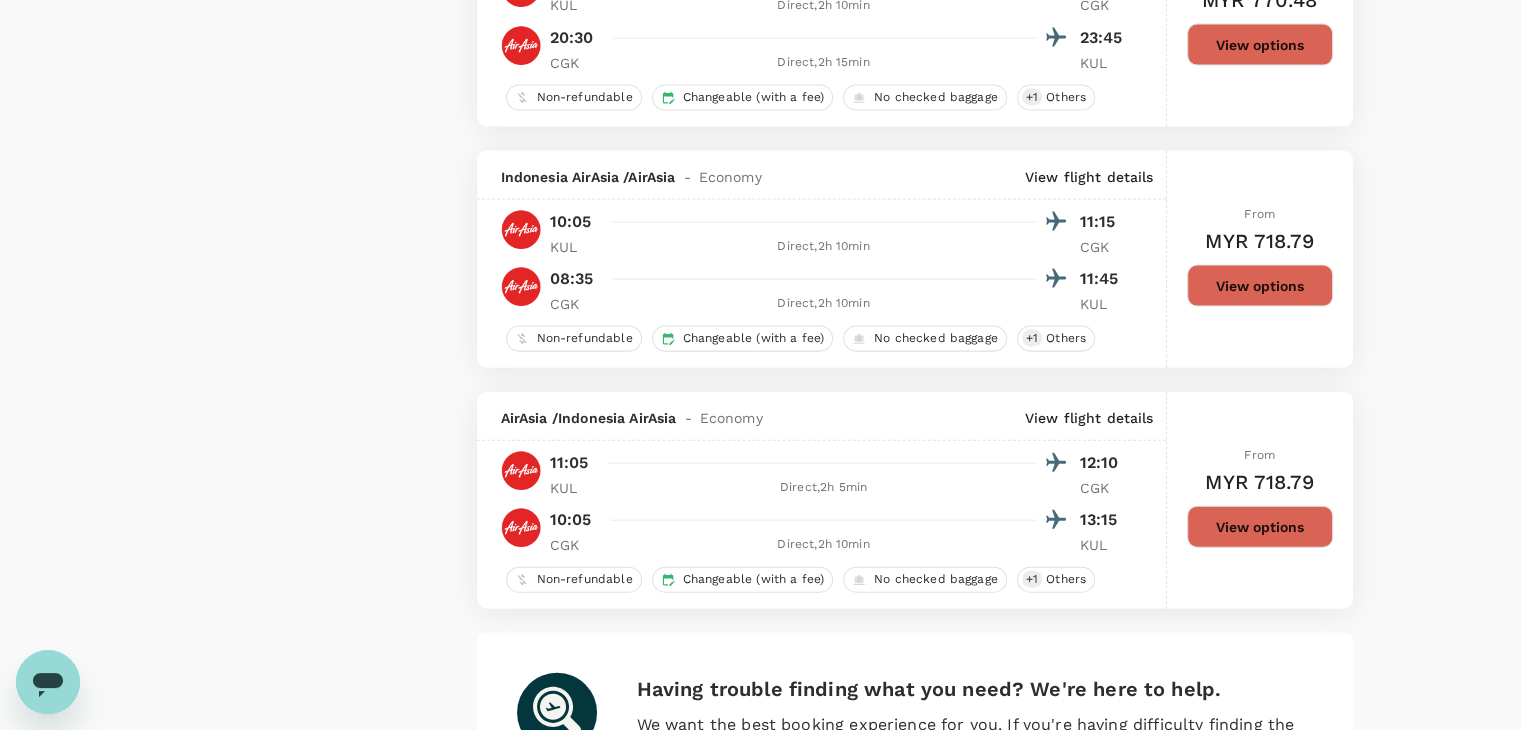 scroll, scrollTop: 4696, scrollLeft: 0, axis: vertical 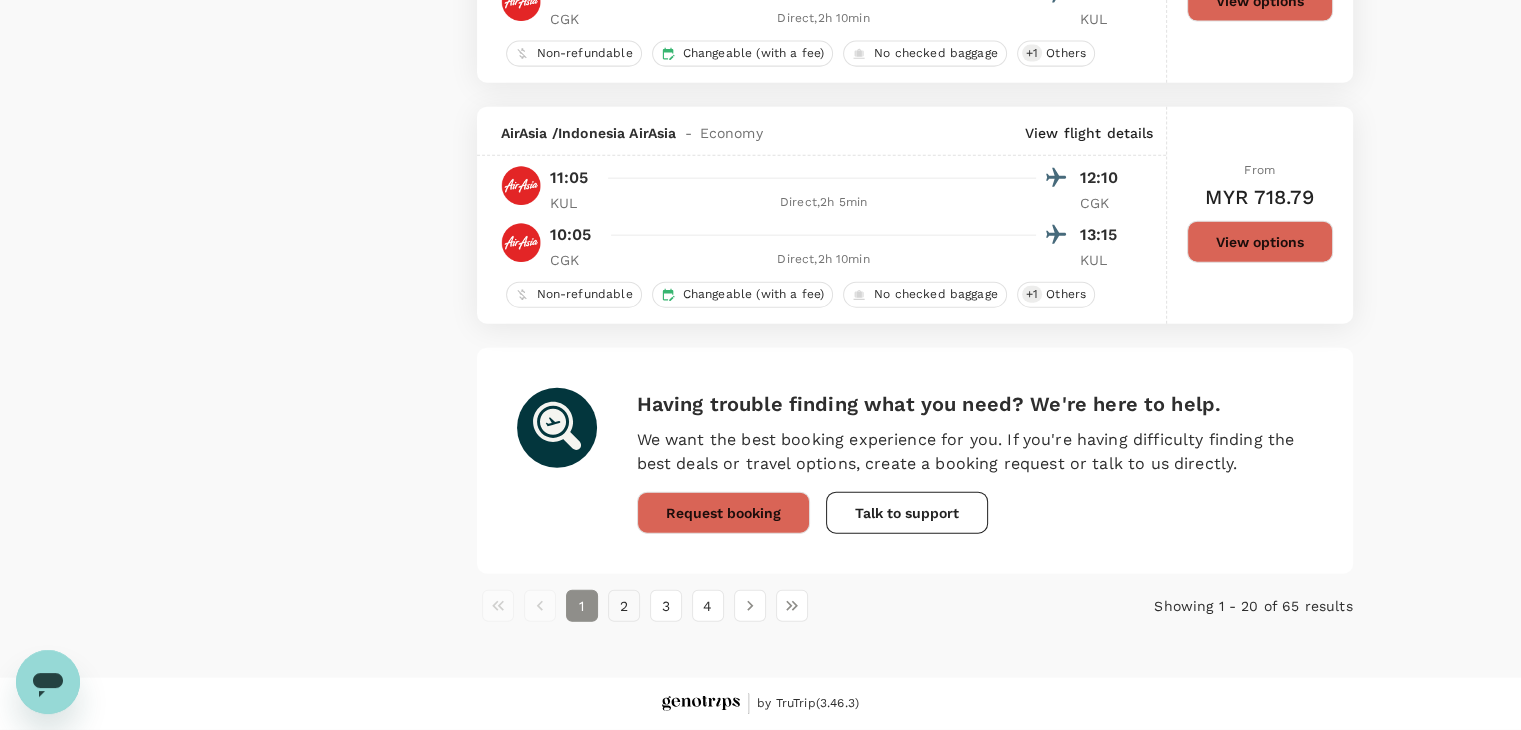 click on "2" at bounding box center [624, 606] 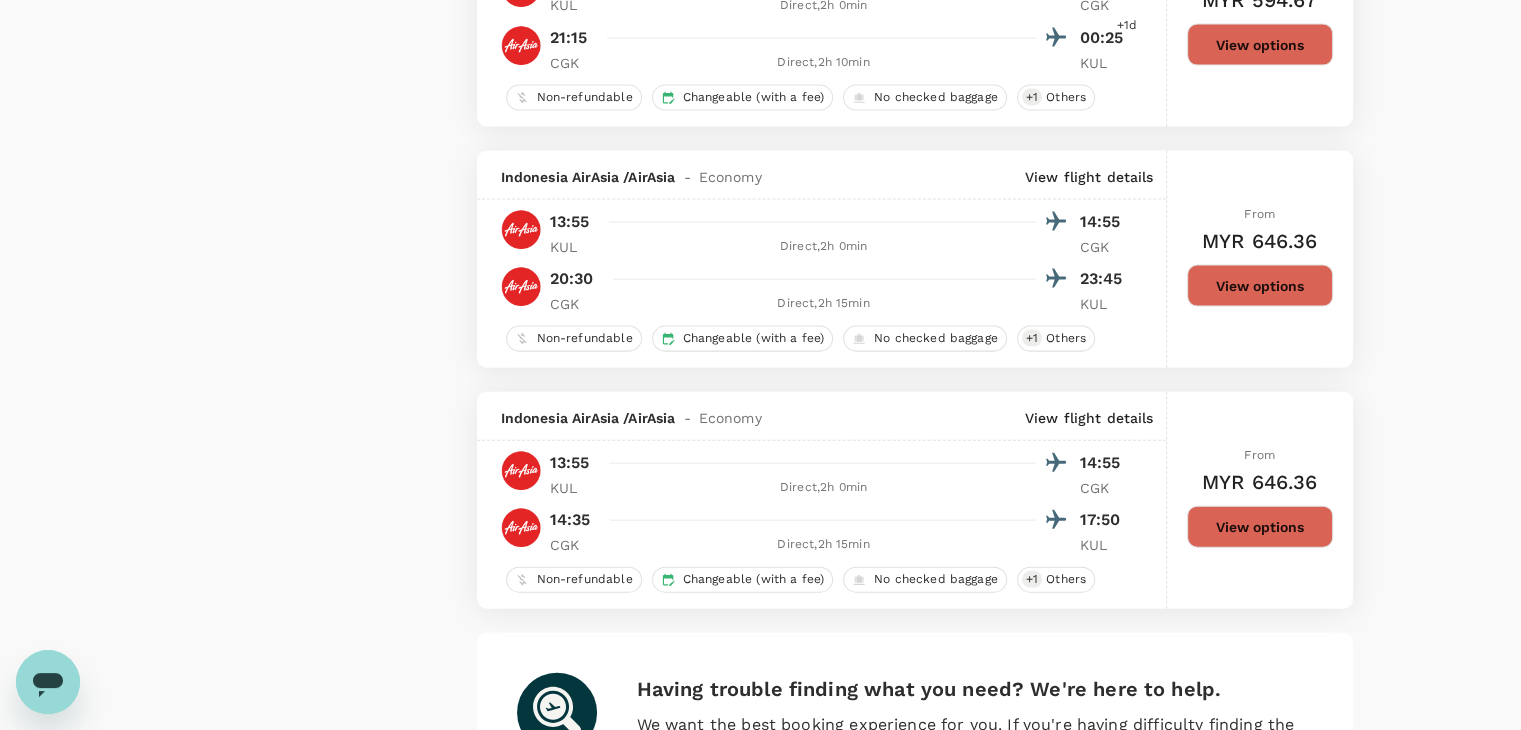 scroll, scrollTop: 4696, scrollLeft: 0, axis: vertical 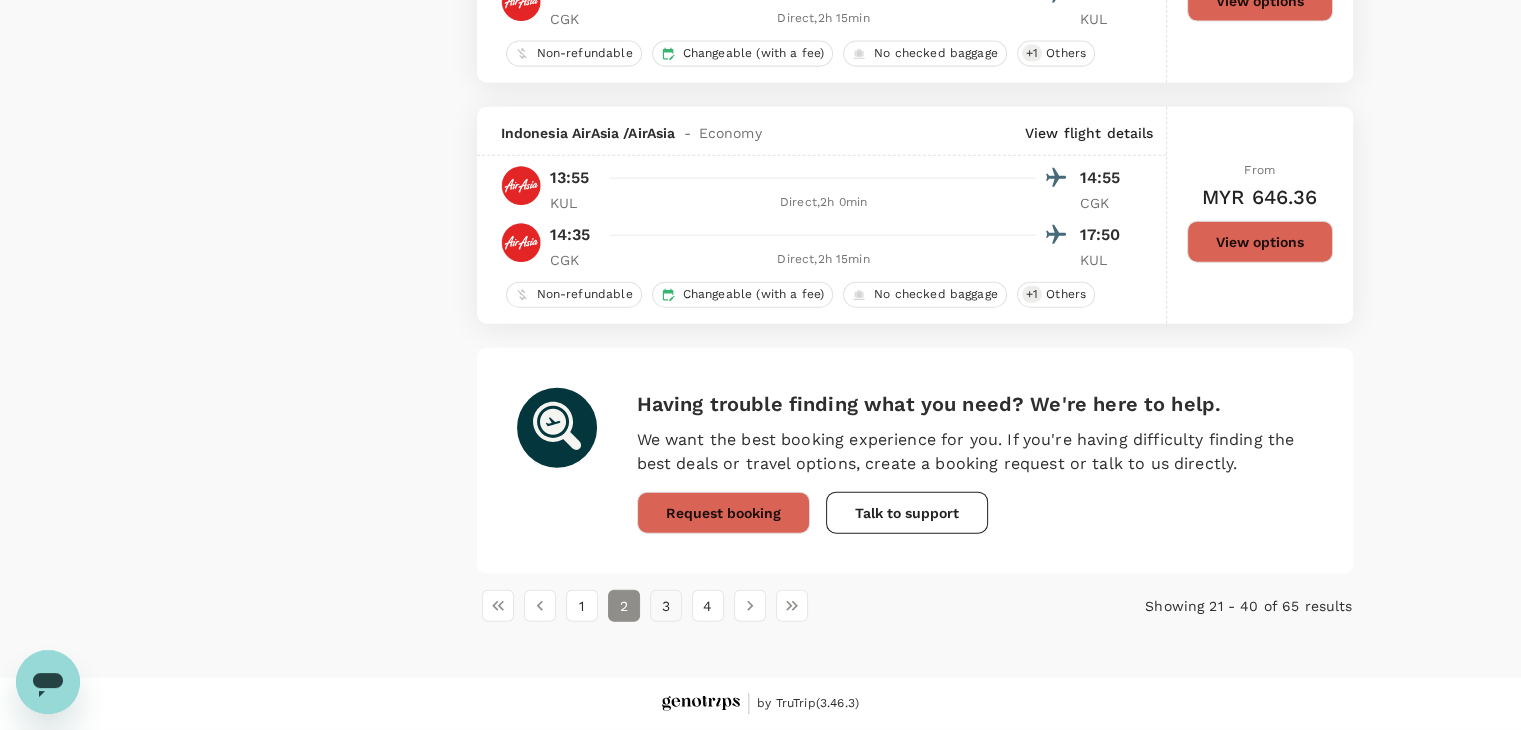 click on "3" at bounding box center (666, 606) 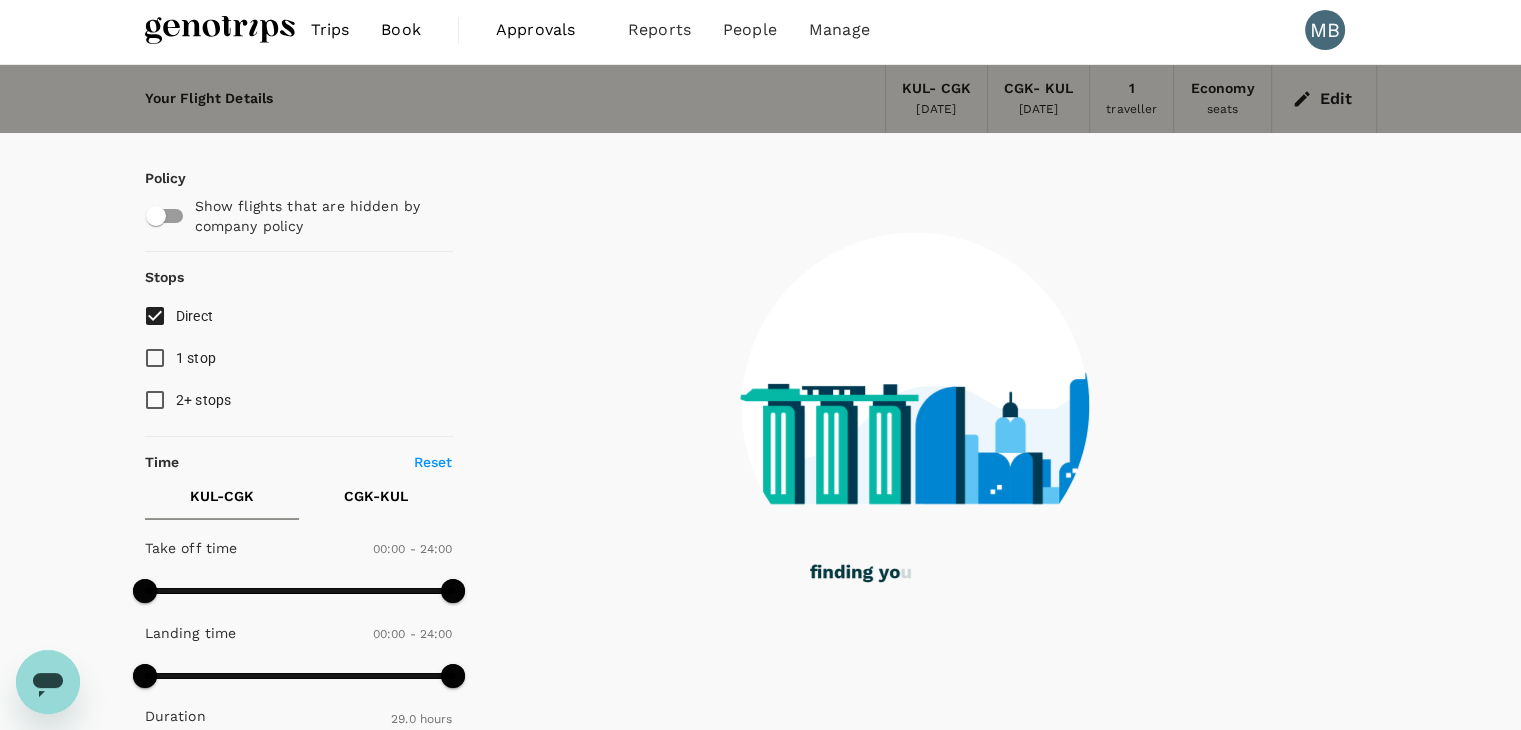 scroll, scrollTop: 0, scrollLeft: 0, axis: both 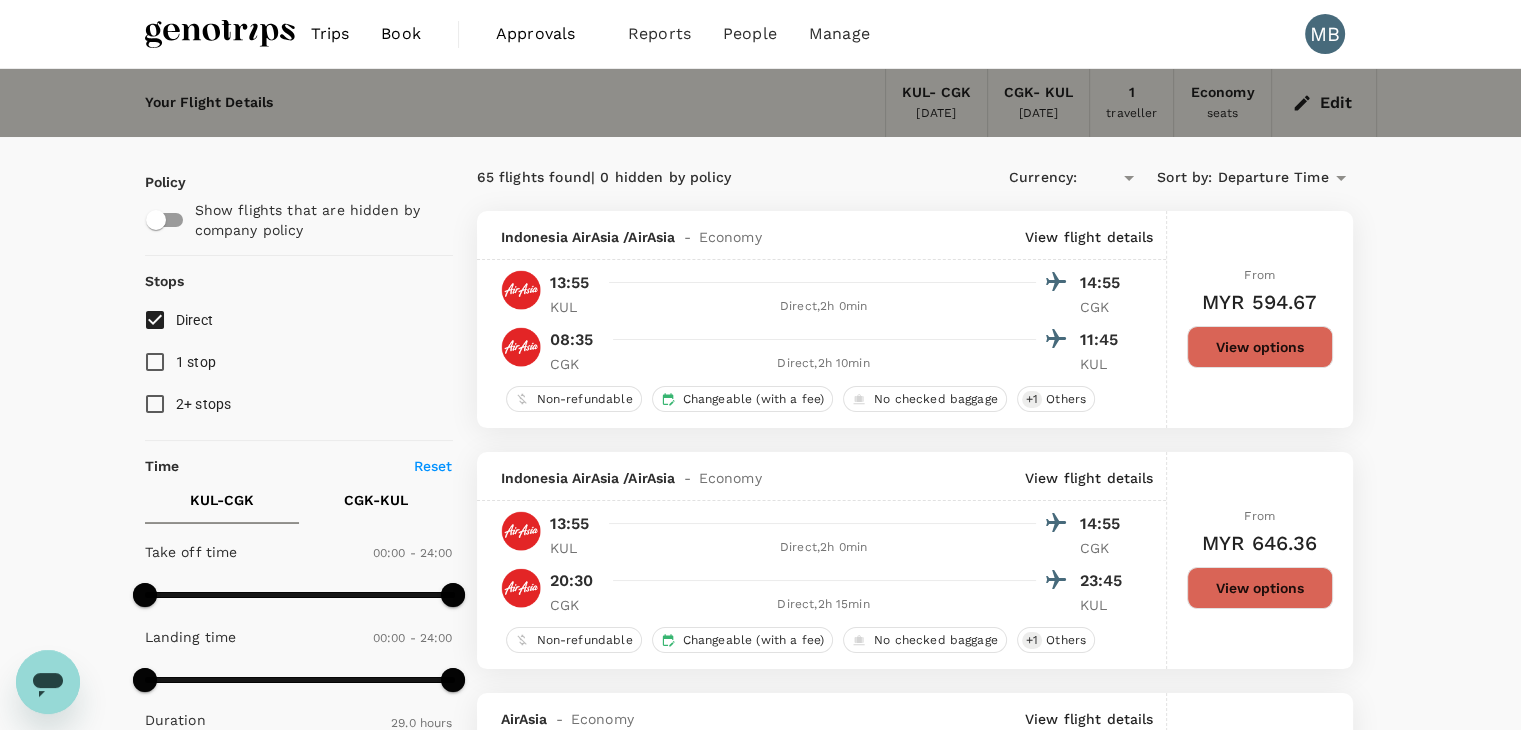 type on "MYR" 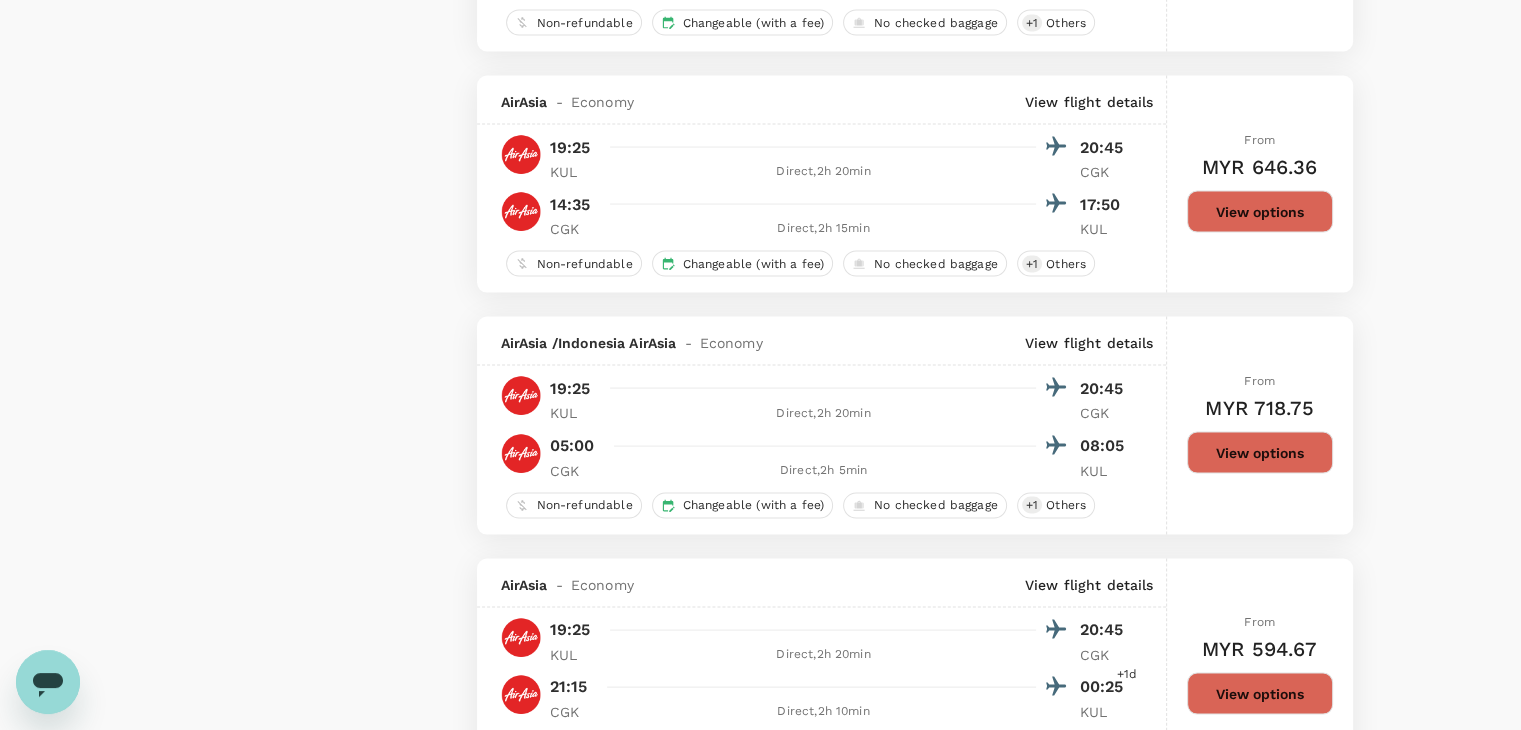 scroll, scrollTop: 4000, scrollLeft: 0, axis: vertical 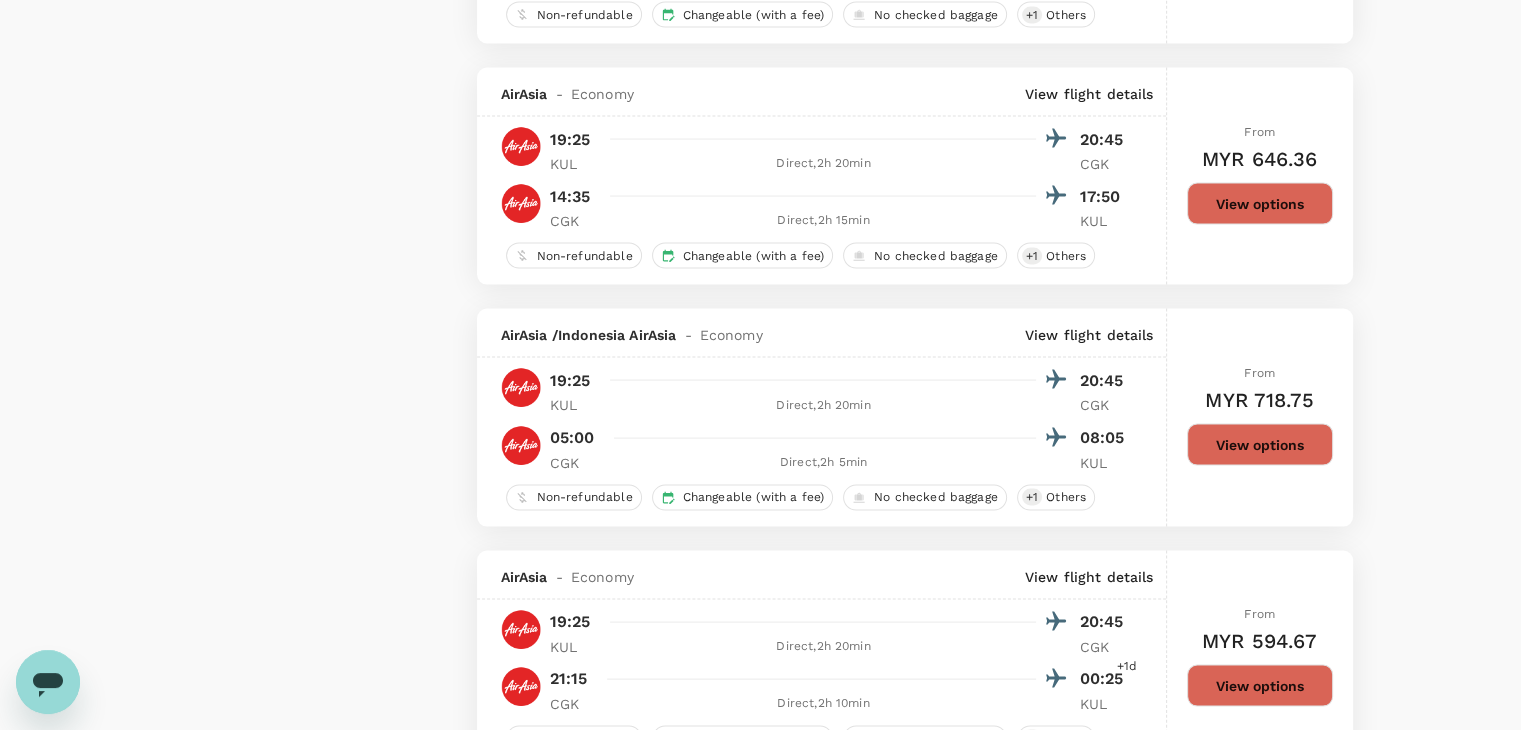 click on "View options" at bounding box center (1260, 445) 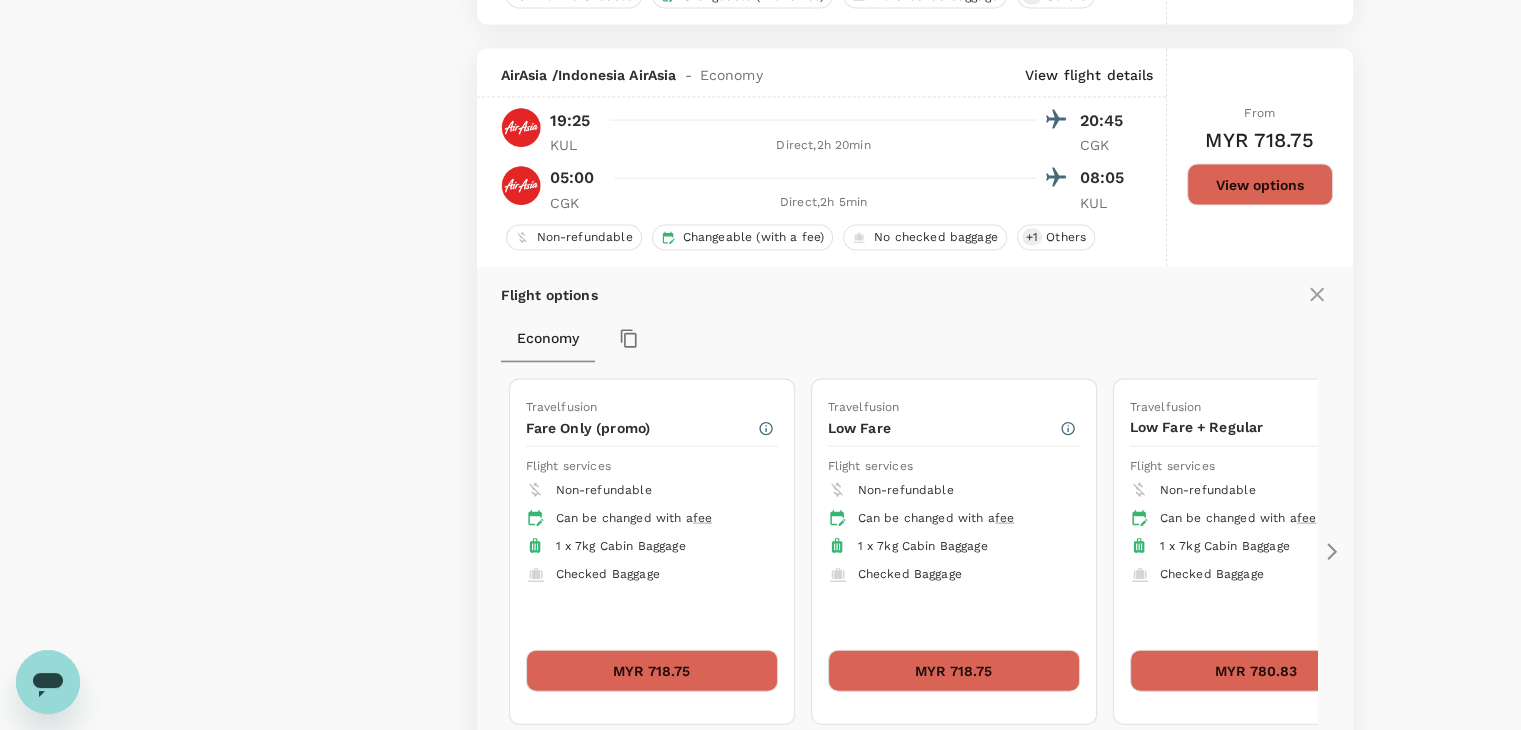 scroll, scrollTop: 4319, scrollLeft: 0, axis: vertical 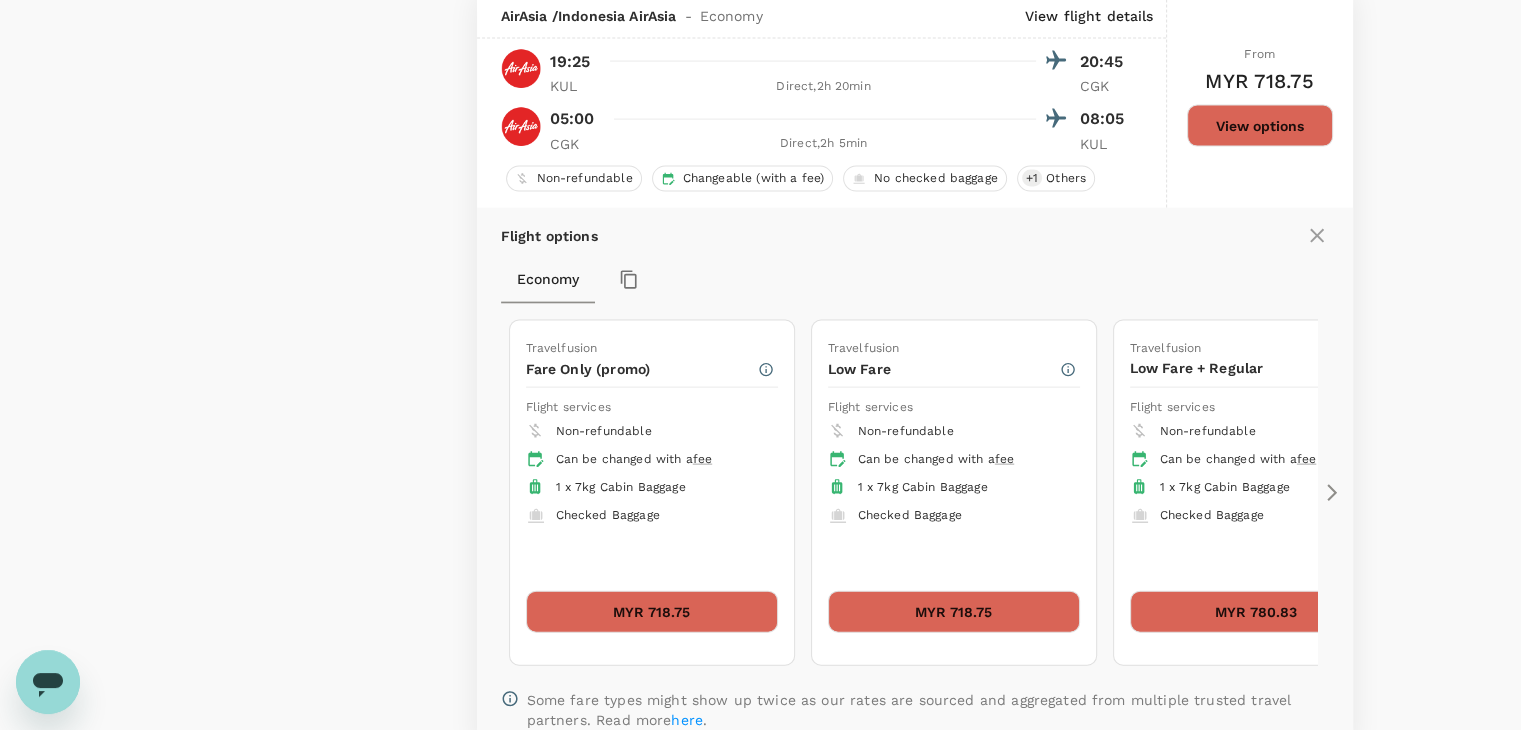 click 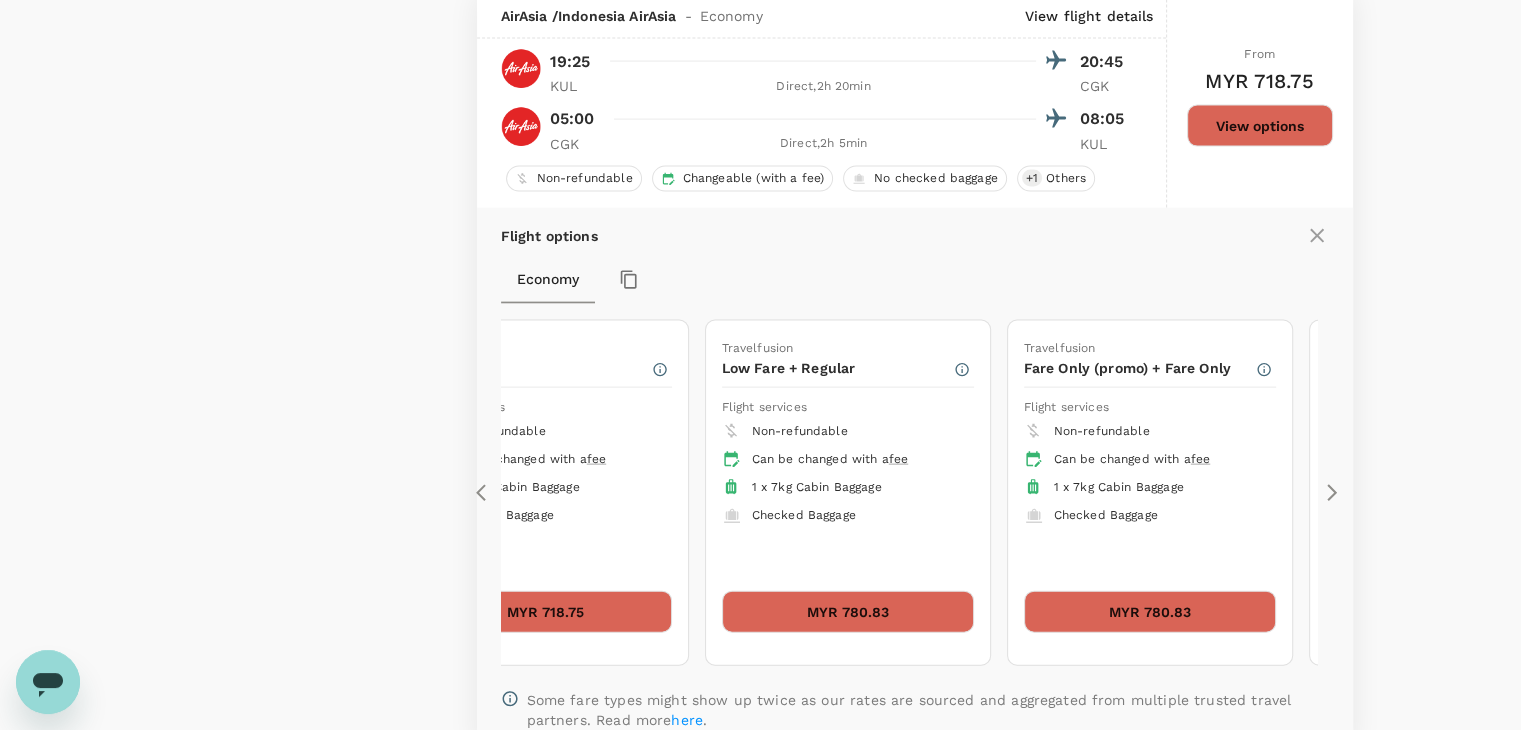 click 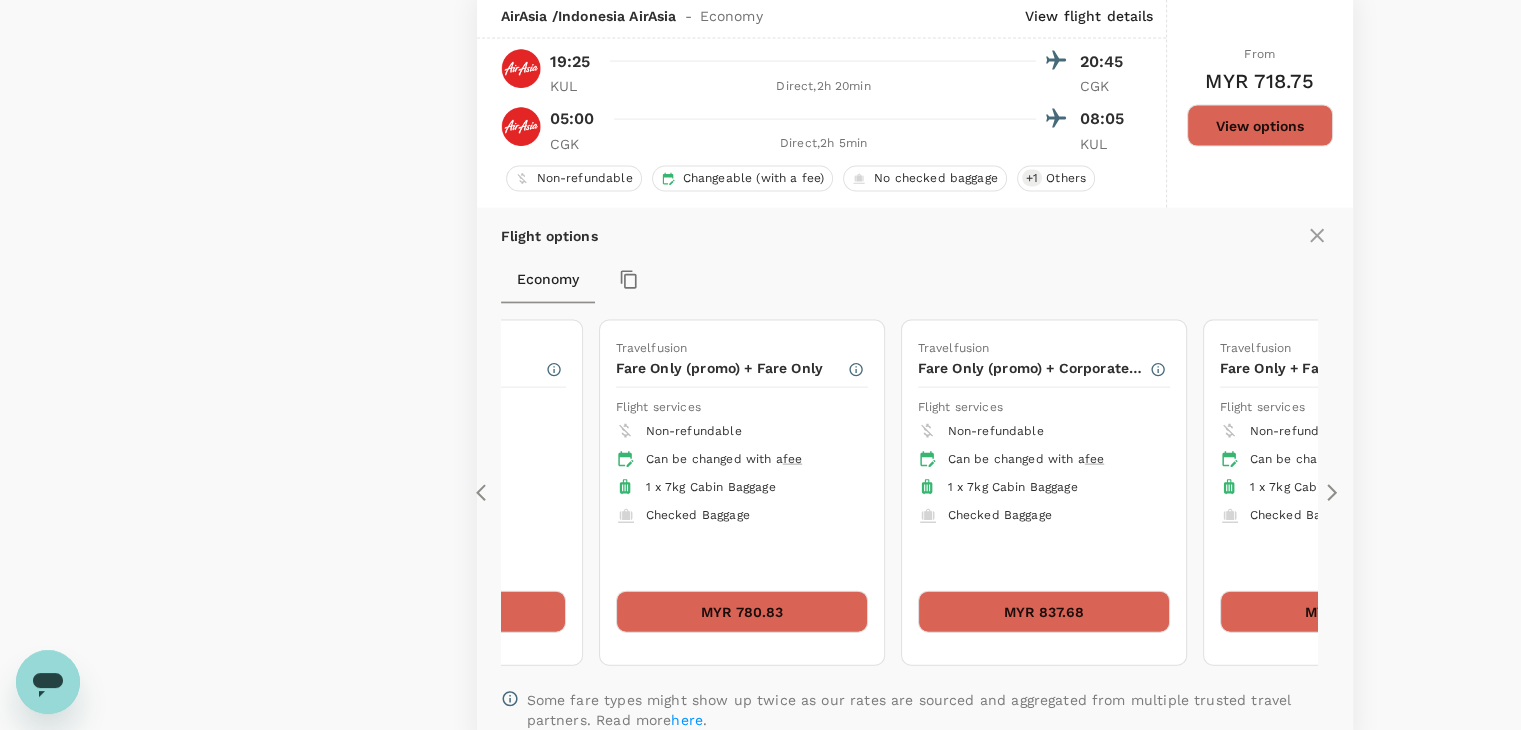click 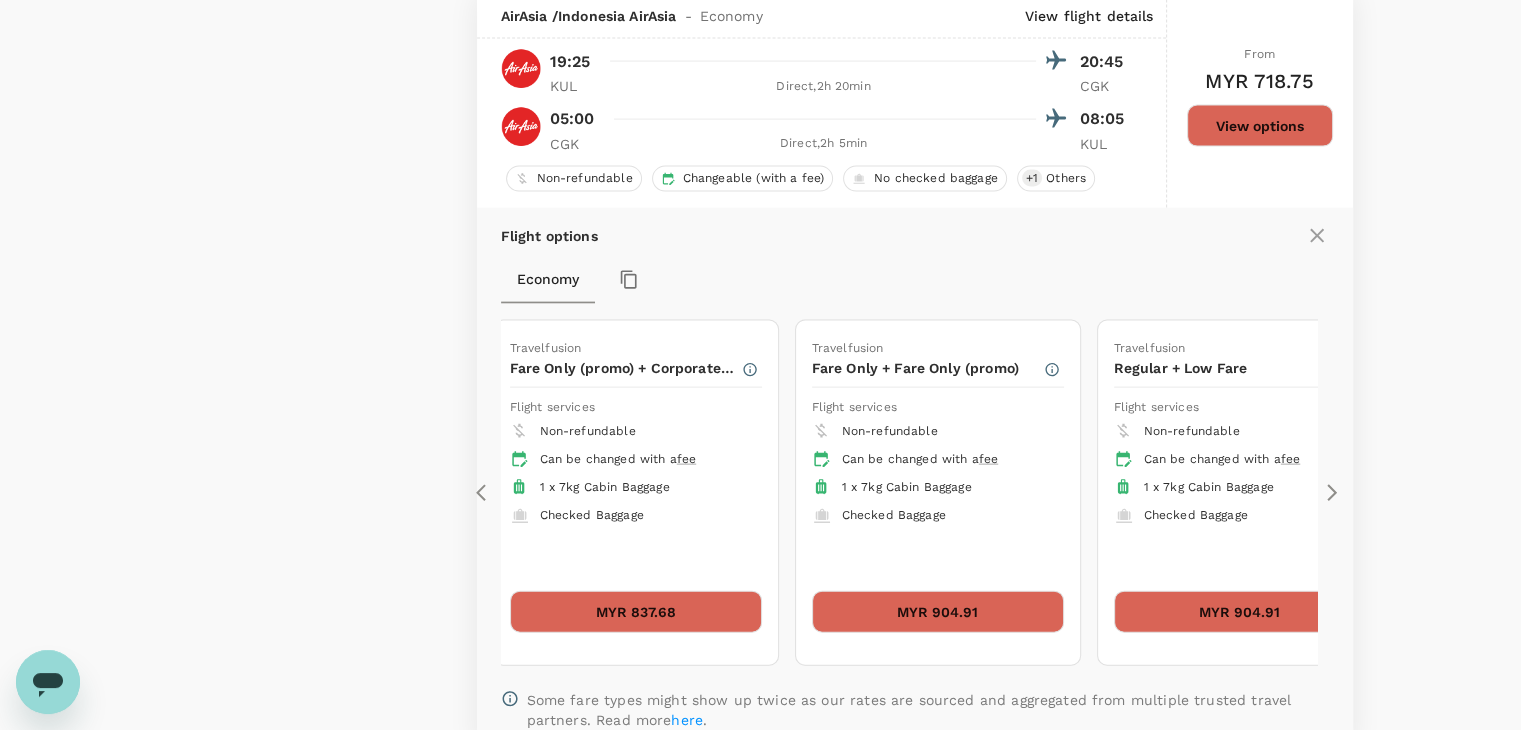 click 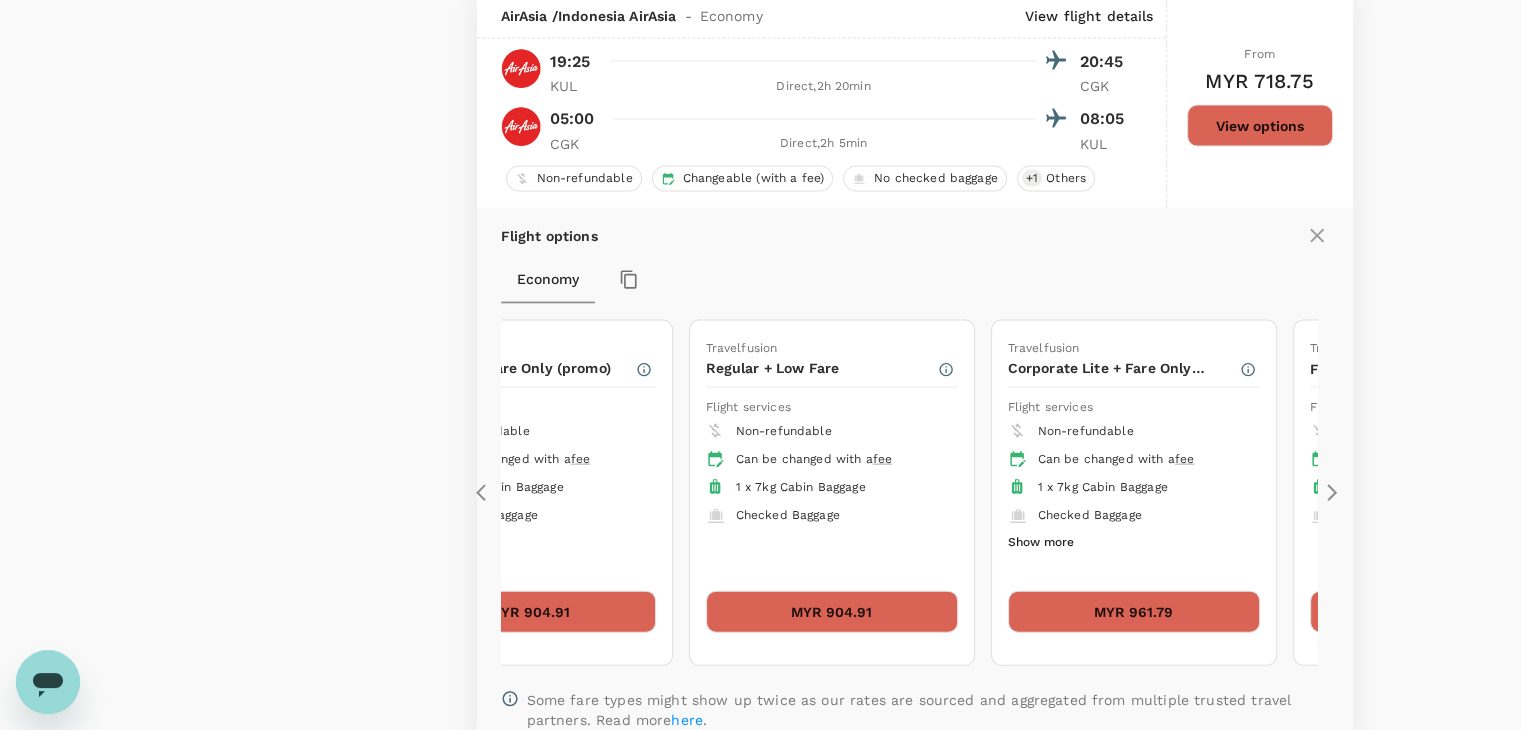 click 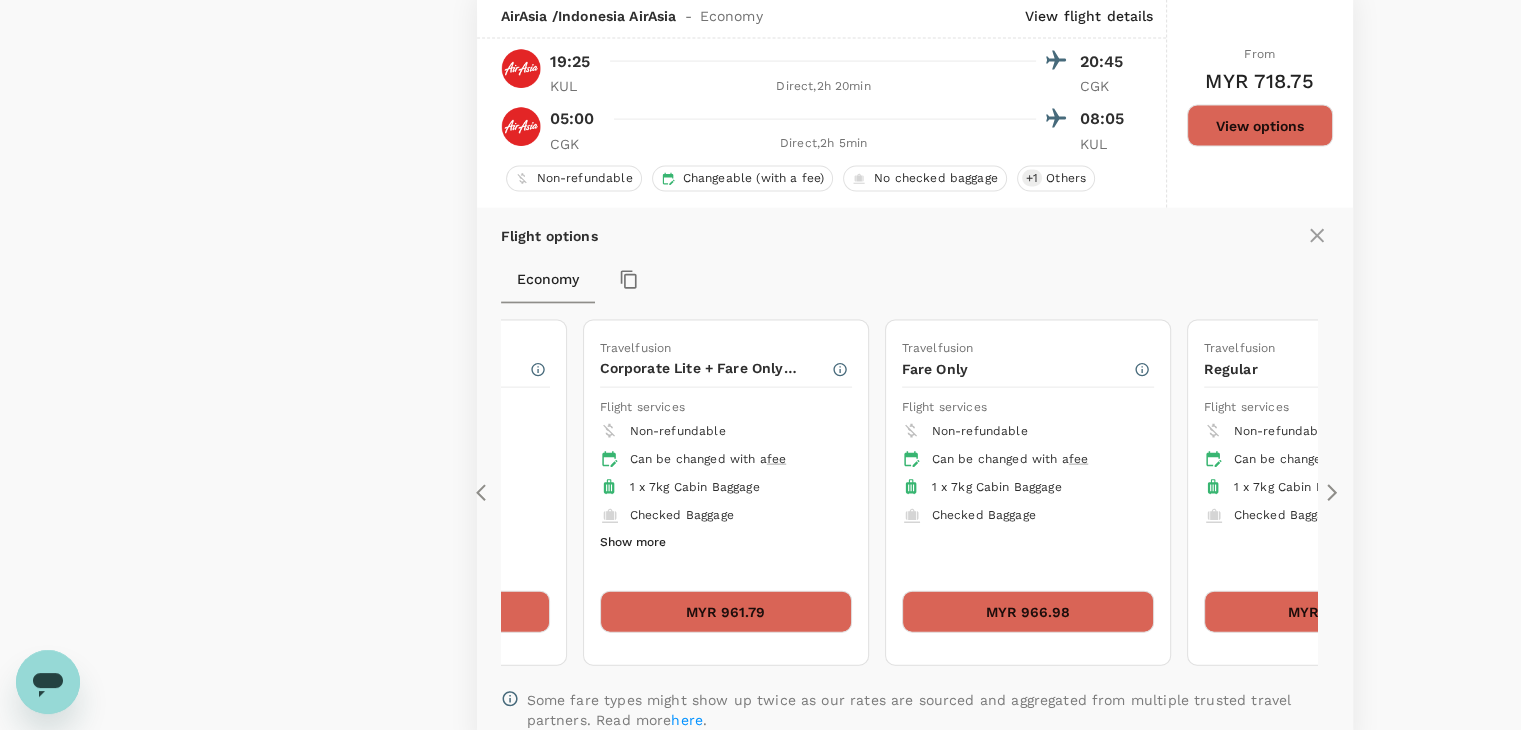 click 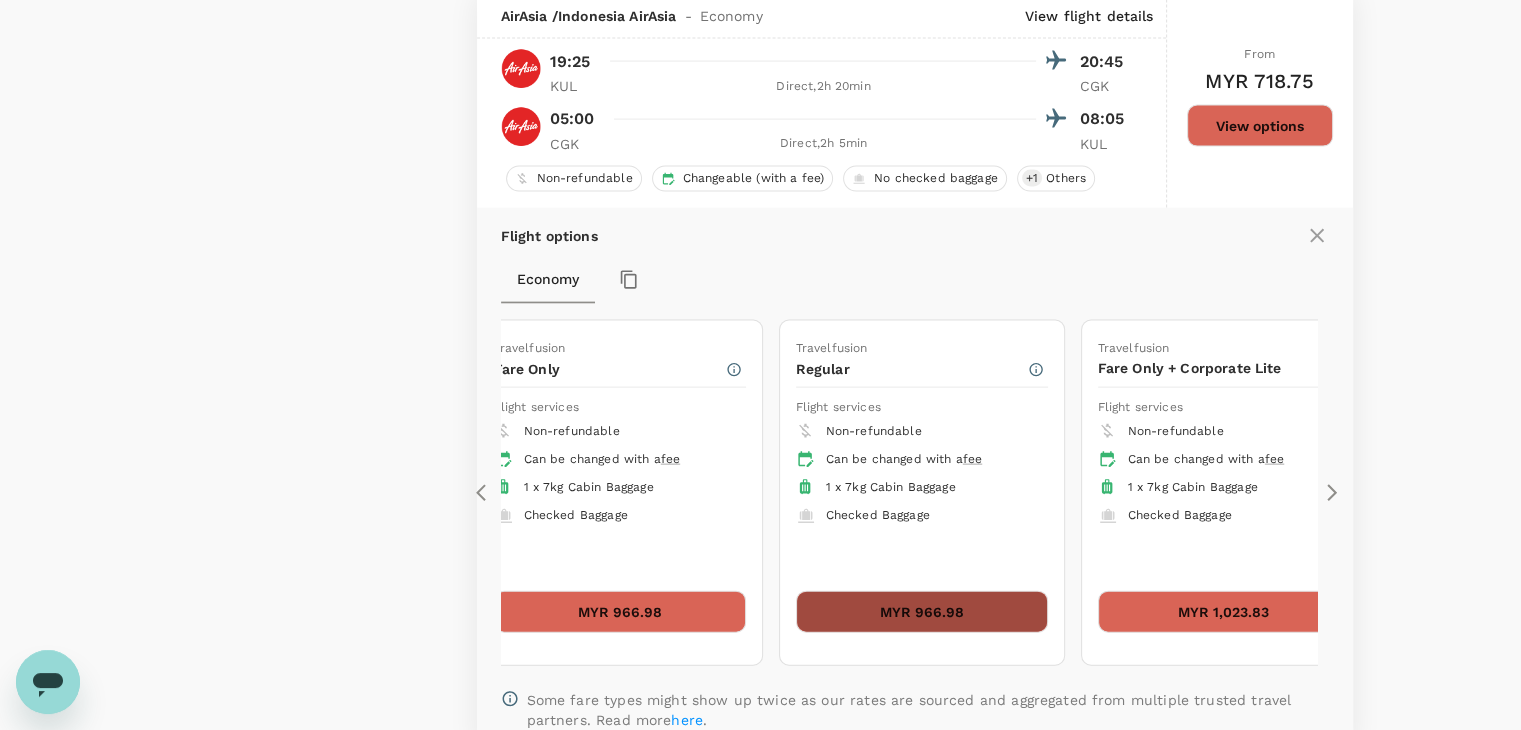 click on "MYR 966.98" at bounding box center [922, 612] 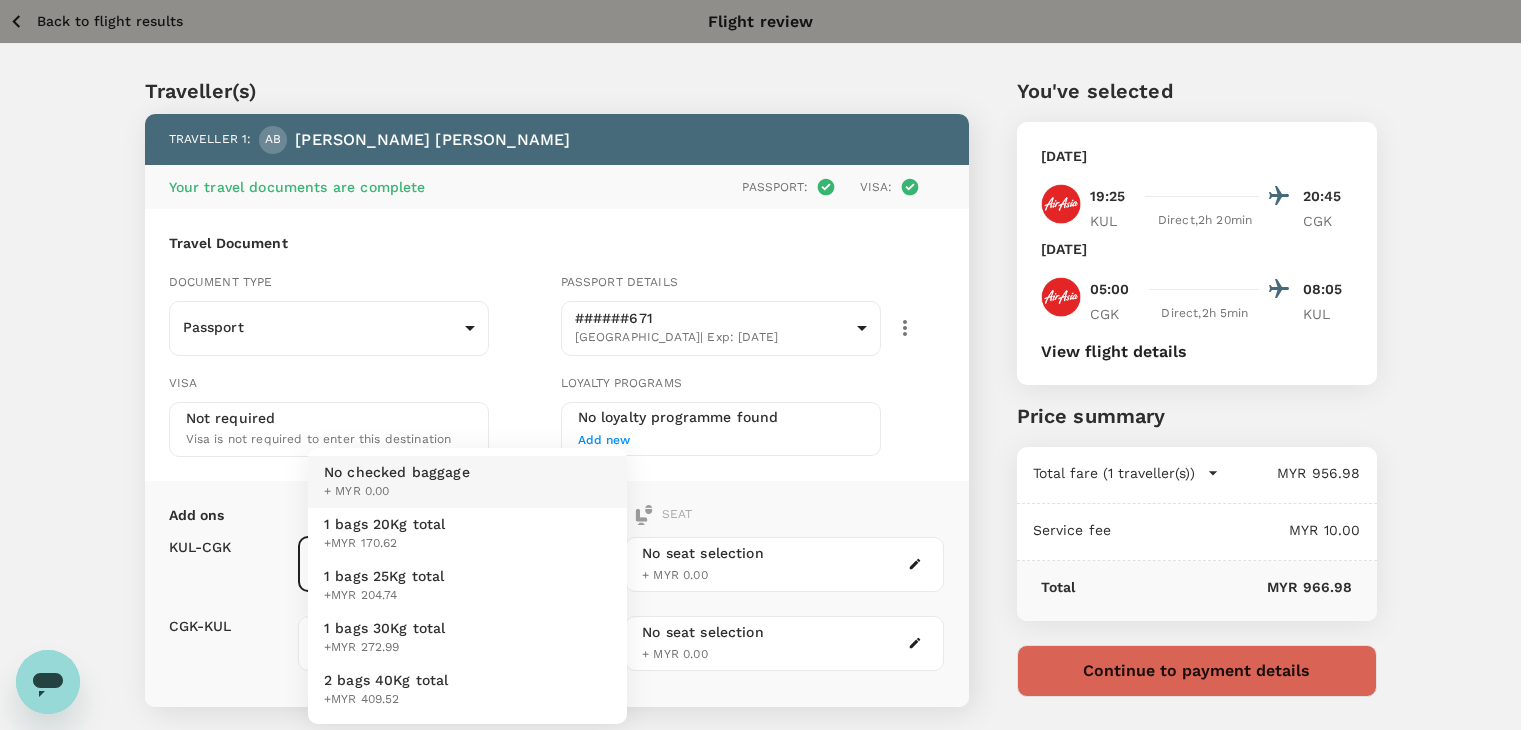 click on "Back to flight results Flight review Traveller(s) Traveller   1 : AB ABDUL AZIZ   BIN AHMAD Your travel documents are complete Passport : Visa : Travel Document Document type Passport Passport ​ Passport details ######671 Malaysia  | Exp:   05 Apr 2029 e20b3a4d-109a-4a45-8e85-e1128ad94a31 ​ Visa Not required Visa is not required to enter this destination Loyalty programs No loyalty programme found Add new Add ons Baggage Seat KUL  -  CGK CGK  -  KUL No checked baggage + MYR 0.00 ​ No checked baggage + MYR 0.00 ​ No seat selection + MYR 0.00 No seat selection + MYR 0.00 Special request Add any special requests here. Our support team will attend to it and reach out to you as soon as possible. Add request You've selected Friday, 01 Aug 2025 19:25 20:45 KUL Direct ,  2h 20min CGK Monday, 04 Aug 2025 05:00 08:05 CGK Direct ,  2h 5min KUL View flight details Price summary Total fare (1 traveller(s)) MYR 956.98 Air fare MYR 956.98 Baggage fee MYR 0.00 Seat fee MYR 0.00 Service fee MYR 10.00 Total MYR 966.98" at bounding box center [768, 480] 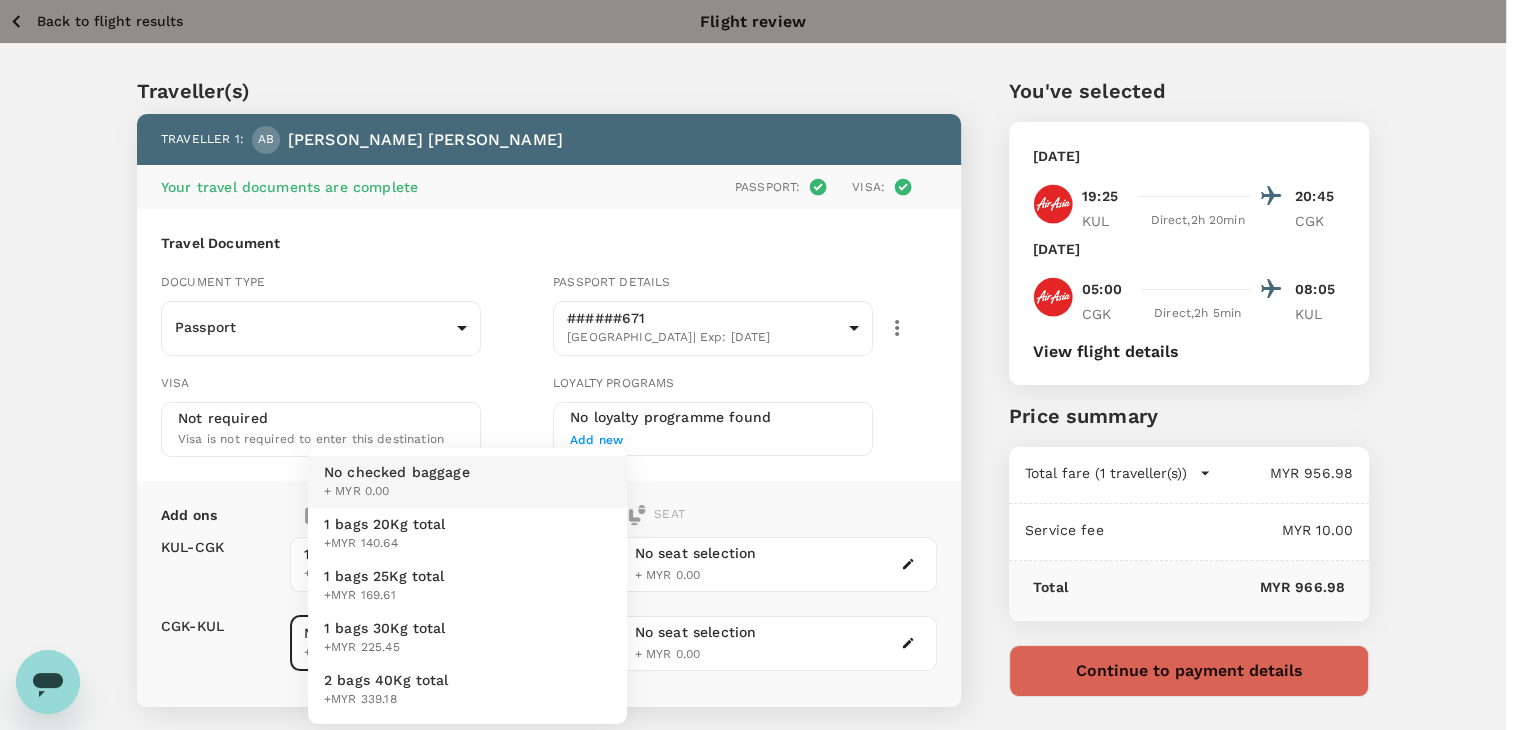 click on "Back to flight results Flight review Traveller(s) Traveller   1 : AB ABDUL AZIZ   BIN AHMAD Your travel documents are complete Passport : Visa : Travel Document Document type Passport Passport ​ Passport details ######671 Malaysia  | Exp:   05 Apr 2029 e20b3a4d-109a-4a45-8e85-e1128ad94a31 ​ Visa Not required Visa is not required to enter this destination Loyalty programs No loyalty programme found Add new Add ons Baggage Seat KUL  -  CGK CGK  -  KUL 1 bags 20Kg total +MYR 170.62 1 - 170.62 ​ No checked baggage + MYR 0.00 ​ No seat selection + MYR 0.00 No seat selection + MYR 0.00 Special request Add any special requests here. Our support team will attend to it and reach out to you as soon as possible. Add request You've selected Friday, 01 Aug 2025 19:25 20:45 KUL Direct ,  2h 20min CGK Monday, 04 Aug 2025 05:00 08:05 CGK Direct ,  2h 5min KUL View flight details Price summary Total fare (1 traveller(s)) MYR 956.98 Air fare MYR 956.98 Baggage fee MYR 0.00 Seat fee MYR 0.00 Service fee MYR 10.00 Total" at bounding box center [760, 480] 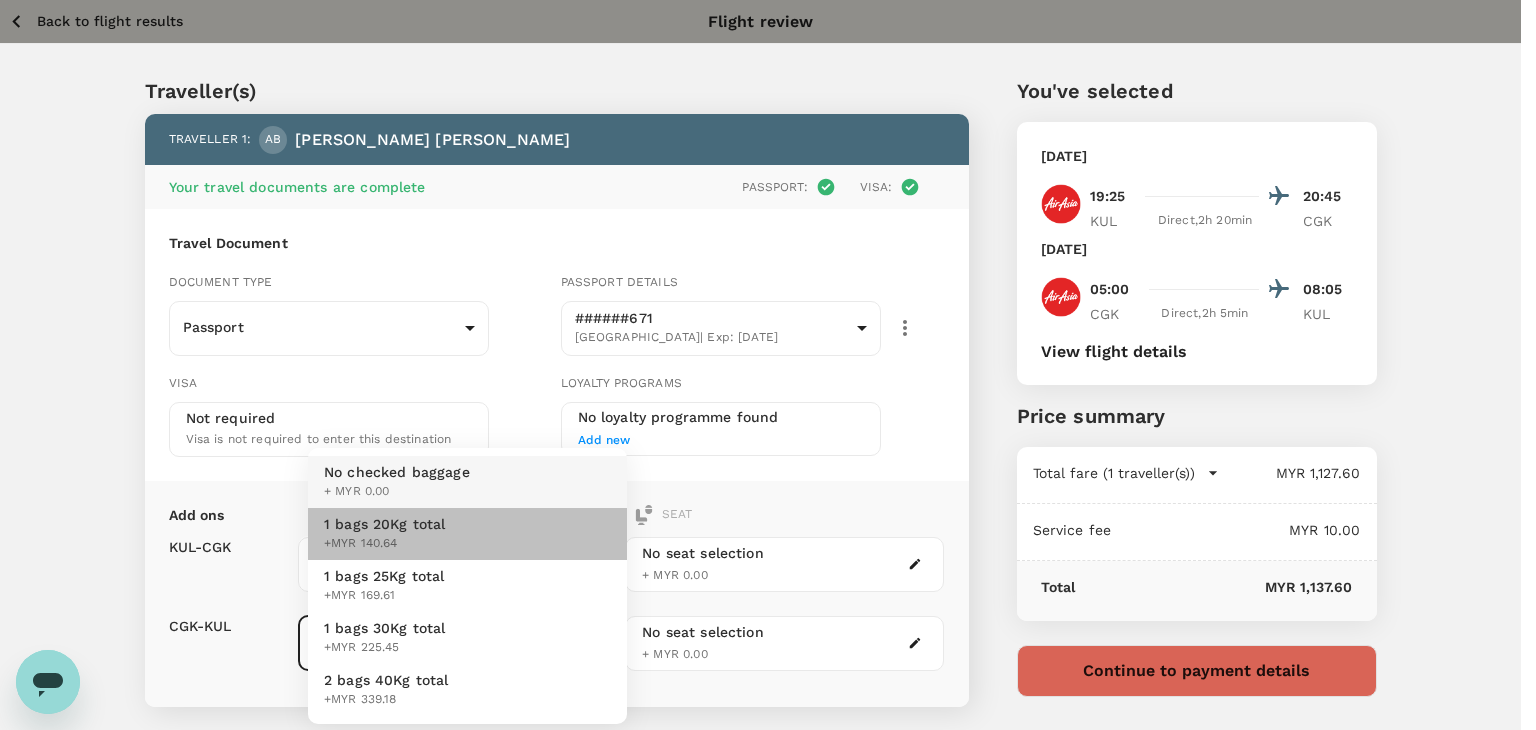 click on "1 bags 20Kg total +MYR 140.64" at bounding box center (467, 534) 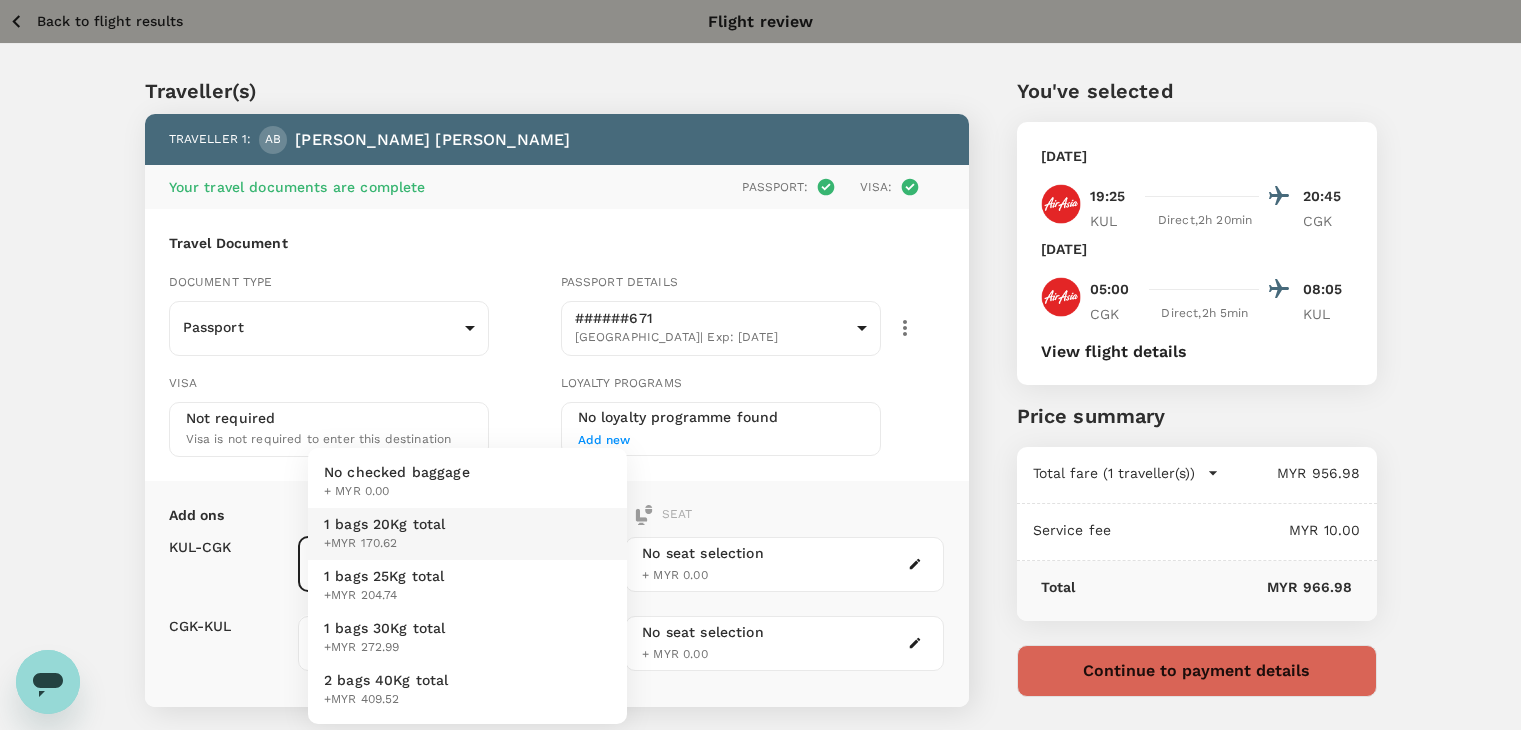 click on "Back to flight results Flight review Traveller(s) Traveller   1 : AB ABDUL AZIZ   BIN AHMAD Your travel documents are complete Passport : Visa : Travel Document Document type Passport Passport ​ Passport details ######671 Malaysia  | Exp:   05 Apr 2029 e20b3a4d-109a-4a45-8e85-e1128ad94a31 ​ Visa Not required Visa is not required to enter this destination Loyalty programs No loyalty programme found Add new Add ons Baggage Seat KUL  -  CGK CGK  -  KUL 1 bags 20Kg total +MYR 170.62 1 - 170.62 ​ 1 bags 20Kg total +MYR 140.64 1 - 140.64 ​ No seat selection + MYR 0.00 No seat selection + MYR 0.00 Special request Add any special requests here. Our support team will attend to it and reach out to you as soon as possible. Add request You've selected Friday, 01 Aug 2025 19:25 20:45 KUL Direct ,  2h 20min CGK Monday, 04 Aug 2025 05:00 08:05 CGK Direct ,  2h 5min KUL View flight details Price summary Total fare (1 traveller(s)) MYR 956.98 Air fare MYR 956.98 Baggage fee MYR 0.00 Seat fee MYR 0.00 Service fee Total" at bounding box center (768, 480) 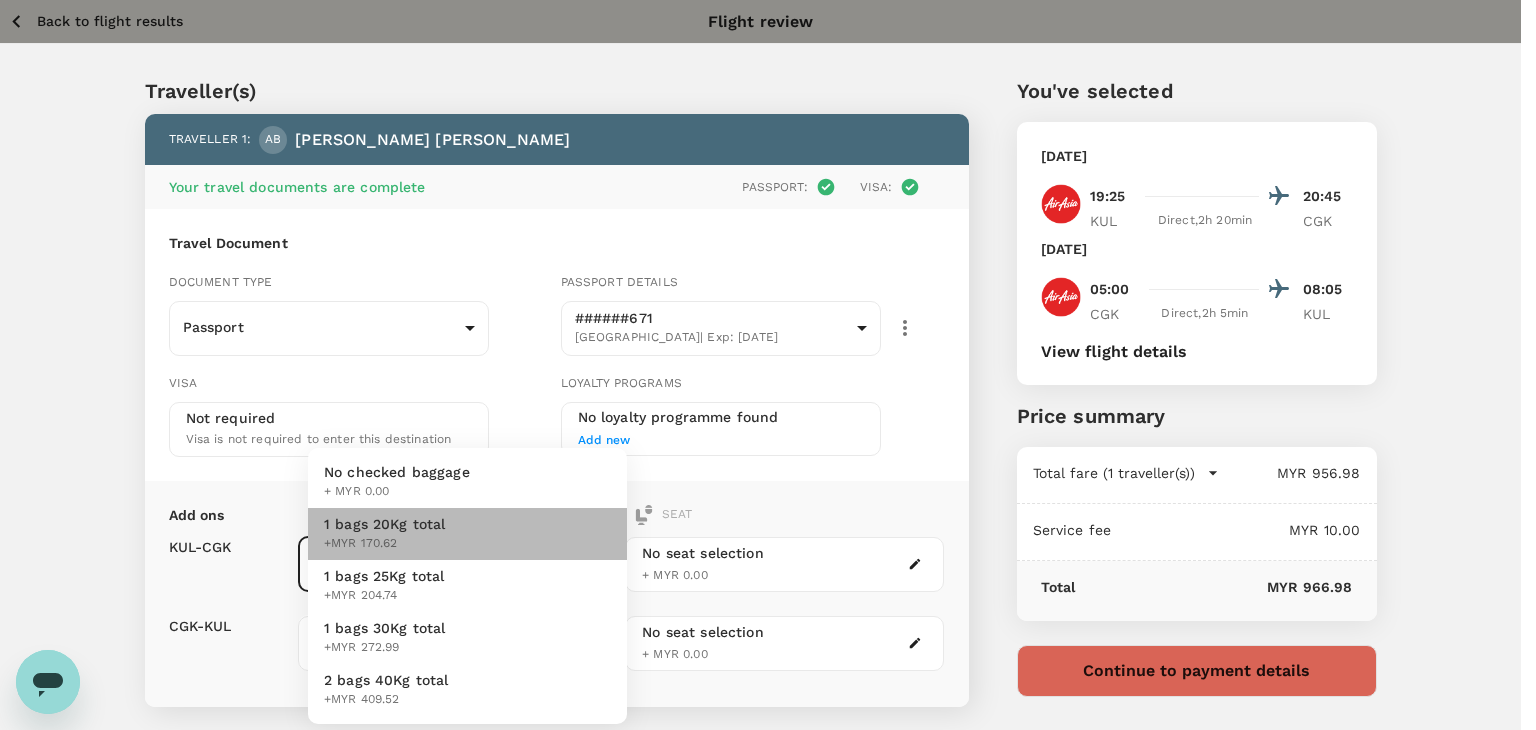 click on "1 bags 20Kg total" at bounding box center [385, 524] 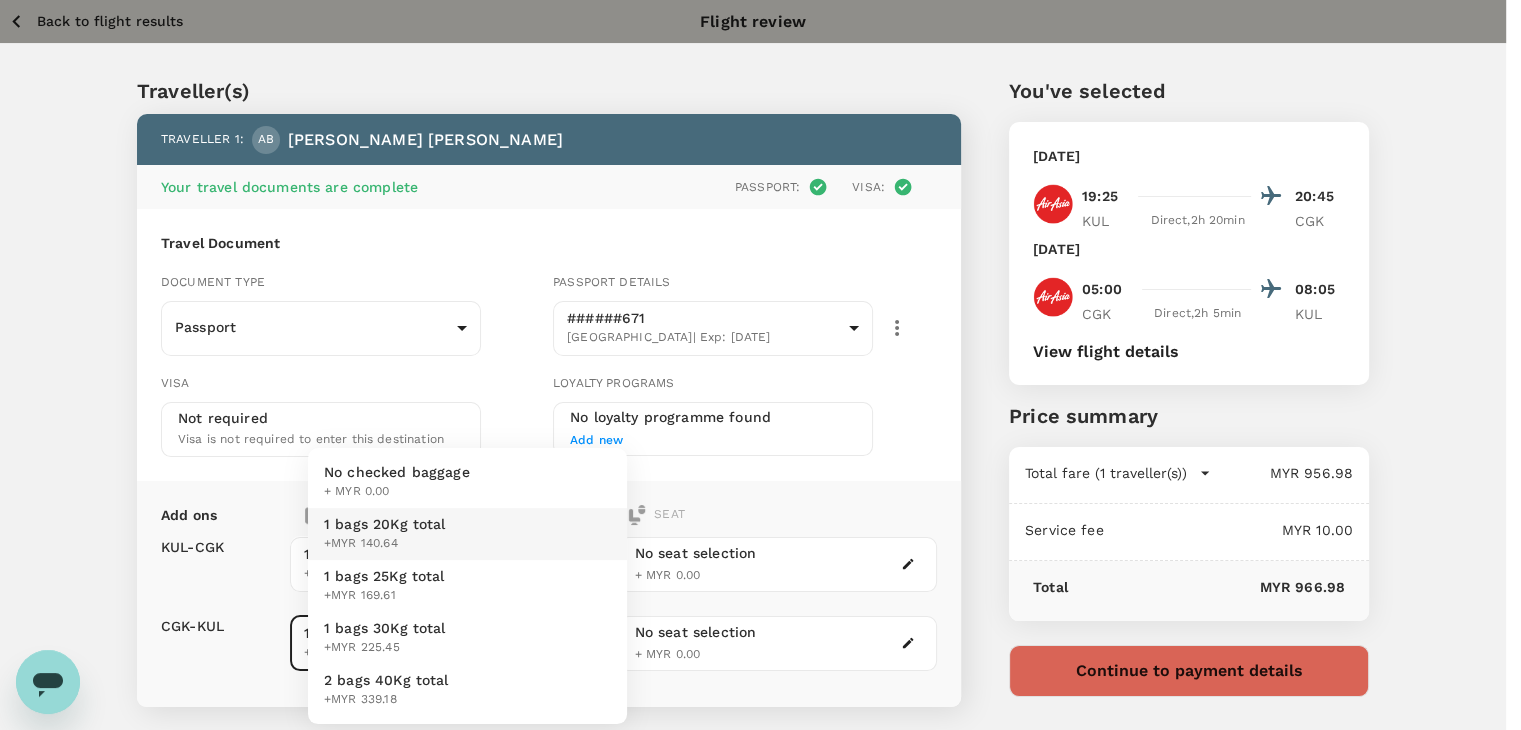 click on "Back to flight results Flight review Traveller(s) Traveller   1 : AB ABDUL AZIZ   BIN AHMAD Your travel documents are complete Passport : Visa : Travel Document Document type Passport Passport ​ Passport details ######671 Malaysia  | Exp:   05 Apr 2029 e20b3a4d-109a-4a45-8e85-e1128ad94a31 ​ Visa Not required Visa is not required to enter this destination Loyalty programs No loyalty programme found Add new Add ons Baggage Seat KUL  -  CGK CGK  -  KUL 1 bags 20Kg total +MYR 170.62 1 - 170.62 ​ 1 bags 20Kg total +MYR 140.64 1 - 140.64 ​ No seat selection + MYR 0.00 No seat selection + MYR 0.00 Special request Add any special requests here. Our support team will attend to it and reach out to you as soon as possible. Add request You've selected Friday, 01 Aug 2025 19:25 20:45 KUL Direct ,  2h 20min CGK Monday, 04 Aug 2025 05:00 08:05 CGK Direct ,  2h 5min KUL View flight details Price summary Total fare (1 traveller(s)) MYR 956.98 Air fare MYR 956.98 Baggage fee MYR 0.00 Seat fee MYR 0.00 Service fee Total" at bounding box center (760, 480) 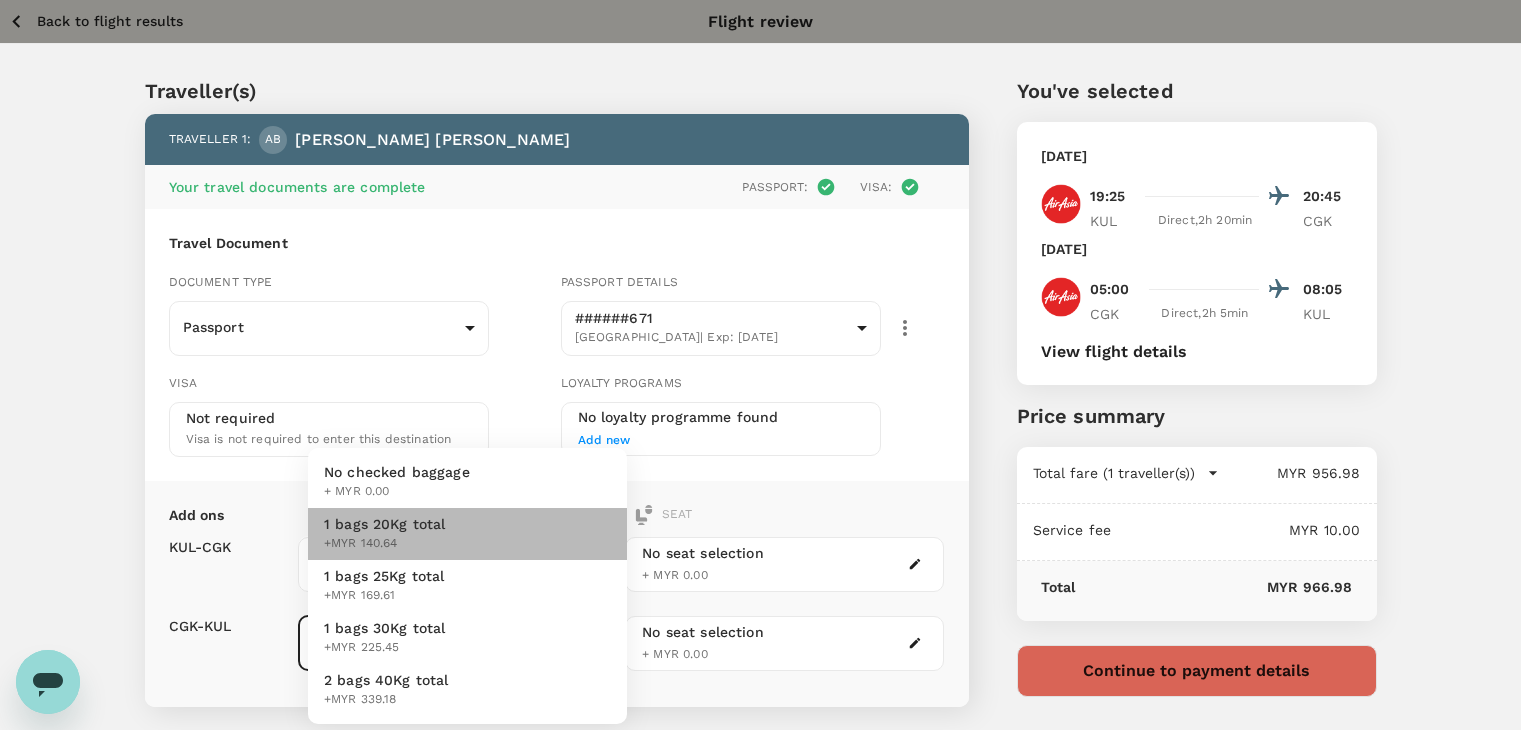 click on "+MYR 140.64" at bounding box center (385, 544) 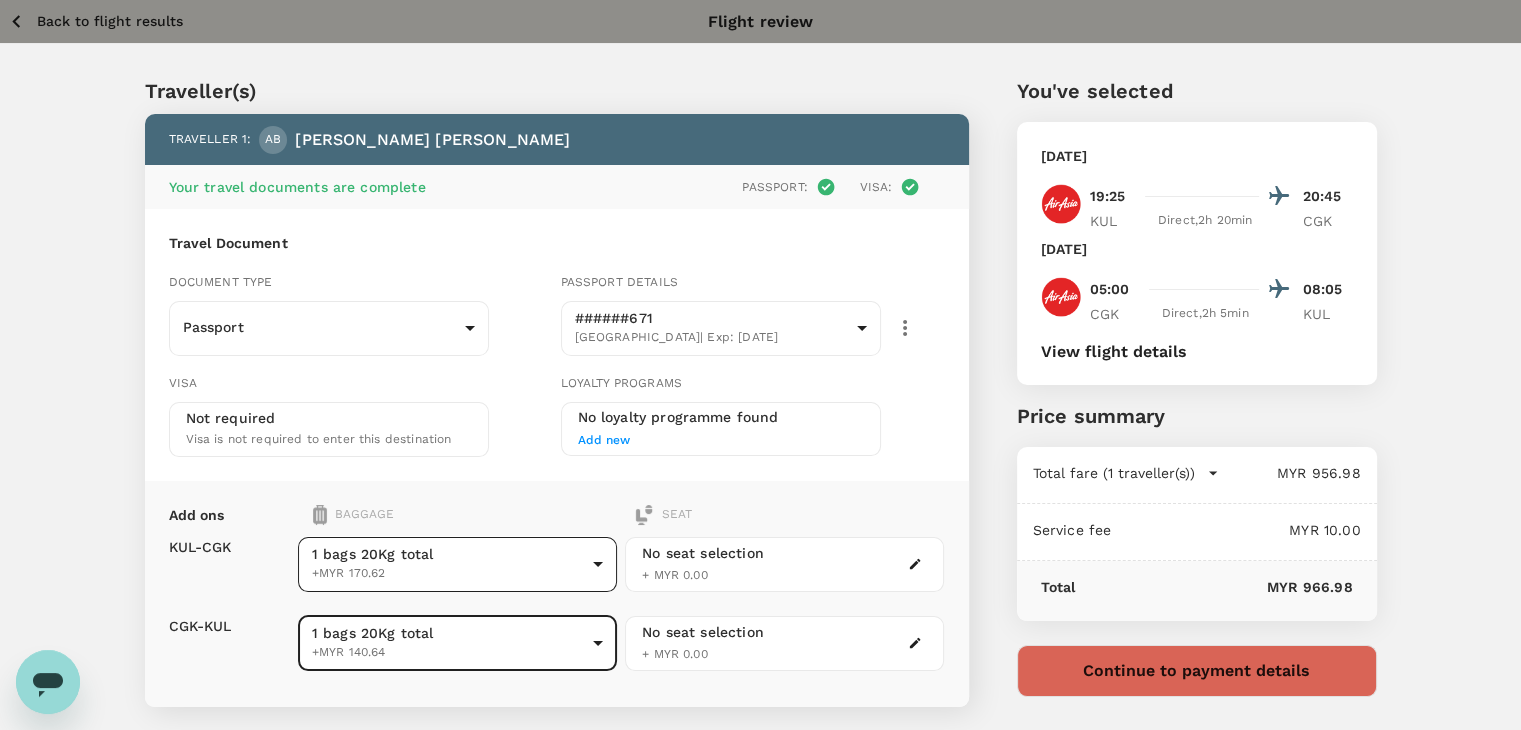 click on "Back to flight results Flight review Traveller(s) Traveller   1 : AB ABDUL AZIZ   BIN AHMAD Your travel documents are complete Passport : Visa : Travel Document Document type Passport Passport ​ Passport details ######671 Malaysia  | Exp:   05 Apr 2029 e20b3a4d-109a-4a45-8e85-e1128ad94a31 ​ Visa Not required Visa is not required to enter this destination Loyalty programs No loyalty programme found Add new Add ons Baggage Seat KUL  -  CGK CGK  -  KUL 1 bags 20Kg total +MYR 170.62 1 - 170.62 ​ 1 bags 20Kg total +MYR 140.64 1 - 140.64 ​ No seat selection + MYR 0.00 No seat selection + MYR 0.00 Special request Add any special requests here. Our support team will attend to it and reach out to you as soon as possible. Add request You've selected Friday, 01 Aug 2025 19:25 20:45 KUL Direct ,  2h 20min CGK Monday, 04 Aug 2025 05:00 08:05 CGK Direct ,  2h 5min KUL View flight details Price summary Total fare (1 traveller(s)) MYR 956.98 Air fare MYR 956.98 Baggage fee MYR 0.00 Seat fee MYR 0.00 Service fee Total" at bounding box center [760, 480] 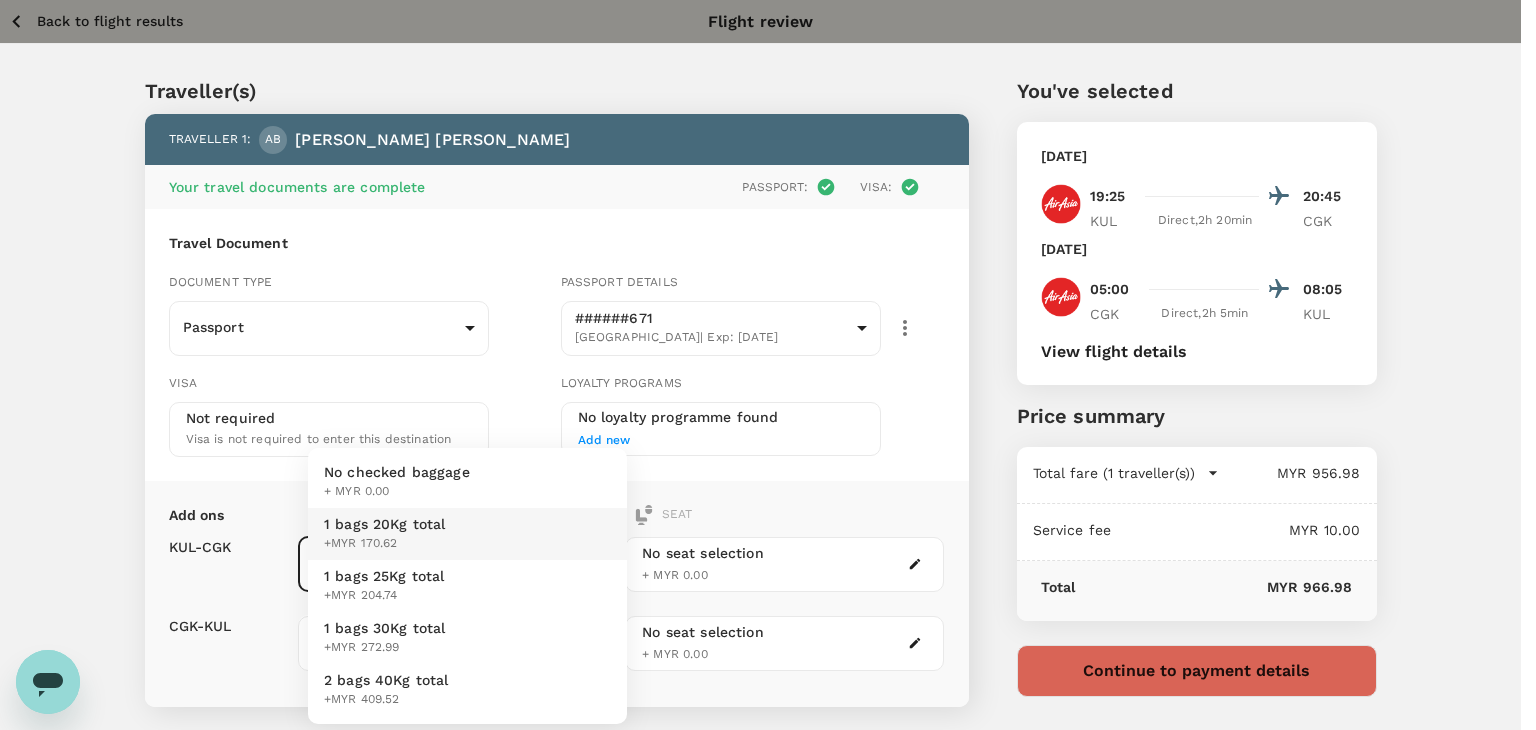 click on "No checked baggage" at bounding box center [397, 472] 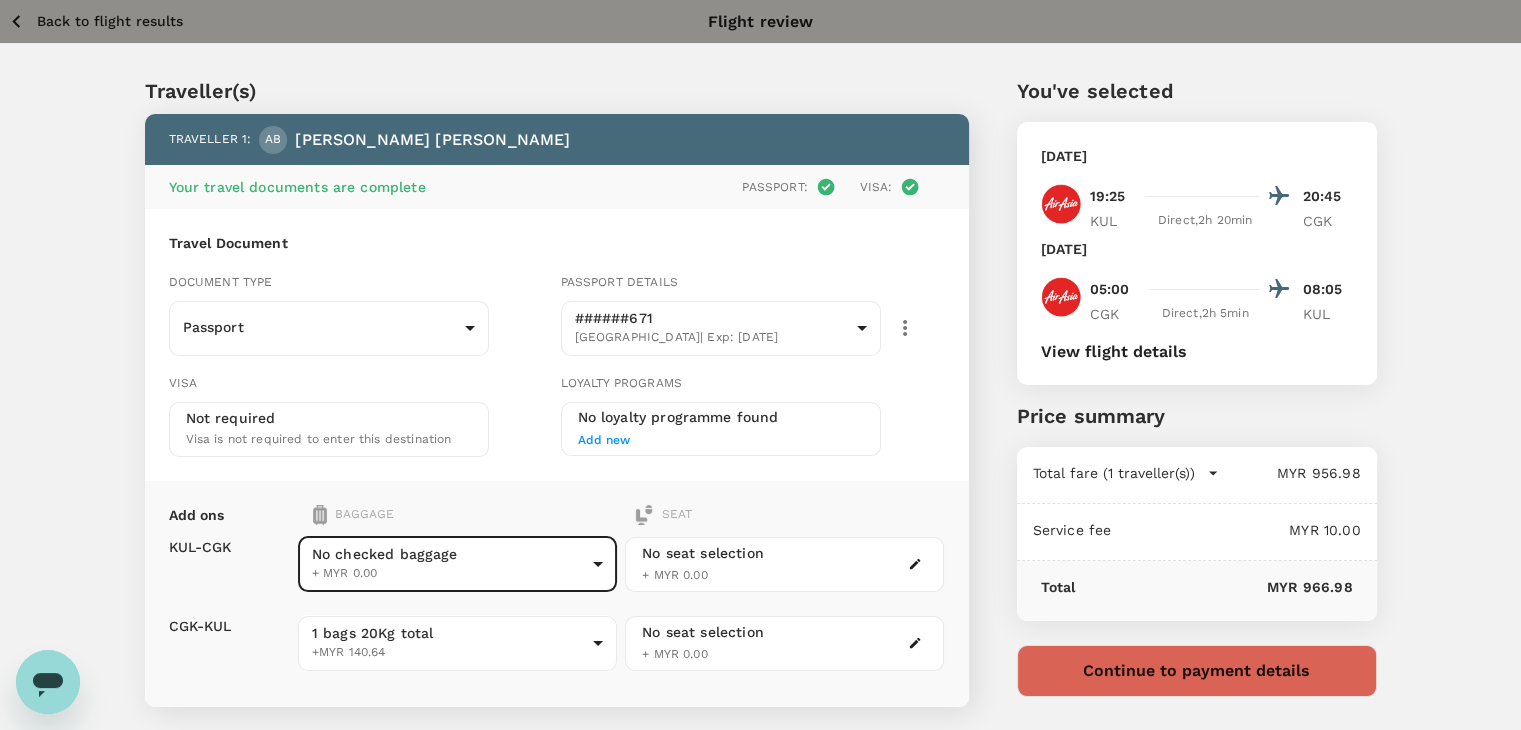 click on "Back to flight results Flight review Traveller(s) Traveller   1 : AB ABDUL AZIZ   BIN AHMAD Your travel documents are complete Passport : Visa : Travel Document Document type Passport Passport ​ Passport details ######671 Malaysia  | Exp:   05 Apr 2029 e20b3a4d-109a-4a45-8e85-e1128ad94a31 ​ Visa Not required Visa is not required to enter this destination Loyalty programs No loyalty programme found Add new Add ons Baggage Seat KUL  -  CGK CGK  -  KUL No checked baggage + MYR 0.00 ​ 1 bags 20Kg total +MYR 140.64 1 - 140.64 ​ No seat selection + MYR 0.00 No seat selection + MYR 0.00 Special request Add any special requests here. Our support team will attend to it and reach out to you as soon as possible. Add request You've selected Friday, 01 Aug 2025 19:25 20:45 KUL Direct ,  2h 20min CGK Monday, 04 Aug 2025 05:00 08:05 CGK Direct ,  2h 5min KUL View flight details Price summary Total fare (1 traveller(s)) MYR 956.98 Air fare MYR 956.98 Baggage fee MYR 0.00 Seat fee MYR 0.00 Service fee MYR 10.00 Total" at bounding box center (760, 480) 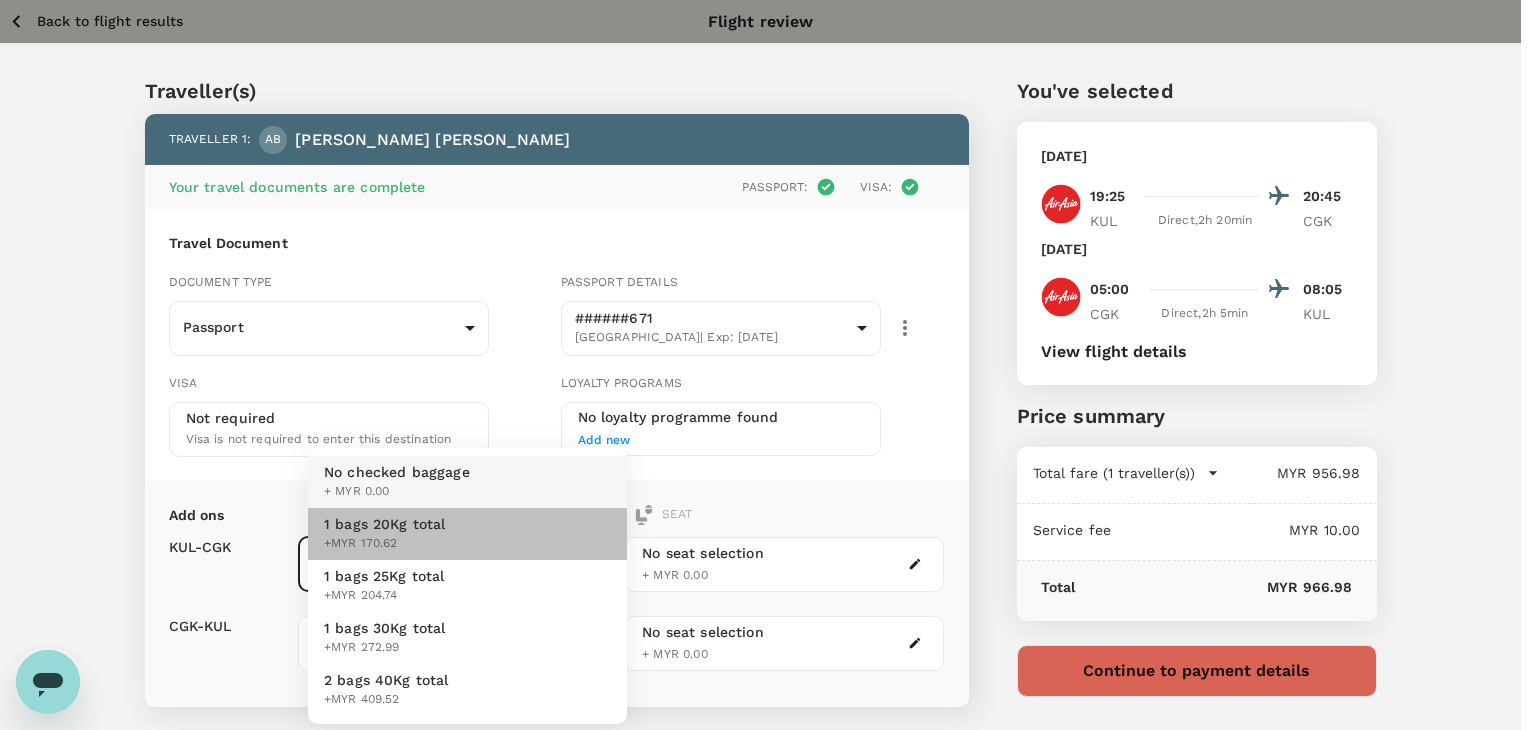 click on "1 bags 20Kg total" at bounding box center (385, 524) 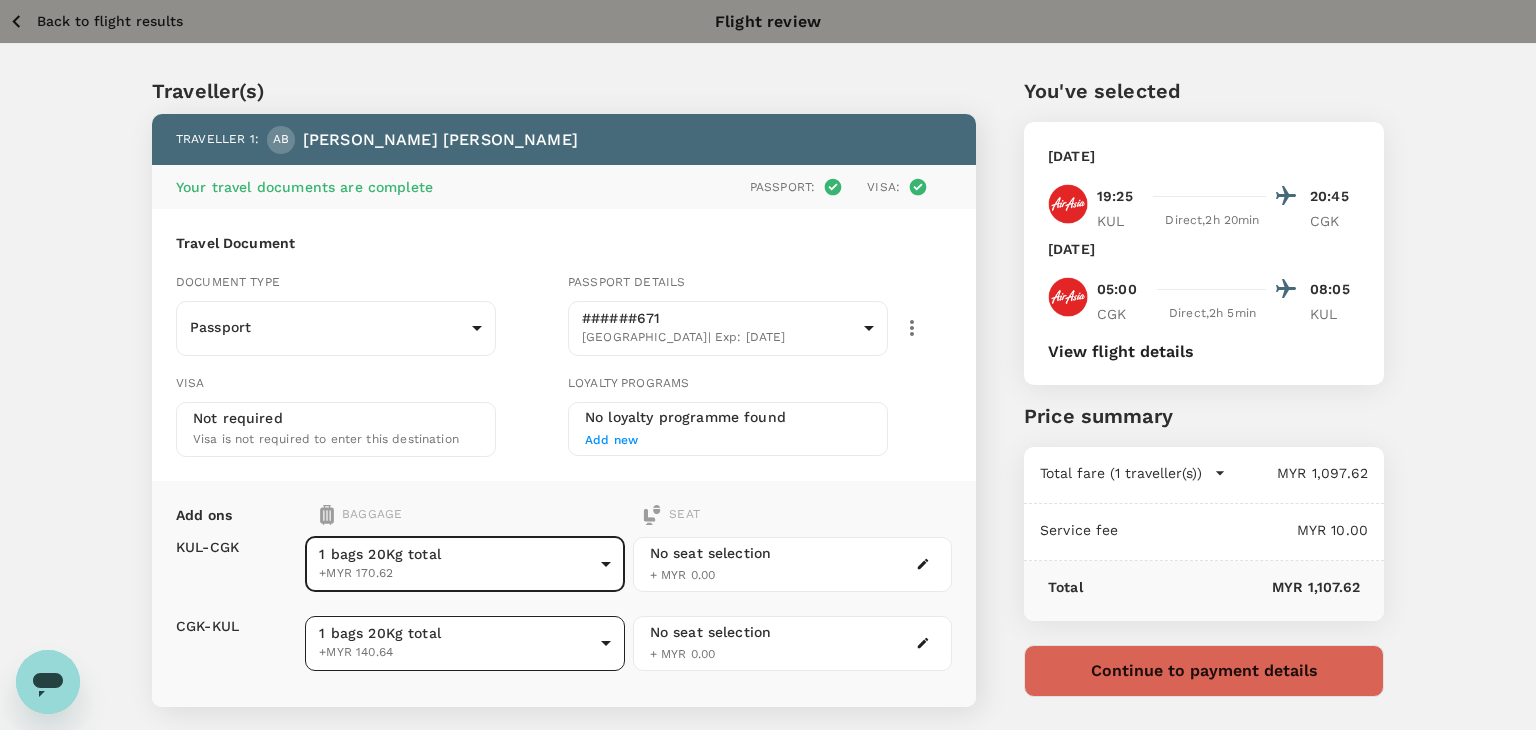 click on "Back to flight results Flight review Traveller(s) Traveller   1 : AB ABDUL AZIZ   BIN AHMAD Your travel documents are complete Passport : Visa : Travel Document Document type Passport Passport ​ Passport details ######671 Malaysia  | Exp:   05 Apr 2029 e20b3a4d-109a-4a45-8e85-e1128ad94a31 ​ Visa Not required Visa is not required to enter this destination Loyalty programs No loyalty programme found Add new Add ons Baggage Seat KUL  -  CGK CGK  -  KUL 1 bags 20Kg total +MYR 170.62 1 - 170.62 ​ 1 bags 20Kg total +MYR 140.64 1 - 140.64 ​ No seat selection + MYR 0.00 No seat selection + MYR 0.00 Special request Add any special requests here. Our support team will attend to it and reach out to you as soon as possible. Add request You've selected Friday, 01 Aug 2025 19:25 20:45 KUL Direct ,  2h 20min CGK Monday, 04 Aug 2025 05:00 08:05 CGK Direct ,  2h 5min KUL View flight details Price summary Total fare (1 traveller(s)) MYR 1,097.62 Air fare MYR 956.98 Baggage fee MYR 140.64 Seat fee MYR 0.00 Service fee )" at bounding box center [768, 480] 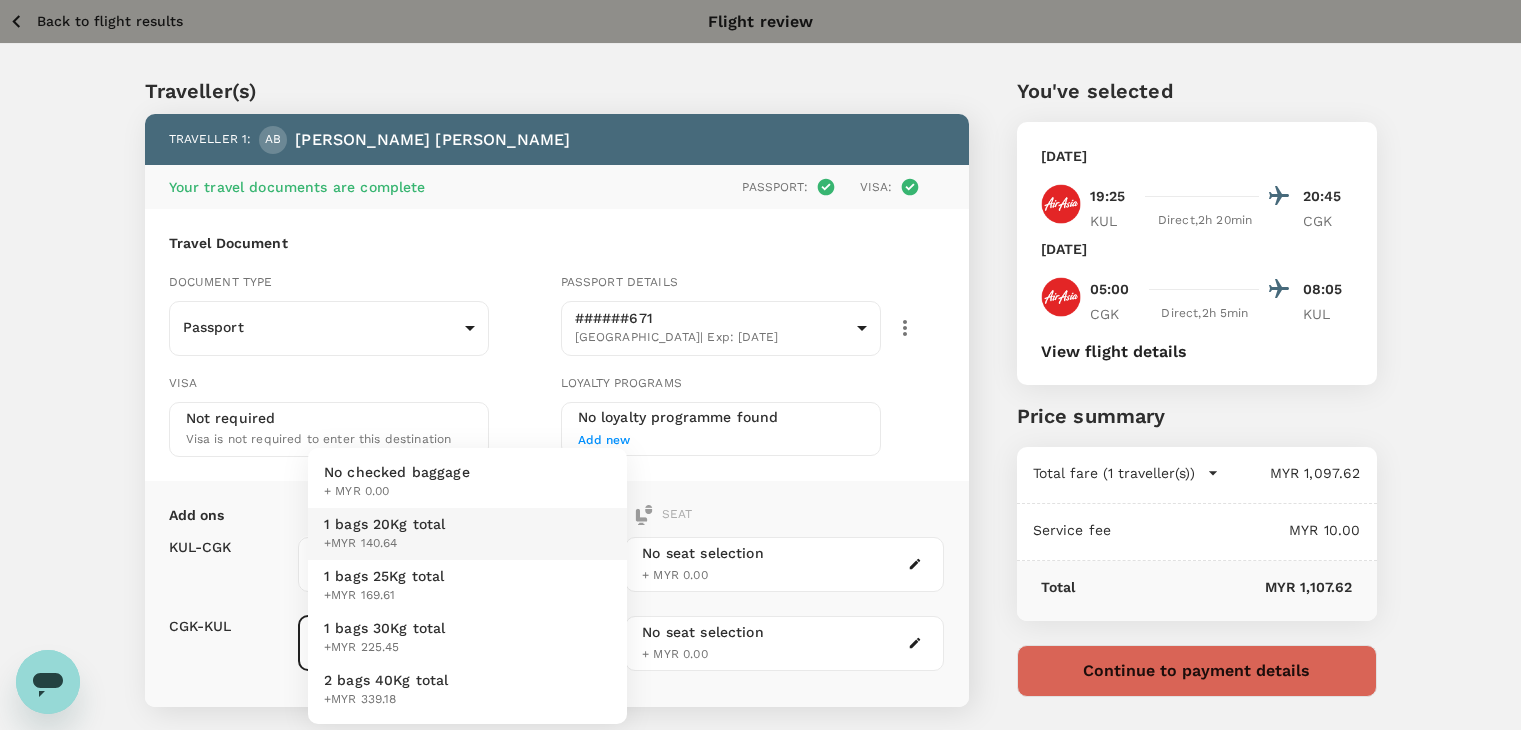 click on "+MYR 140.64" at bounding box center (385, 544) 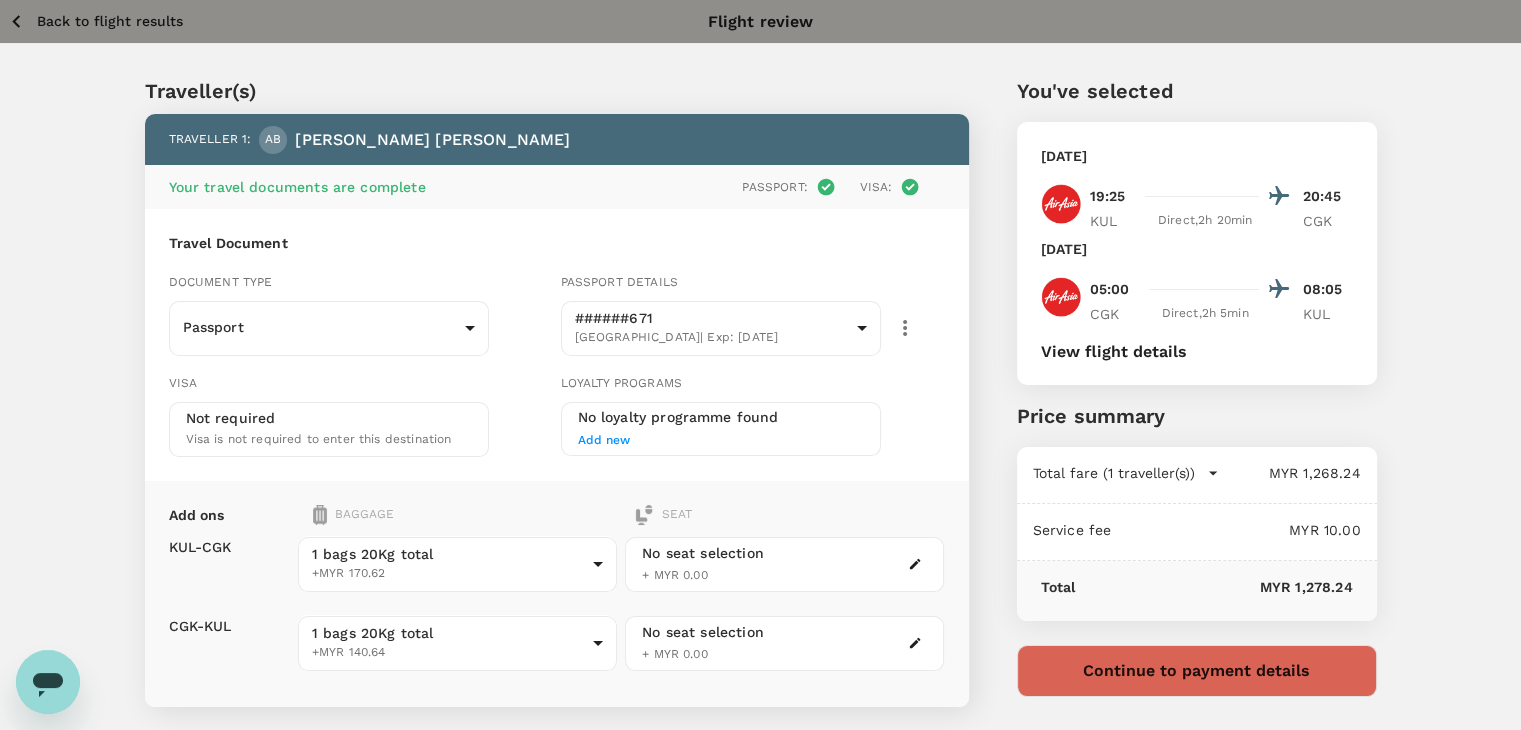 click on "Back to flight results" at bounding box center (110, 21) 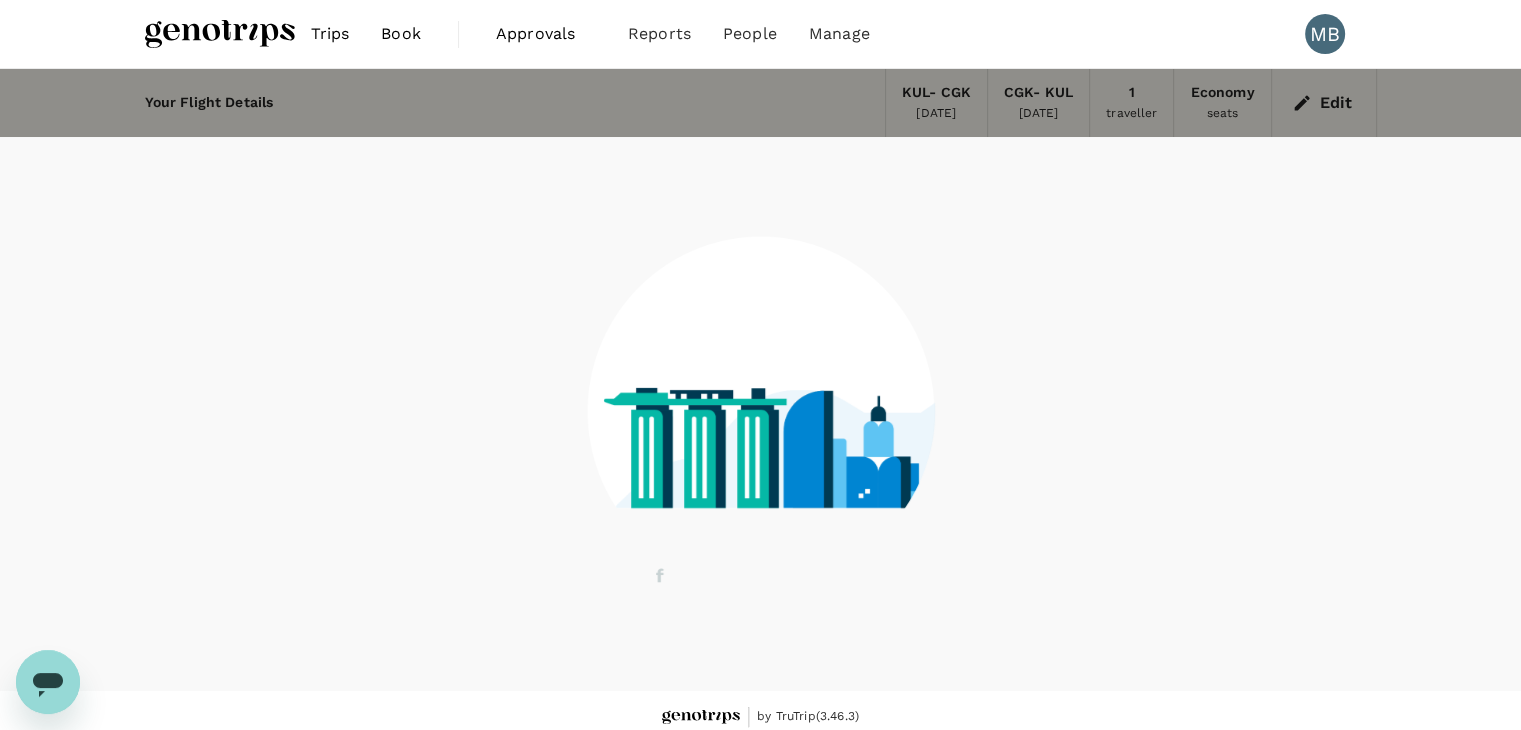 scroll, scrollTop: 13, scrollLeft: 0, axis: vertical 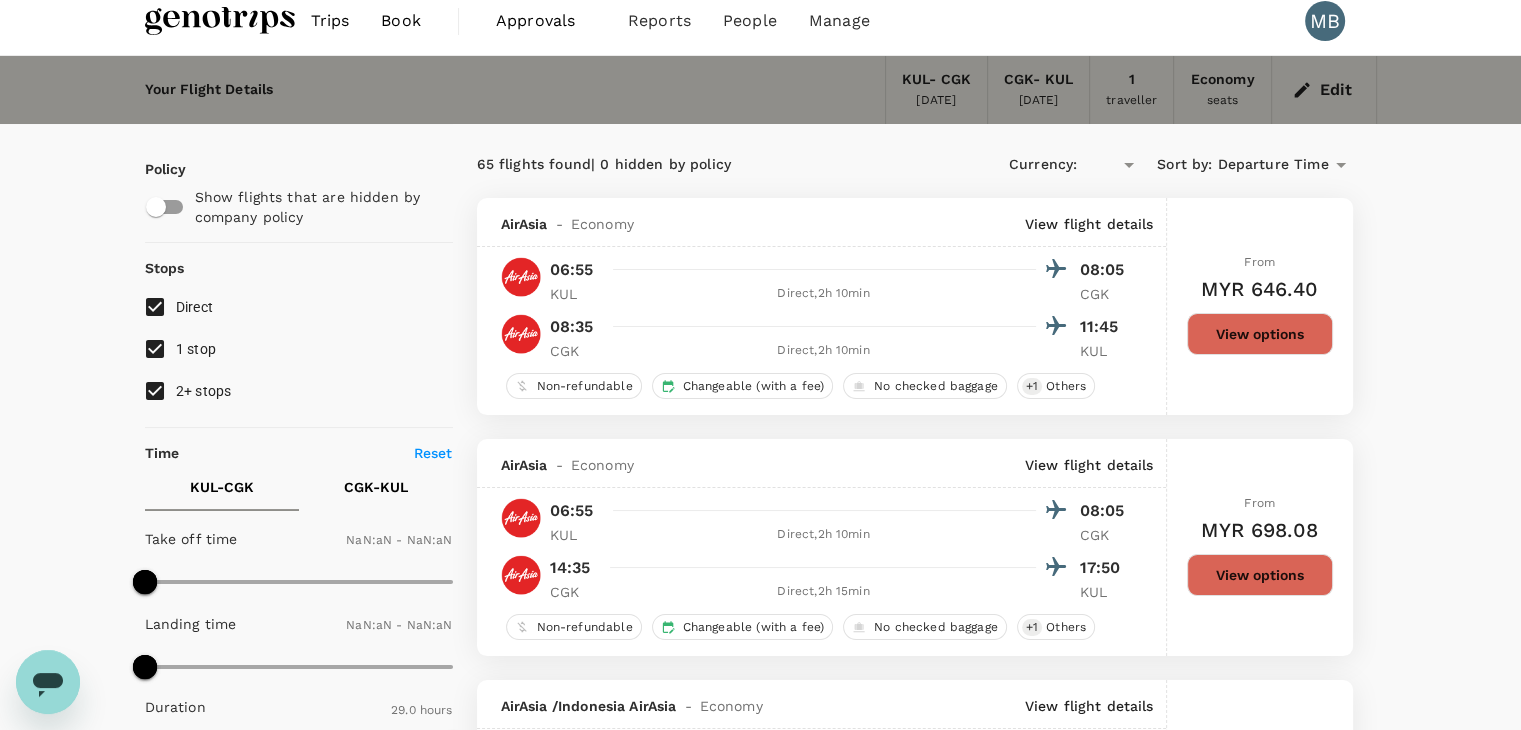 type on "MYR" 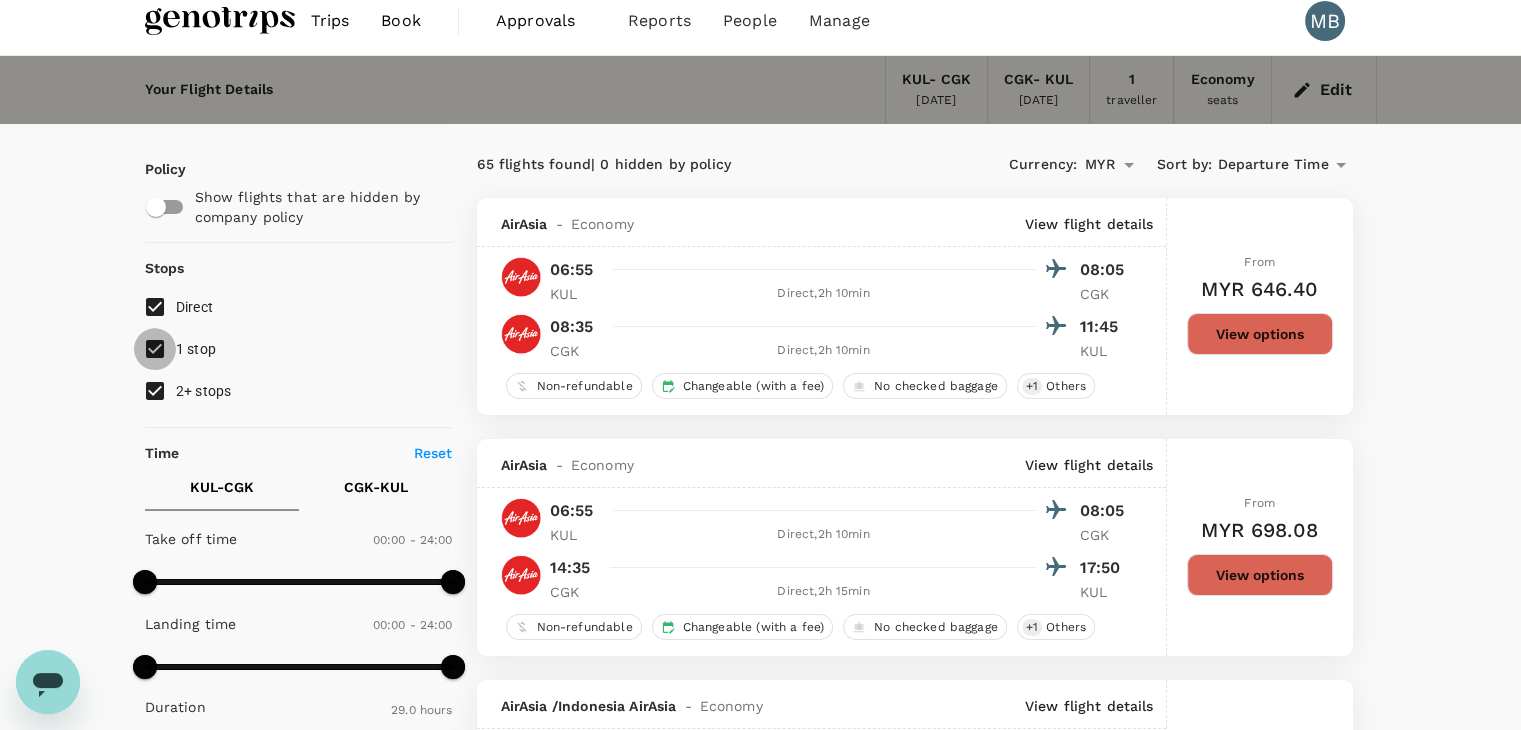 click on "1 stop" at bounding box center (155, 349) 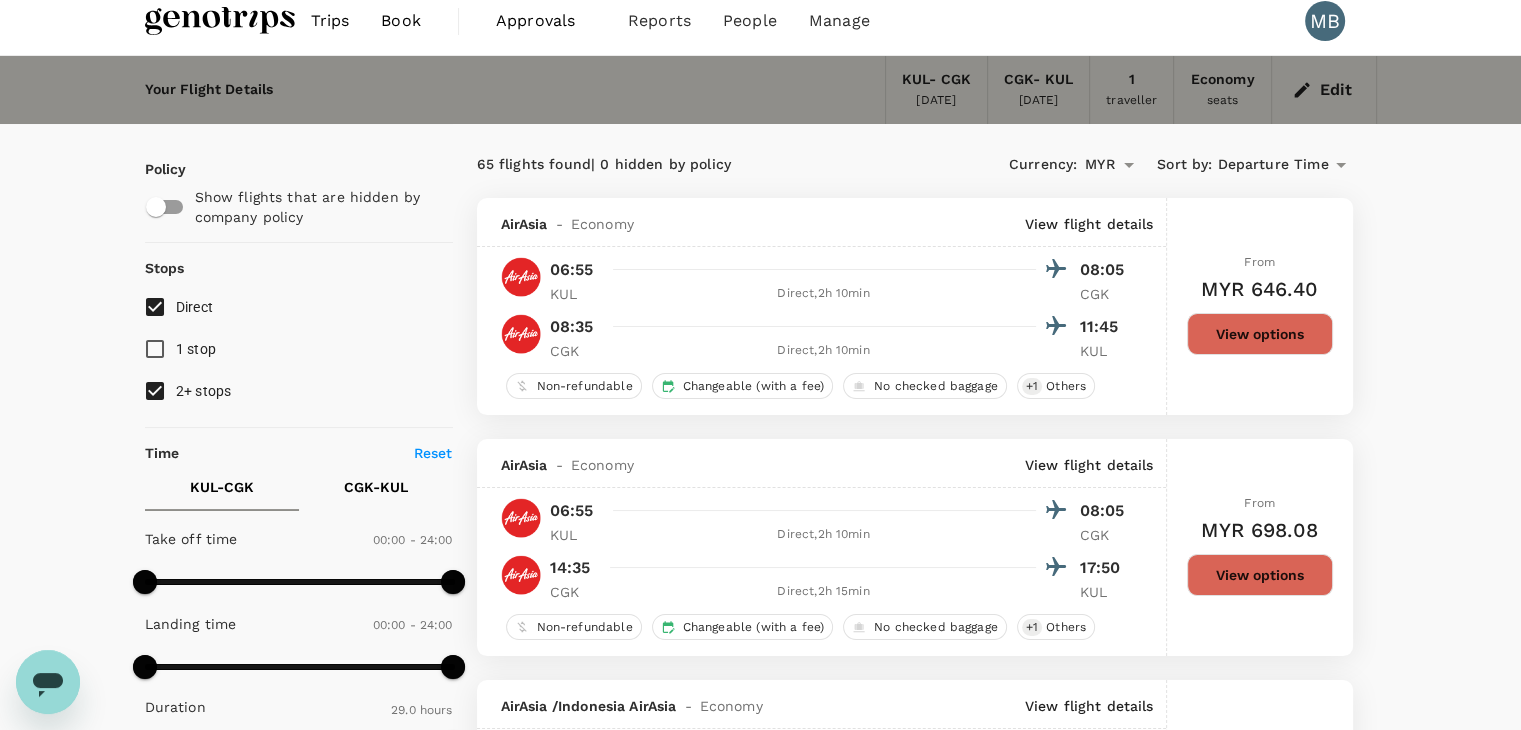 click on "2+ stops" at bounding box center [155, 391] 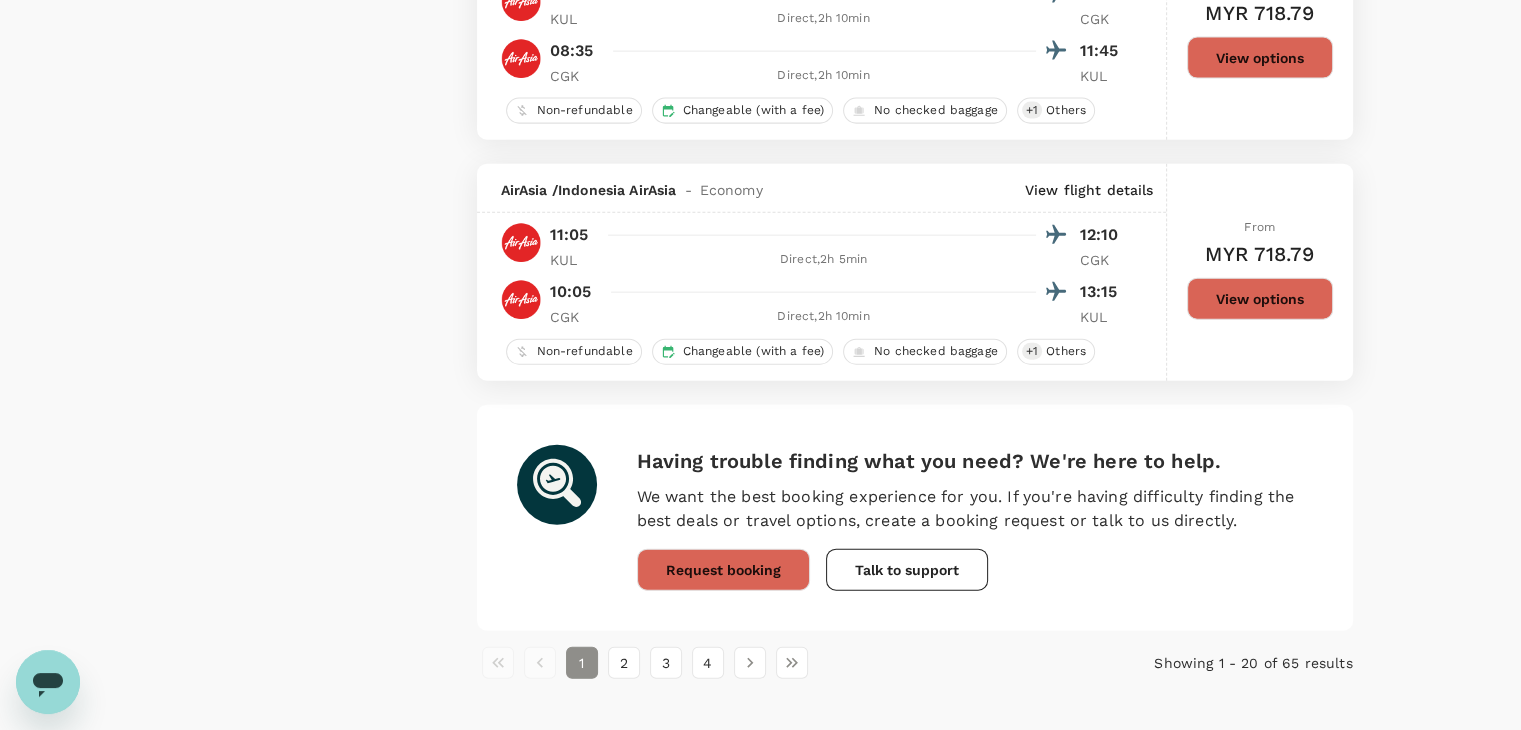 scroll, scrollTop: 4696, scrollLeft: 0, axis: vertical 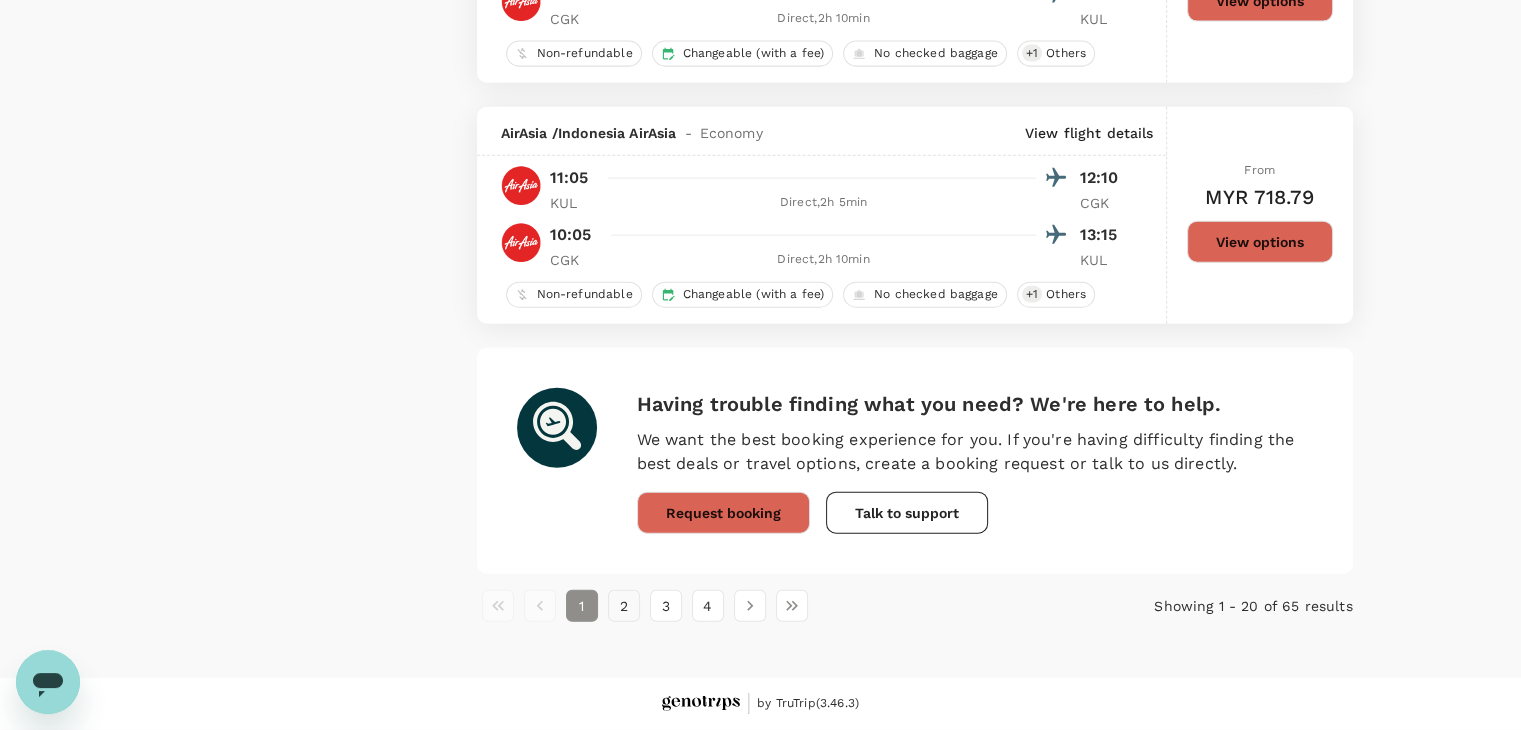 click on "2" at bounding box center [624, 606] 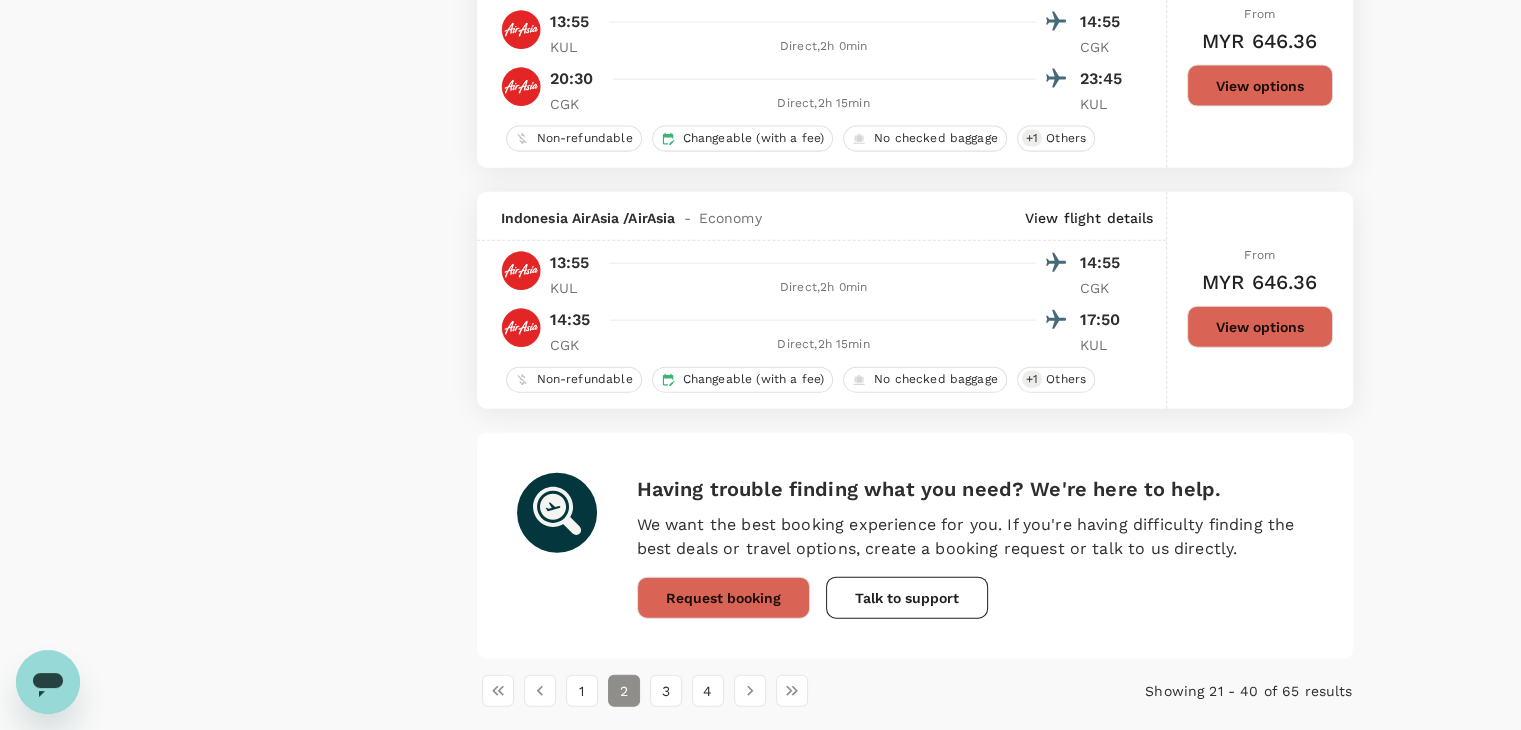 scroll, scrollTop: 4696, scrollLeft: 0, axis: vertical 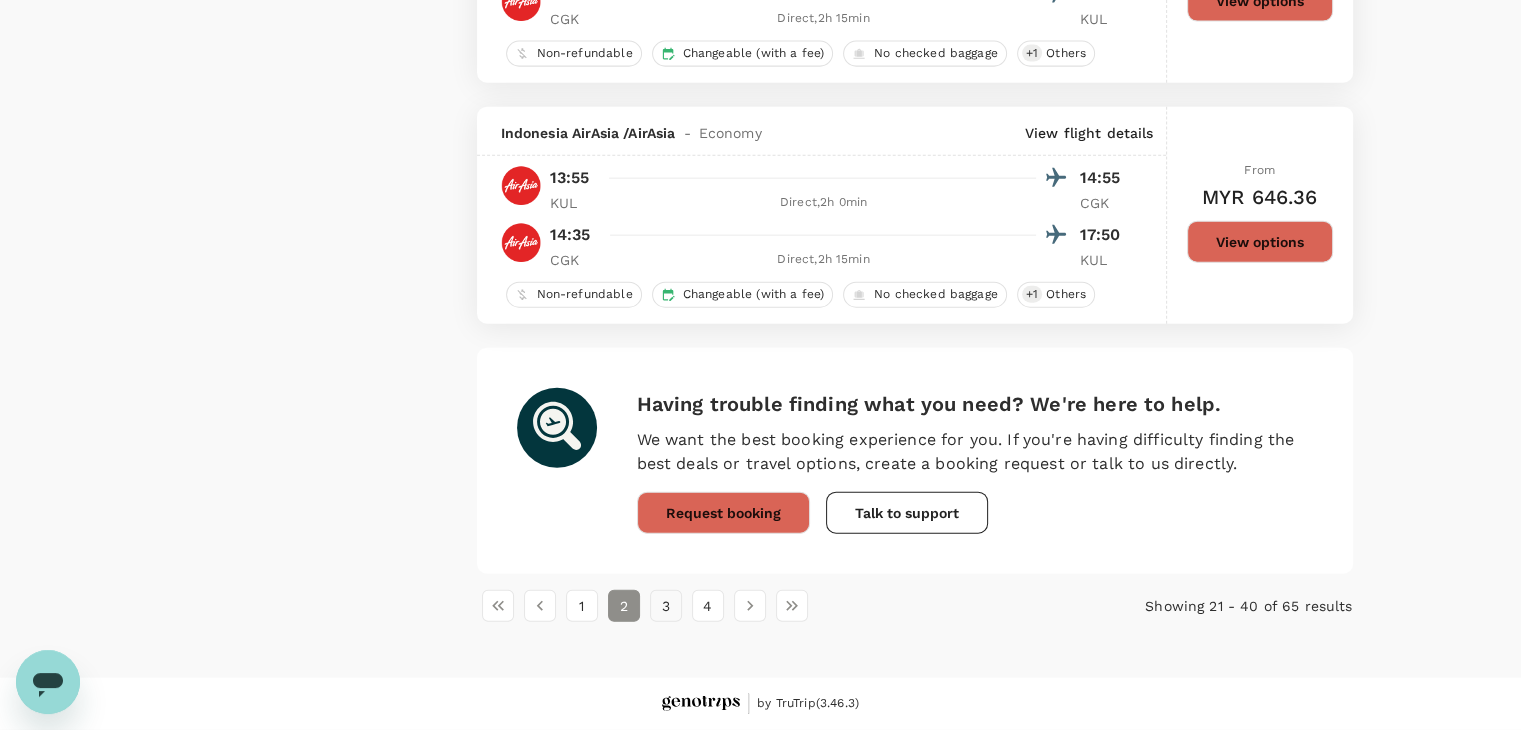 click on "3" at bounding box center [666, 606] 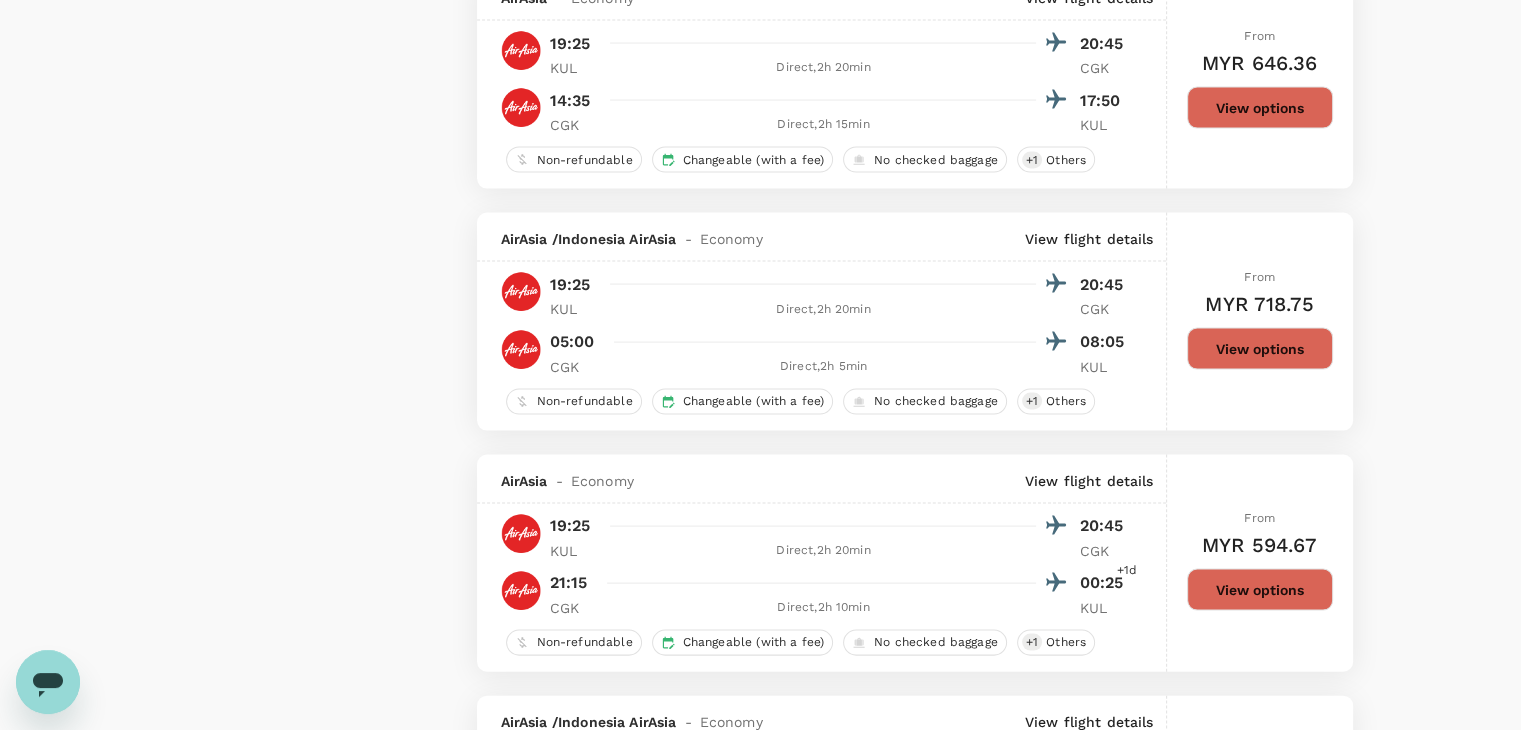 scroll, scrollTop: 4100, scrollLeft: 0, axis: vertical 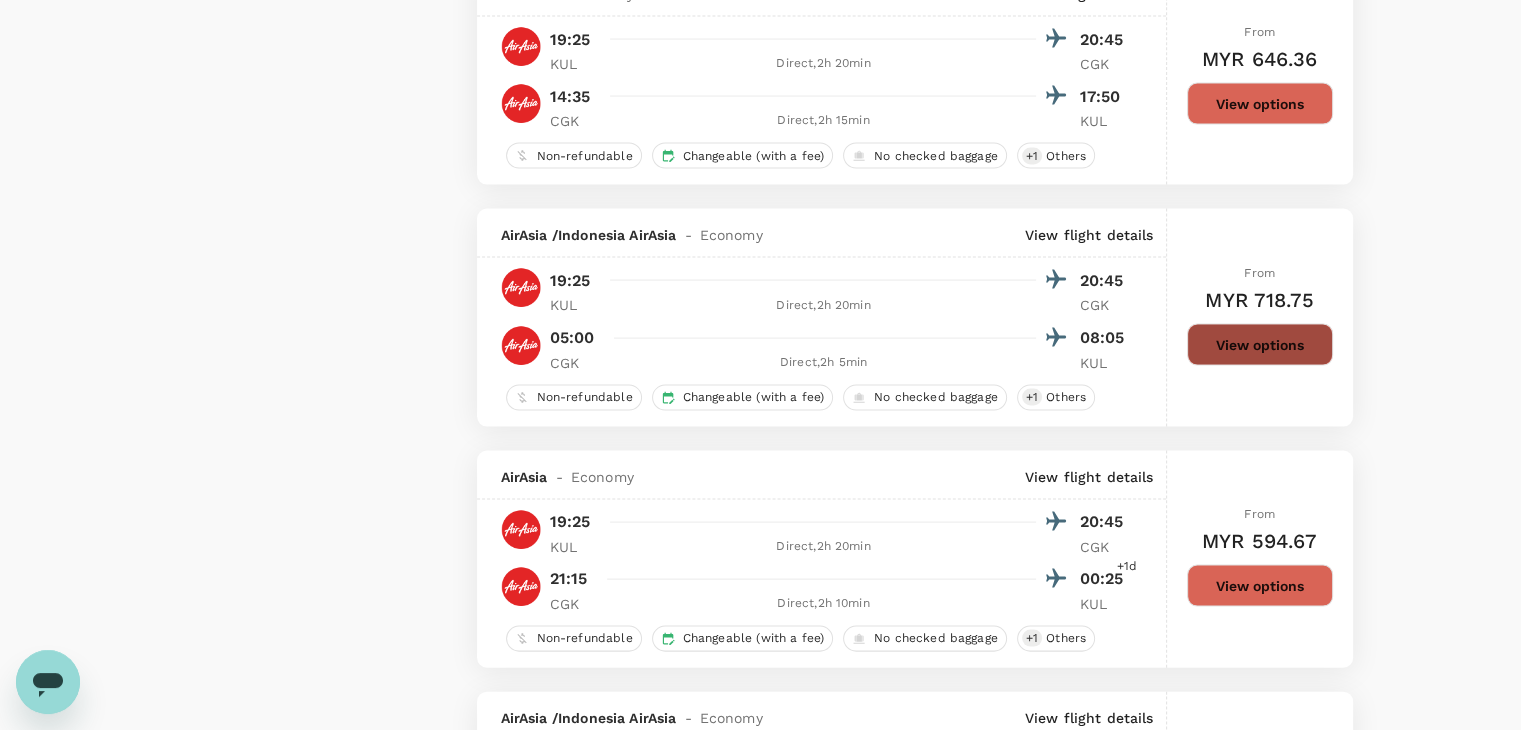 click on "View options" at bounding box center [1260, 345] 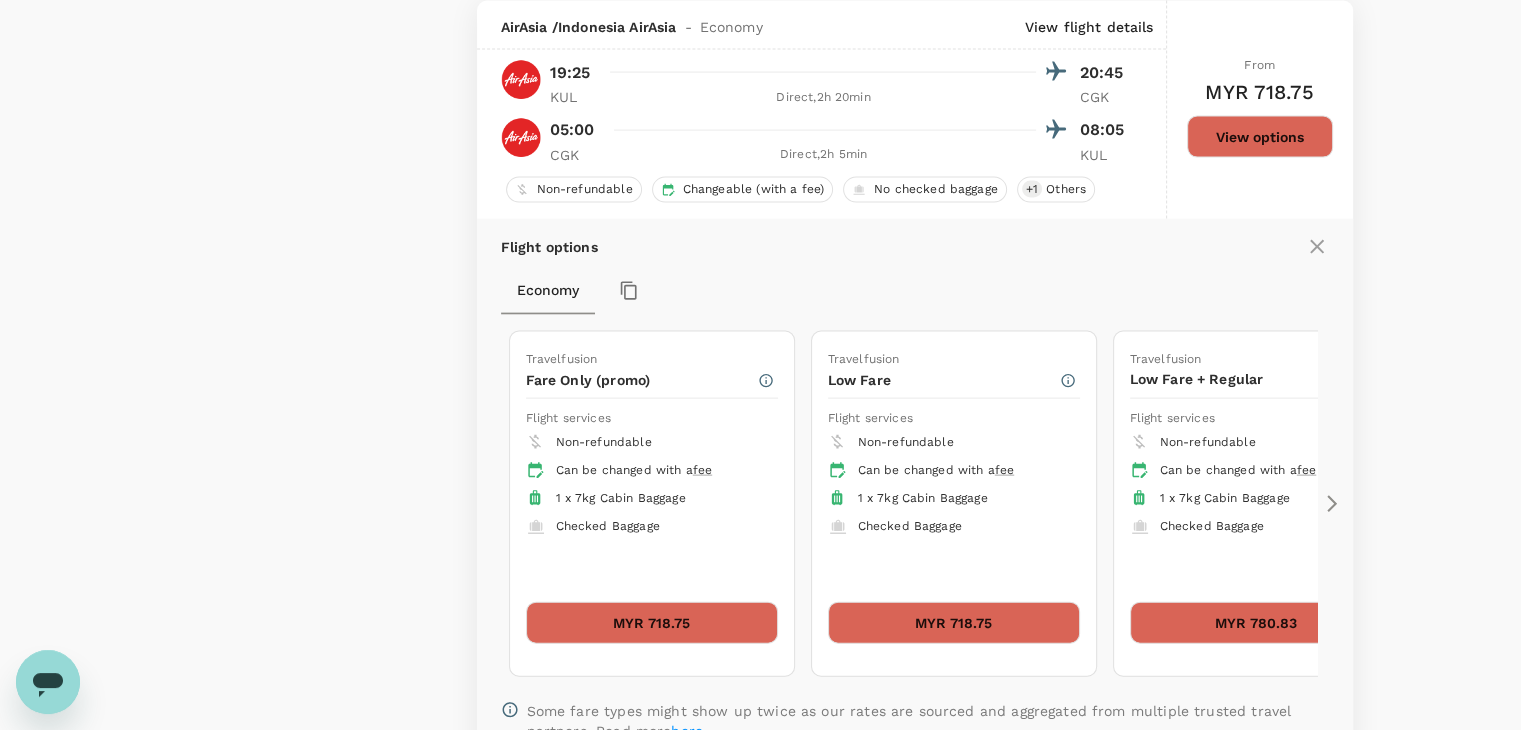 scroll, scrollTop: 4319, scrollLeft: 0, axis: vertical 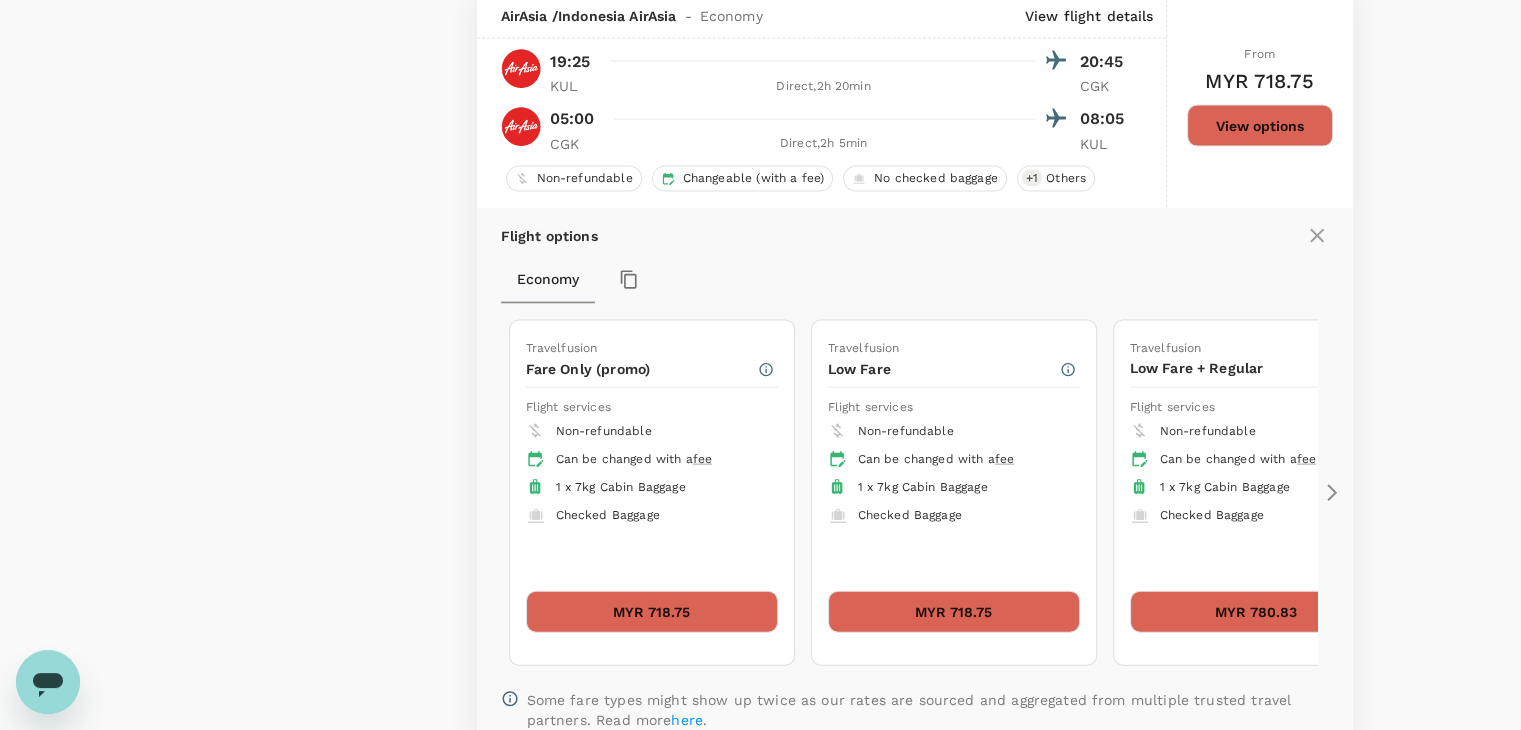 click 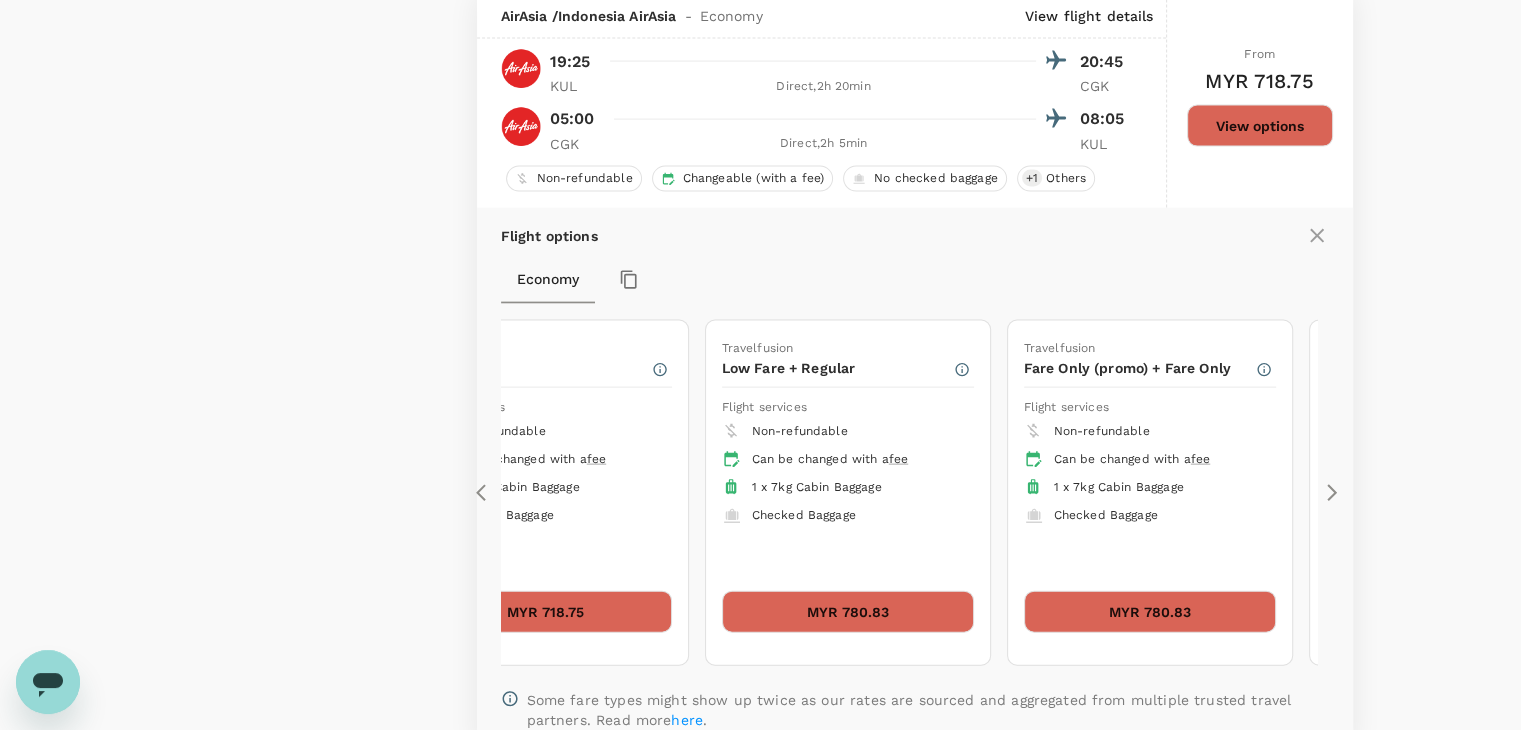 click 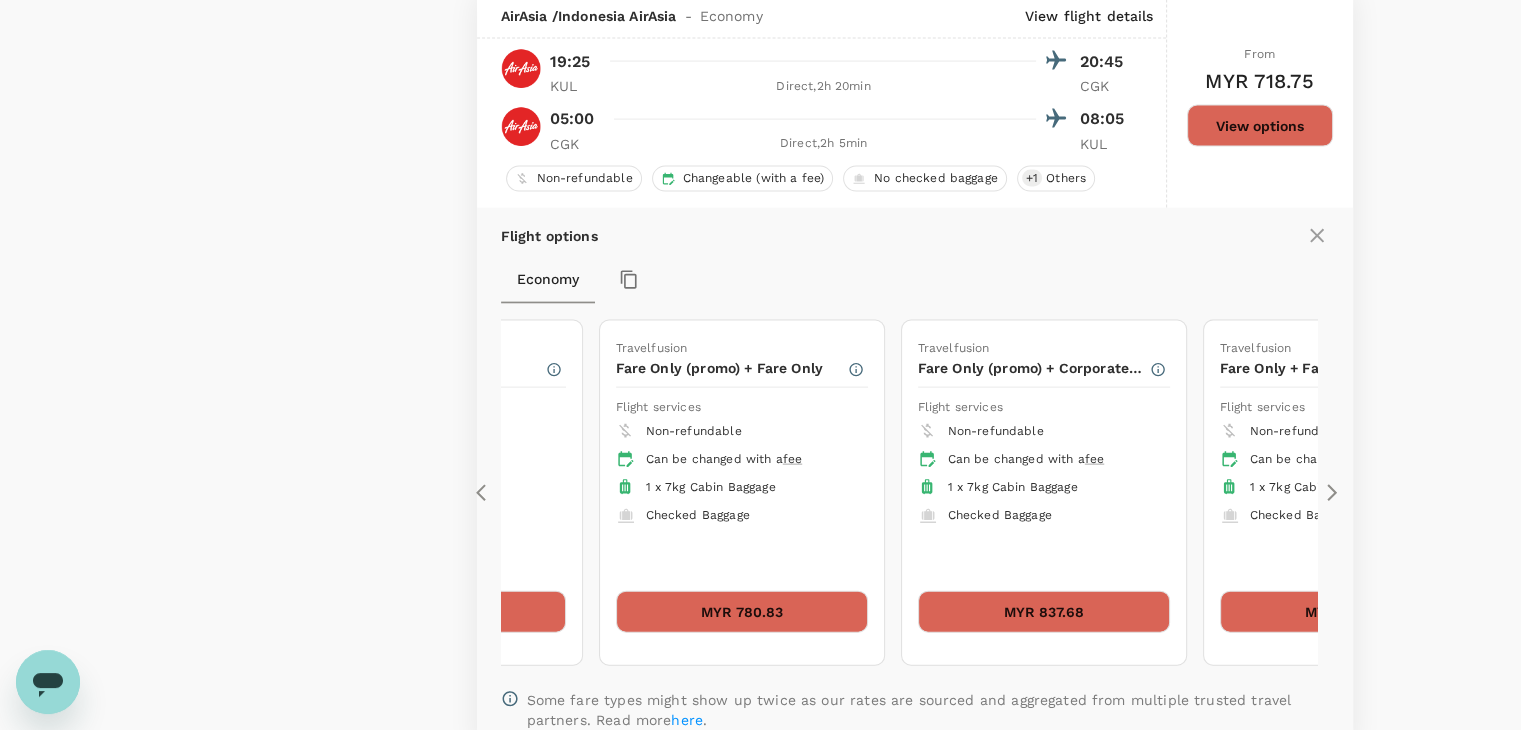 click 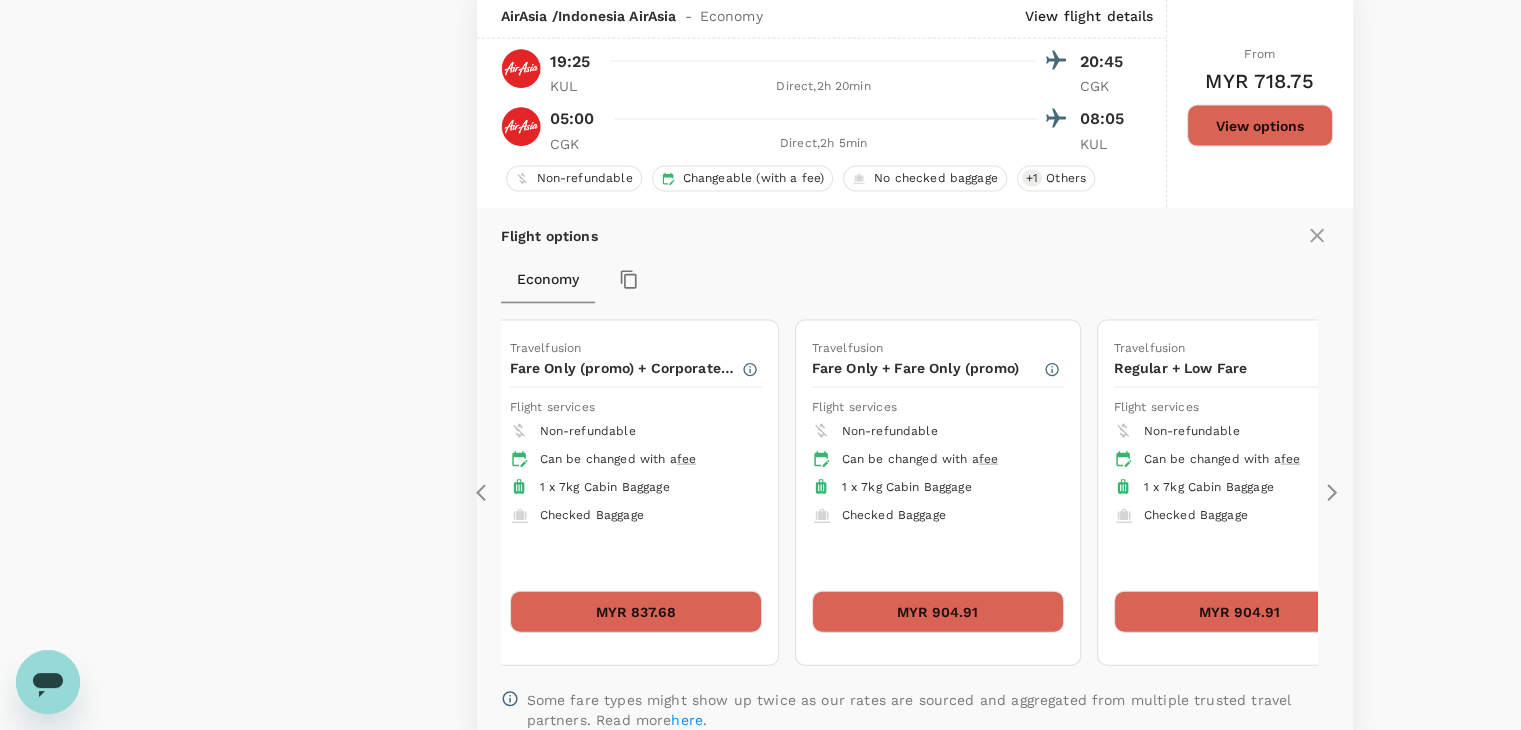 click 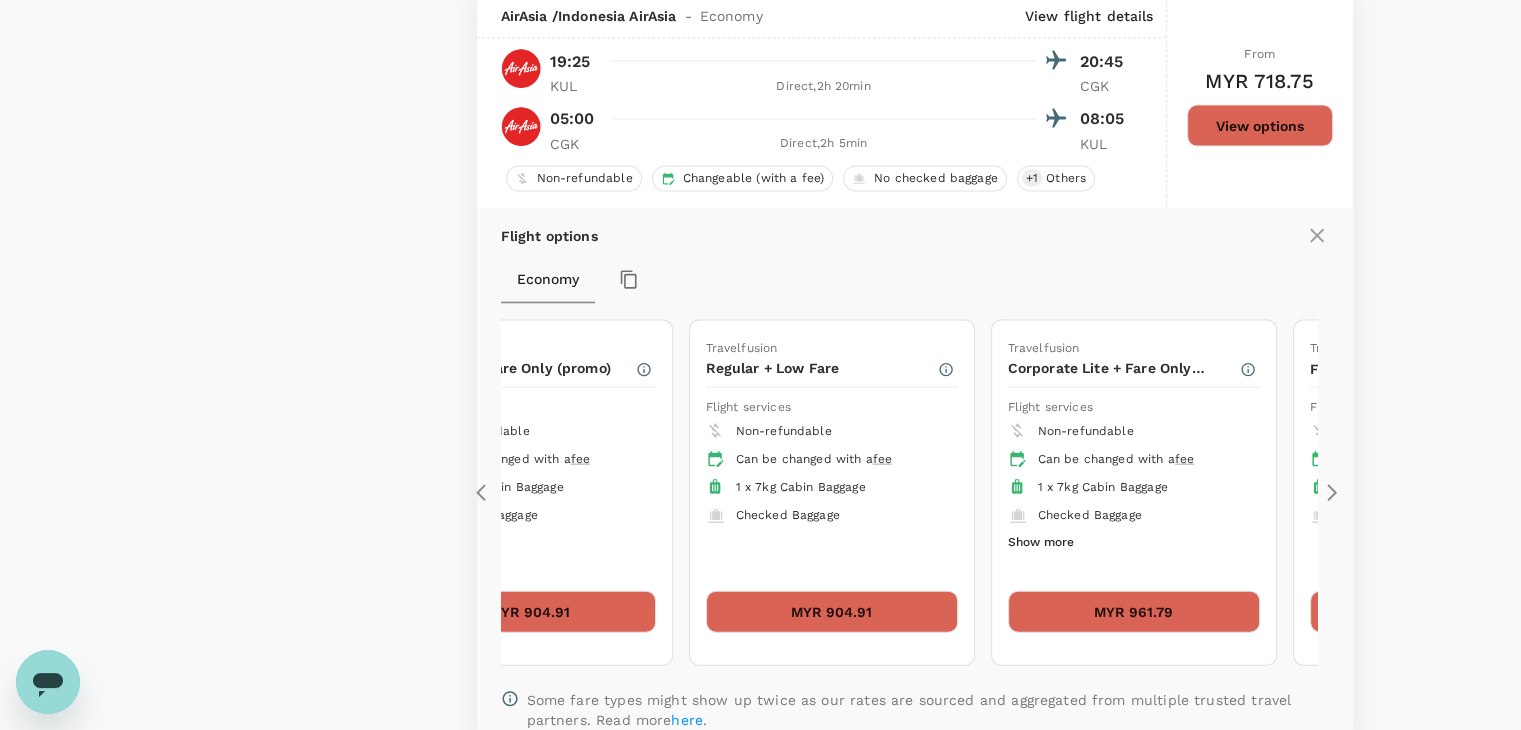 click 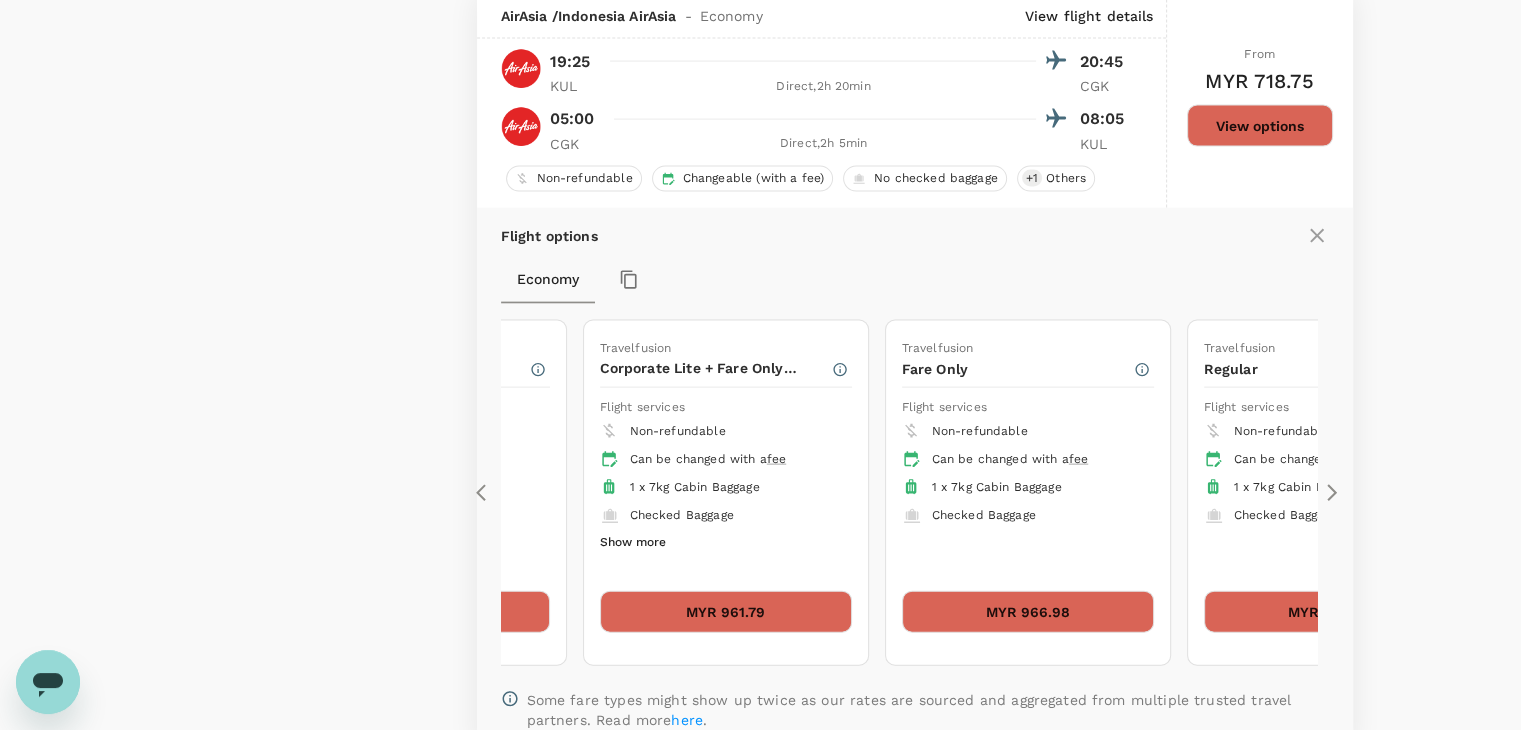 click 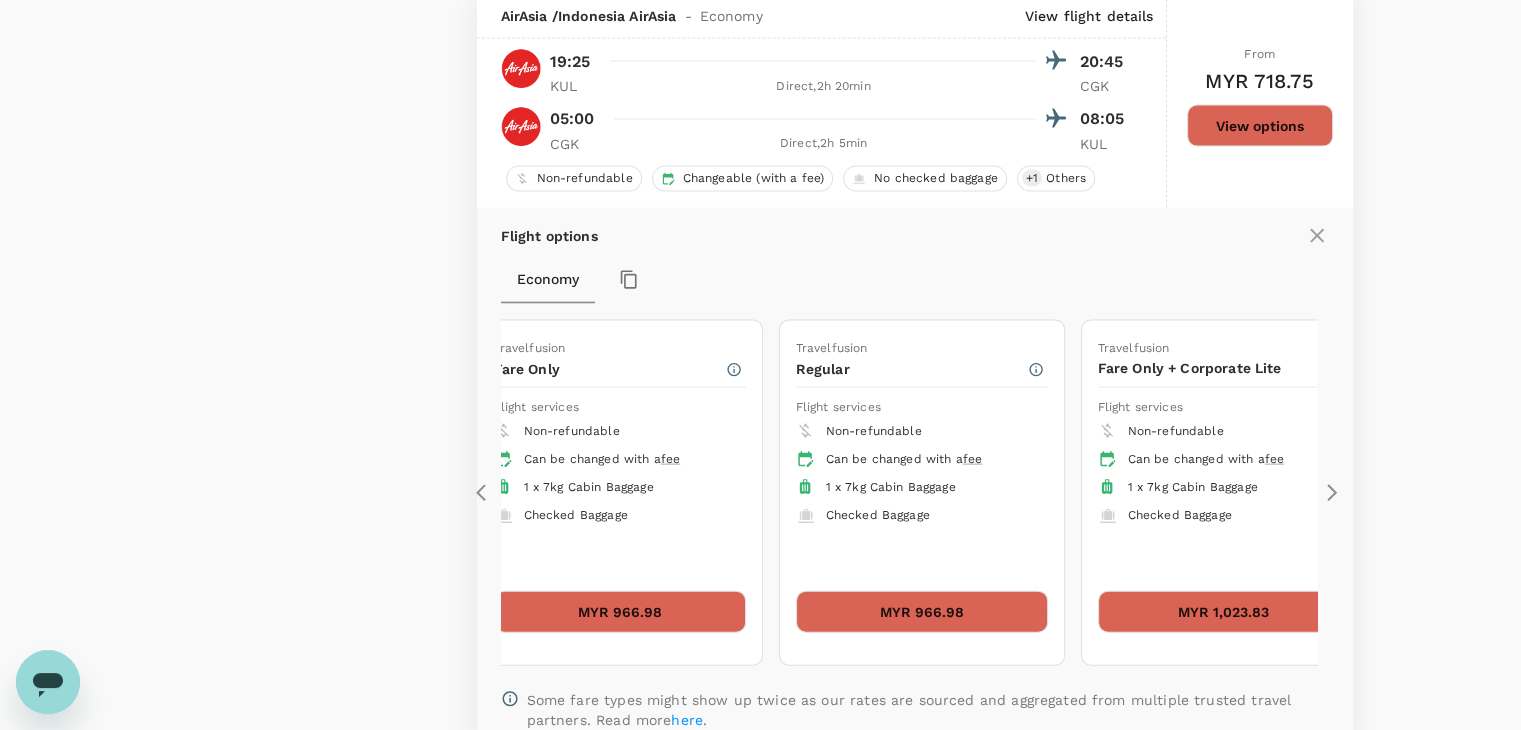click 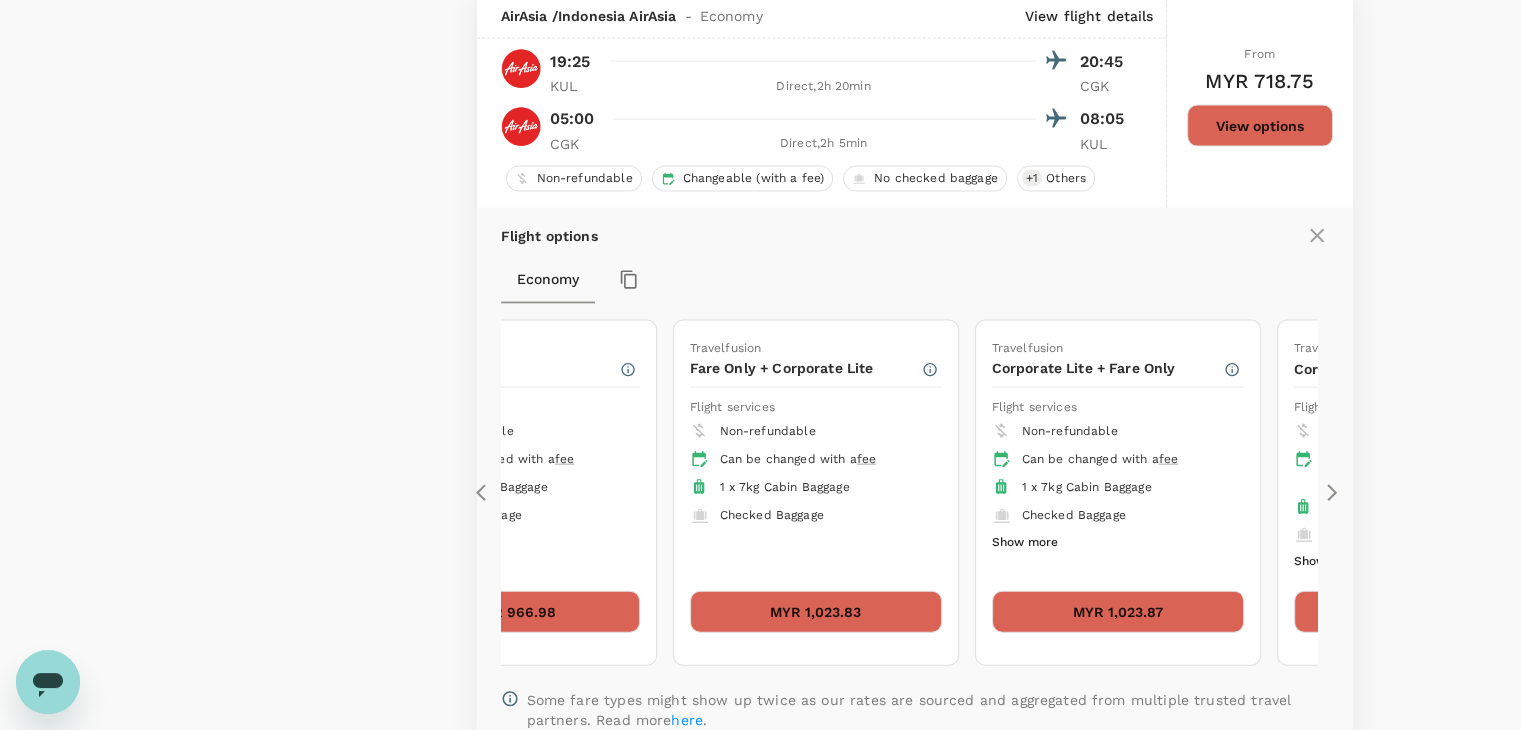 click 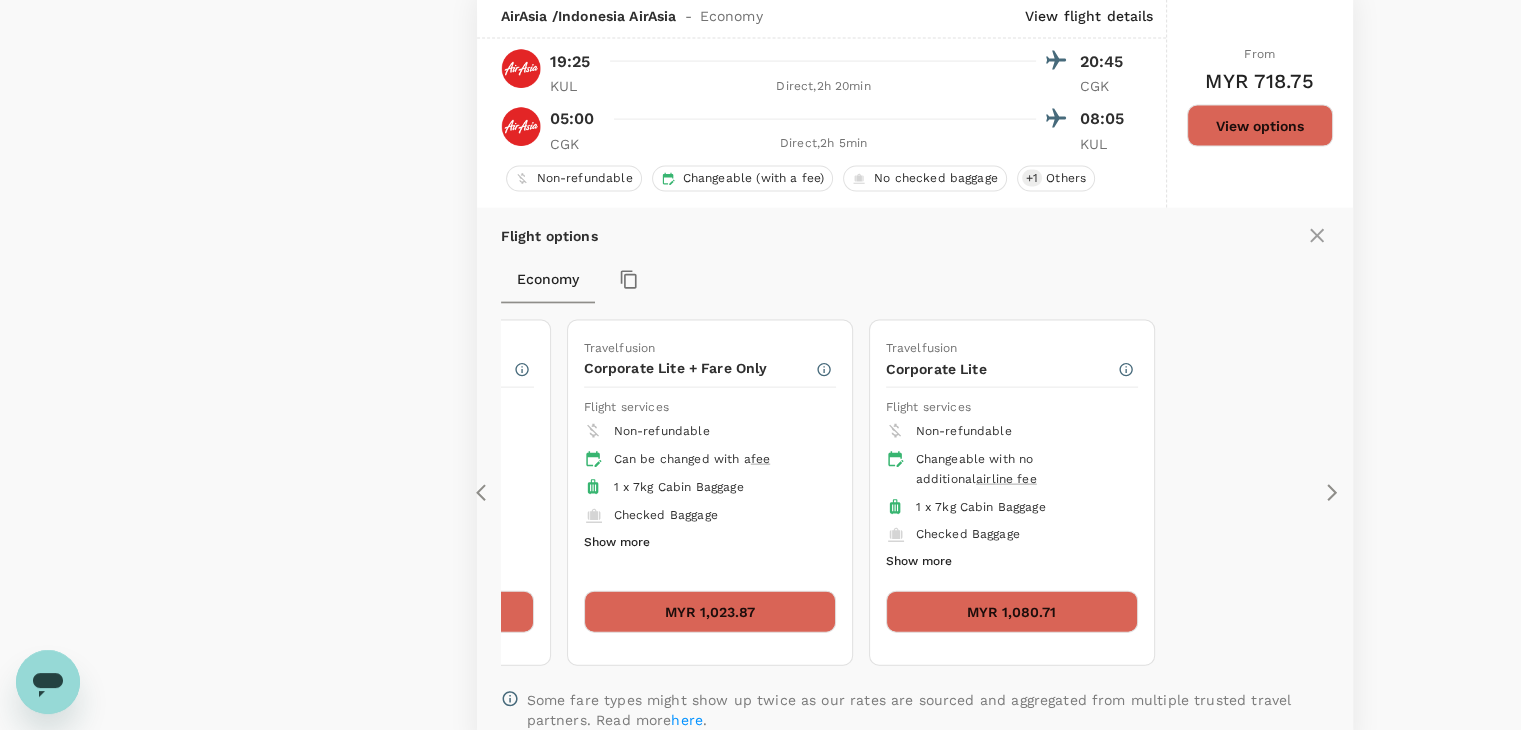 click on "MYR 1,080.71" at bounding box center (1012, 612) 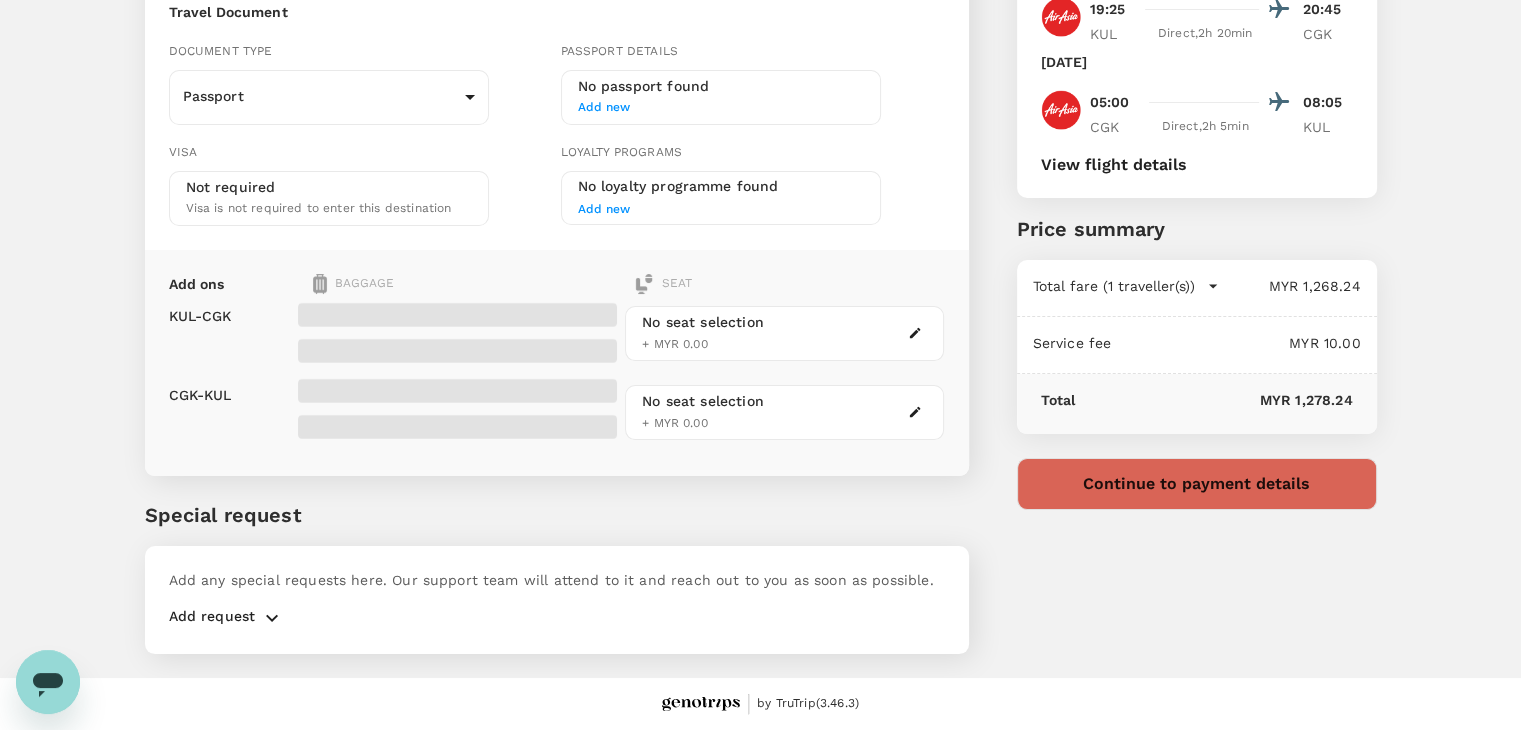 scroll, scrollTop: 0, scrollLeft: 0, axis: both 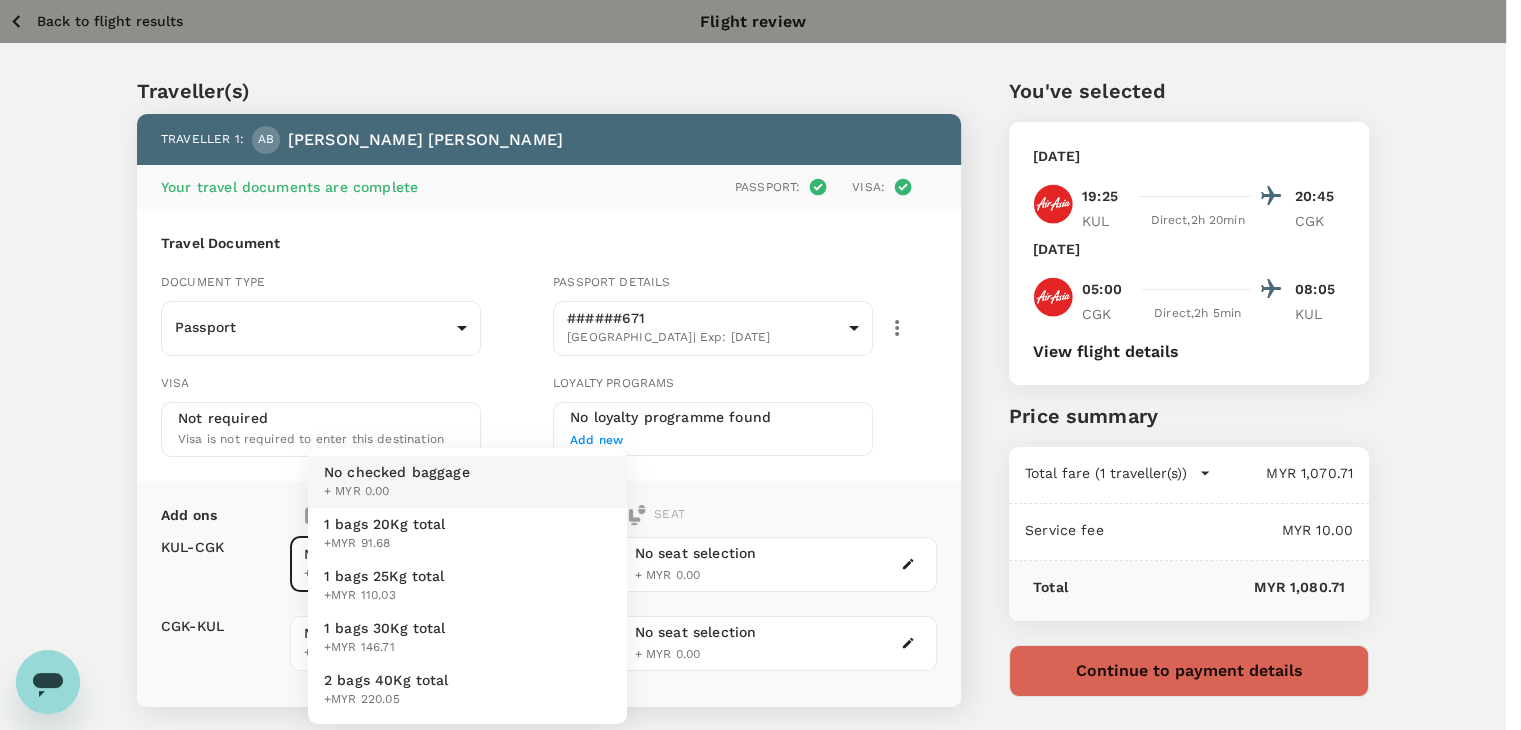click on "Back to flight results Flight review Traveller(s) Traveller   1 : AB ABDUL AZIZ   BIN AHMAD Your travel documents are complete Passport : Visa : Travel Document Document type Passport Passport ​ Passport details ######671 Malaysia  | Exp:   05 Apr 2029 e20b3a4d-109a-4a45-8e85-e1128ad94a31 ​ Visa Not required Visa is not required to enter this destination Loyalty programs No loyalty programme found Add new Add ons Baggage Seat KUL  -  CGK CGK  -  KUL No checked baggage + MYR 0.00 ​ No checked baggage + MYR 0.00 ​ No seat selection + MYR 0.00 No seat selection + MYR 0.00 Special request Add any special requests here. Our support team will attend to it and reach out to you as soon as possible. Add request You've selected Friday, 01 Aug 2025 19:25 20:45 KUL Direct ,  2h 20min CGK Monday, 04 Aug 2025 05:00 08:05 CGK Direct ,  2h 5min KUL View flight details Price summary Total fare (1 traveller(s)) MYR 1,070.71 Air fare MYR 1,070.71 Baggage fee MYR 0.00 Seat fee MYR 0.00 Service fee MYR 10.00 Total  ( )" at bounding box center (760, 480) 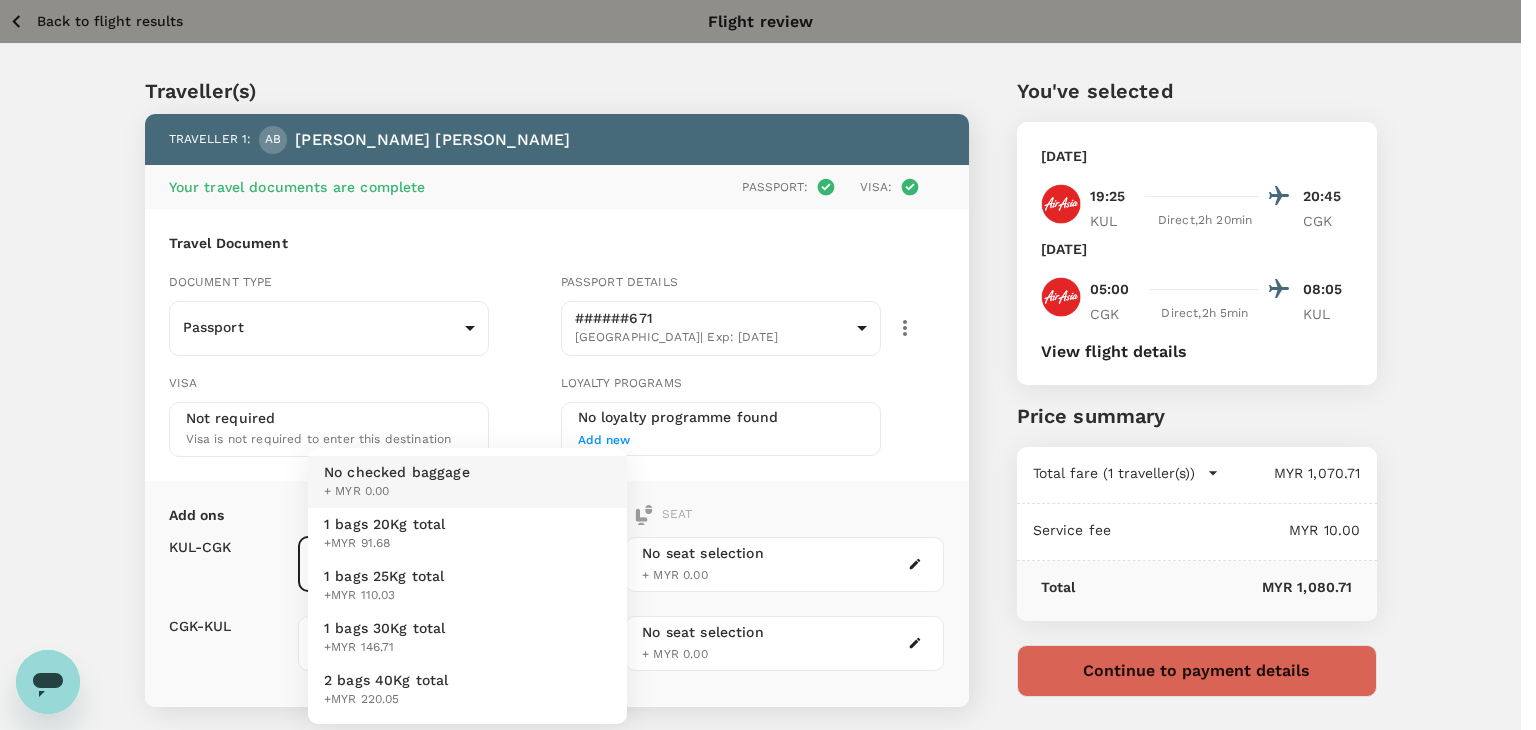 click on "1 bags 20Kg total +MYR 91.68" at bounding box center (467, 534) 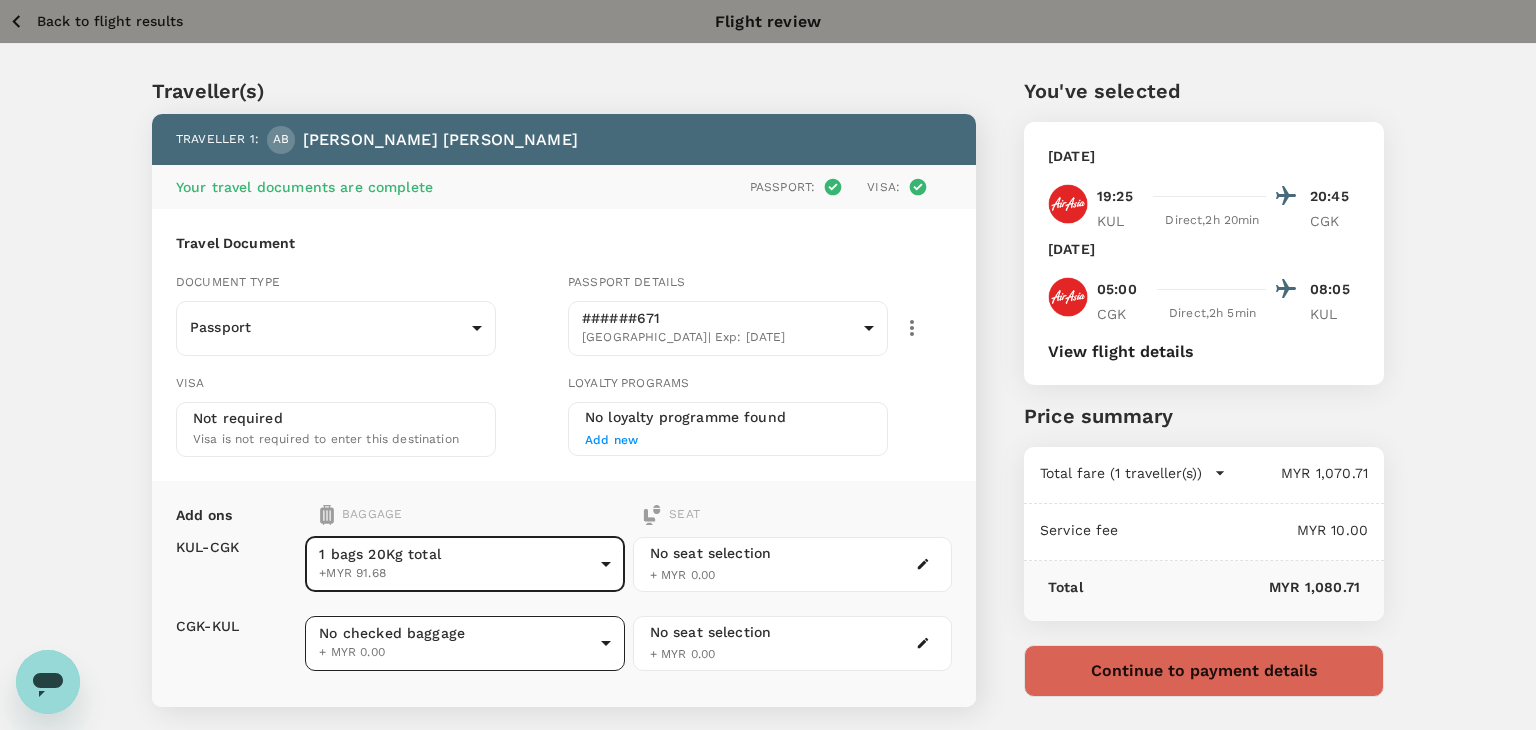 click on "Back to flight results Flight review Traveller(s) Traveller   1 : AB ABDUL AZIZ   BIN AHMAD Your travel documents are complete Passport : Visa : Travel Document Document type Passport Passport ​ Passport details ######671 Malaysia  | Exp:   05 Apr 2029 e20b3a4d-109a-4a45-8e85-e1128ad94a31 ​ Visa Not required Visa is not required to enter this destination Loyalty programs No loyalty programme found Add new Add ons Baggage Seat KUL  -  CGK CGK  -  KUL 1 bags 20Kg total +MYR 91.68 1 - 91.68 ​ No checked baggage + MYR 0.00 ​ No seat selection + MYR 0.00 No seat selection + MYR 0.00 Special request Add any special requests here. Our support team will attend to it and reach out to you as soon as possible. Add request You've selected Friday, 01 Aug 2025 19:25 20:45 KUL Direct ,  2h 20min CGK Monday, 04 Aug 2025 05:00 08:05 CGK Direct ,  2h 5min KUL View flight details Price summary Total fare (1 traveller(s)) MYR 1,070.71 Air fare MYR 1,070.71 Baggage fee MYR 0.00 Seat fee MYR 0.00 Service fee MYR 10.00  ( )" at bounding box center [768, 480] 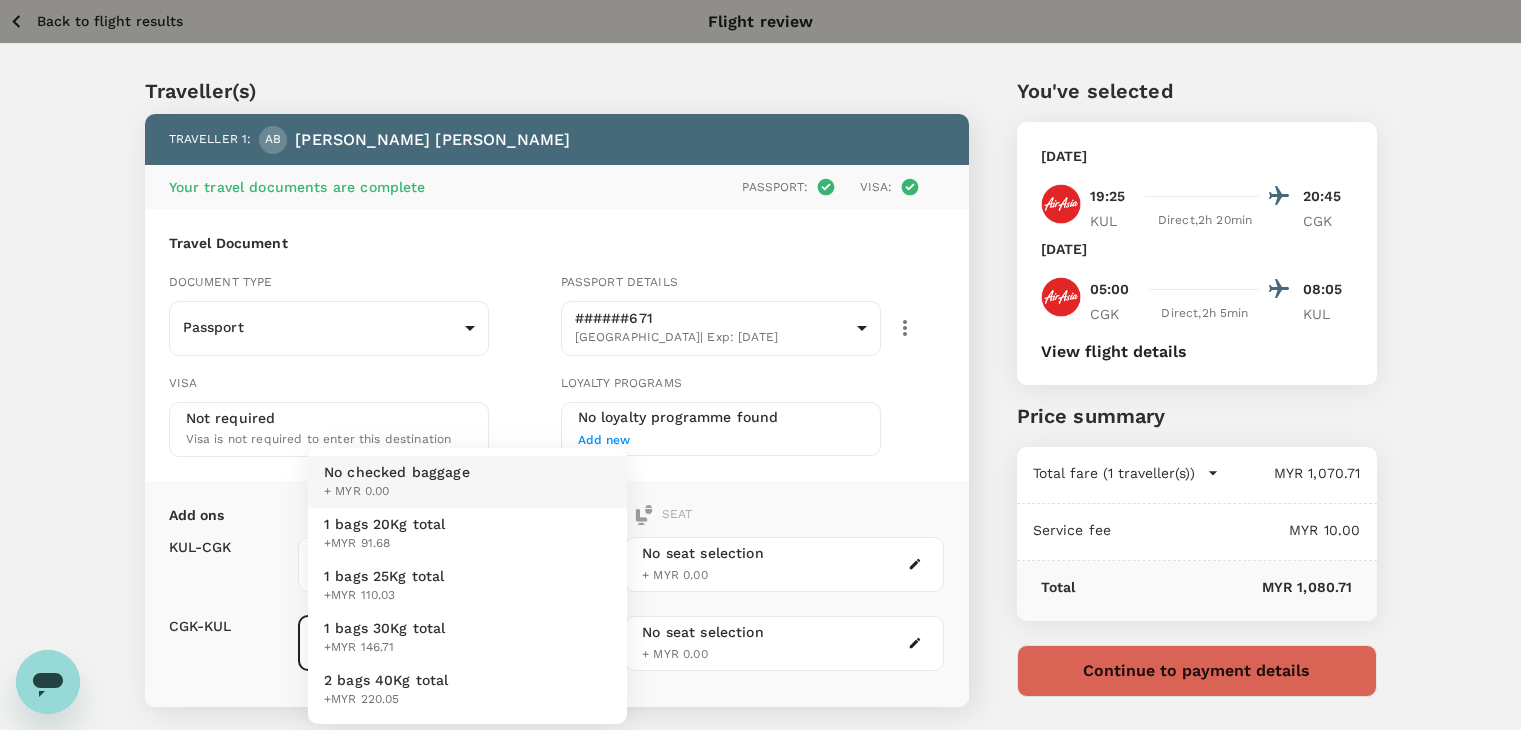 click on "1 bags 20Kg total +MYR 91.68" at bounding box center (467, 534) 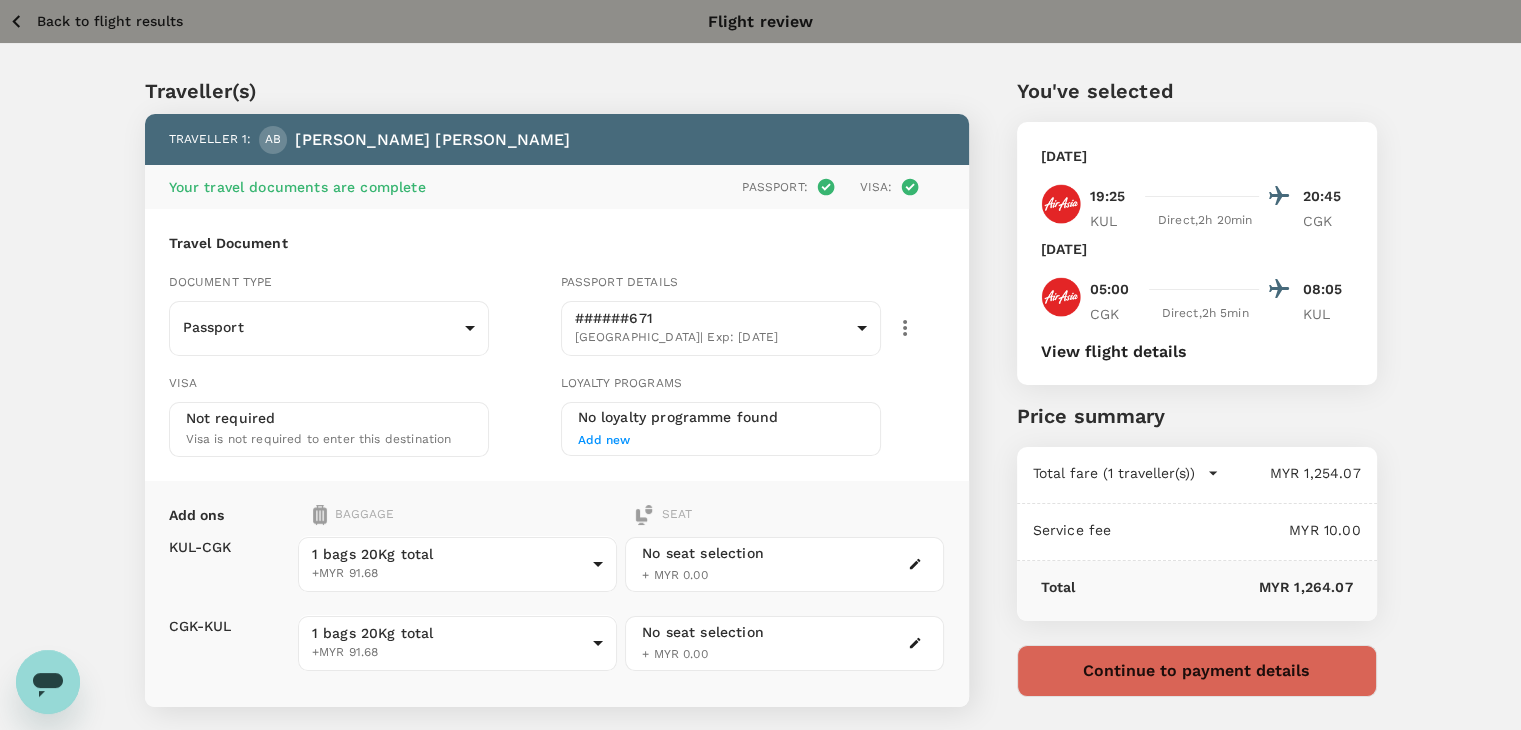 click 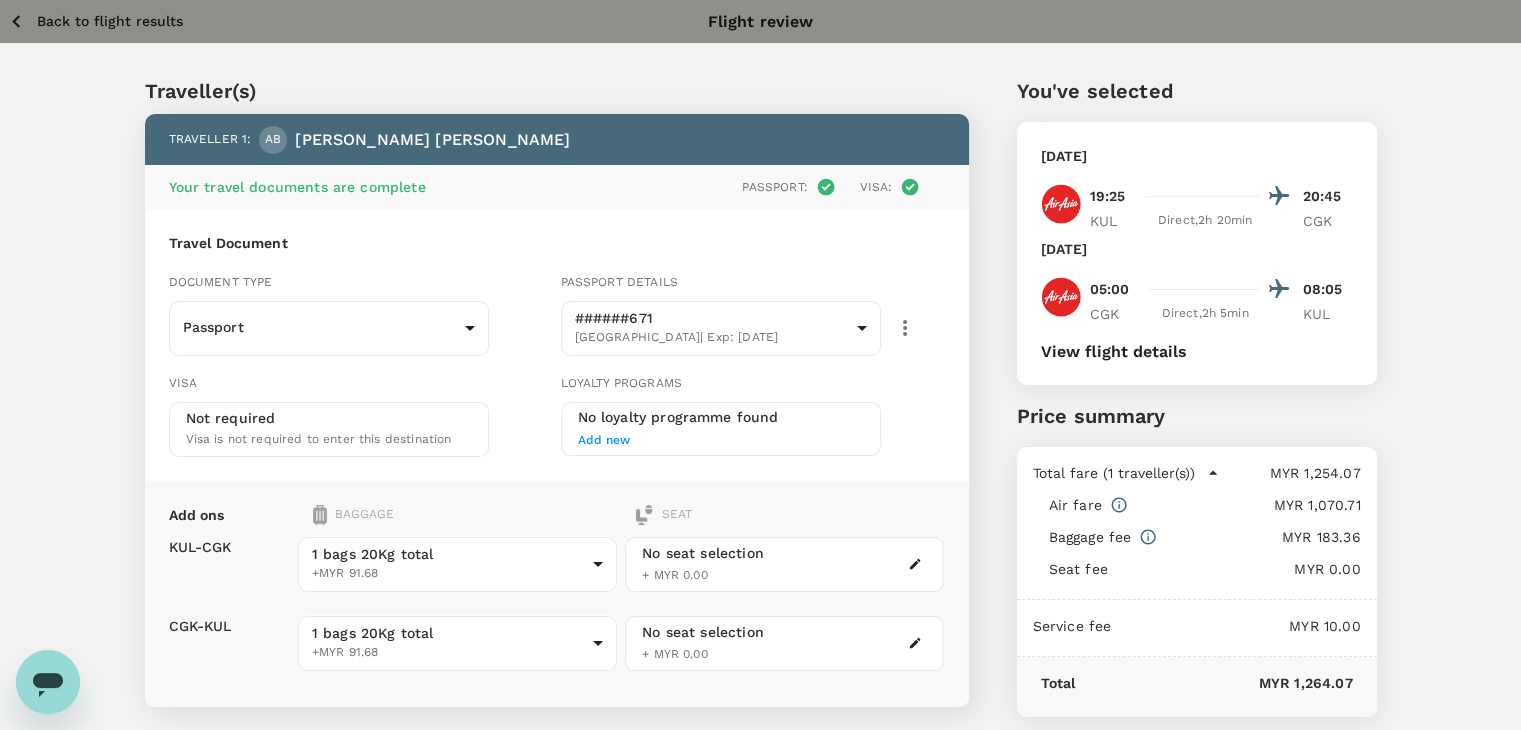 click 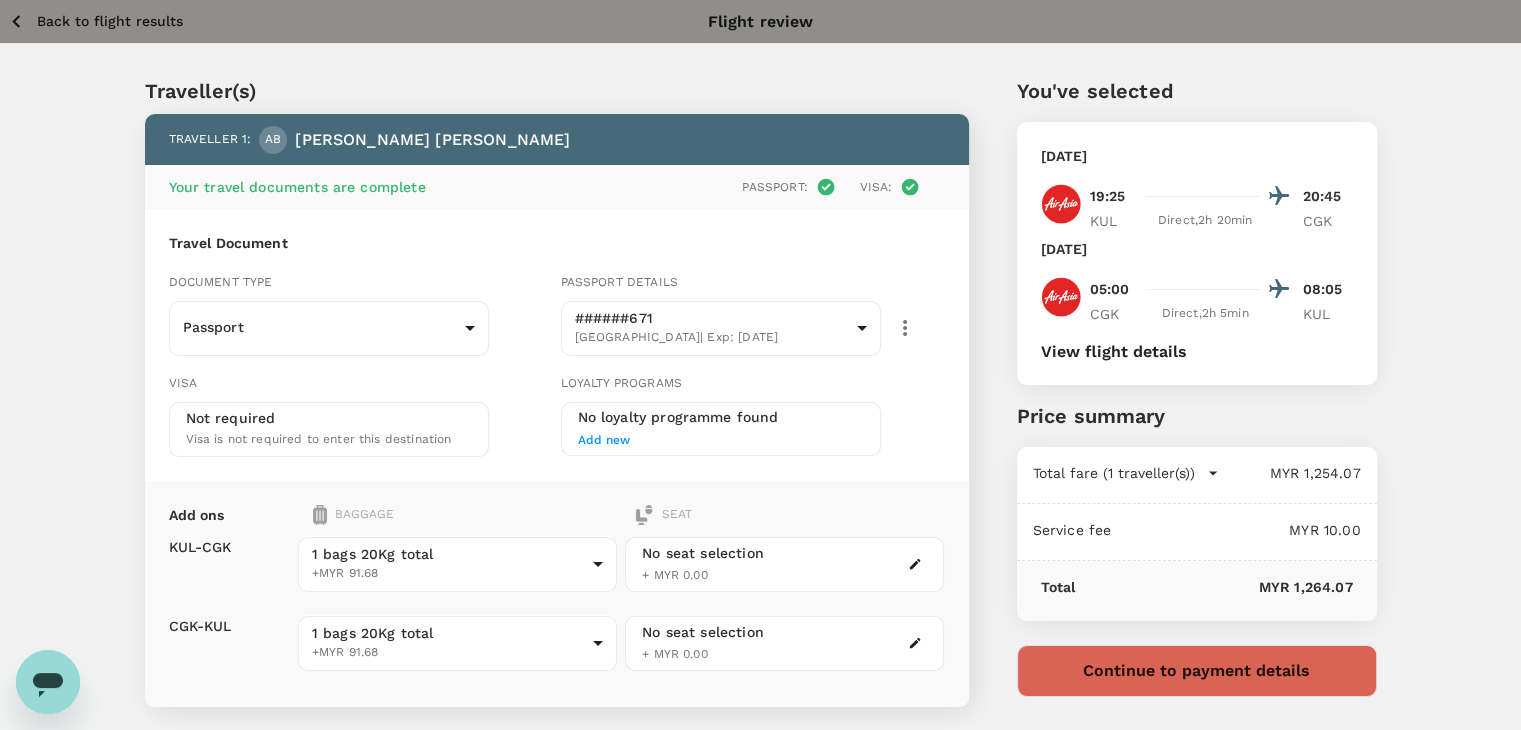 click on "Back to flight results" at bounding box center (110, 21) 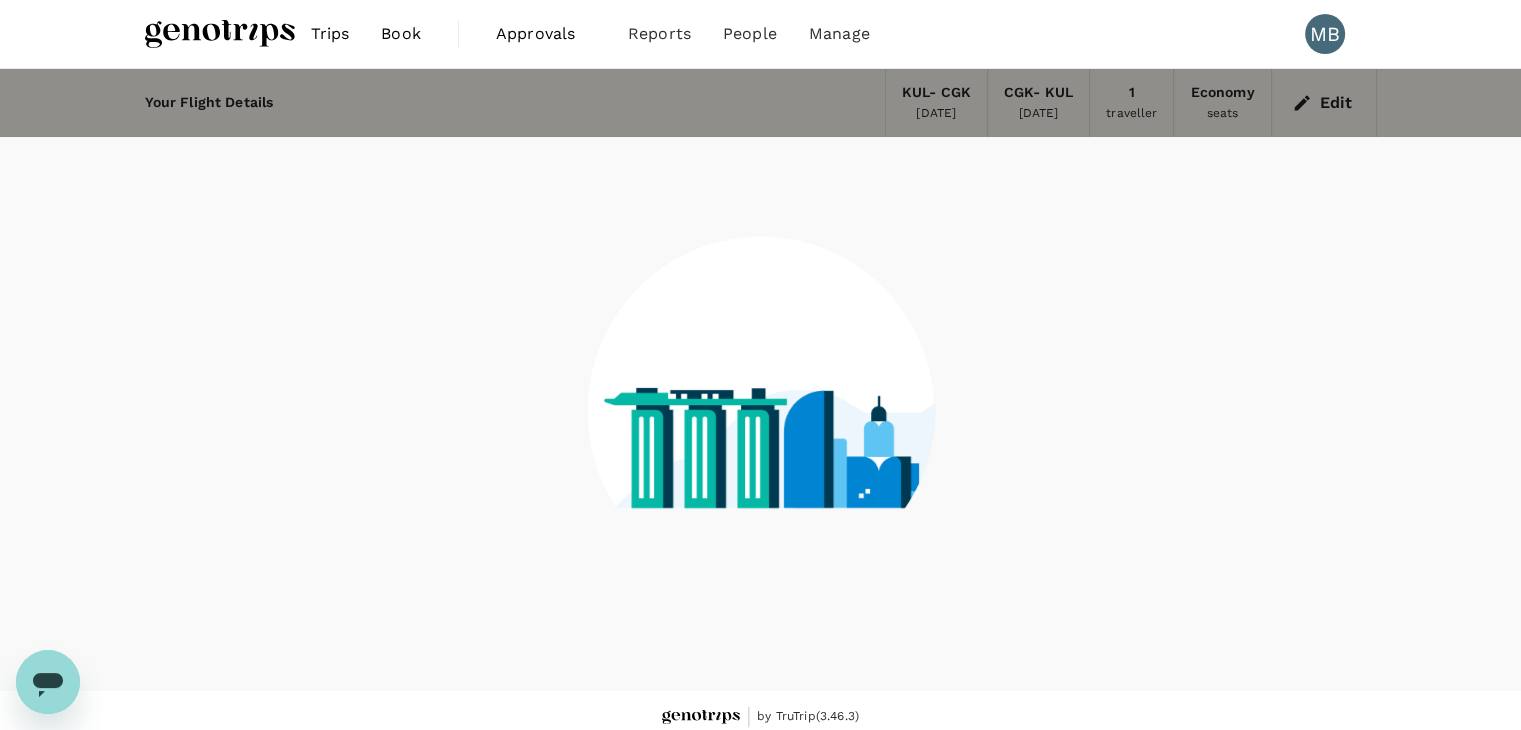 scroll, scrollTop: 13, scrollLeft: 0, axis: vertical 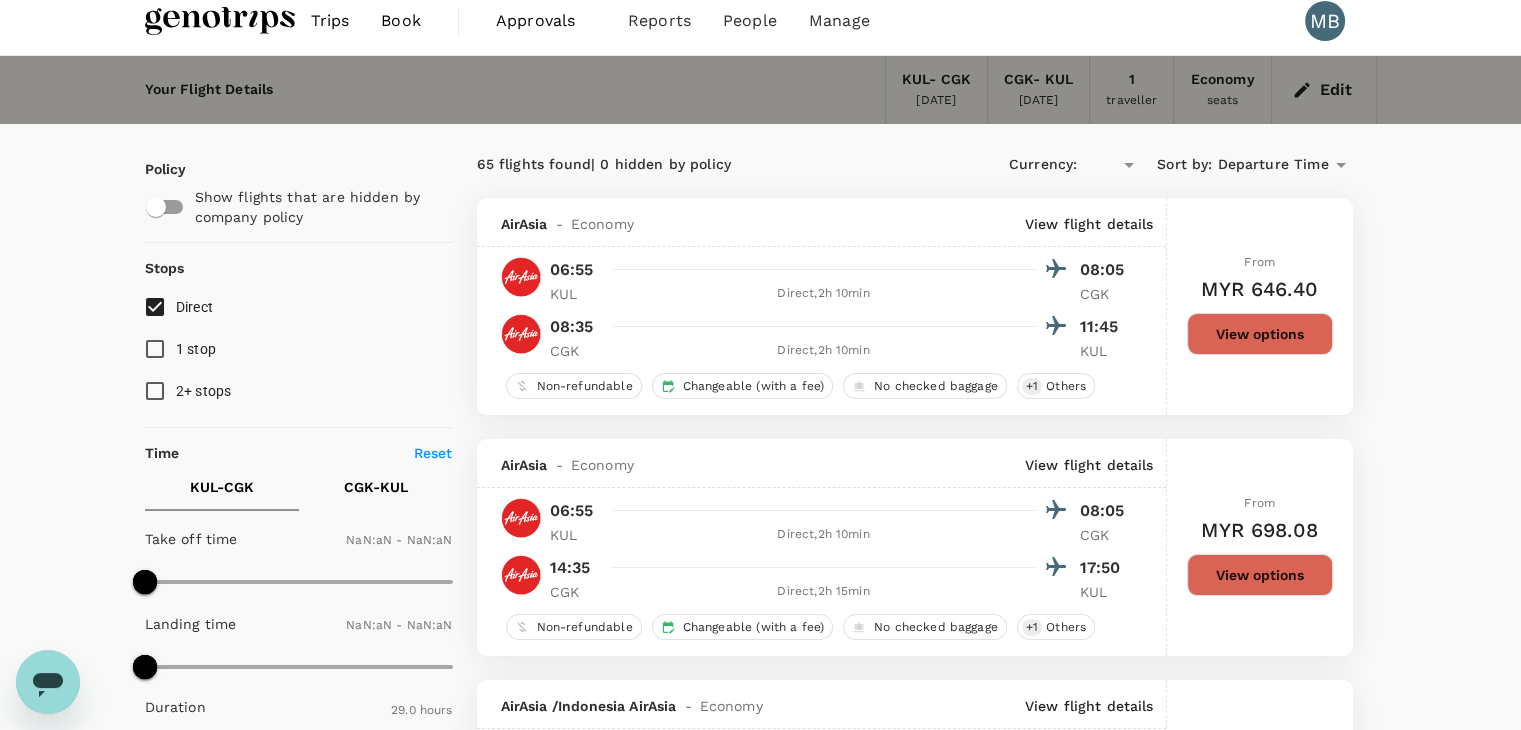 type on "MYR" 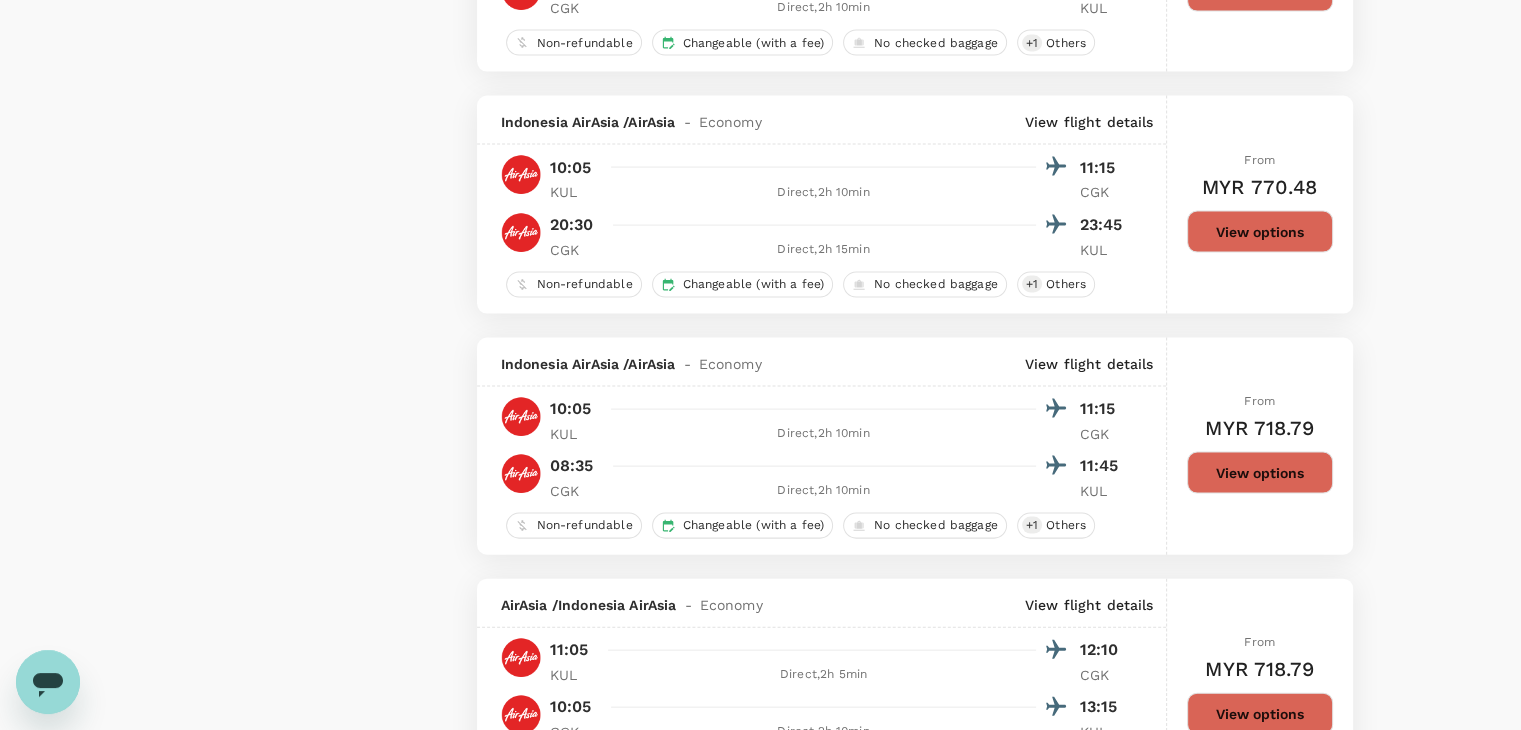 scroll, scrollTop: 4696, scrollLeft: 0, axis: vertical 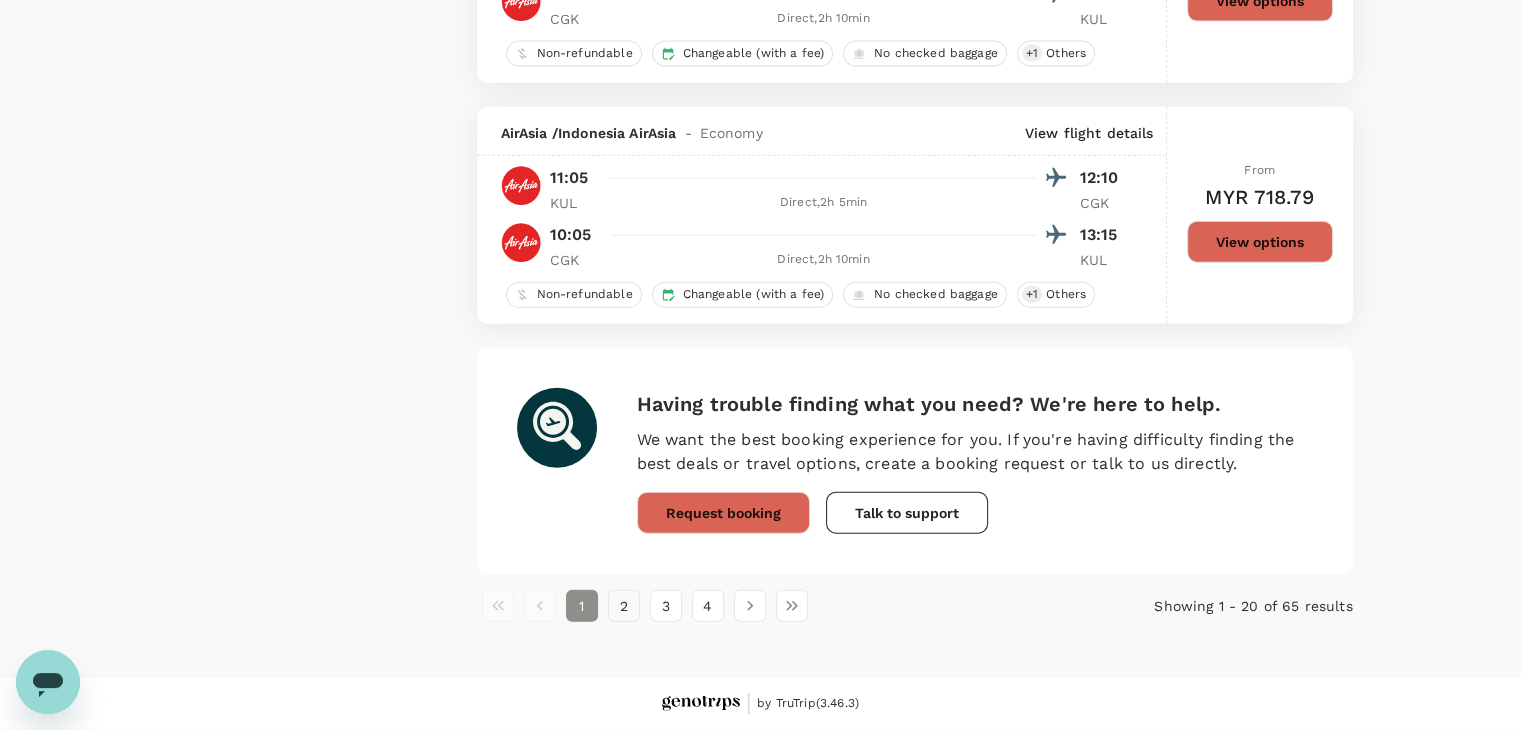 click on "2" at bounding box center [624, 606] 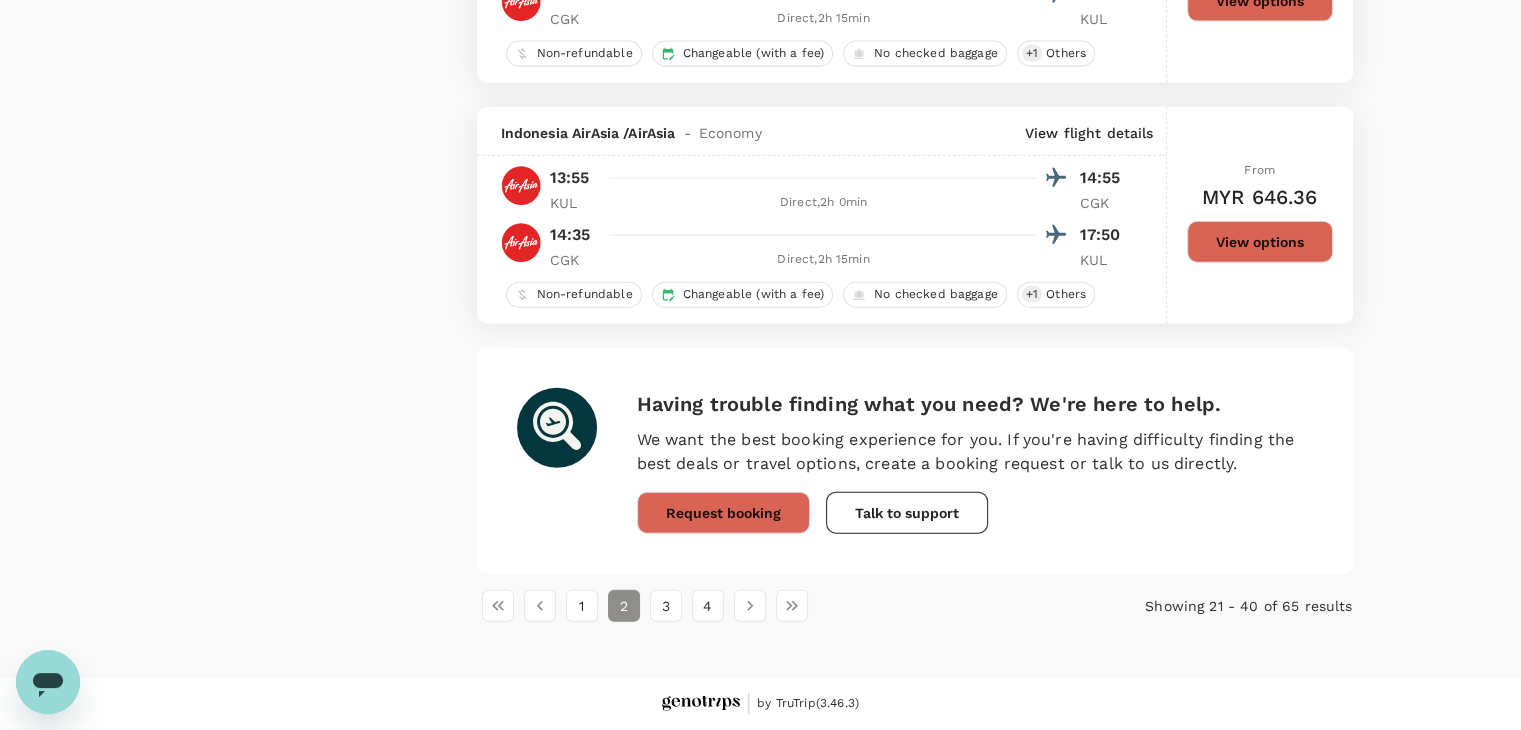 scroll, scrollTop: 4696, scrollLeft: 0, axis: vertical 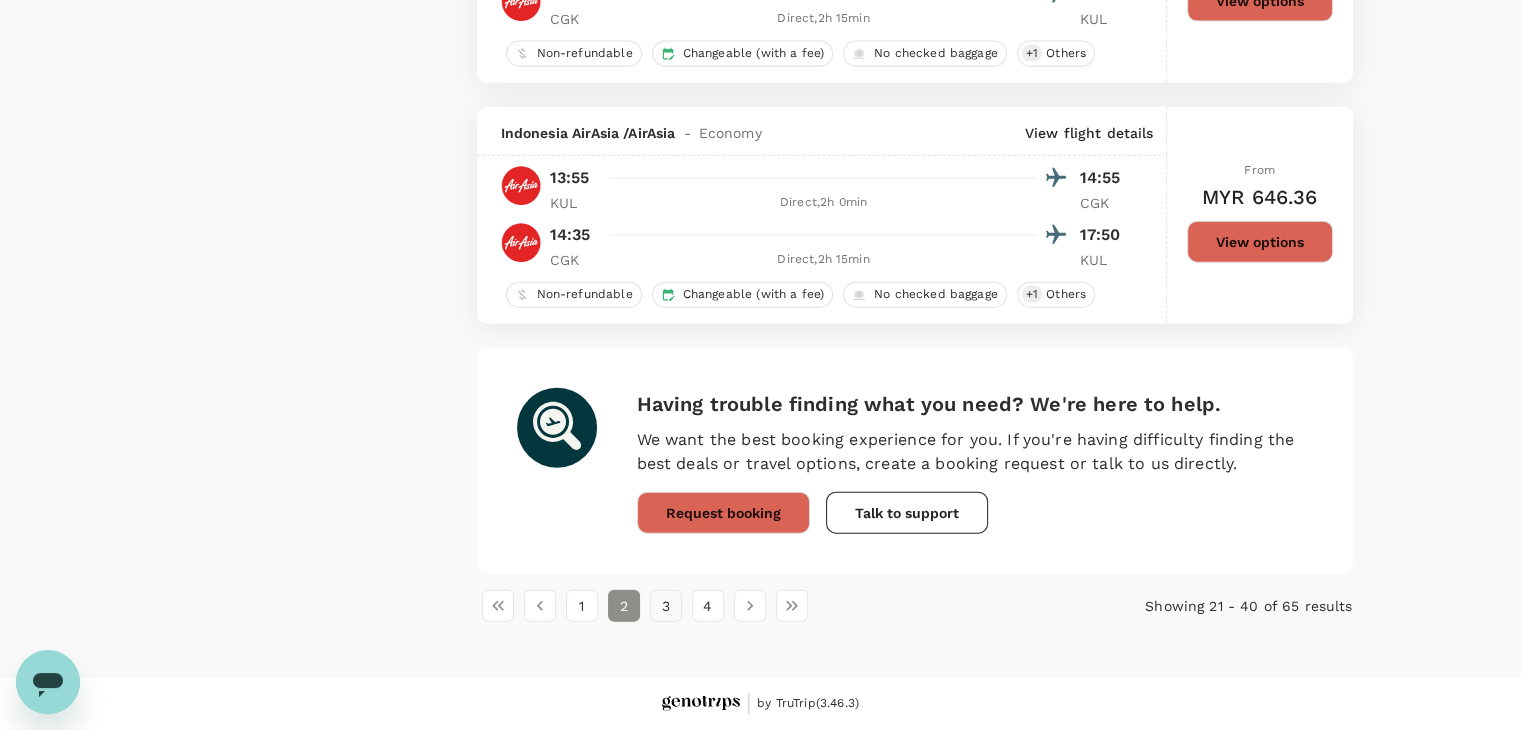click on "3" at bounding box center (666, 606) 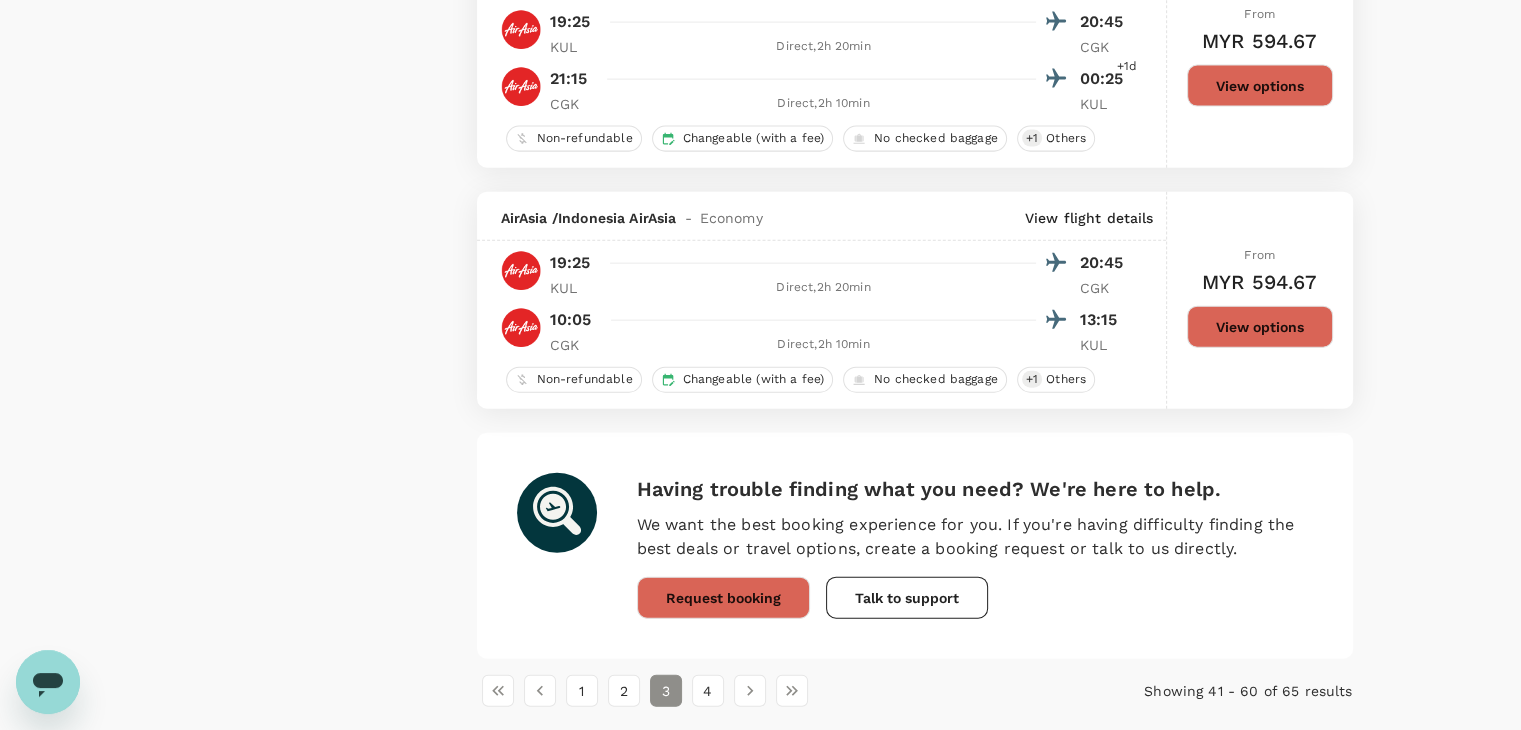 scroll, scrollTop: 4696, scrollLeft: 0, axis: vertical 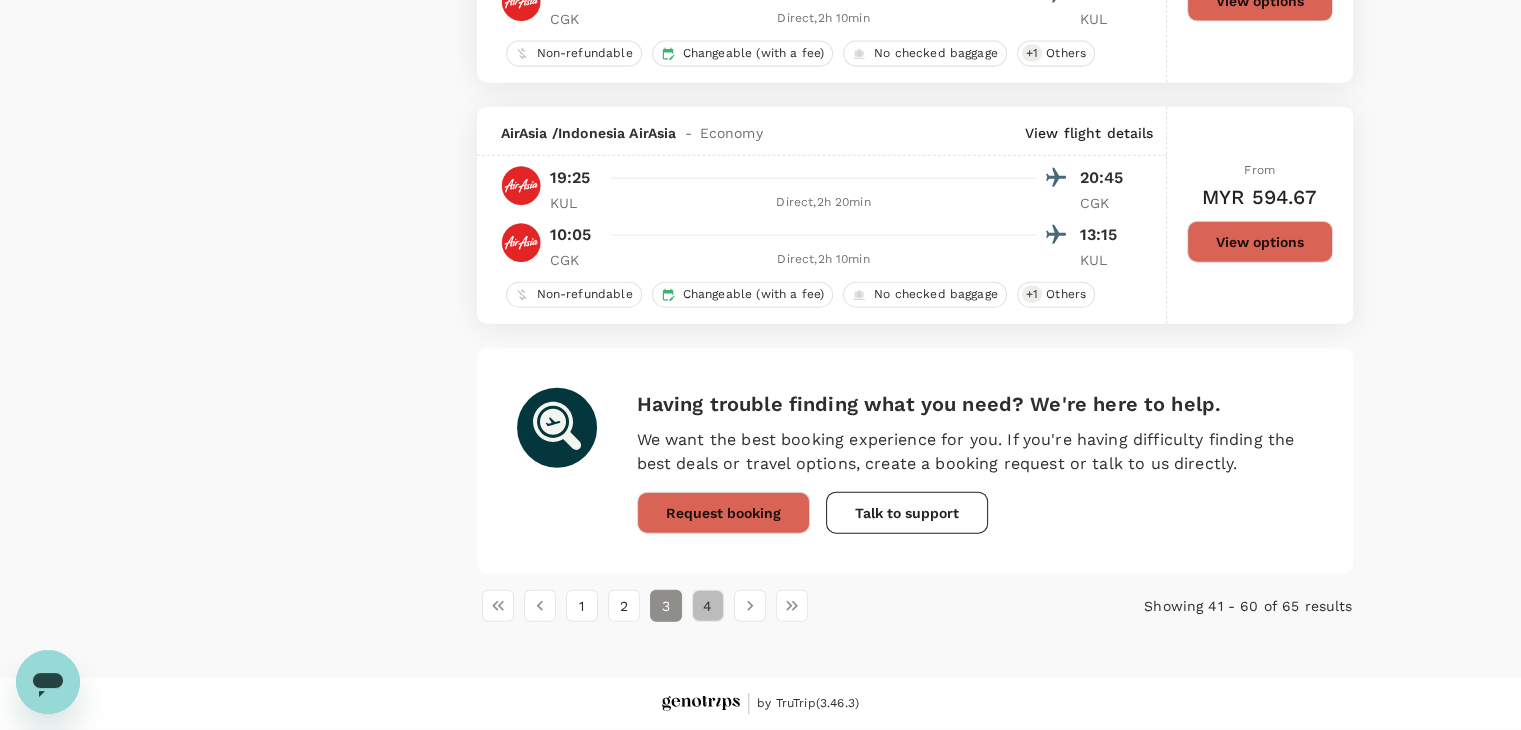 click on "4" at bounding box center (708, 606) 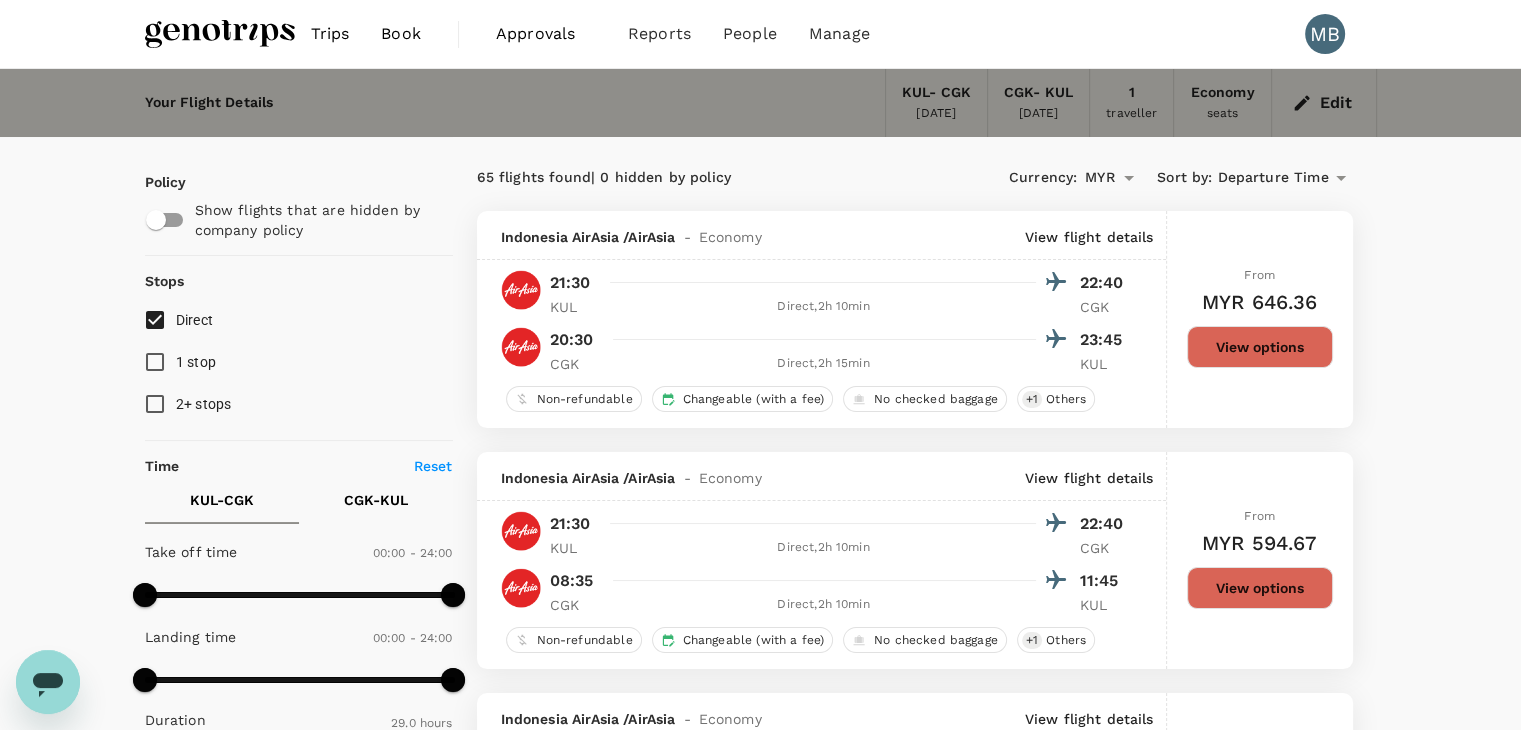 scroll, scrollTop: 0, scrollLeft: 0, axis: both 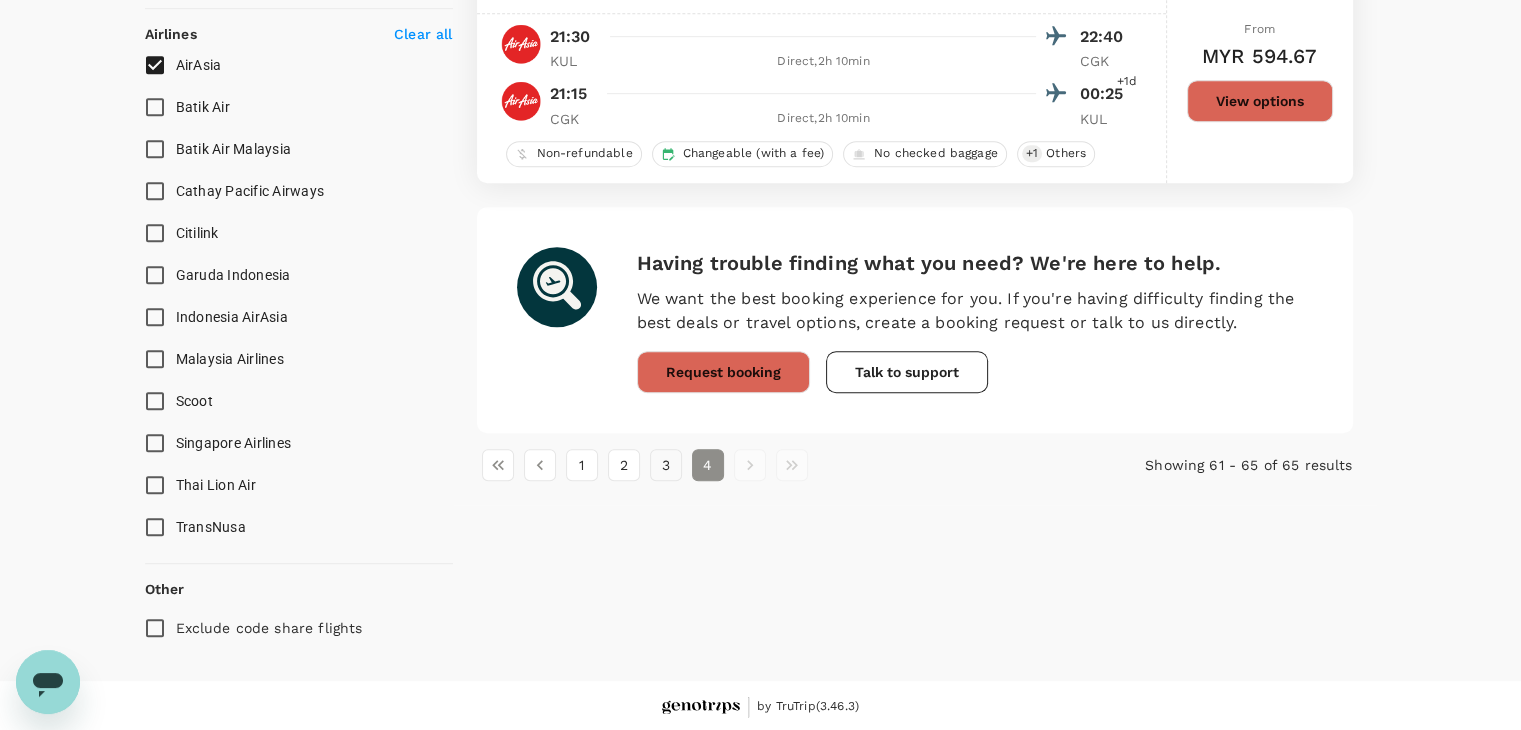 click on "3" at bounding box center [666, 465] 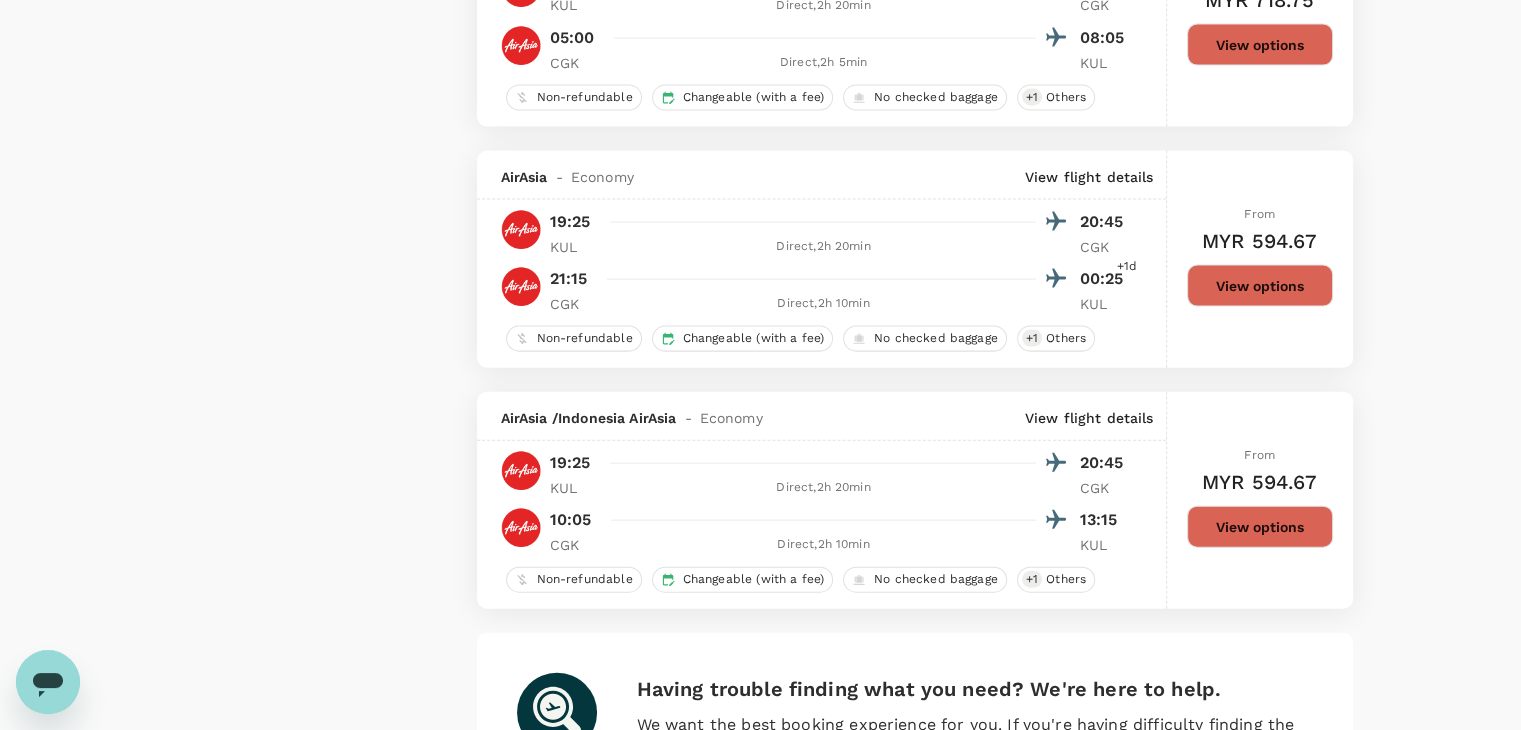 scroll, scrollTop: 4696, scrollLeft: 0, axis: vertical 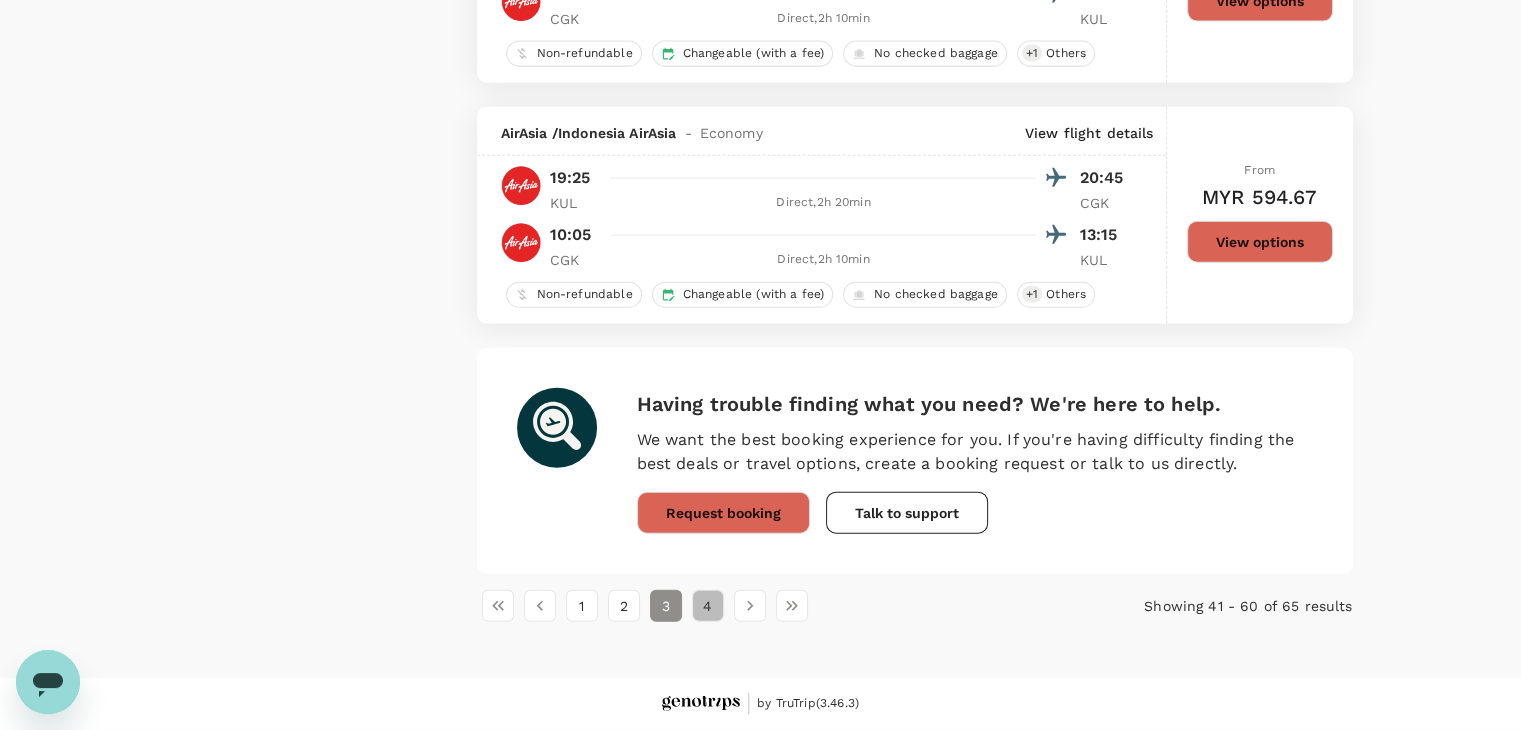 click on "4" at bounding box center (708, 606) 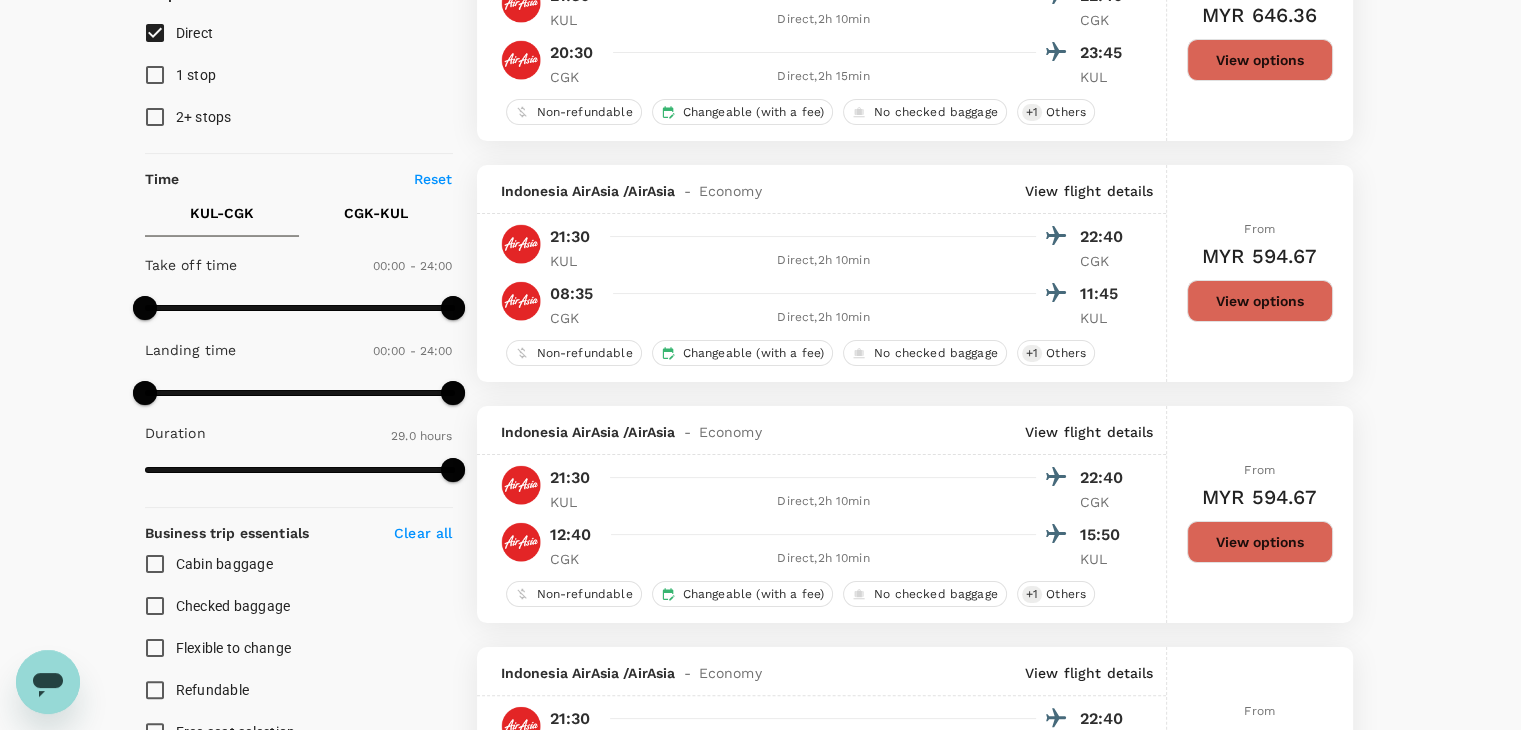 scroll, scrollTop: 300, scrollLeft: 0, axis: vertical 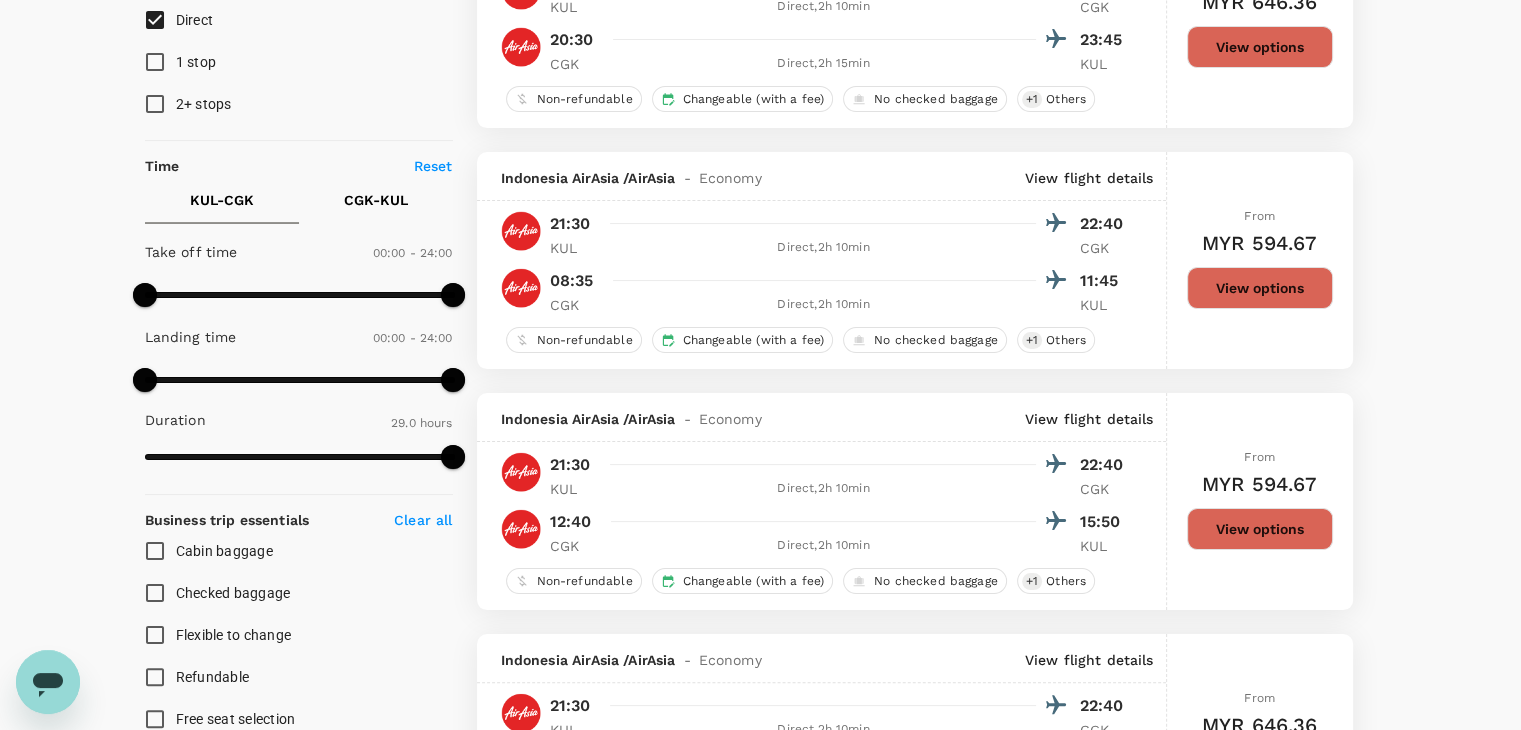 click on "CGK - KUL" at bounding box center (376, 200) 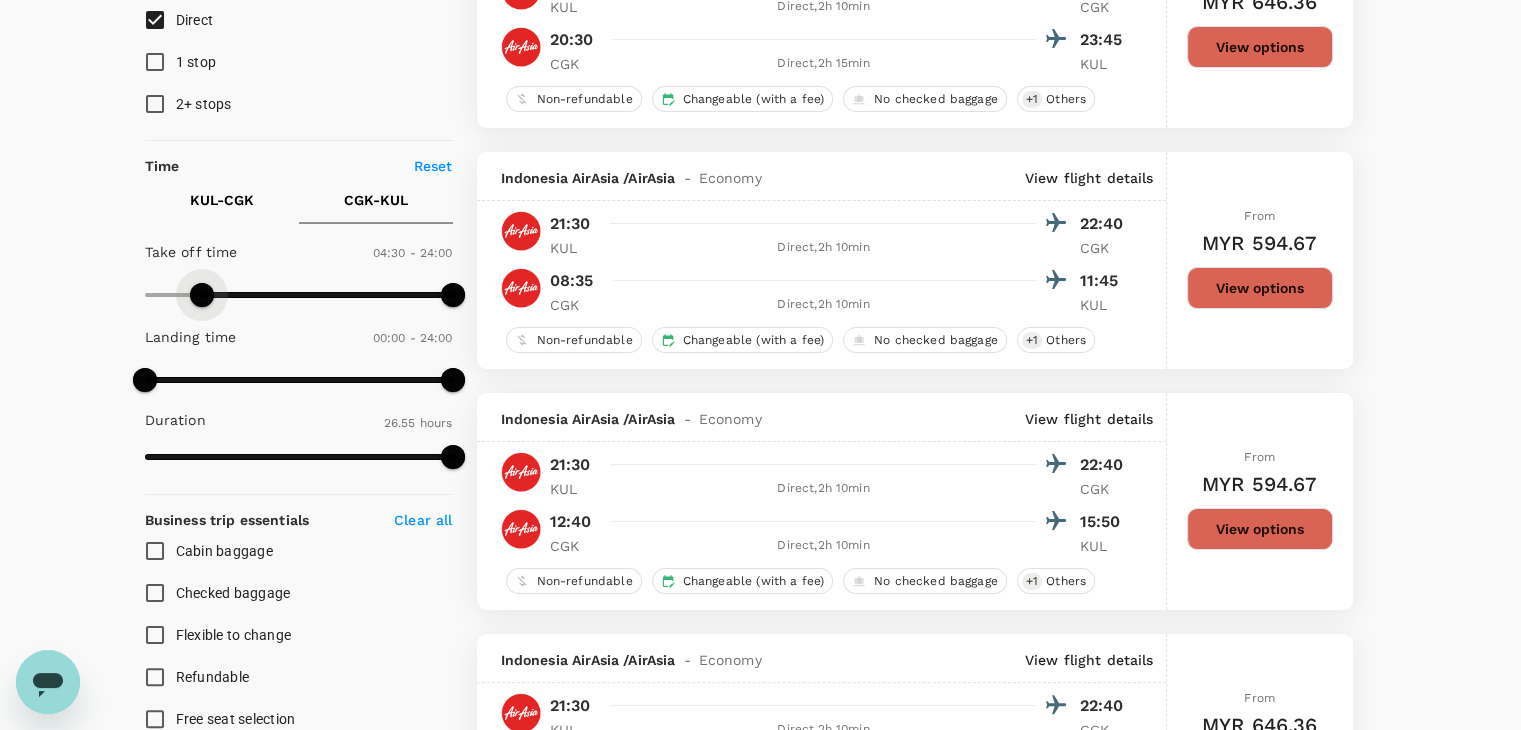 type on "300" 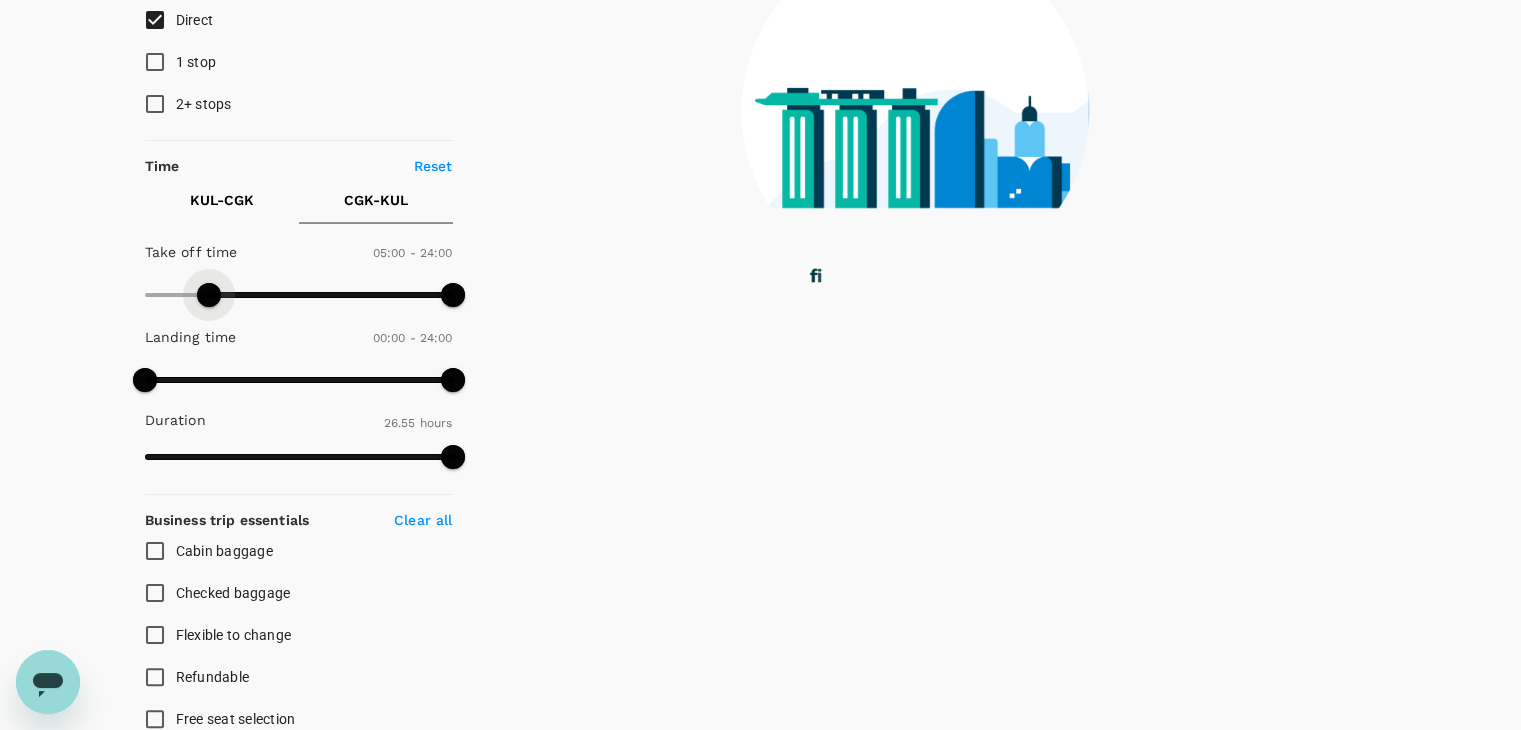 drag, startPoint x: 146, startPoint y: 295, endPoint x: 211, endPoint y: 301, distance: 65.27634 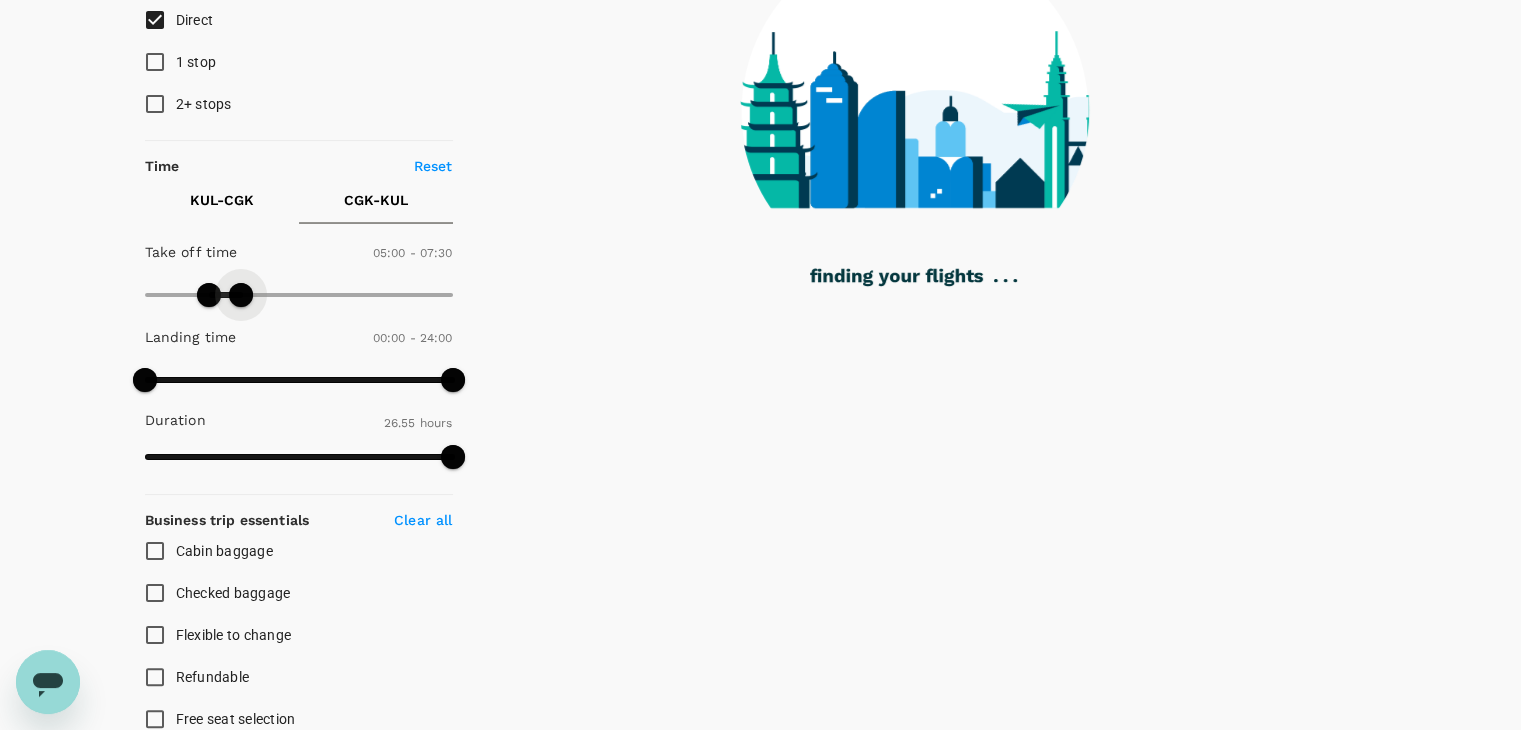 type on "420" 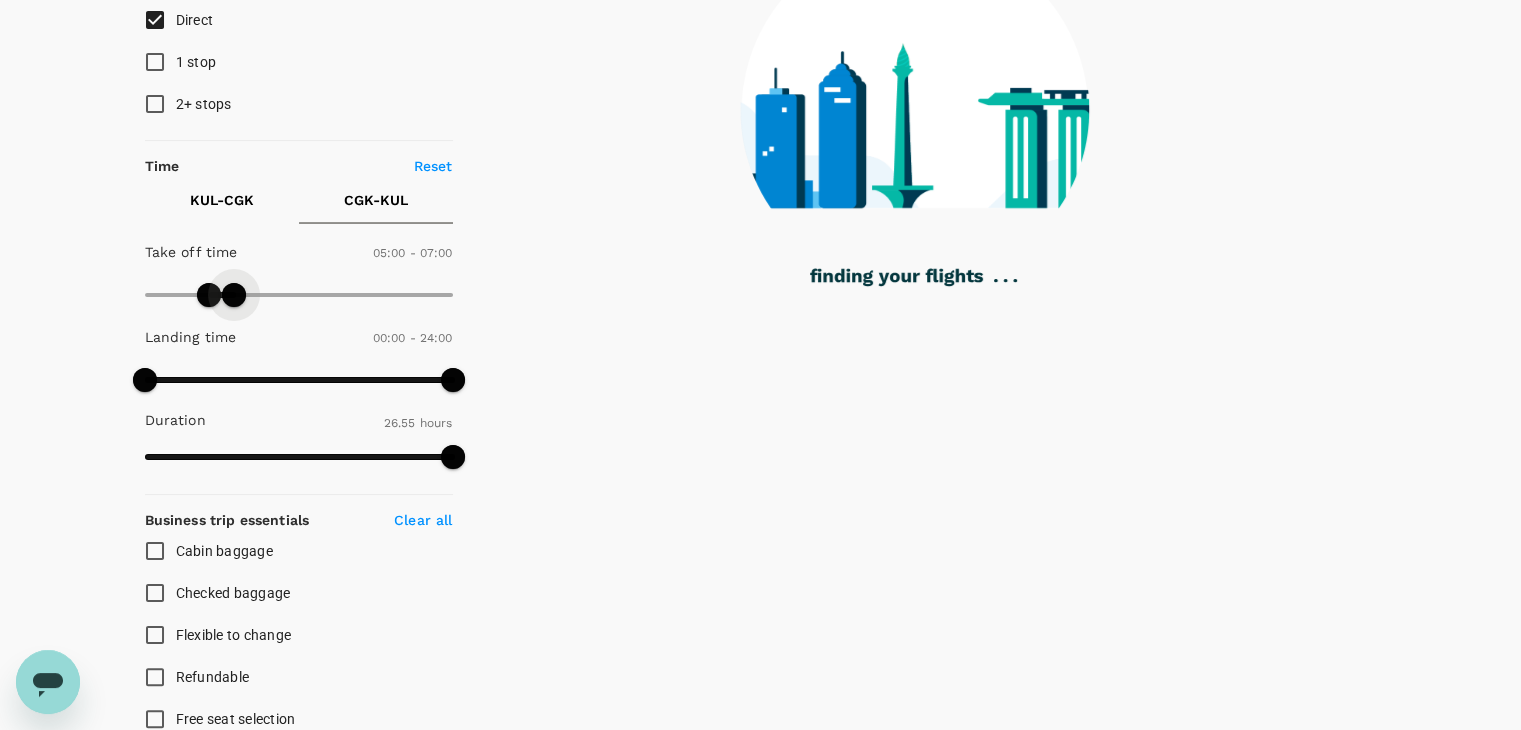 drag, startPoint x: 443, startPoint y: 289, endPoint x: 232, endPoint y: 281, distance: 211.15161 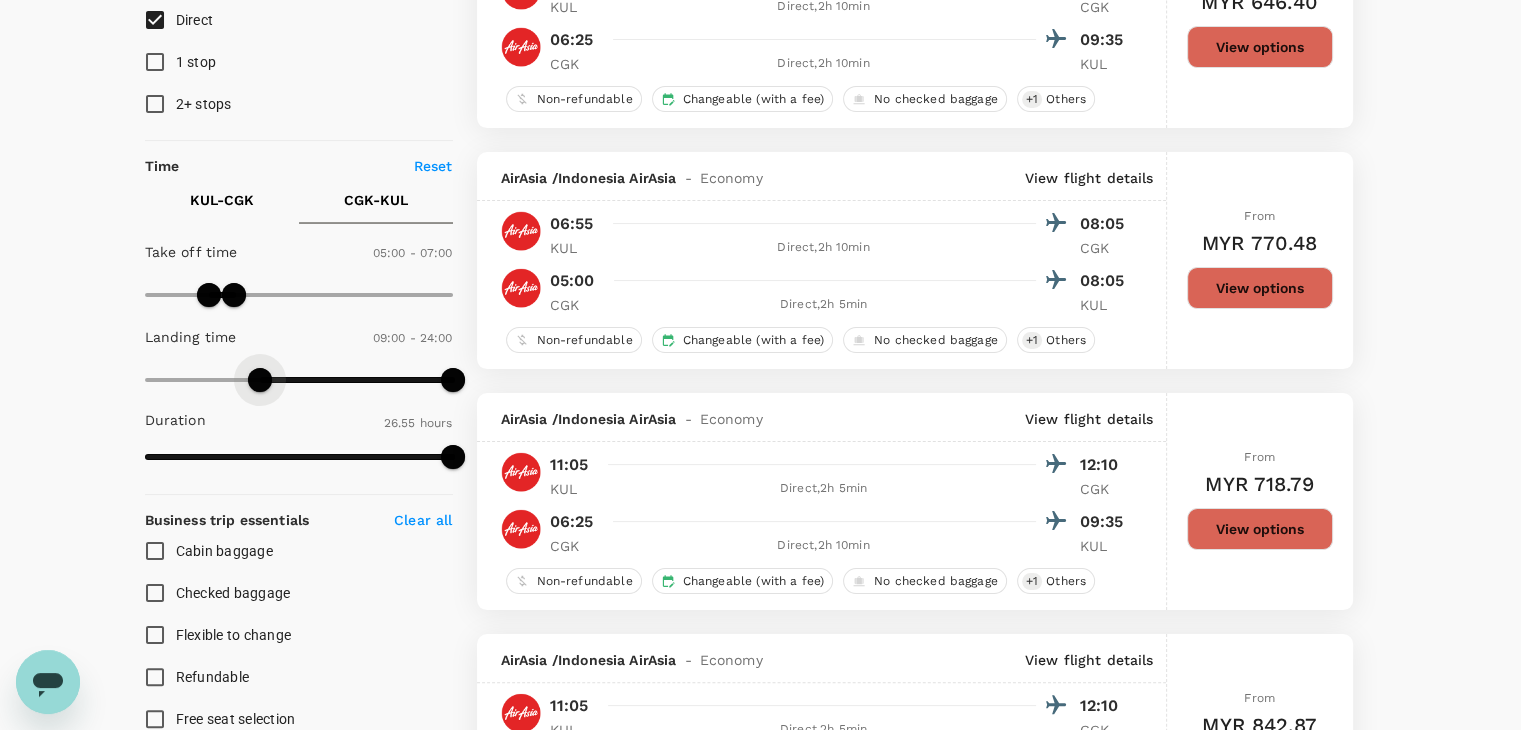 type on "510" 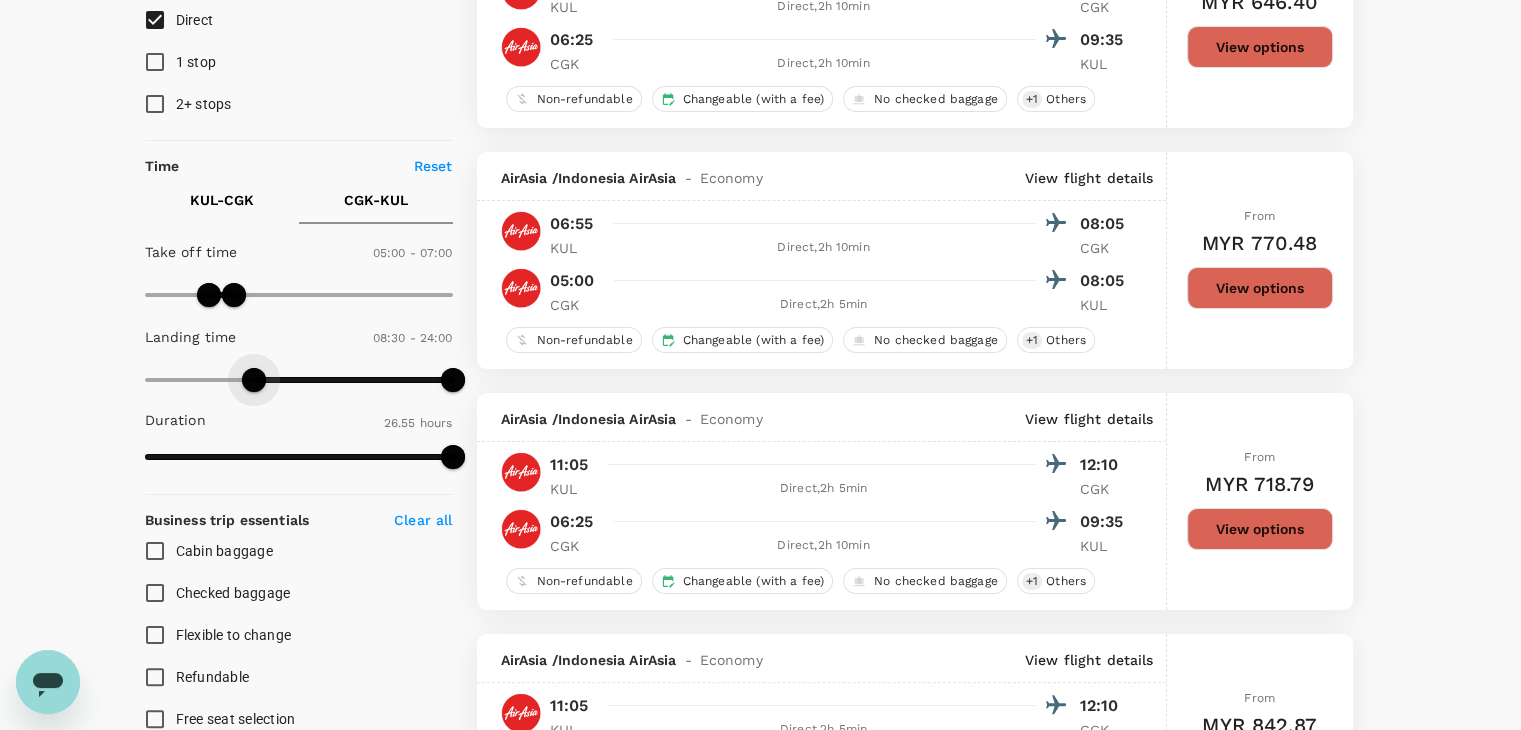 drag, startPoint x: 139, startPoint y: 384, endPoint x: 252, endPoint y: 387, distance: 113.03982 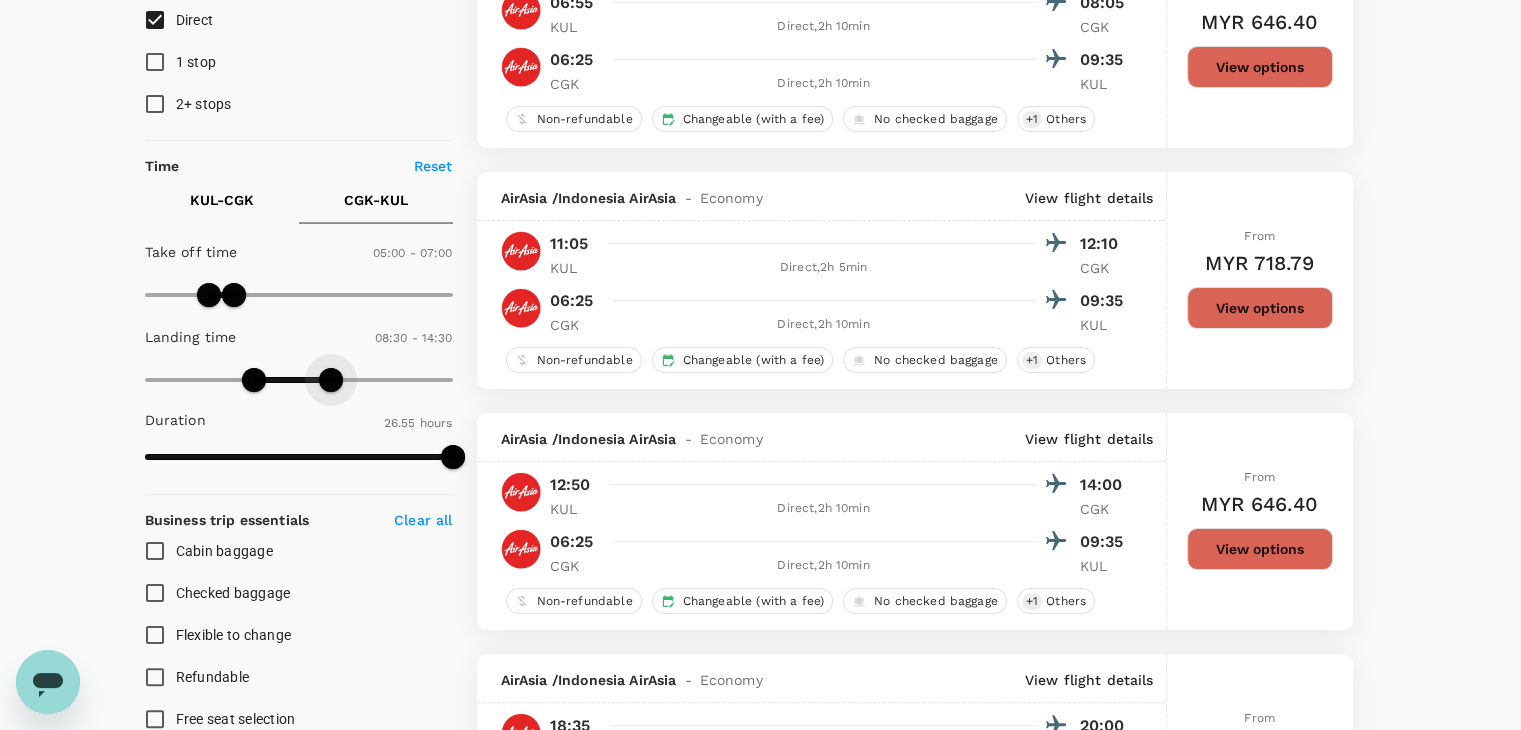type on "840" 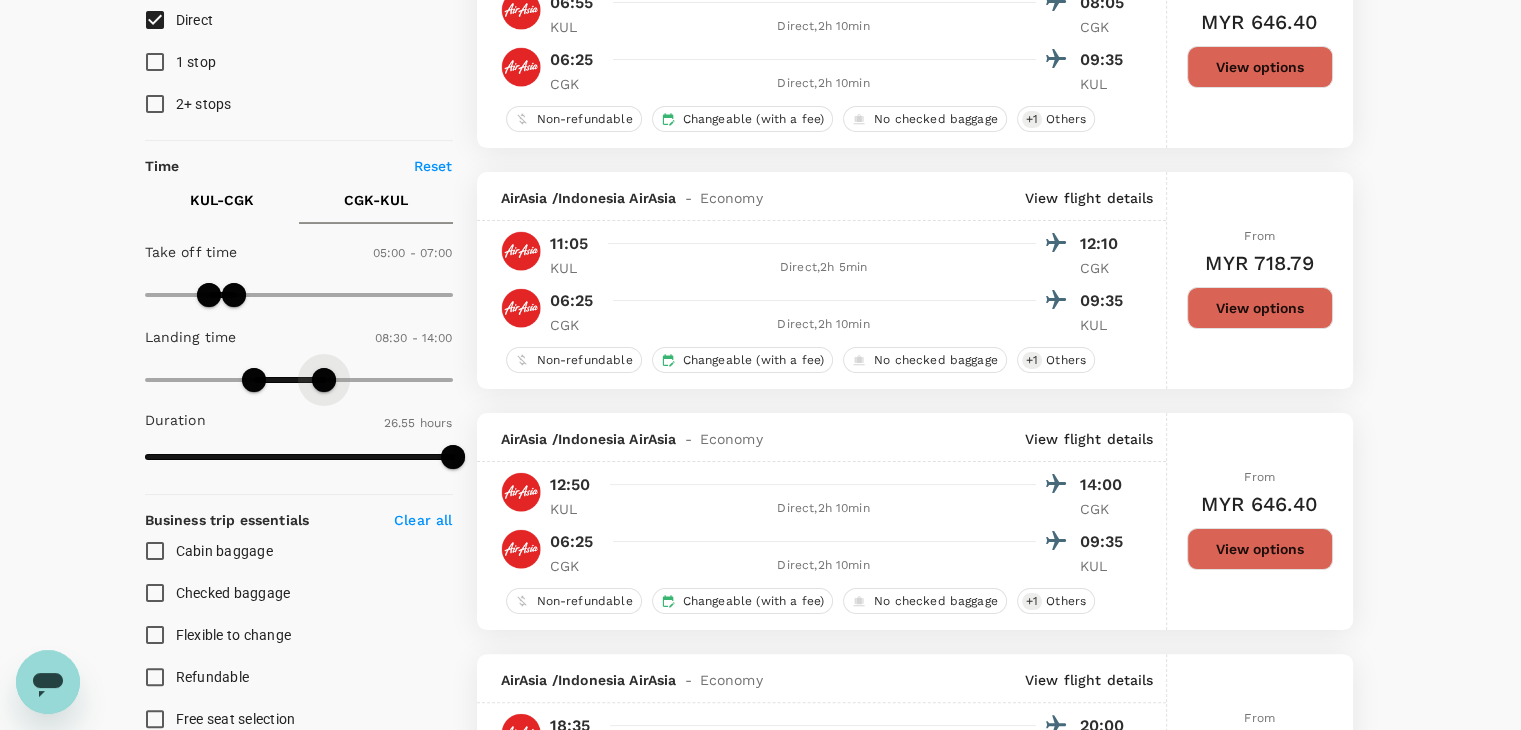 drag, startPoint x: 462, startPoint y: 385, endPoint x: 324, endPoint y: 382, distance: 138.03261 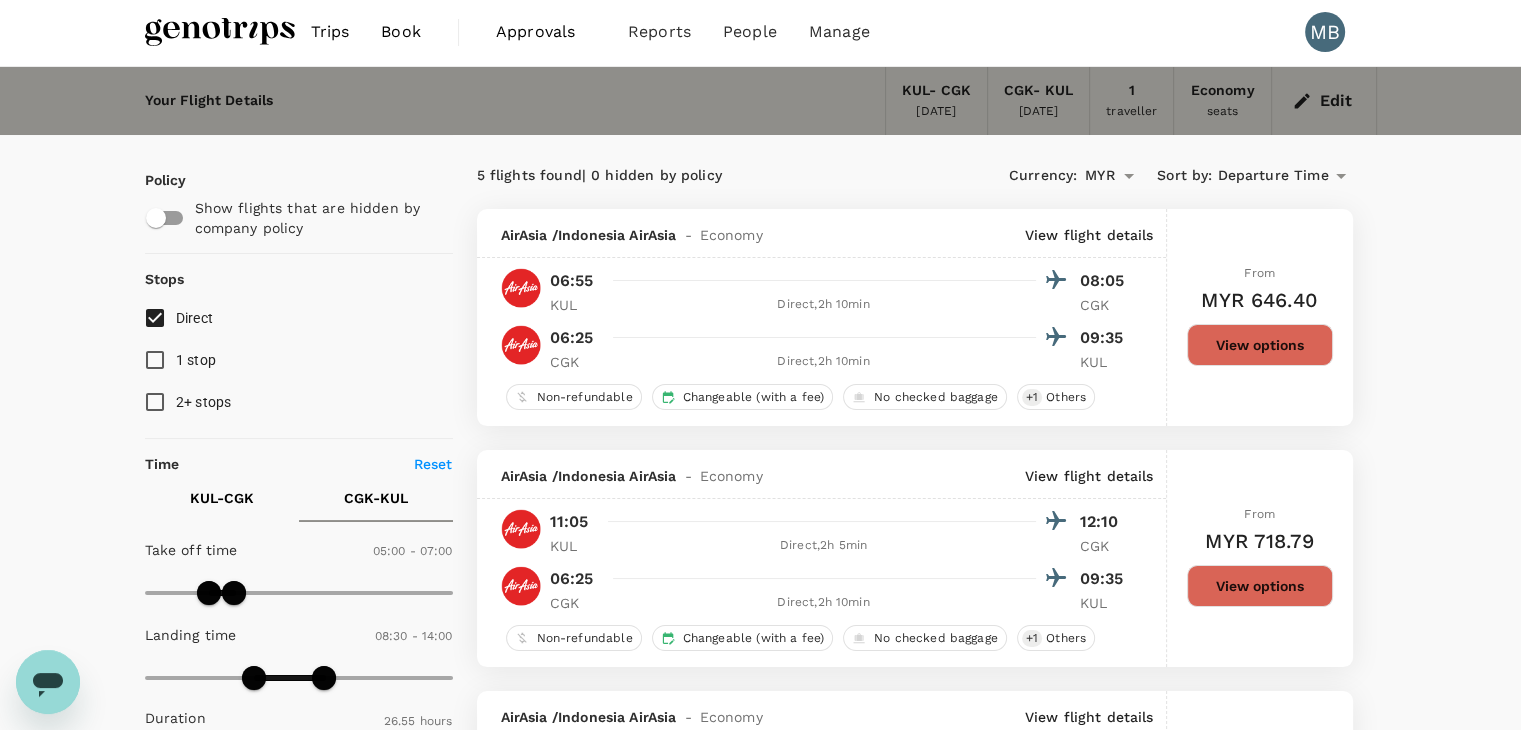 scroll, scrollTop: 0, scrollLeft: 0, axis: both 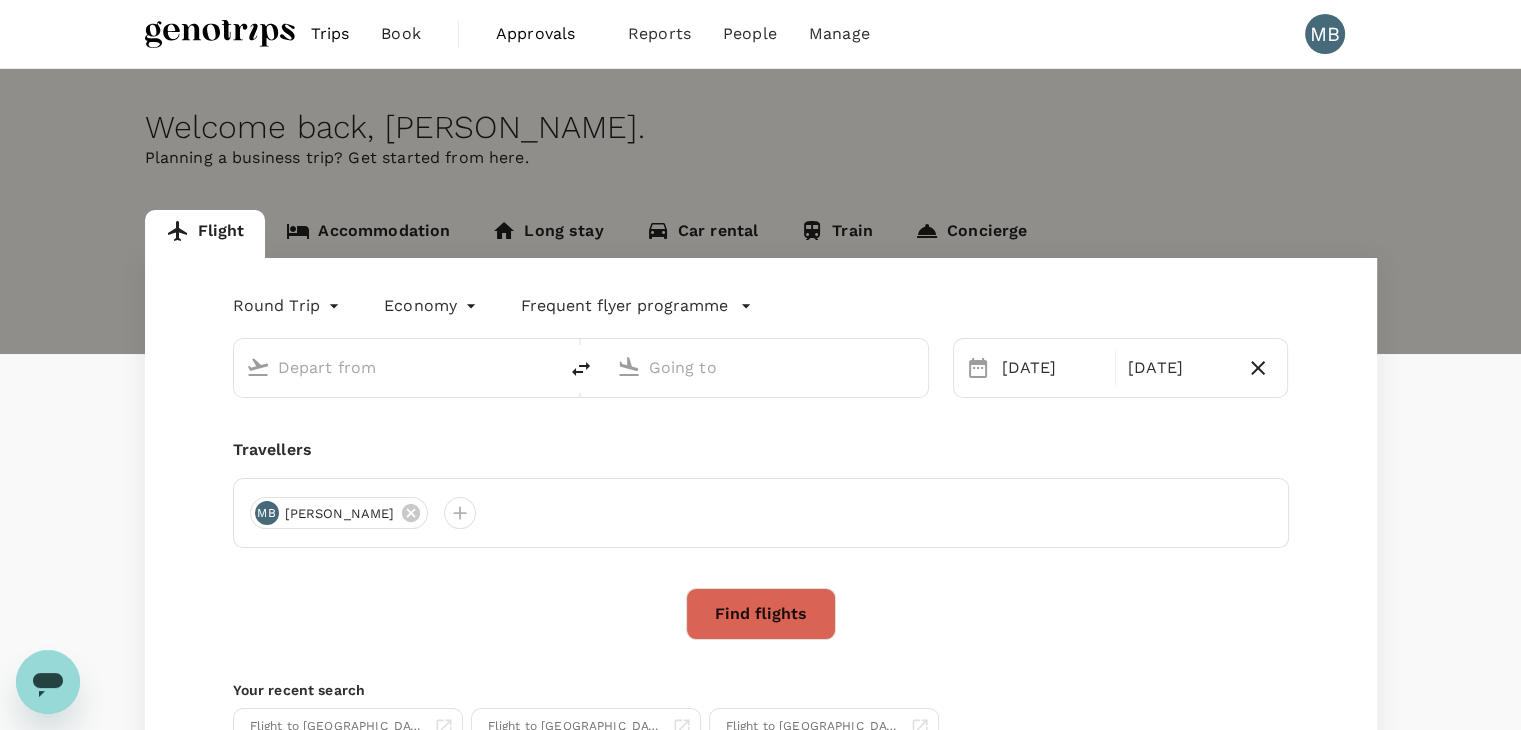 type on "Kuala Lumpur Intl ([GEOGRAPHIC_DATA])" 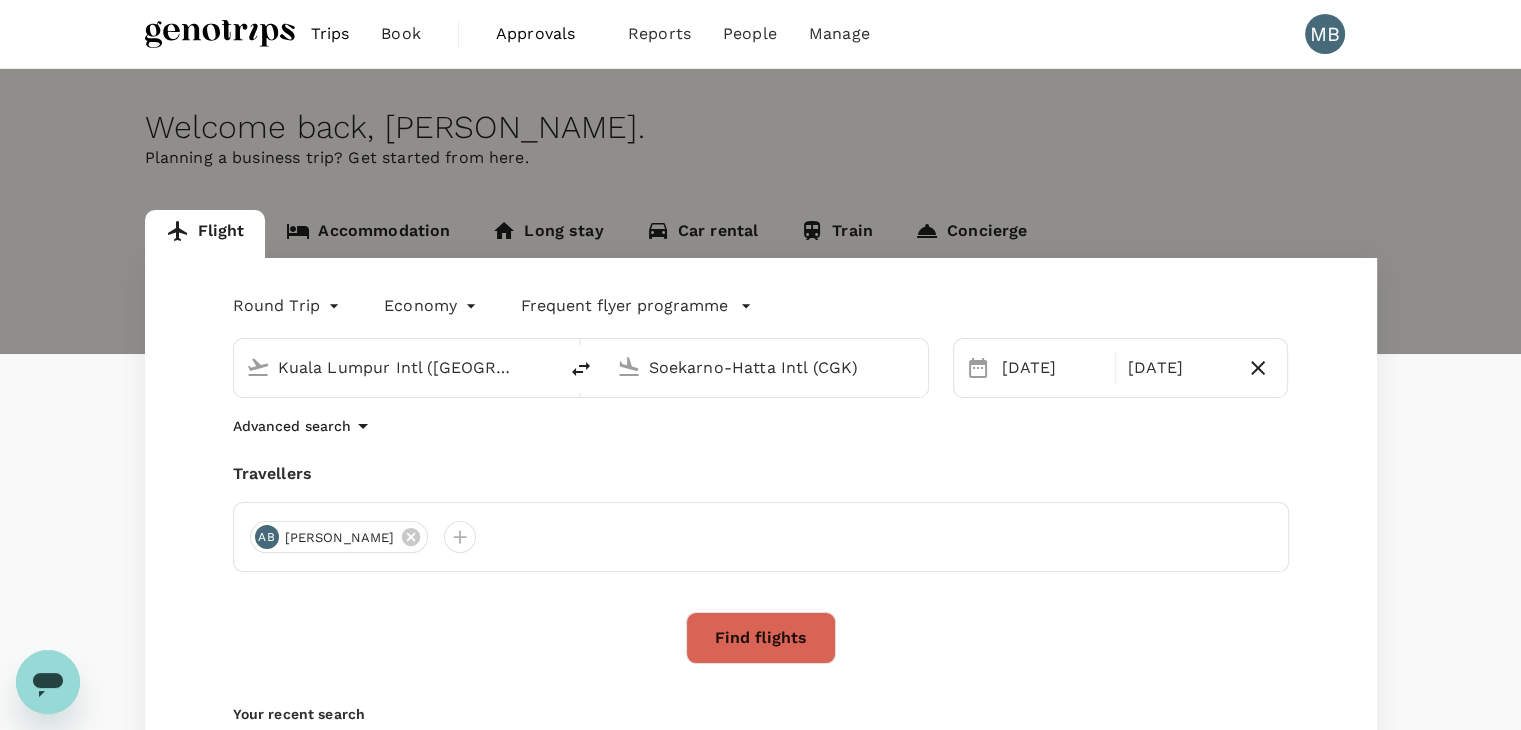 click on "Find flights" at bounding box center [761, 638] 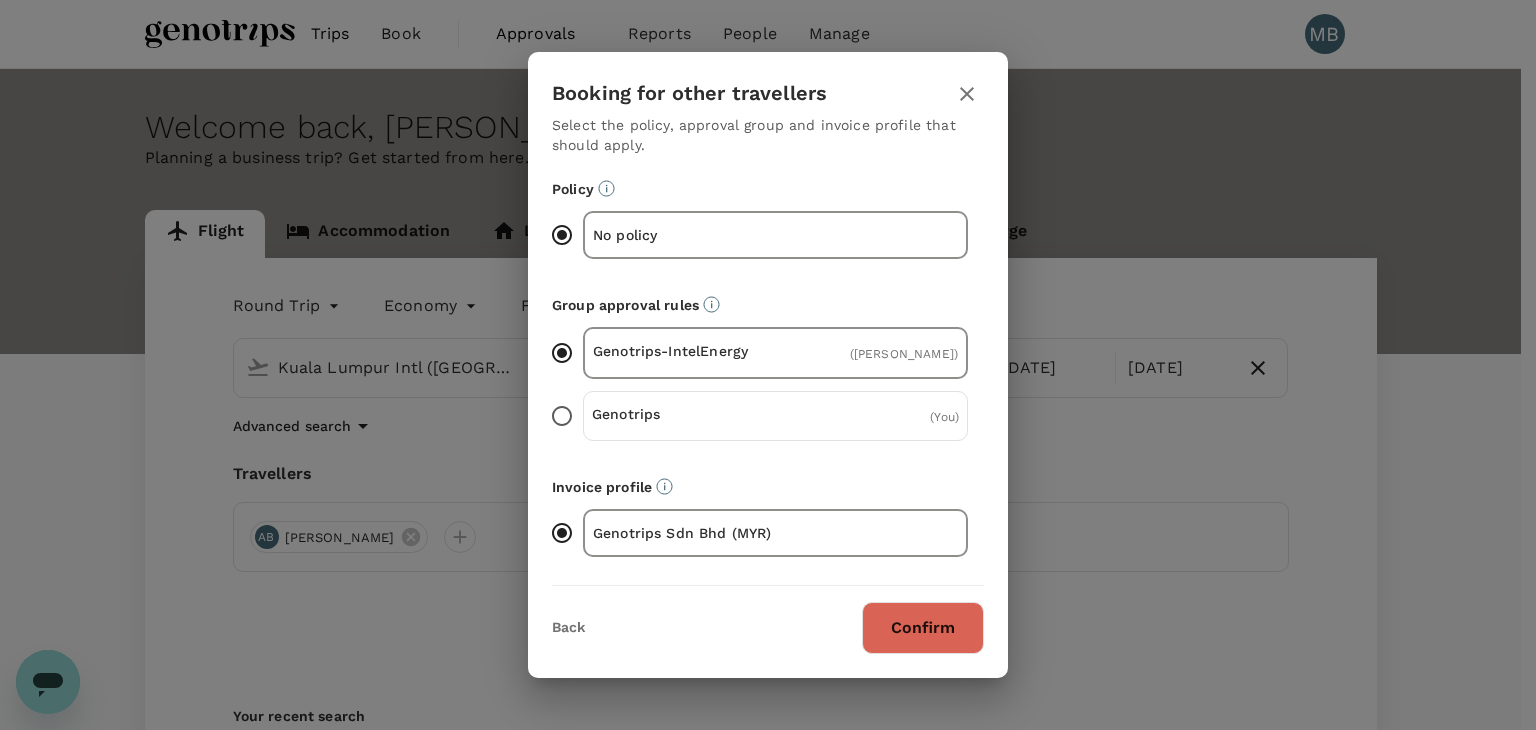 click on "Confirm" at bounding box center (923, 628) 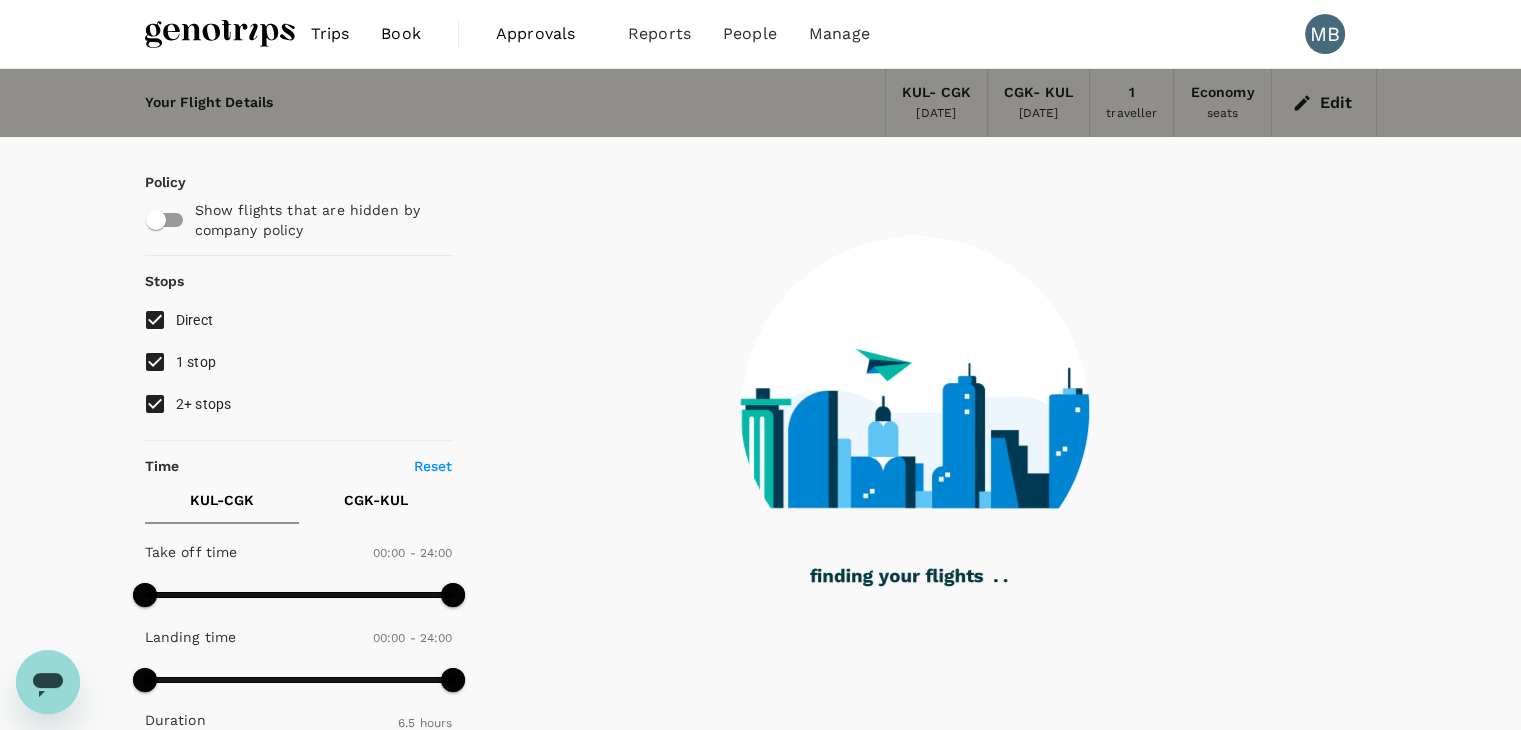 click on "1 stop" at bounding box center [155, 362] 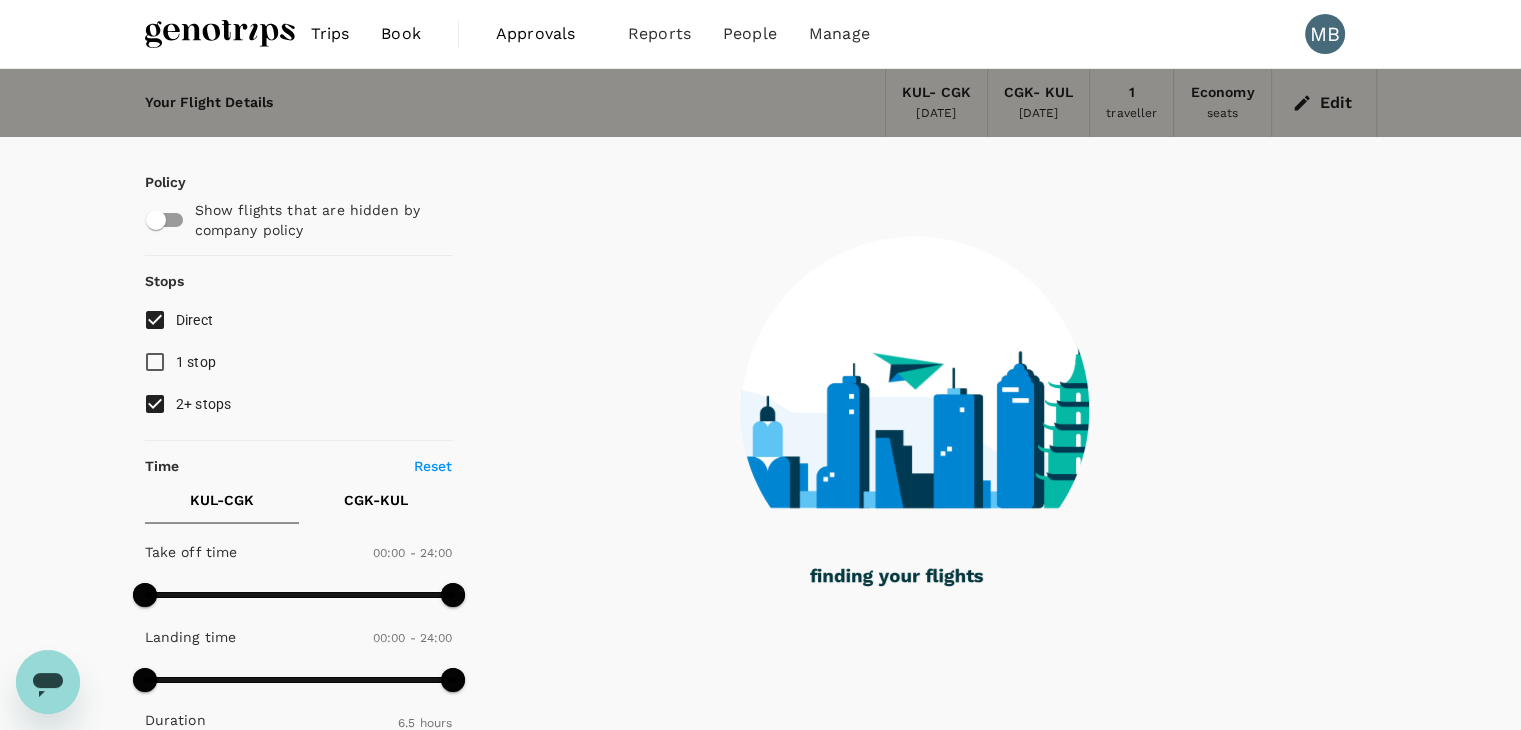 click on "2+ stops" at bounding box center [155, 404] 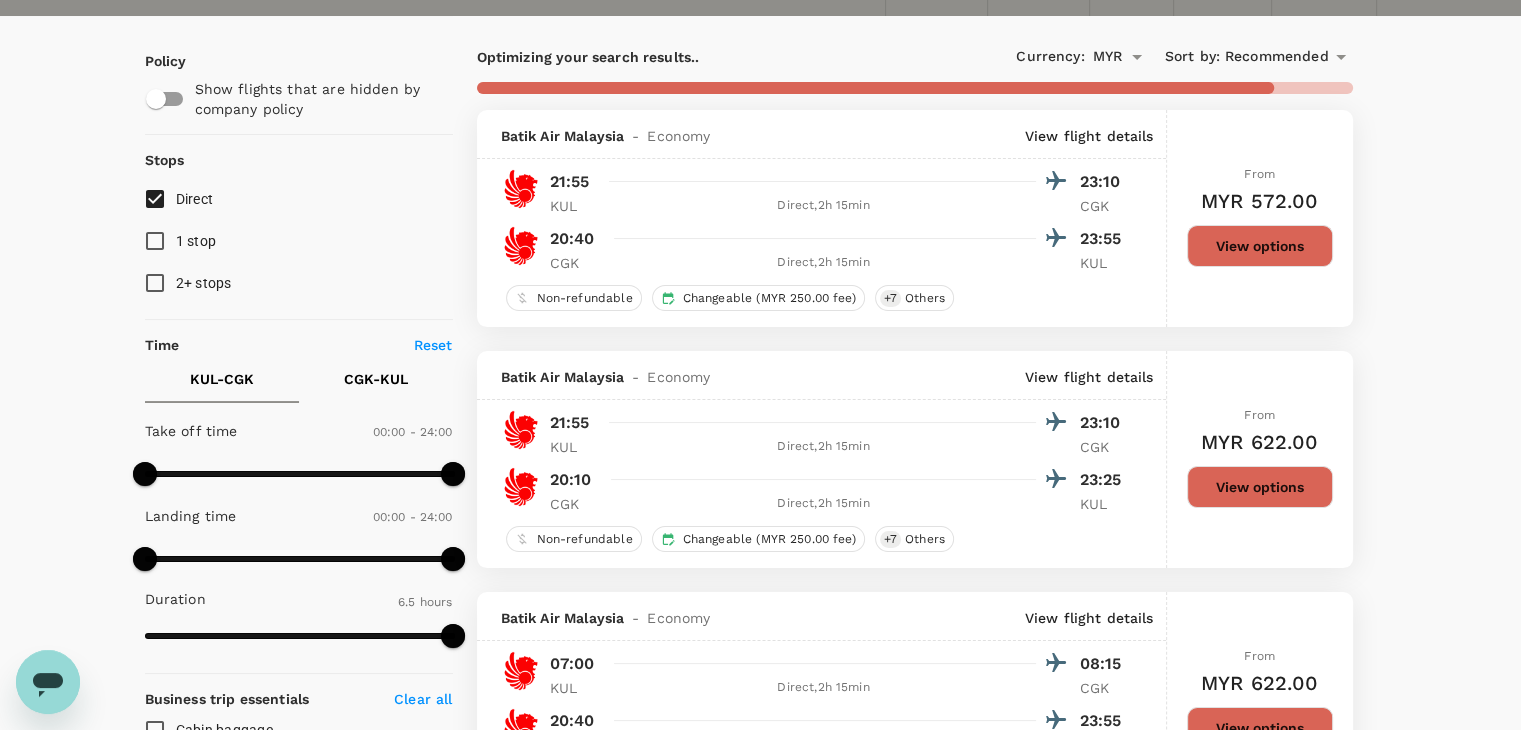 scroll, scrollTop: 0, scrollLeft: 0, axis: both 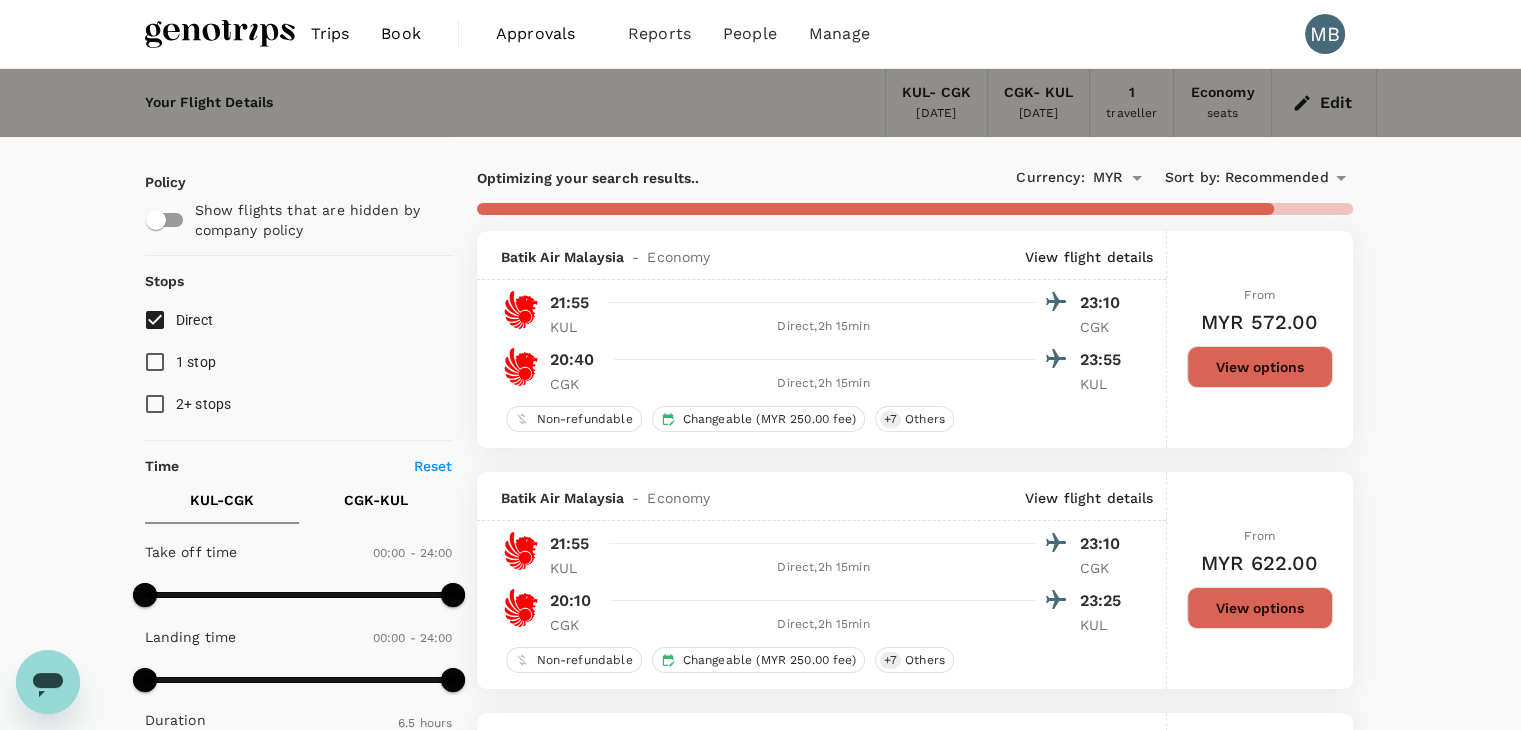 type on "1620" 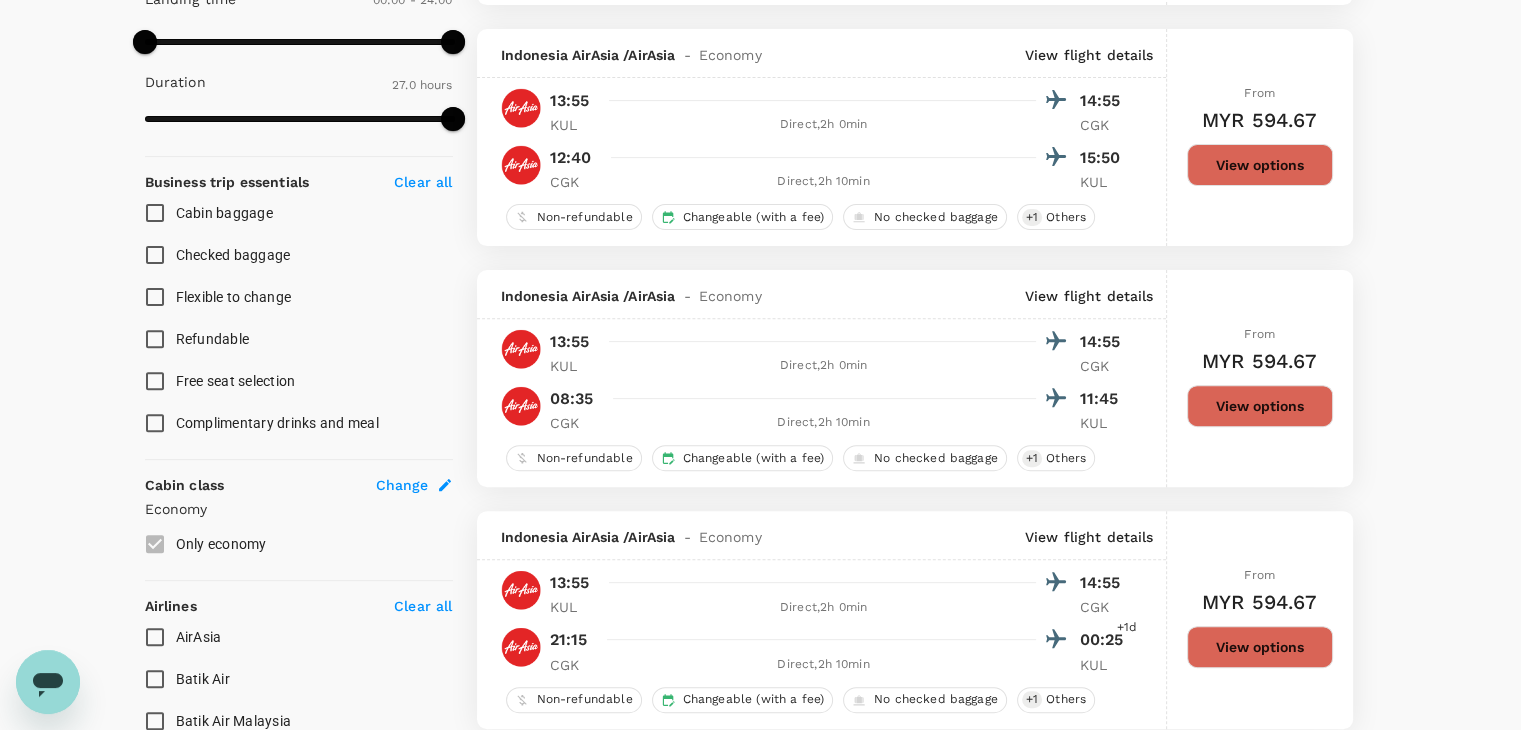 scroll, scrollTop: 700, scrollLeft: 0, axis: vertical 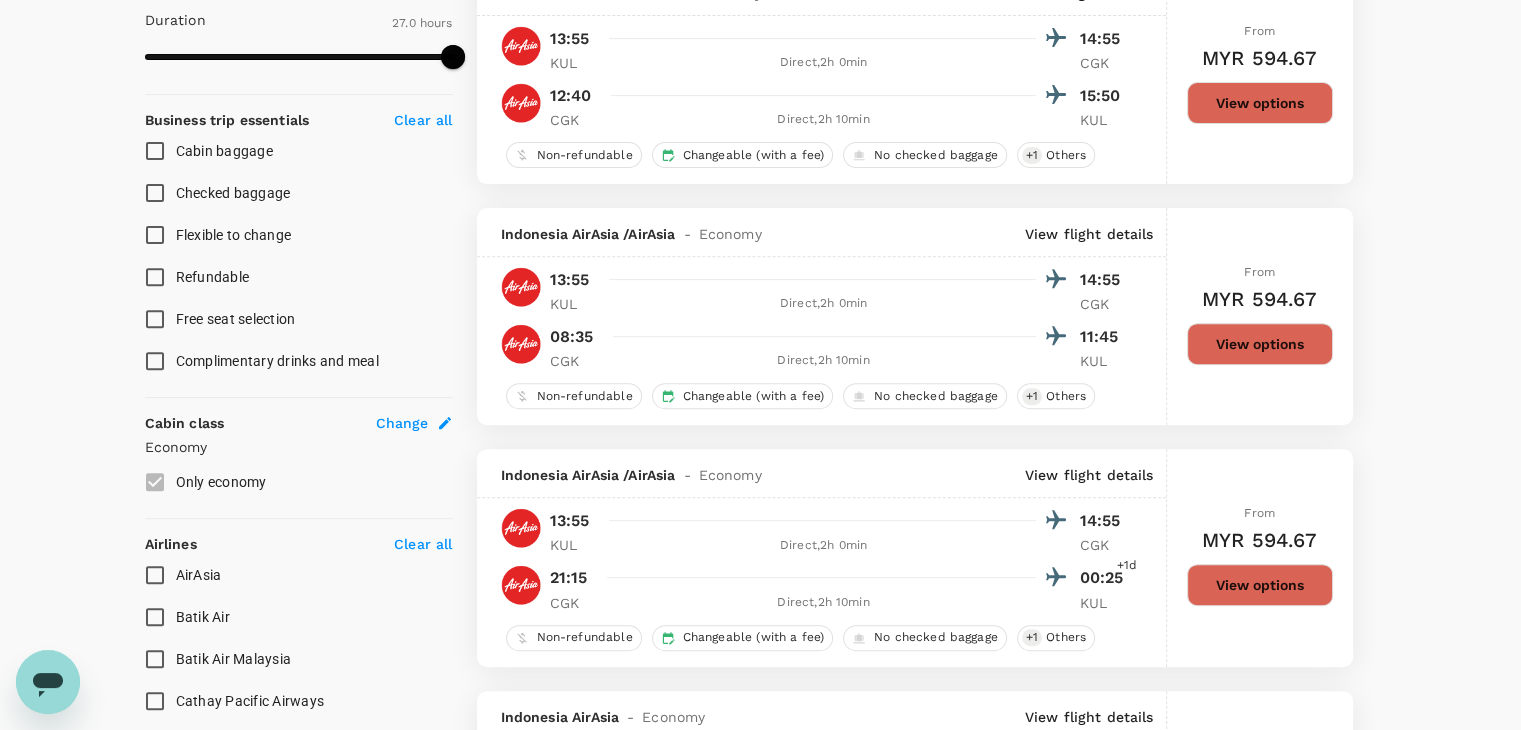 click on "AirAsia" at bounding box center (155, 575) 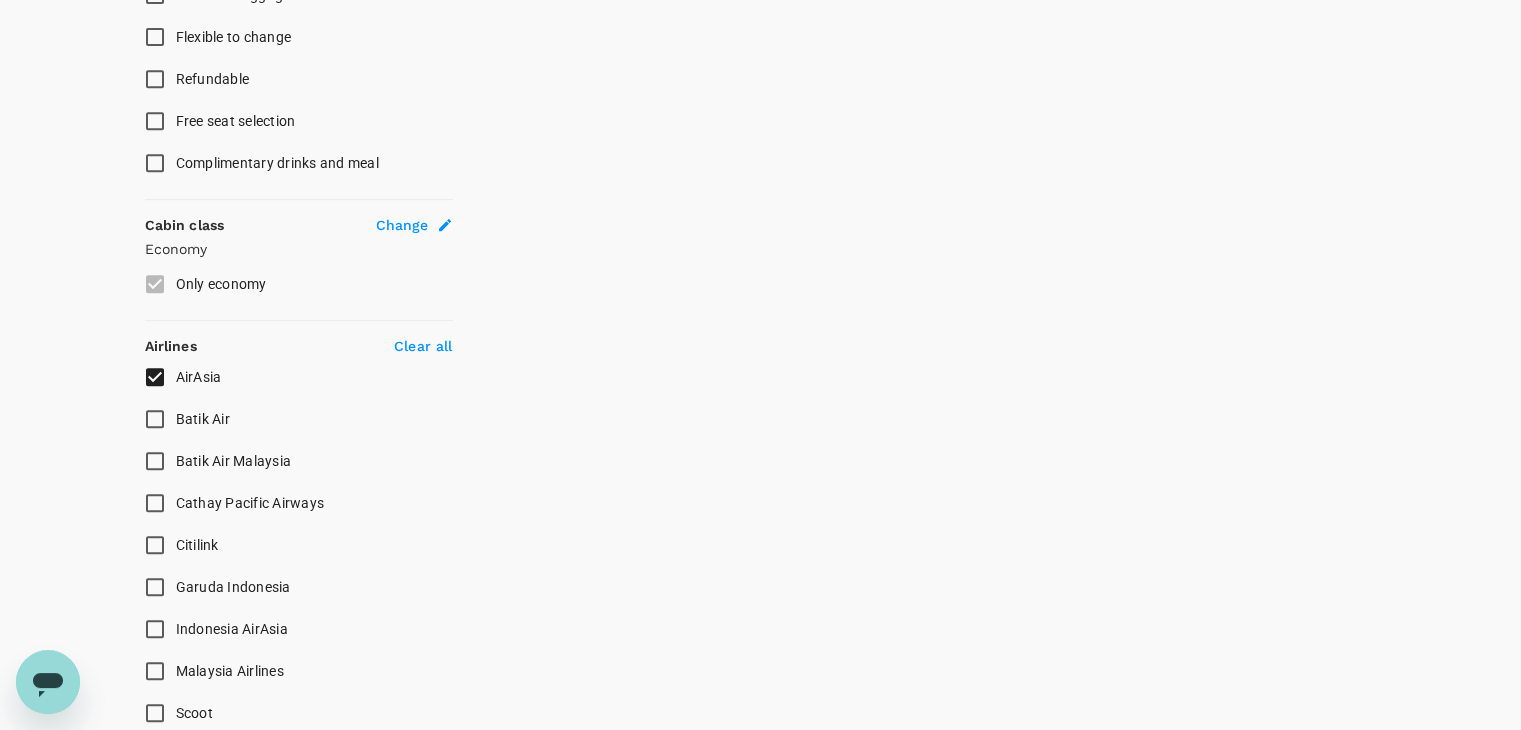 scroll, scrollTop: 900, scrollLeft: 0, axis: vertical 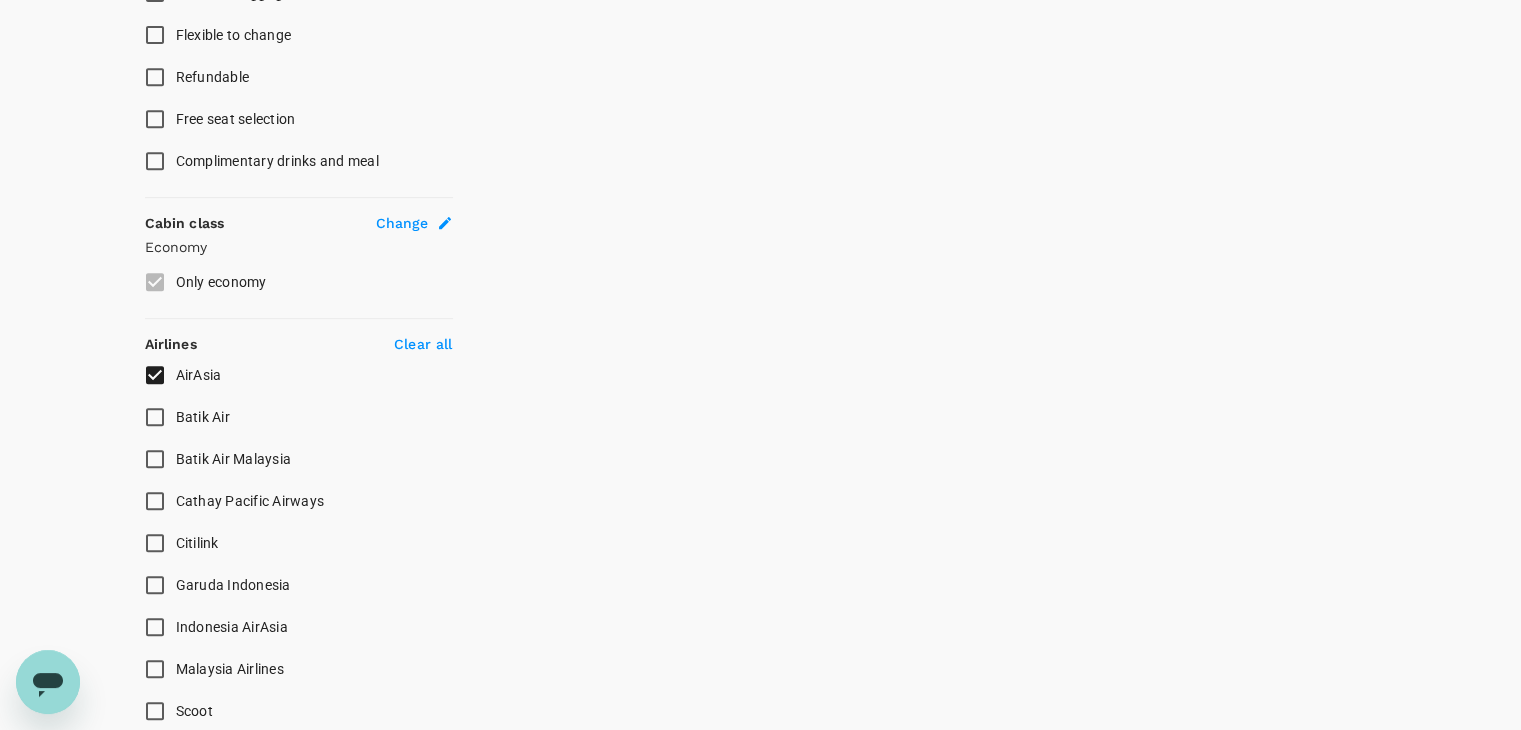 click on "Indonesia AirAsia" at bounding box center (155, 627) 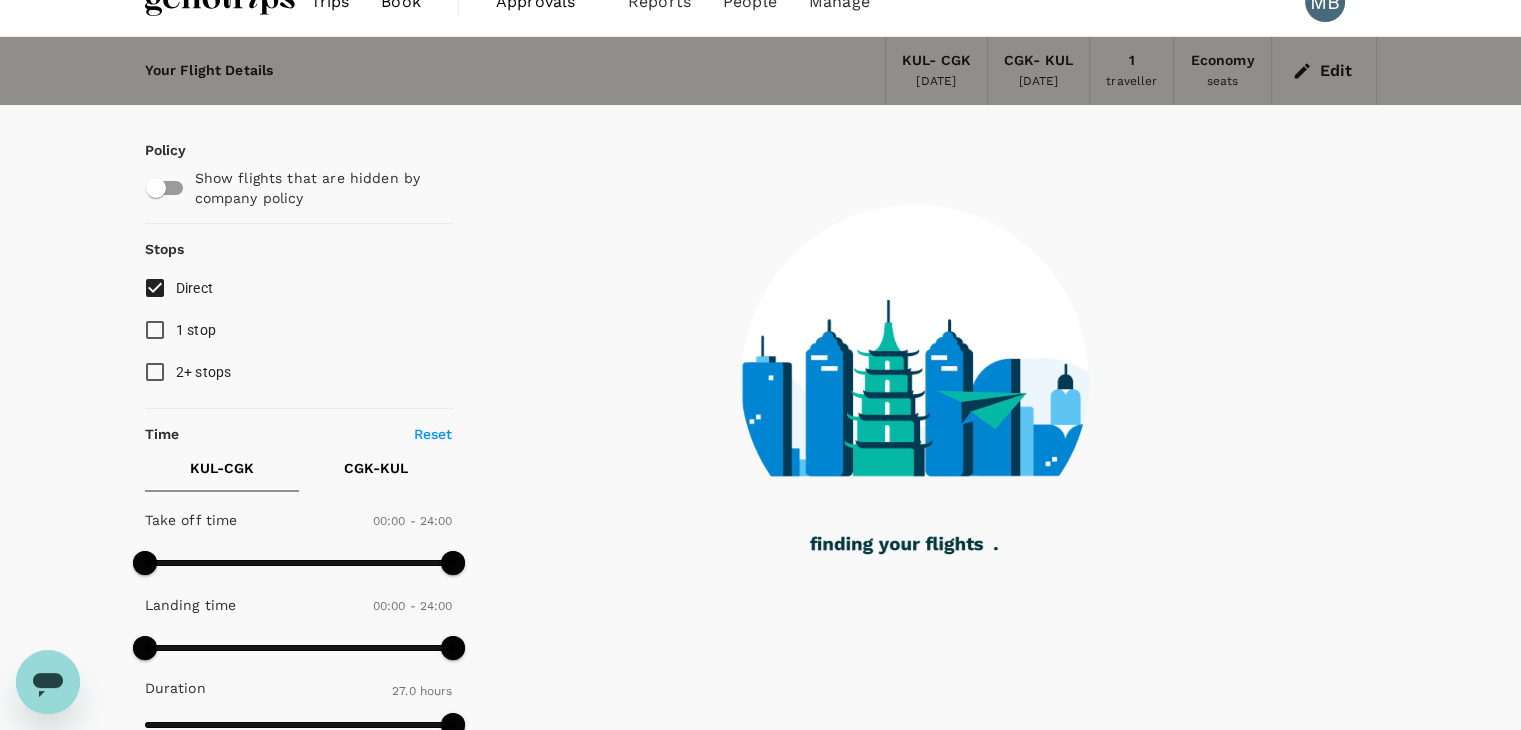 scroll, scrollTop: 0, scrollLeft: 0, axis: both 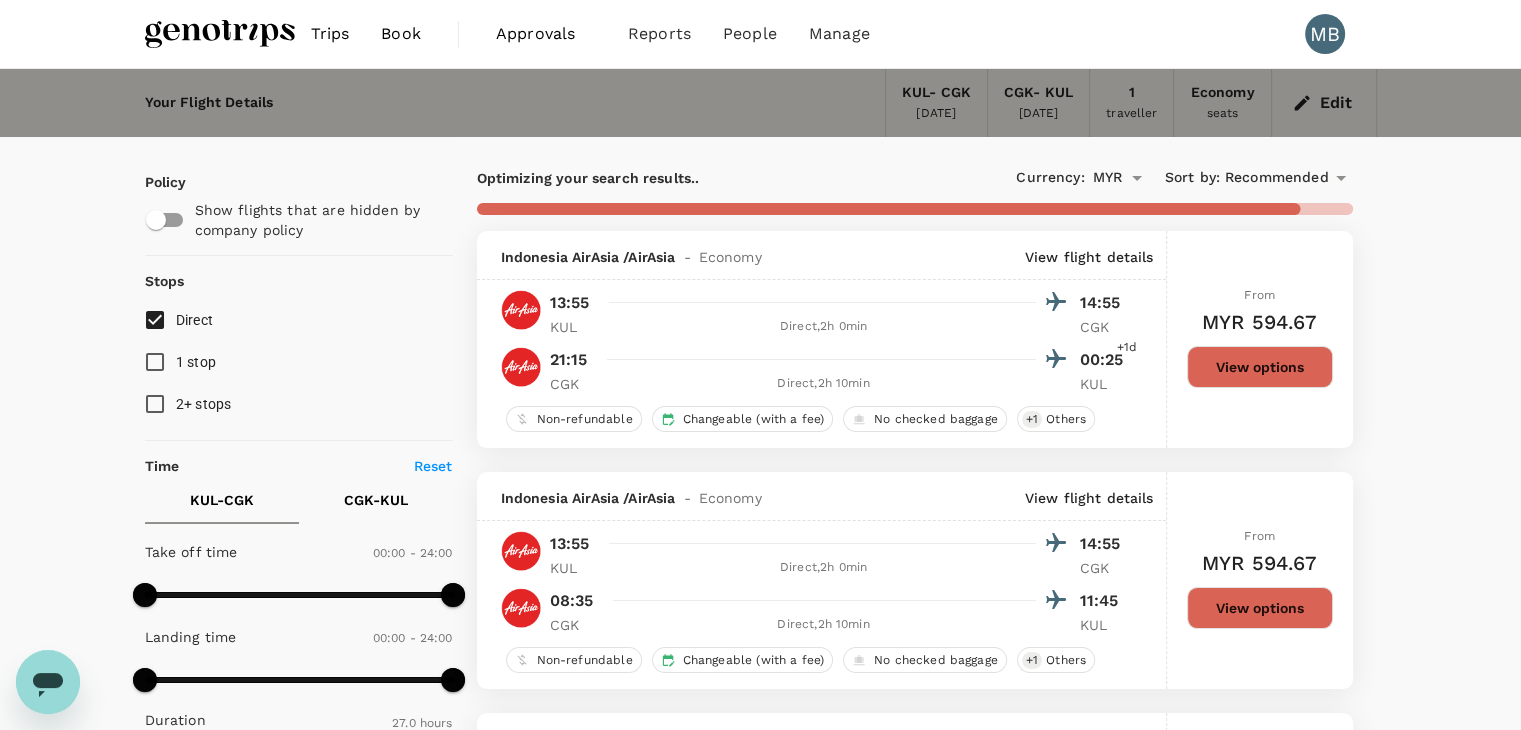 click on "Recommended" at bounding box center (1277, 178) 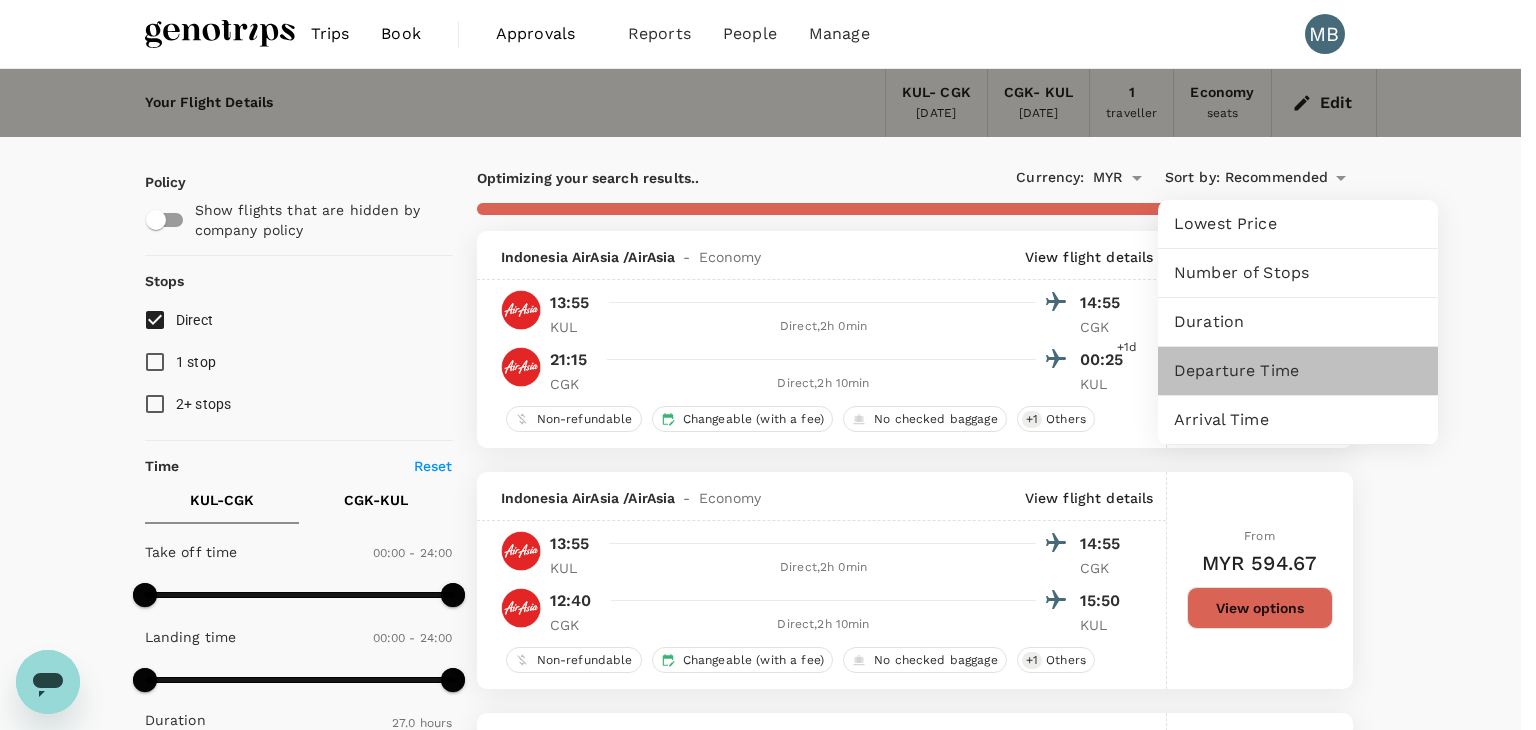 click on "Departure Time" at bounding box center [1298, 371] 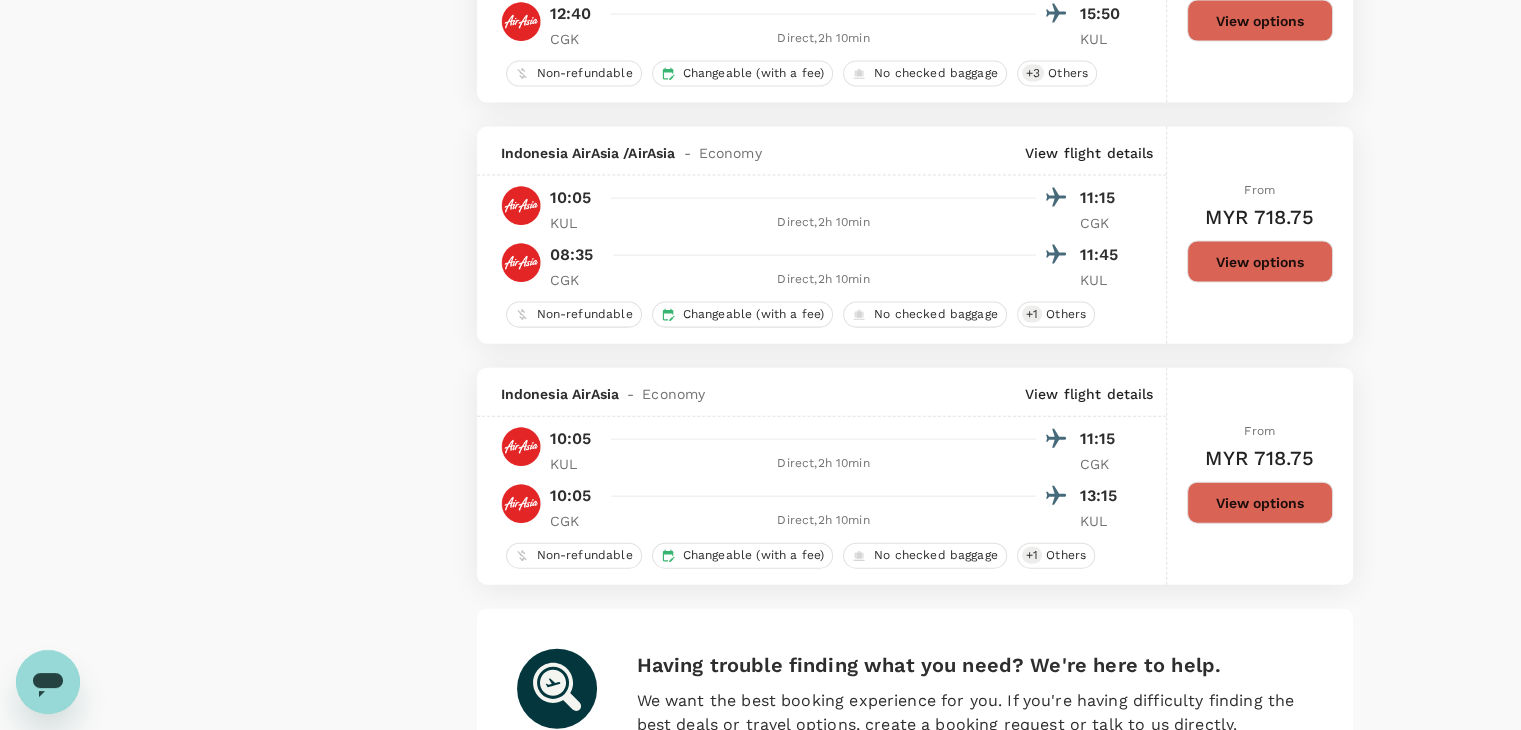 scroll, scrollTop: 4696, scrollLeft: 0, axis: vertical 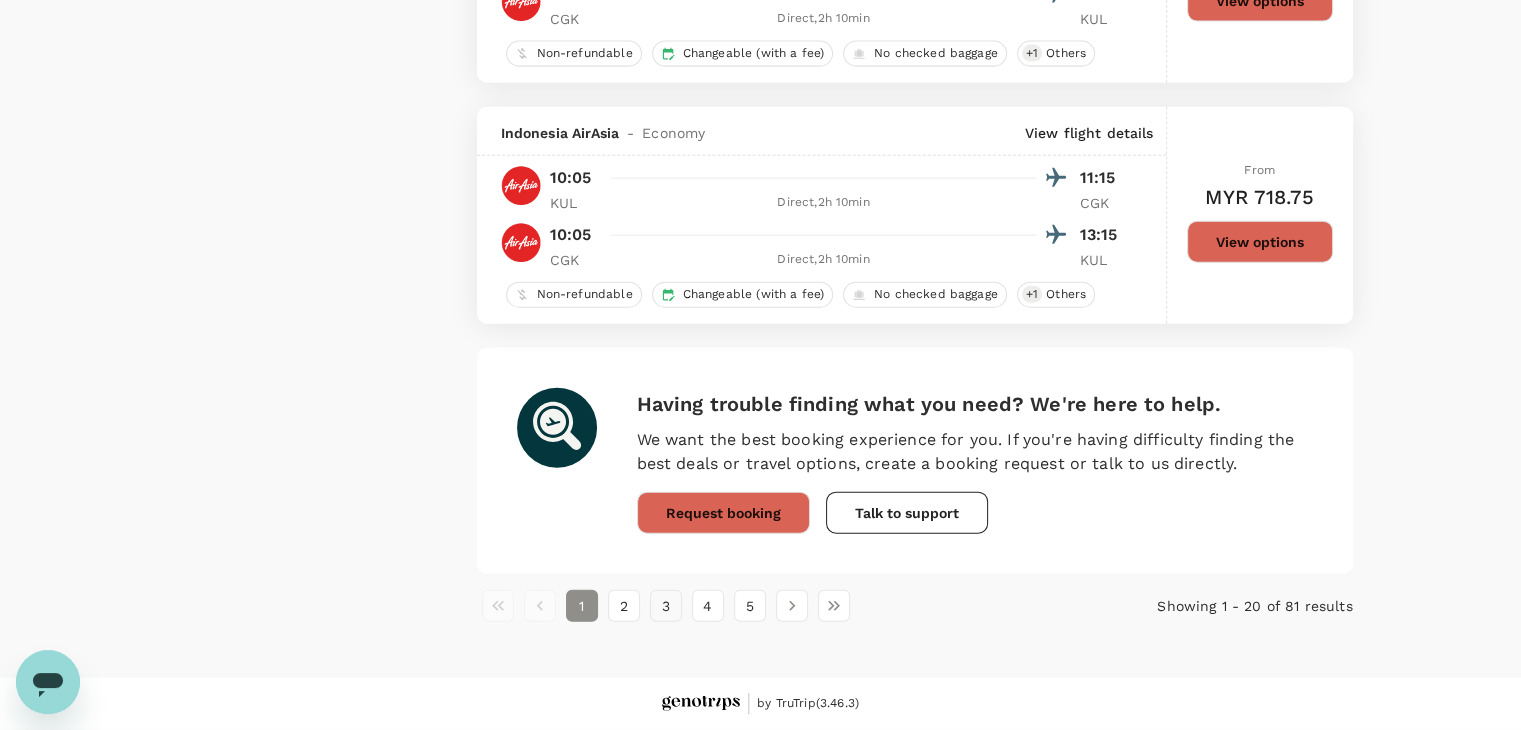 click on "3" at bounding box center [666, 606] 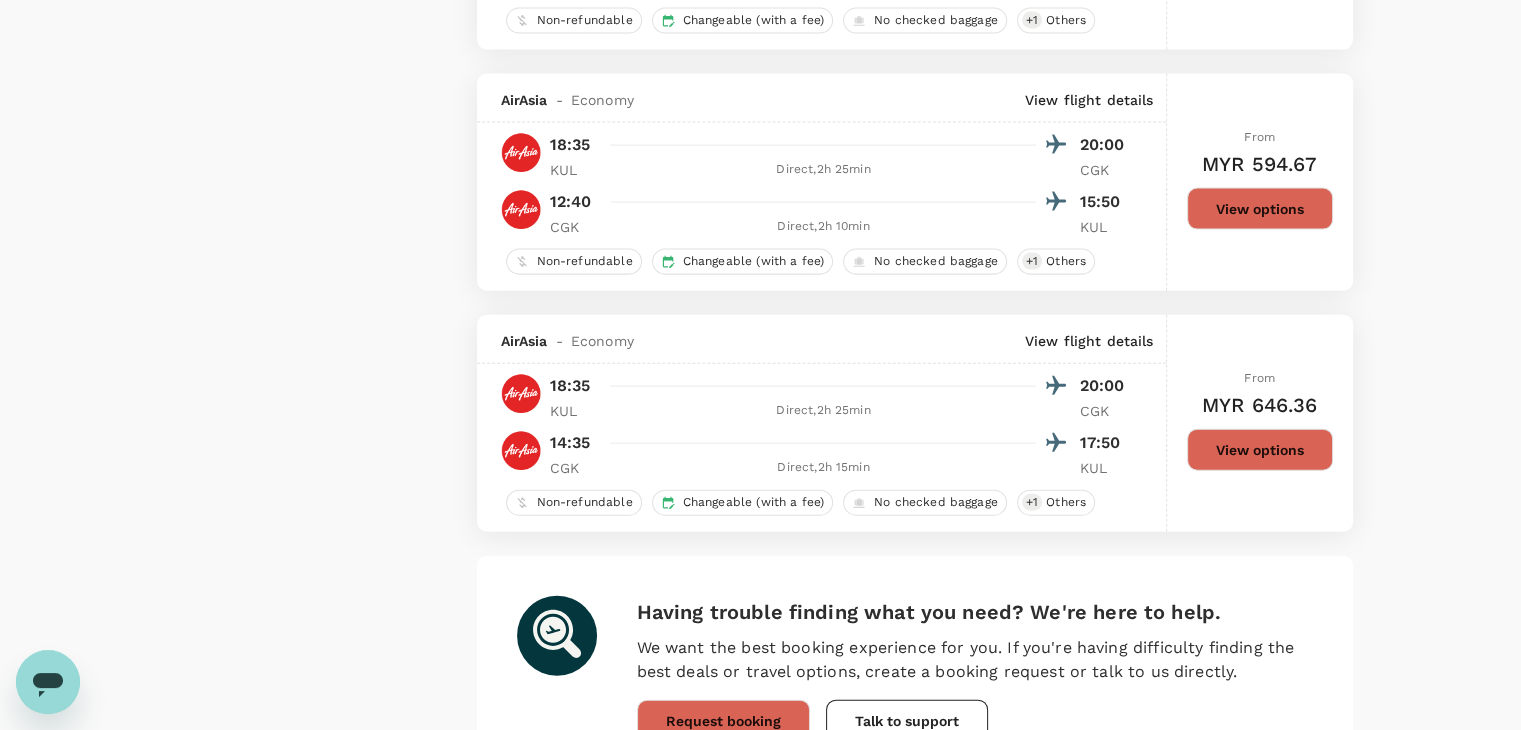 scroll, scrollTop: 4696, scrollLeft: 0, axis: vertical 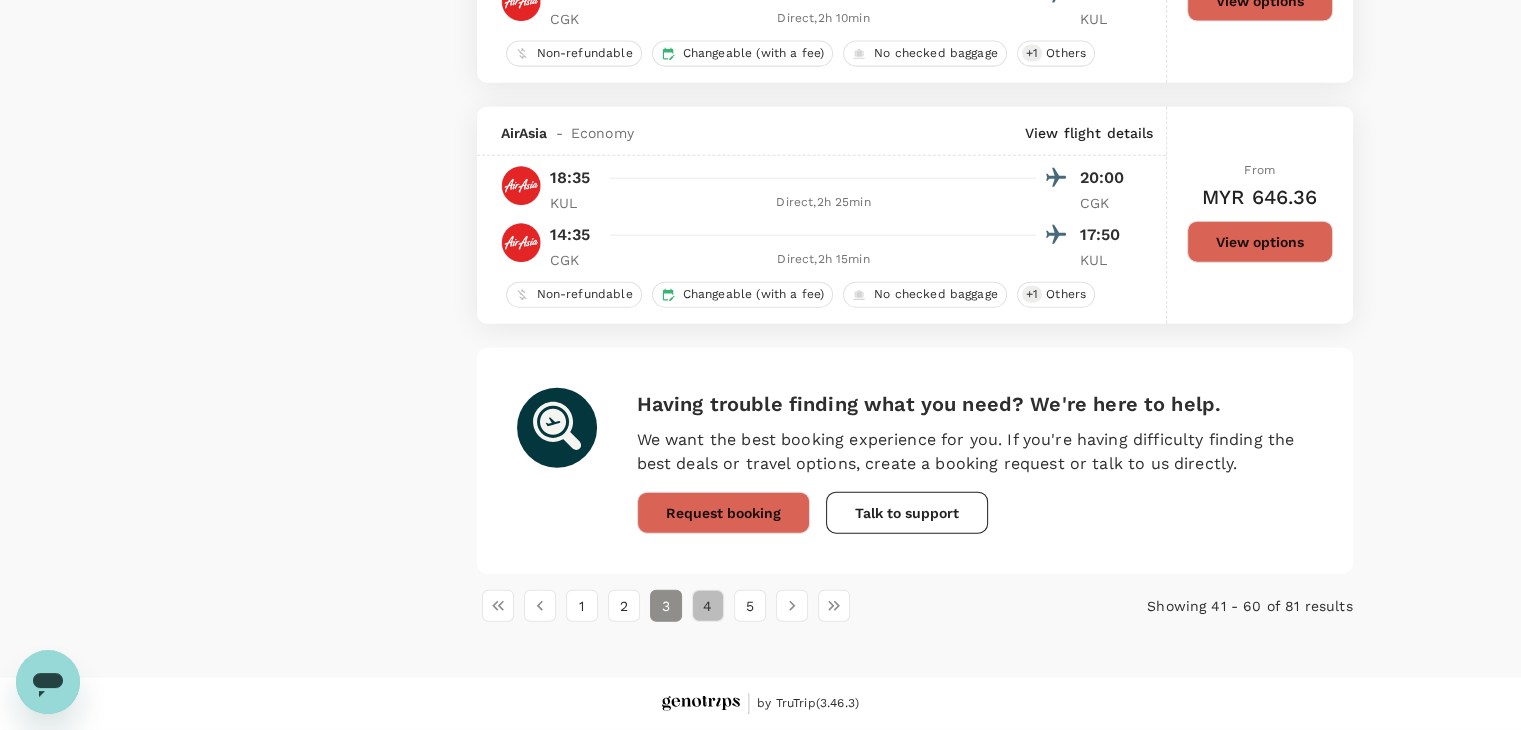 click on "4" at bounding box center (708, 606) 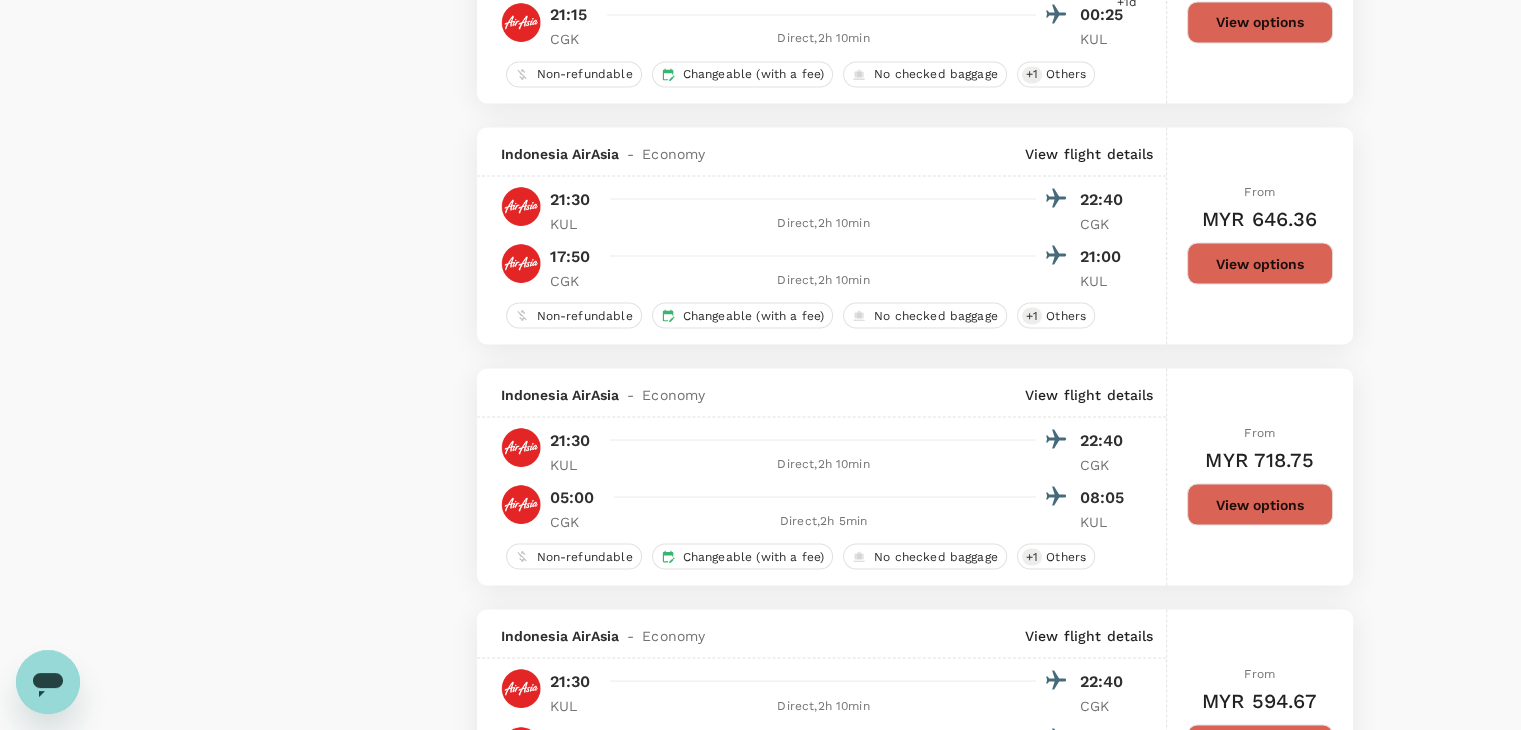 scroll, scrollTop: 3800, scrollLeft: 0, axis: vertical 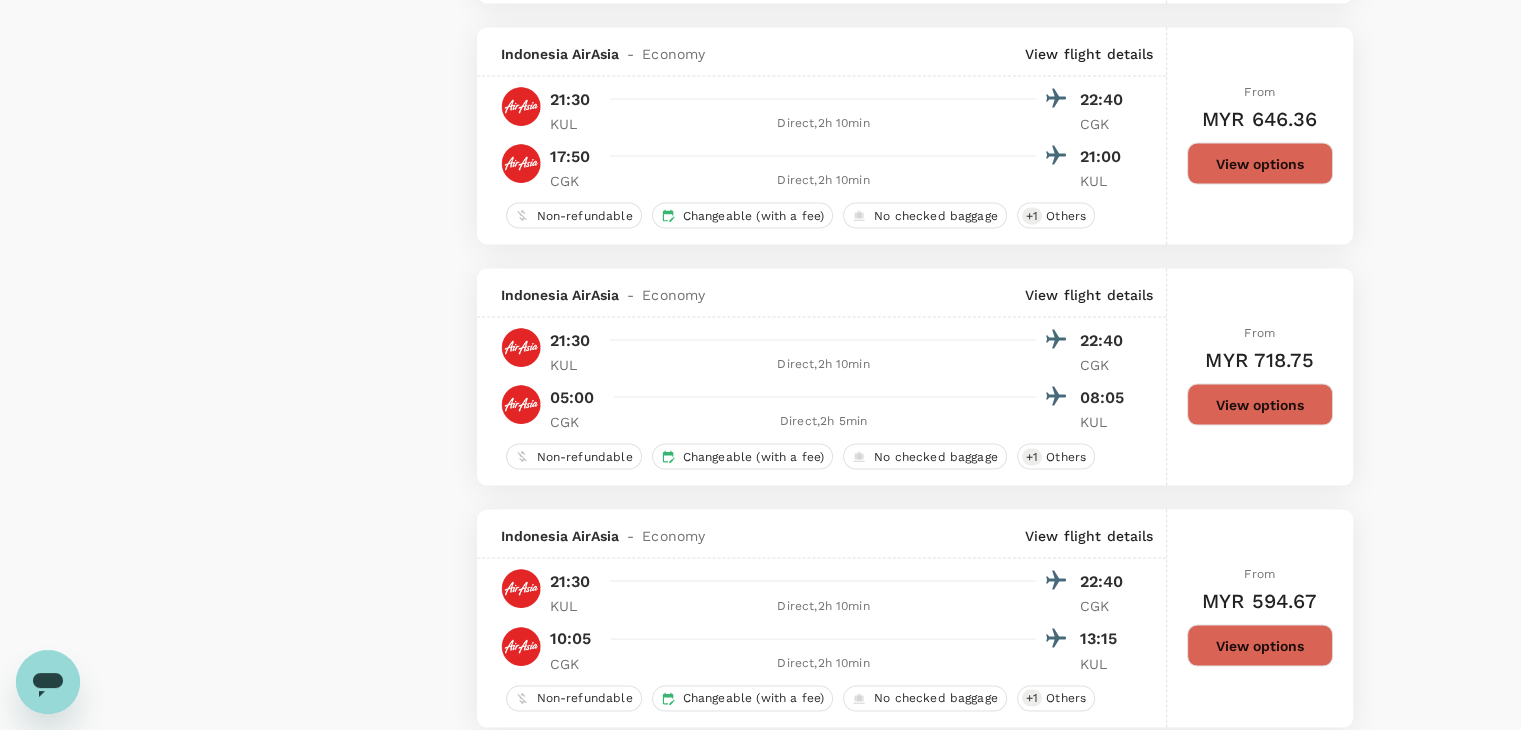 click on "View flight details" at bounding box center [1089, 294] 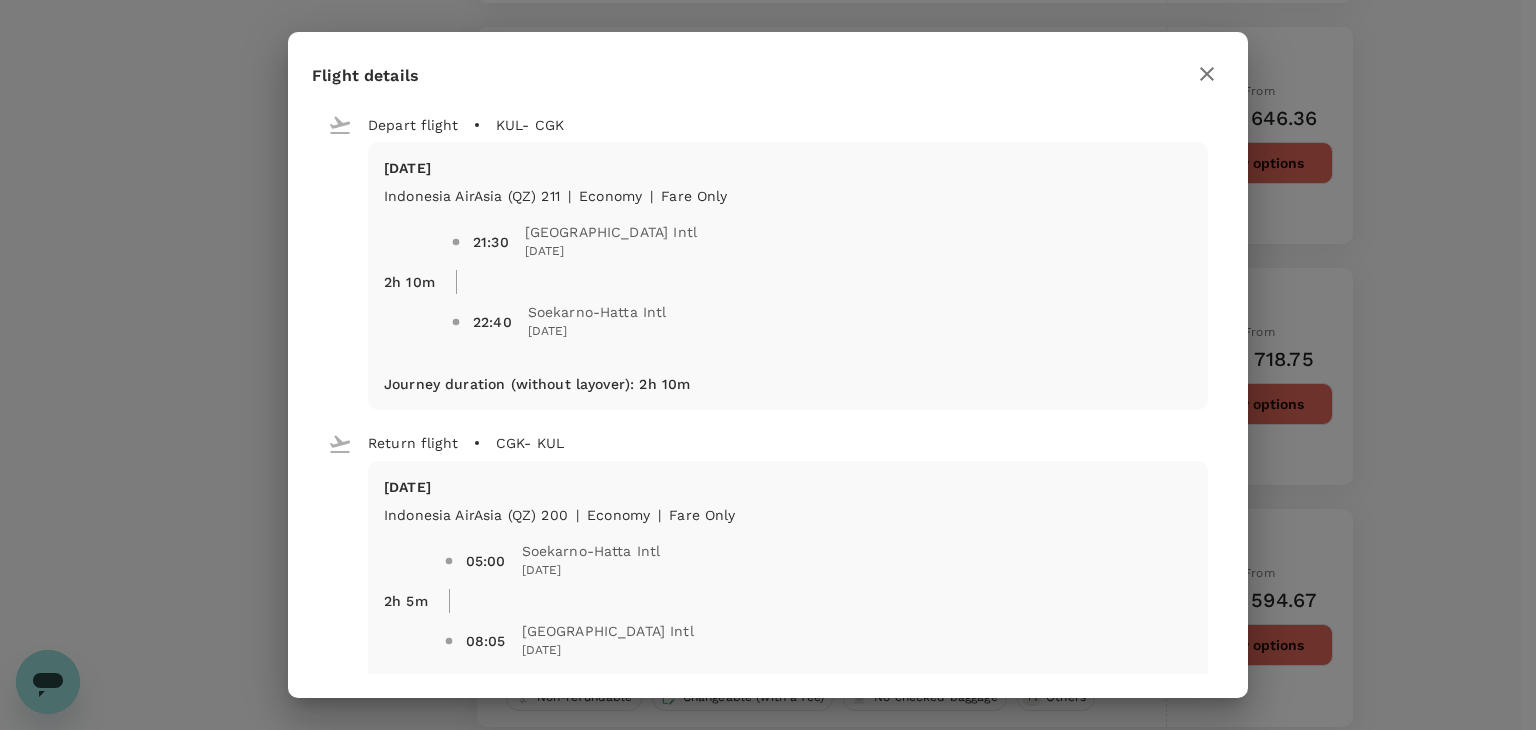 click on "Flight details" at bounding box center (768, 73) 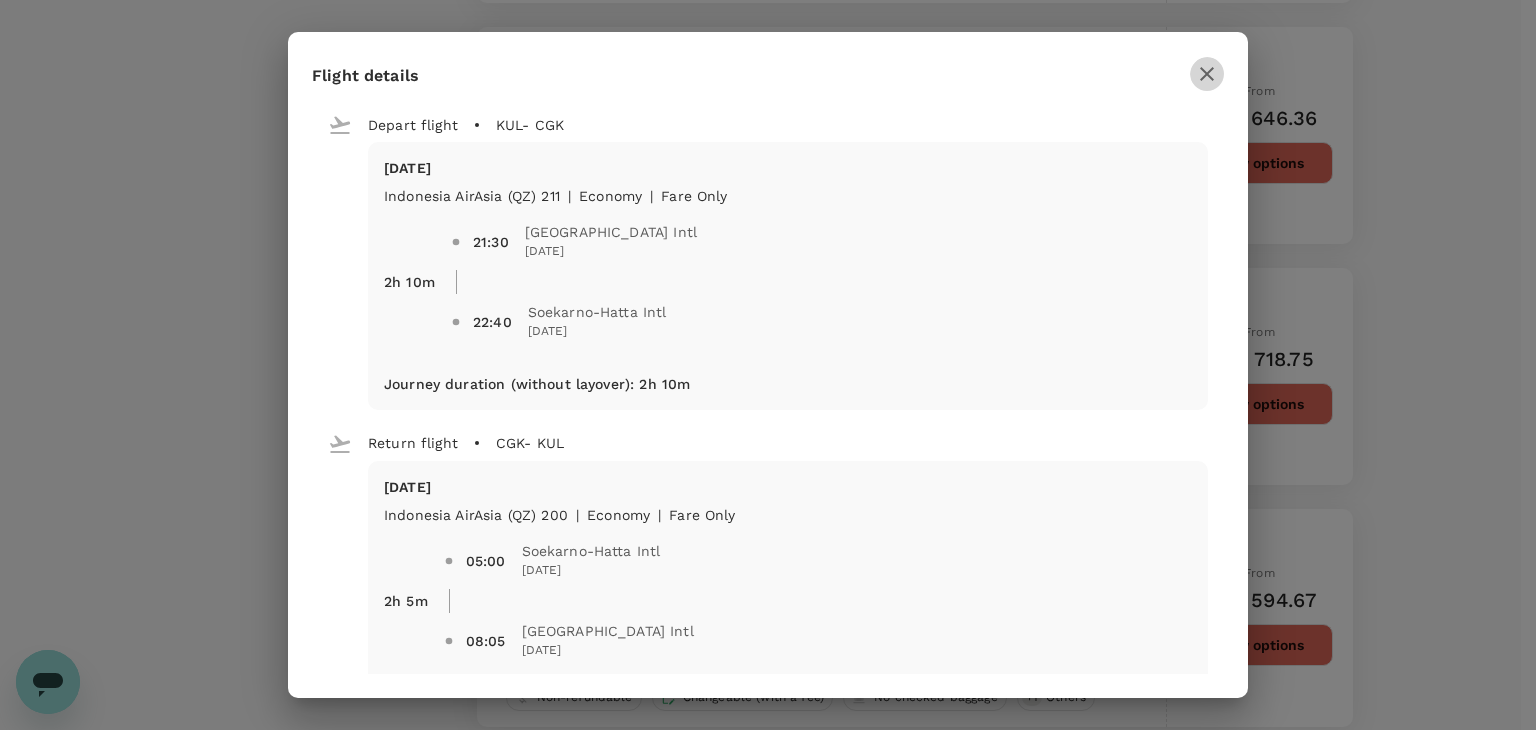 click 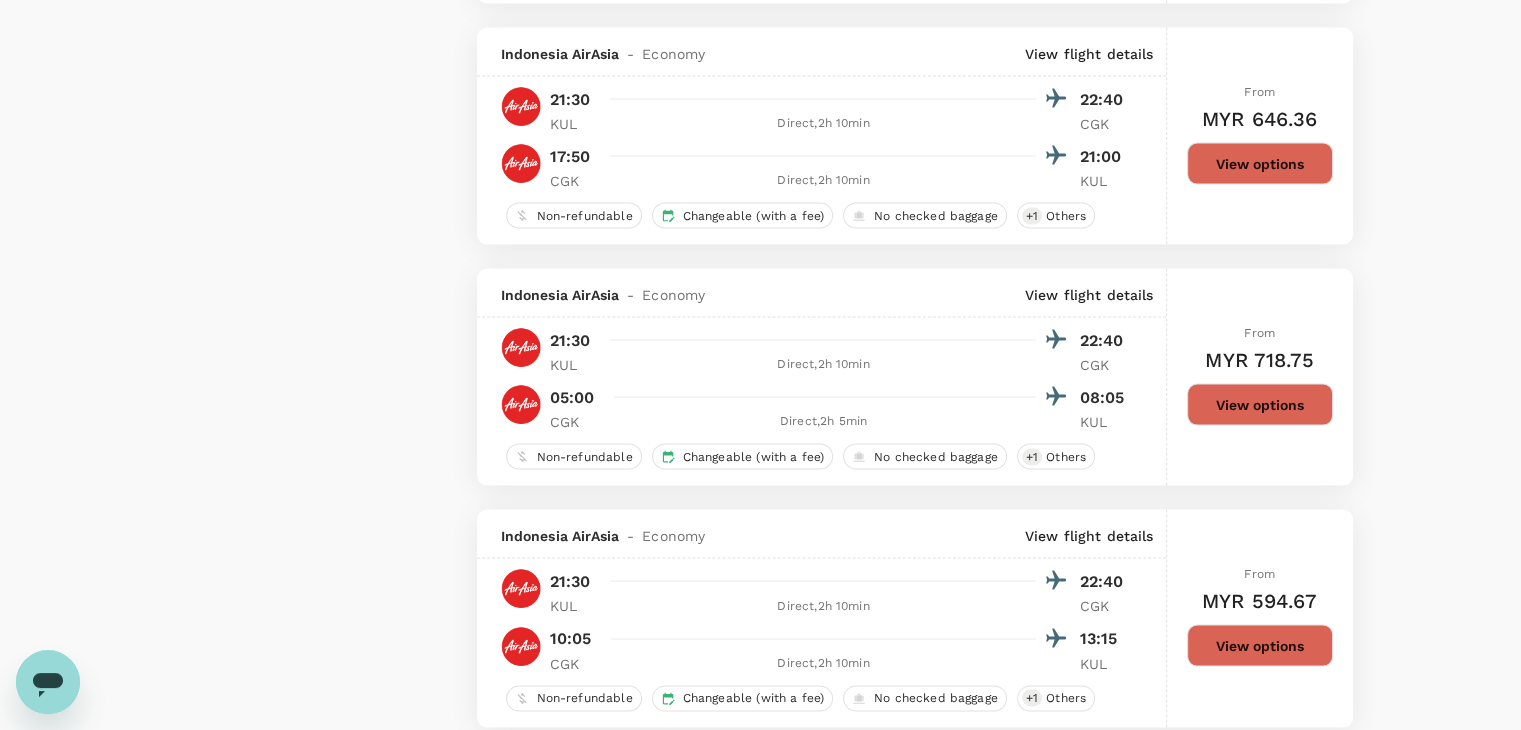 click on "View options" at bounding box center (1260, 404) 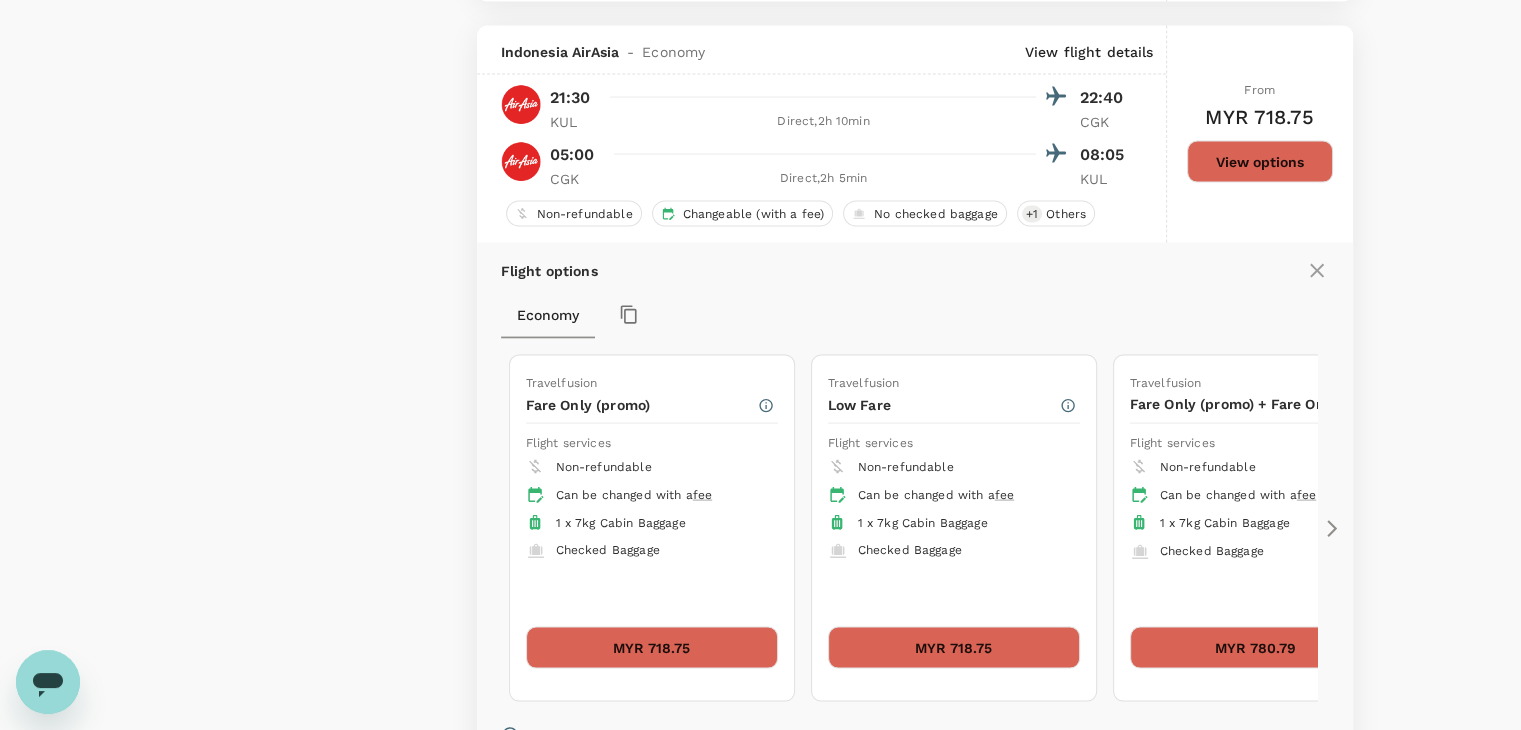 scroll, scrollTop: 4077, scrollLeft: 0, axis: vertical 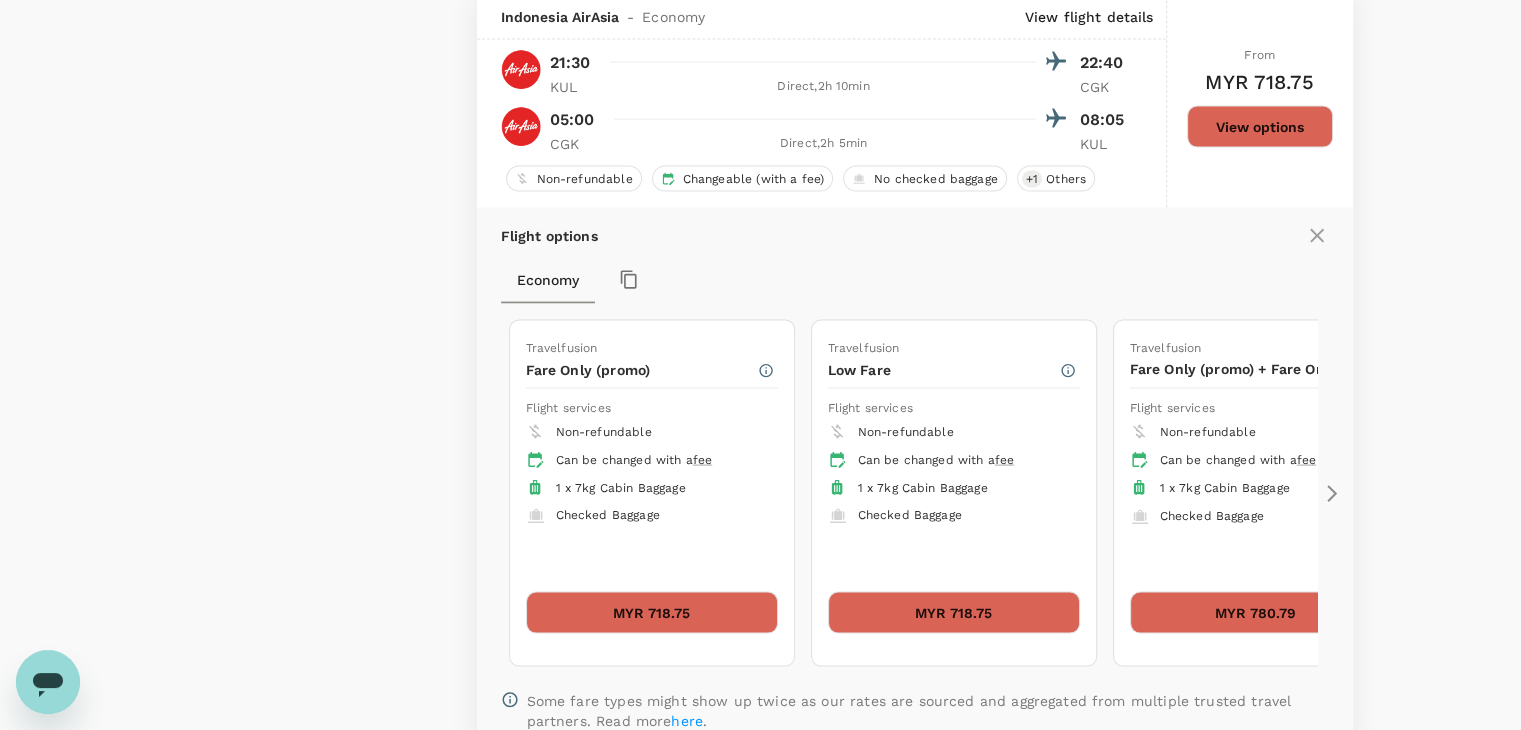 click 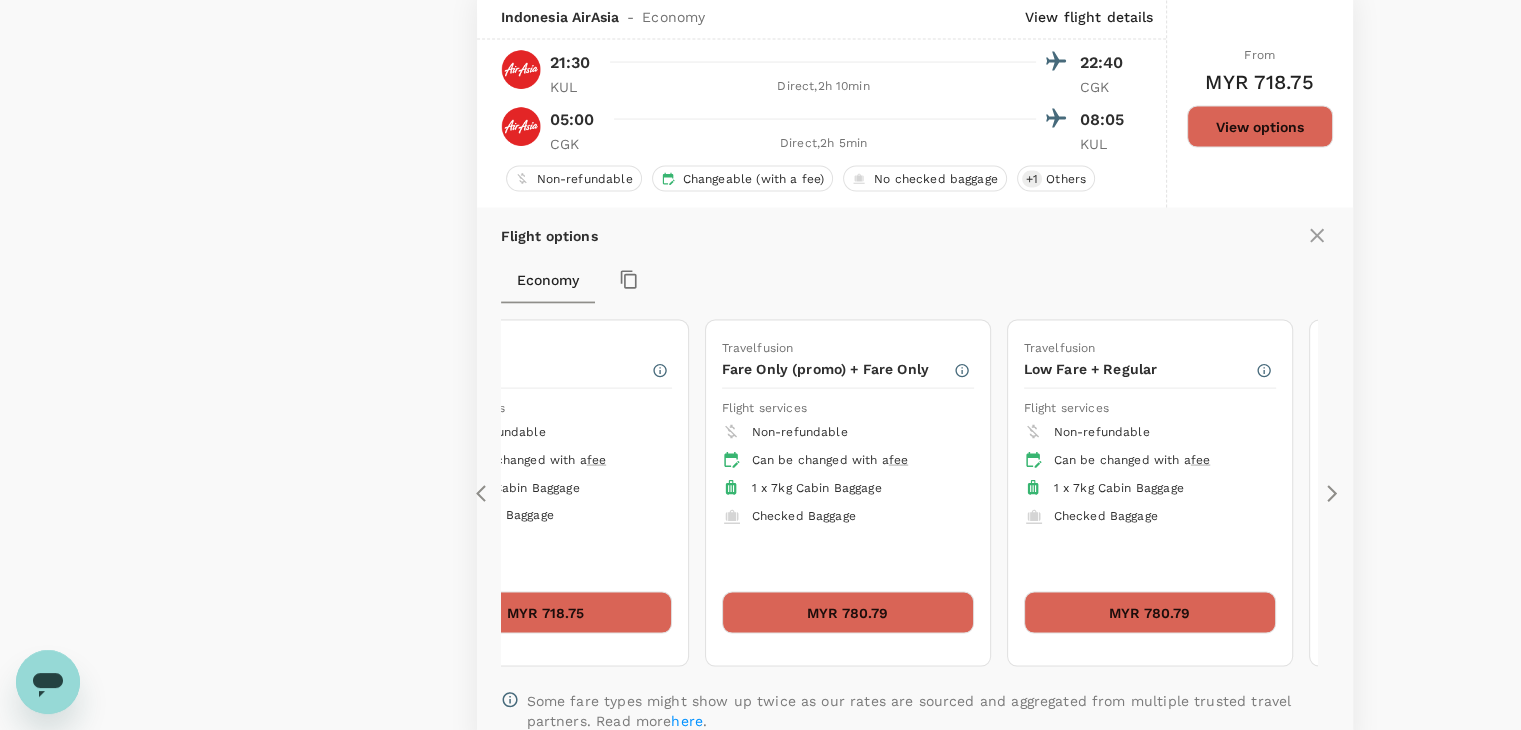 click 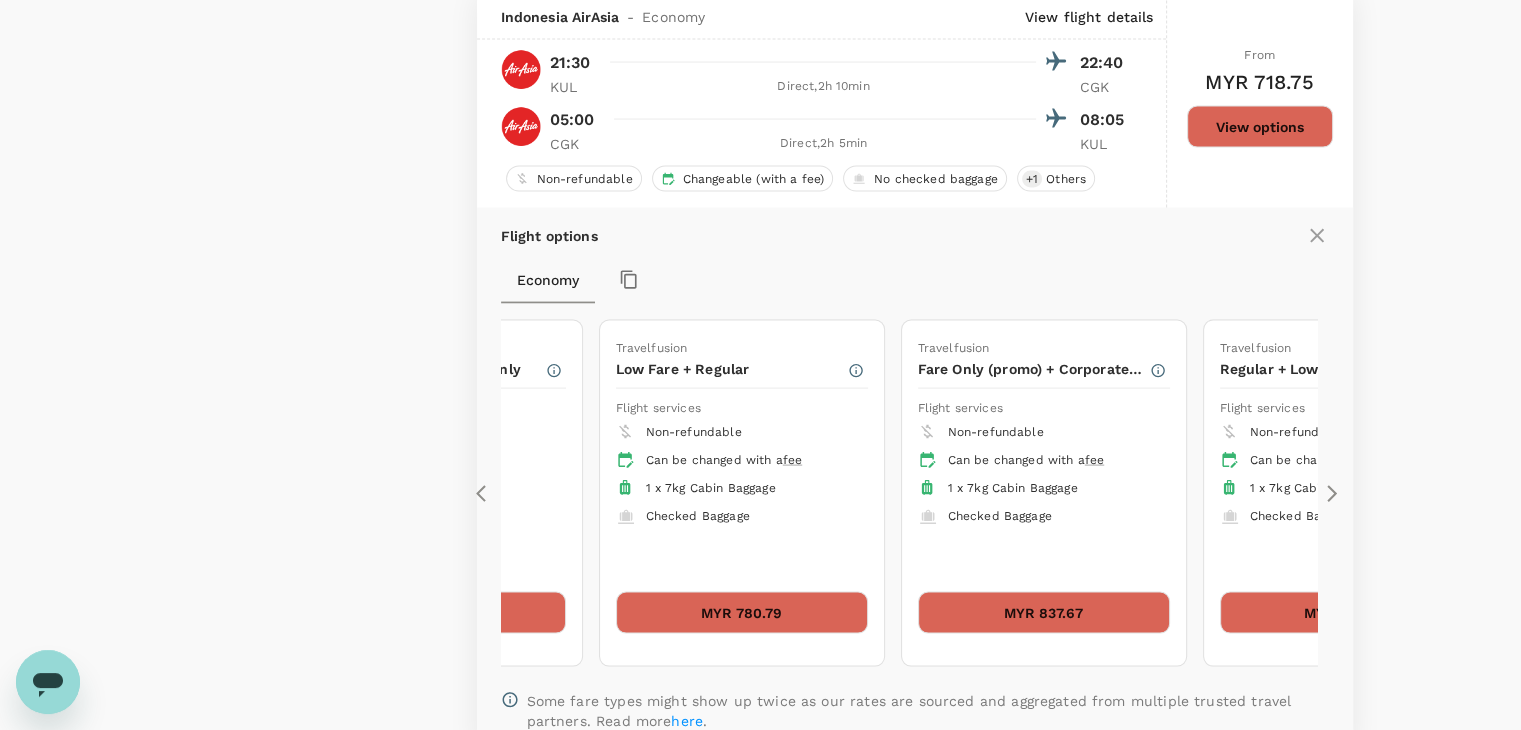 click 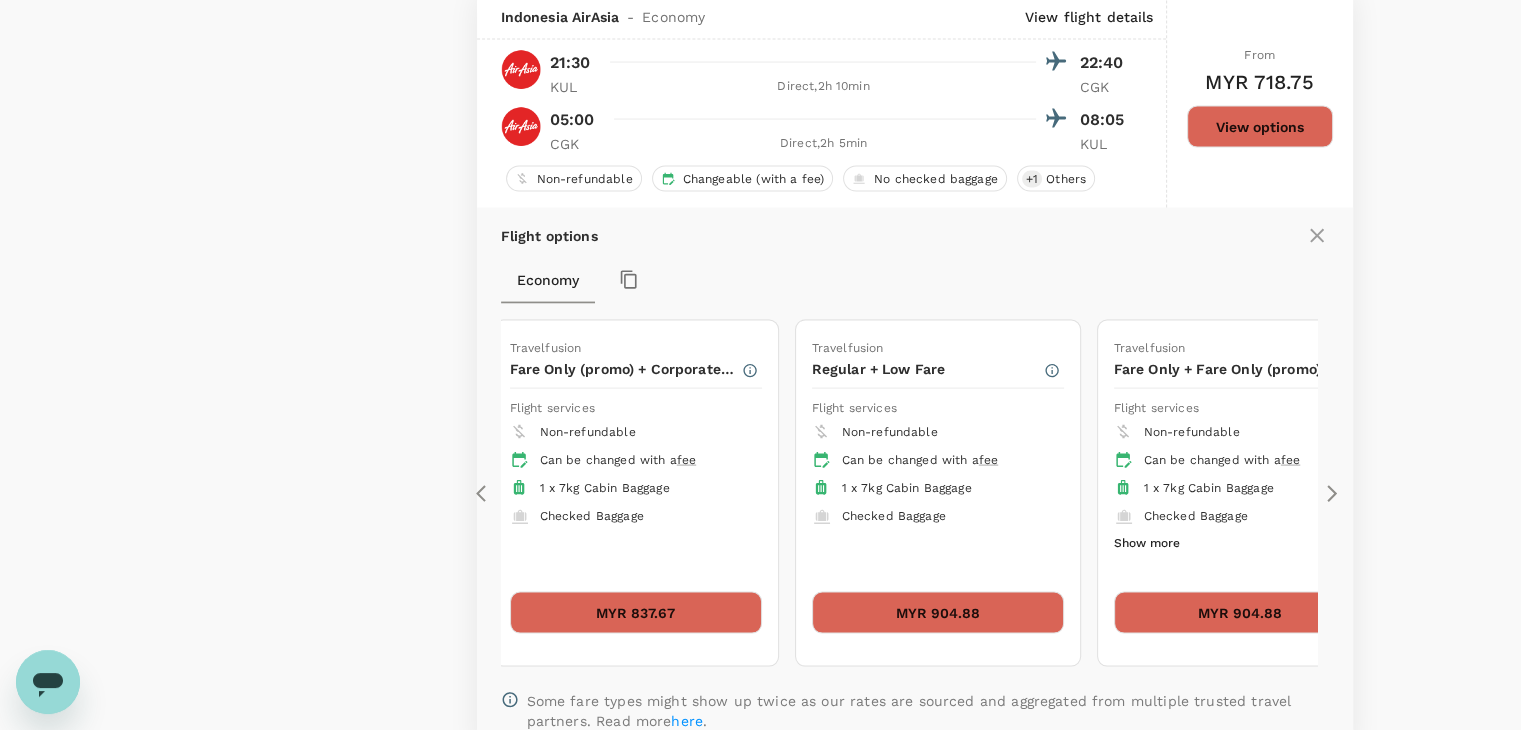 click 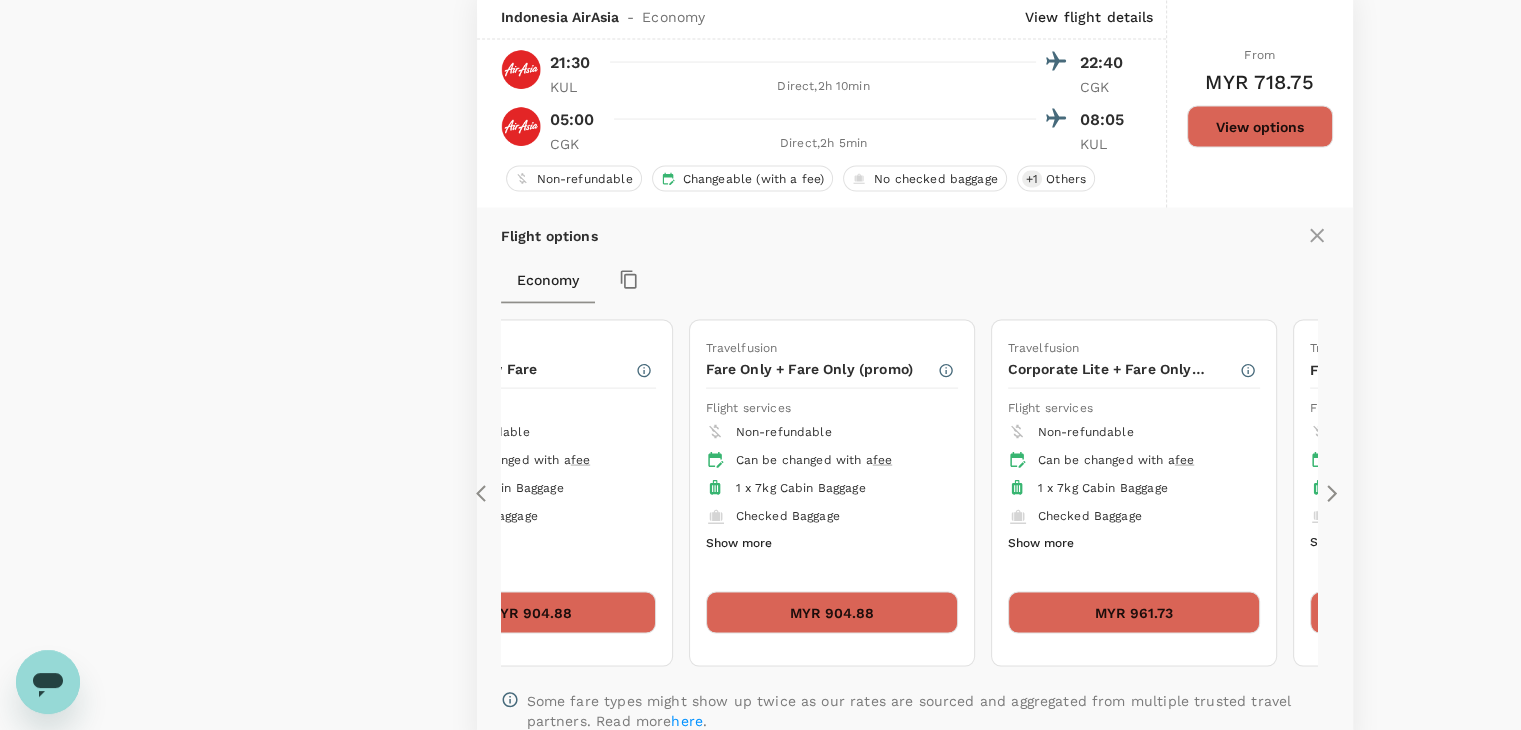 click 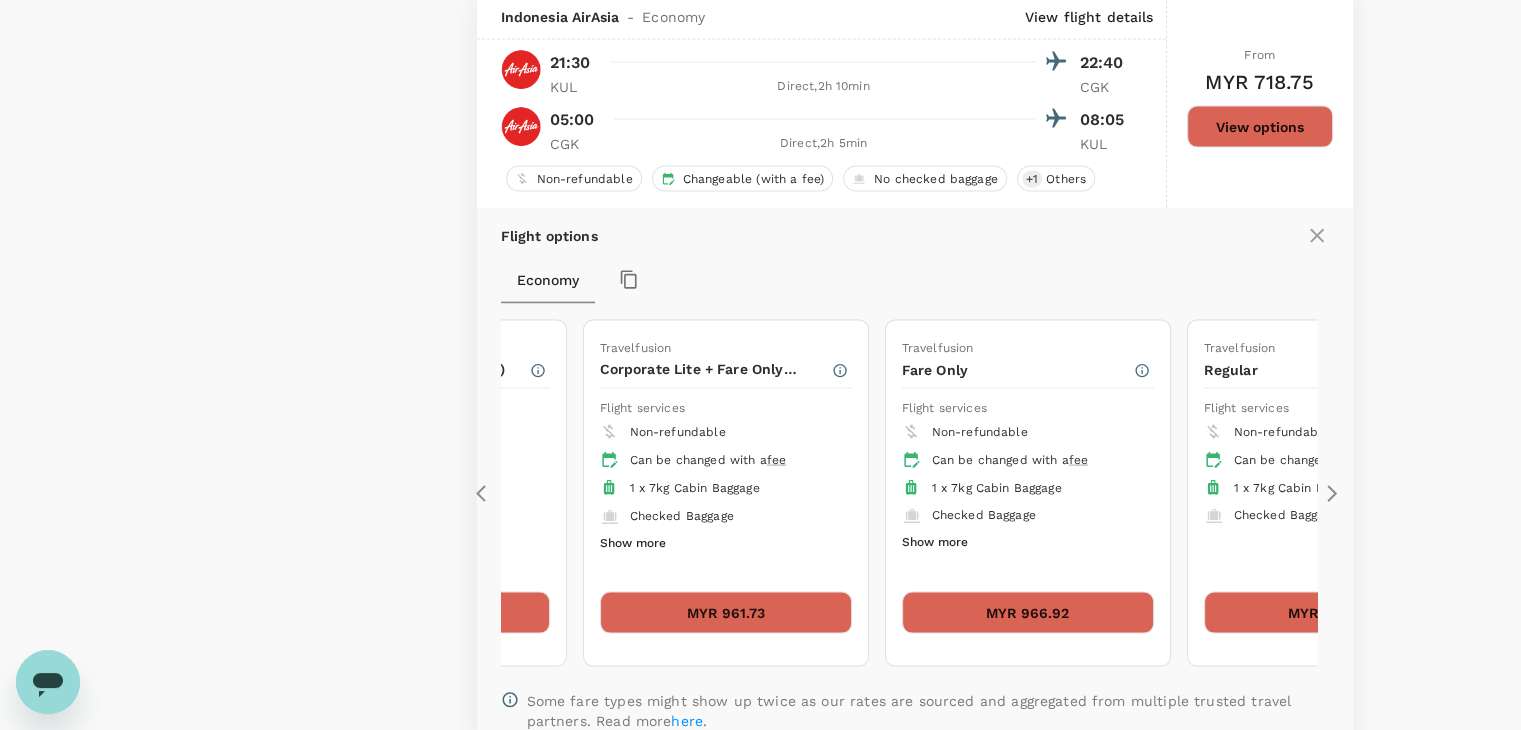 click 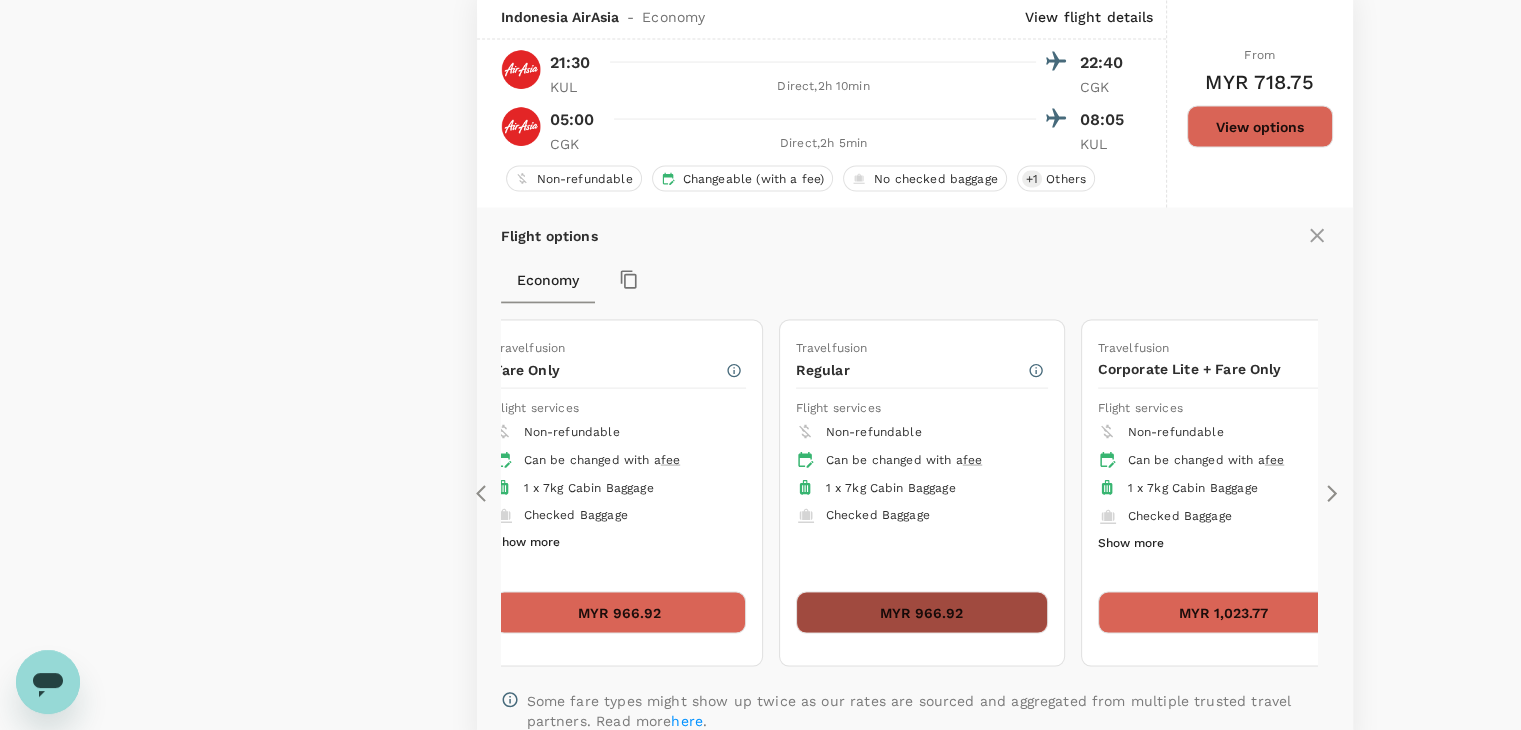 click on "MYR 966.92" at bounding box center (922, 613) 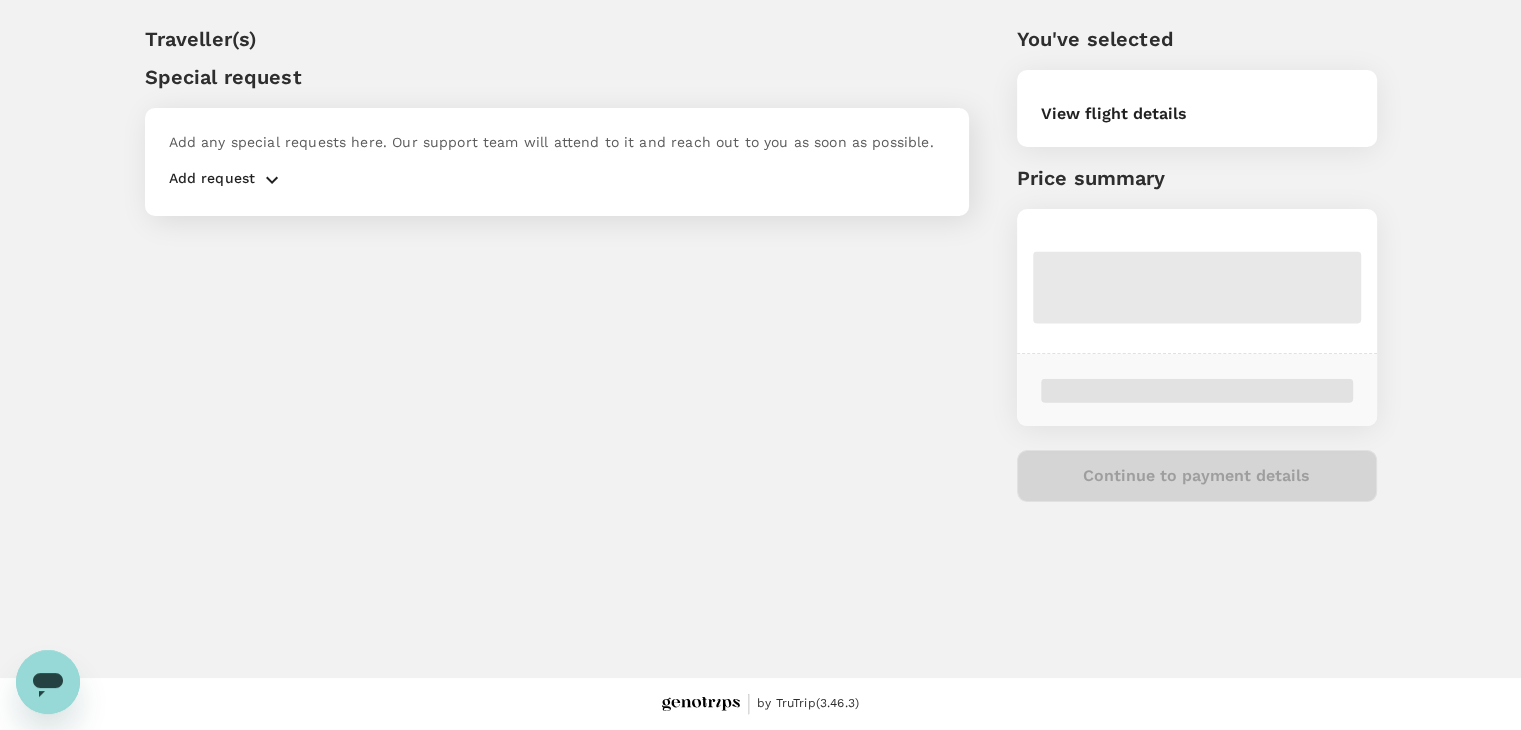 scroll, scrollTop: 0, scrollLeft: 0, axis: both 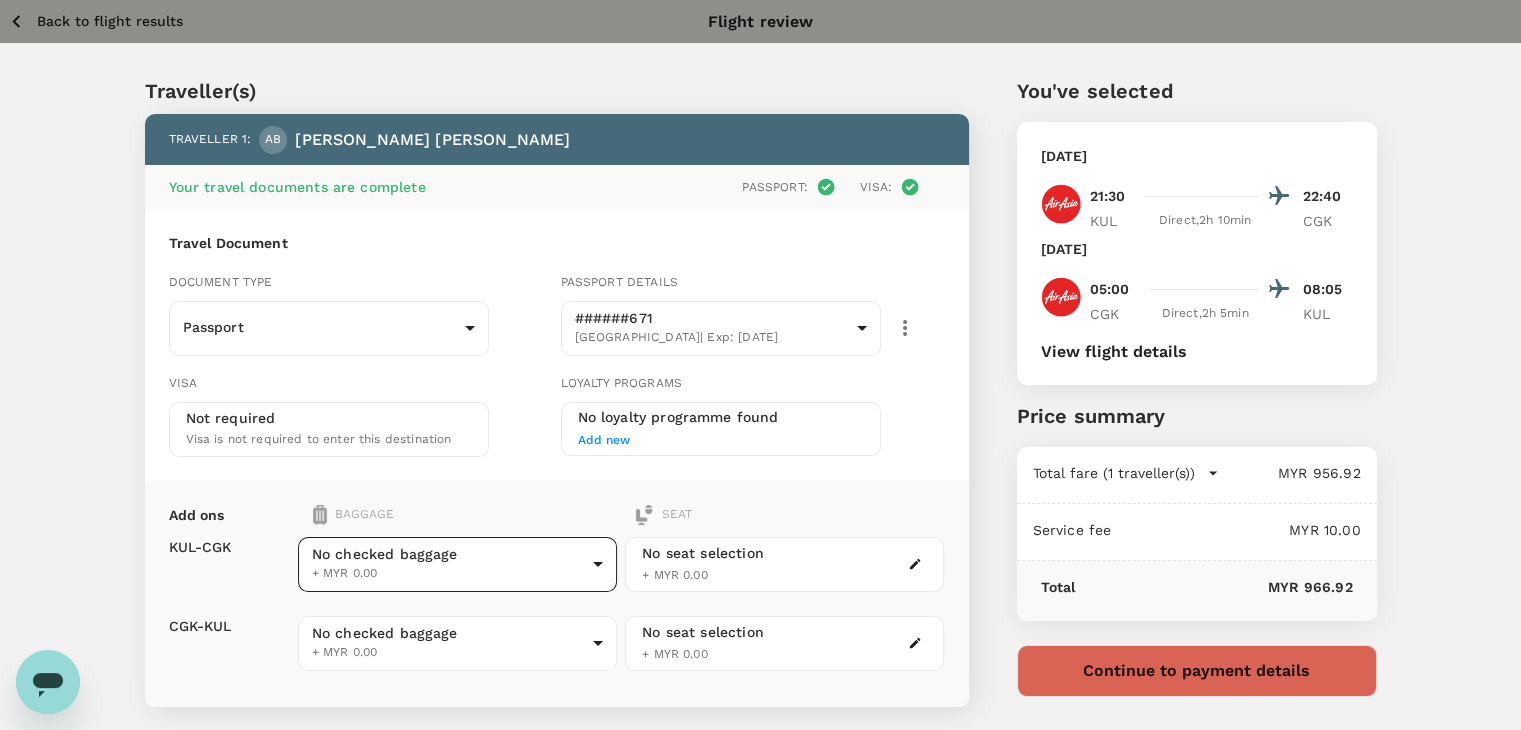 click on "Back to flight results Flight review Traveller(s) Traveller   1 : AB [PERSON_NAME] Your travel documents are complete Passport : Visa : Travel Document Document type Passport Passport ​ Passport details ######671 [GEOGRAPHIC_DATA]  | Exp:   [DATE] e20b3a4d-109a-4a45-8e85-e1128ad94a31 ​ Visa Not required Visa is not required to enter this destination Loyalty programs No loyalty programme found Add new Add ons Baggage Seat KUL  -  CGK CGK  -  KUL No checked baggage + MYR 0.00 ​ No checked baggage + MYR 0.00 ​ No seat selection + MYR 0.00 No seat selection + MYR 0.00 Special request Add any special requests here. Our support team will attend to it and reach out to you as soon as possible. Add request You've selected [DATE] 21:30 22:40 KUL Direct ,  2h 10min CGK [DATE] 05:00 08:05 CGK Direct ,  2h 5min KUL View flight details Price summary Total fare (1 traveller(s)) MYR 956.92 Air fare MYR 956.92 Baggage fee MYR 0.00 Seat fee MYR 0.00 Service fee MYR 10.00 Total MYR 966.92" at bounding box center [760, 480] 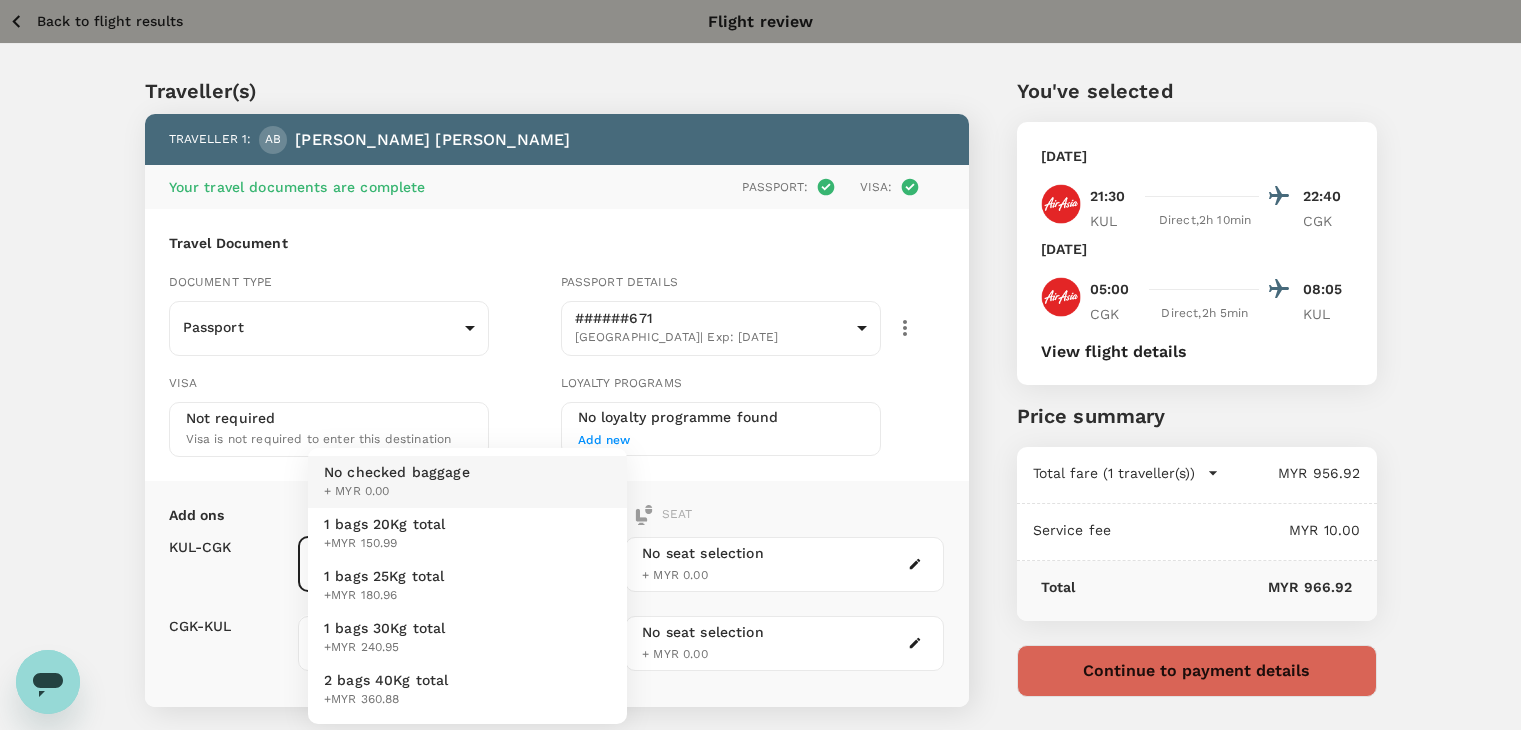 click on "1 bags 20Kg total +MYR 150.99" at bounding box center (467, 534) 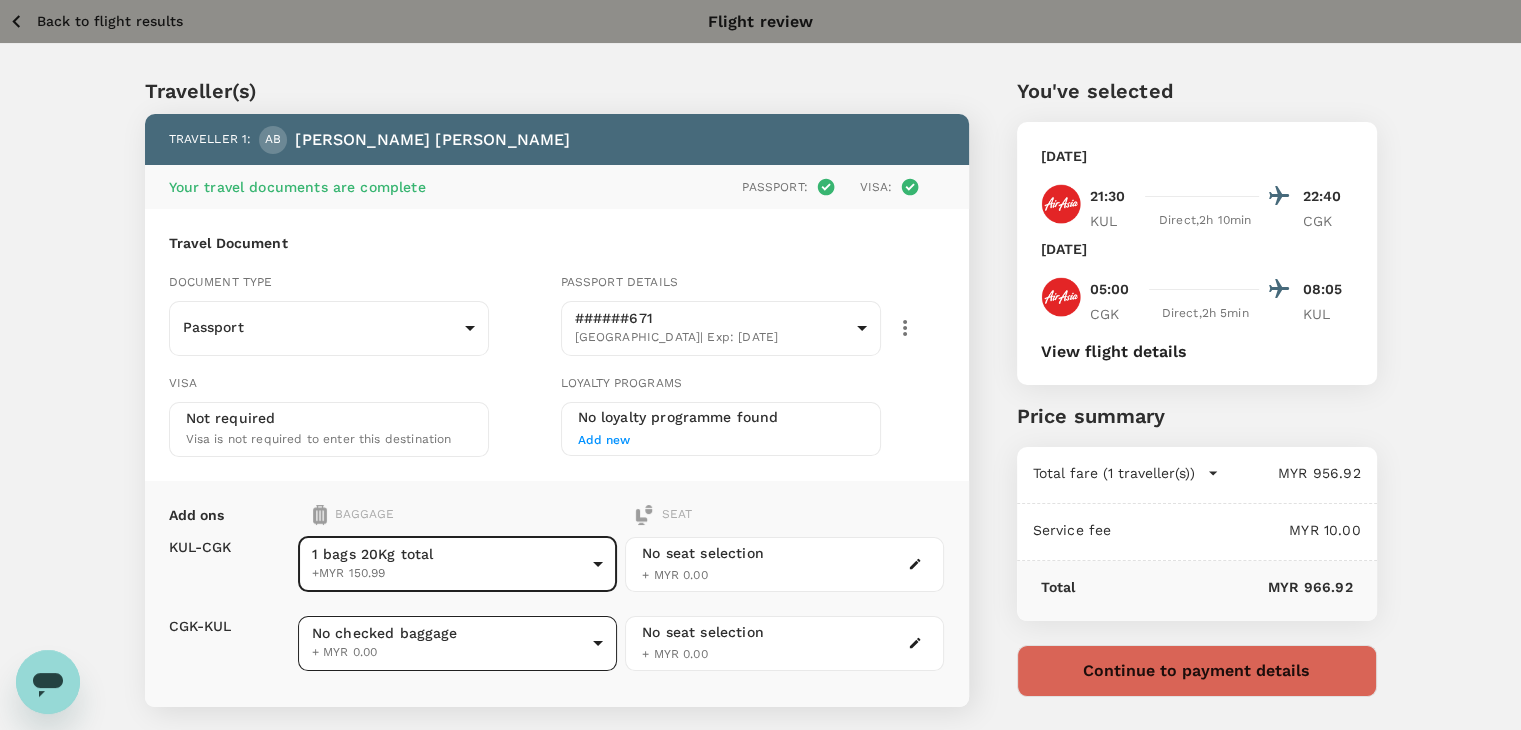 click on "Back to flight results Flight review Traveller(s) Traveller   1 : AB [PERSON_NAME] Your travel documents are complete Passport : Visa : Travel Document Document type Passport Passport ​ Passport details ######671 [GEOGRAPHIC_DATA]  | Exp:   [DATE] e20b3a4d-109a-4a45-8e85-e1128ad94a31 ​ Visa Not required Visa is not required to enter this destination Loyalty programs No loyalty programme found Add new Add ons Baggage Seat KUL  -  CGK CGK  -  KUL 1 bags 20Kg total +MYR 150.99 1 - 150.99 ​ No checked baggage + MYR 0.00 ​ No seat selection + MYR 0.00 No seat selection + MYR 0.00 Special request Add any special requests here. Our support team will attend to it and reach out to you as soon as possible. Add request You've selected [DATE] 21:30 22:40 KUL Direct ,  2h 10min CGK [DATE] 05:00 08:05 CGK Direct ,  2h 5min KUL View flight details Price summary Total fare (1 traveller(s)) MYR 956.92 Air fare MYR 956.92 Baggage fee MYR 0.00 Seat fee MYR 0.00 Service fee MYR 10.00 Total" at bounding box center (760, 480) 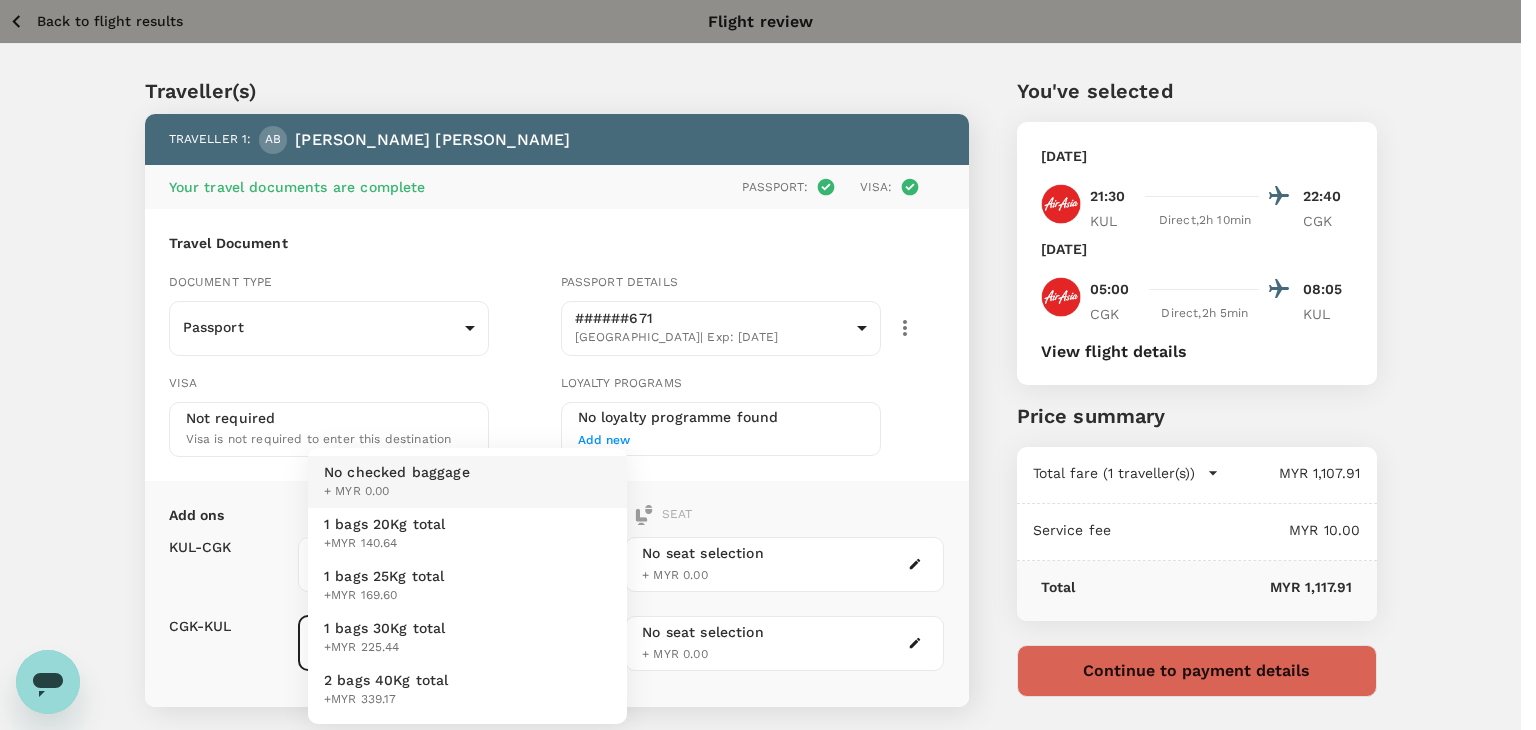 click on "1 bags 20Kg total +MYR 140.64" at bounding box center (467, 534) 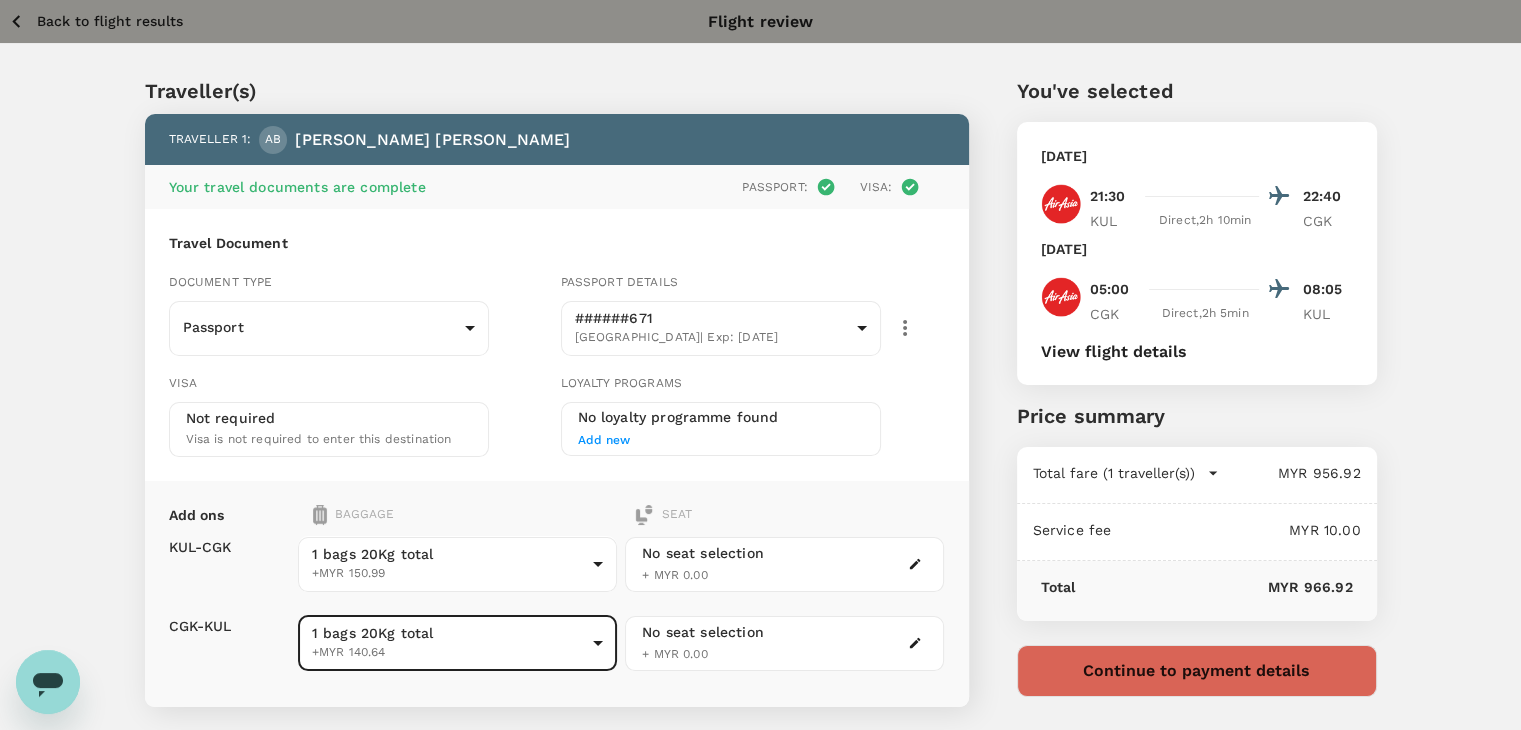 click on "Back to flight results Flight review Traveller(s) Traveller   1 : AB [PERSON_NAME] Your travel documents are complete Passport : Visa : Travel Document Document type Passport Passport ​ Passport details ######671 [GEOGRAPHIC_DATA]  | Exp:   [DATE] e20b3a4d-109a-4a45-8e85-e1128ad94a31 ​ Visa Not required Visa is not required to enter this destination Loyalty programs No loyalty programme found Add new Add ons Baggage Seat KUL  -  CGK CGK  -  KUL 1 bags 20Kg total +MYR 150.99 1 - 150.99 ​ 1 bags 20Kg total +MYR 140.64 1 - 140.64 ​ No seat selection + MYR 0.00 No seat selection + MYR 0.00 Special request Add any special requests here. Our support team will attend to it and reach out to you as soon as possible. Add request You've selected [DATE] 21:30 22:40 KUL Direct ,  2h 10min CGK [DATE] 05:00 08:05 CGK Direct ,  2h 5min KUL View flight details Price summary Total fare (1 traveller(s)) MYR 956.92 Air fare MYR 956.92 Baggage fee MYR 0.00 Seat fee MYR 0.00 Service fee Total" at bounding box center [760, 480] 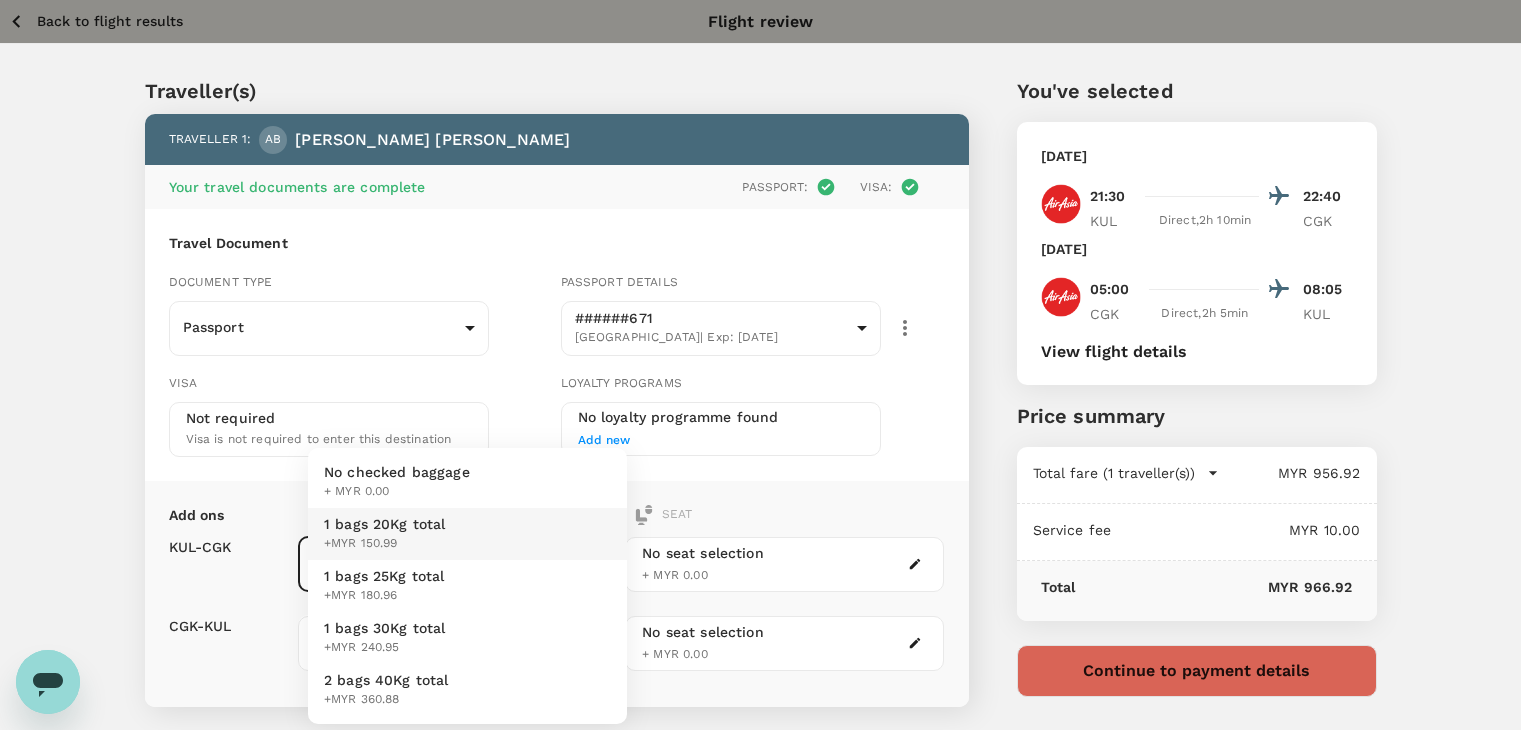 click on "No checked baggage + MYR 0.00" at bounding box center [467, 482] 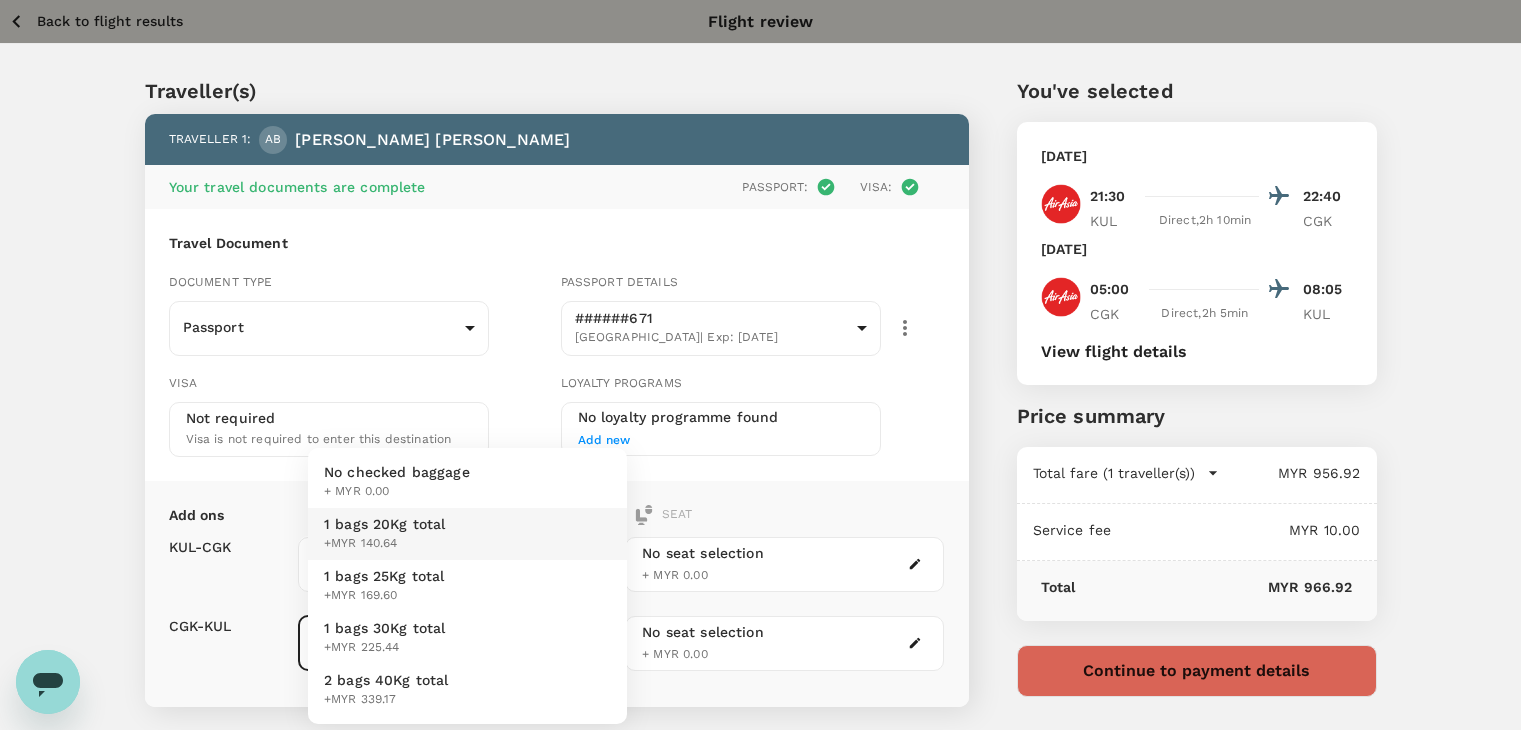 click on "Back to flight results Flight review Traveller(s) Traveller   1 : AB [PERSON_NAME] Your travel documents are complete Passport : Visa : Travel Document Document type Passport Passport ​ Passport details ######671 [GEOGRAPHIC_DATA]  | Exp:   [DATE] e20b3a4d-109a-4a45-8e85-e1128ad94a31 ​ Visa Not required Visa is not required to enter this destination Loyalty programs No loyalty programme found Add new Add ons Baggage Seat KUL  -  CGK CGK  -  KUL No checked baggage + MYR 0.00 ​ 1 bags 20Kg total +MYR 140.64 1 - 140.64 ​ No seat selection + MYR 0.00 No seat selection + MYR 0.00 Special request Add any special requests here. Our support team will attend to it and reach out to you as soon as possible. Add request You've selected [DATE] 21:30 22:40 KUL Direct ,  2h 10min CGK [DATE] 05:00 08:05 CGK Direct ,  2h 5min KUL View flight details Price summary Total fare (1 traveller(s)) MYR 956.92 Air fare MYR 956.92 Baggage fee MYR 0.00 Seat fee MYR 0.00 Service fee MYR 10.00 Total" at bounding box center (768, 480) 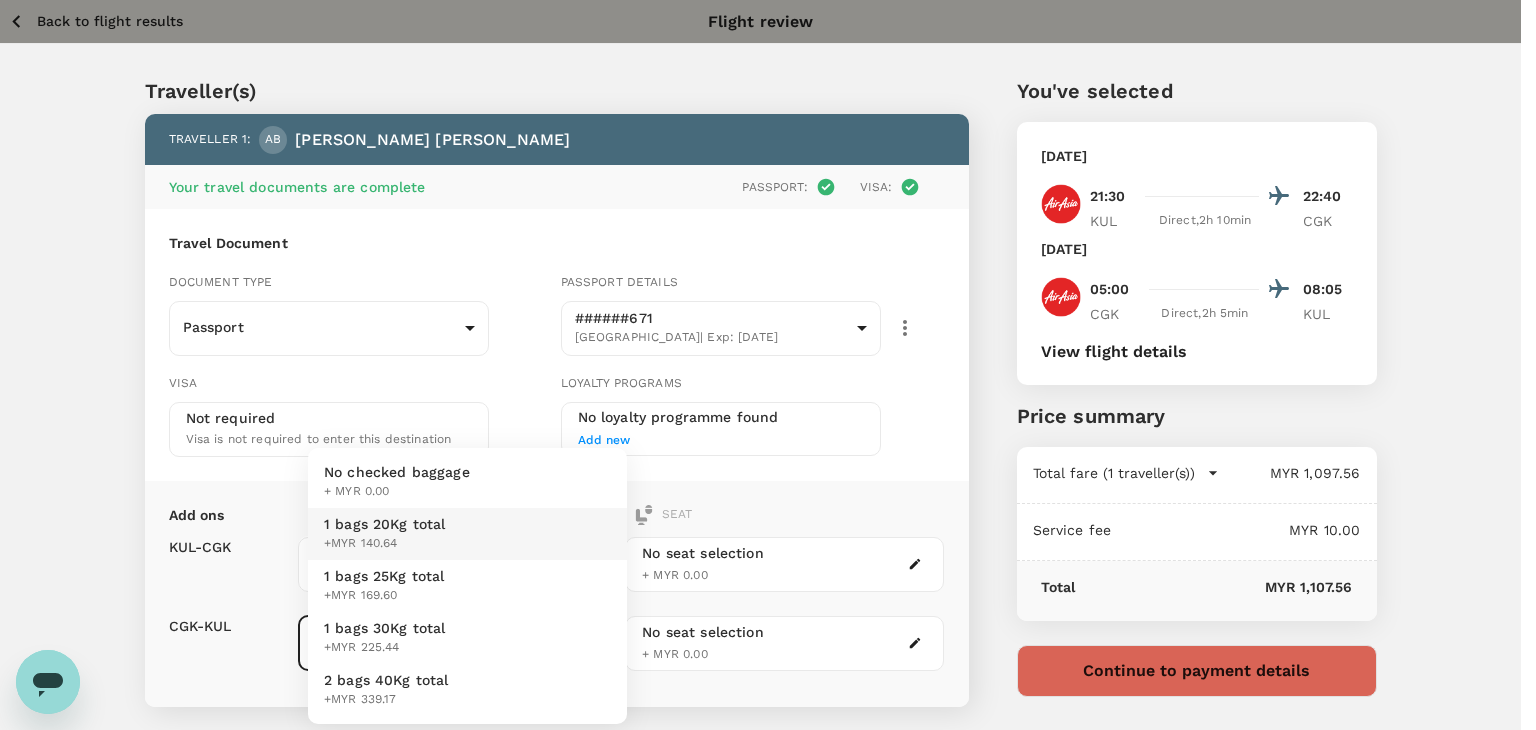 click on "No checked baggage" at bounding box center (397, 472) 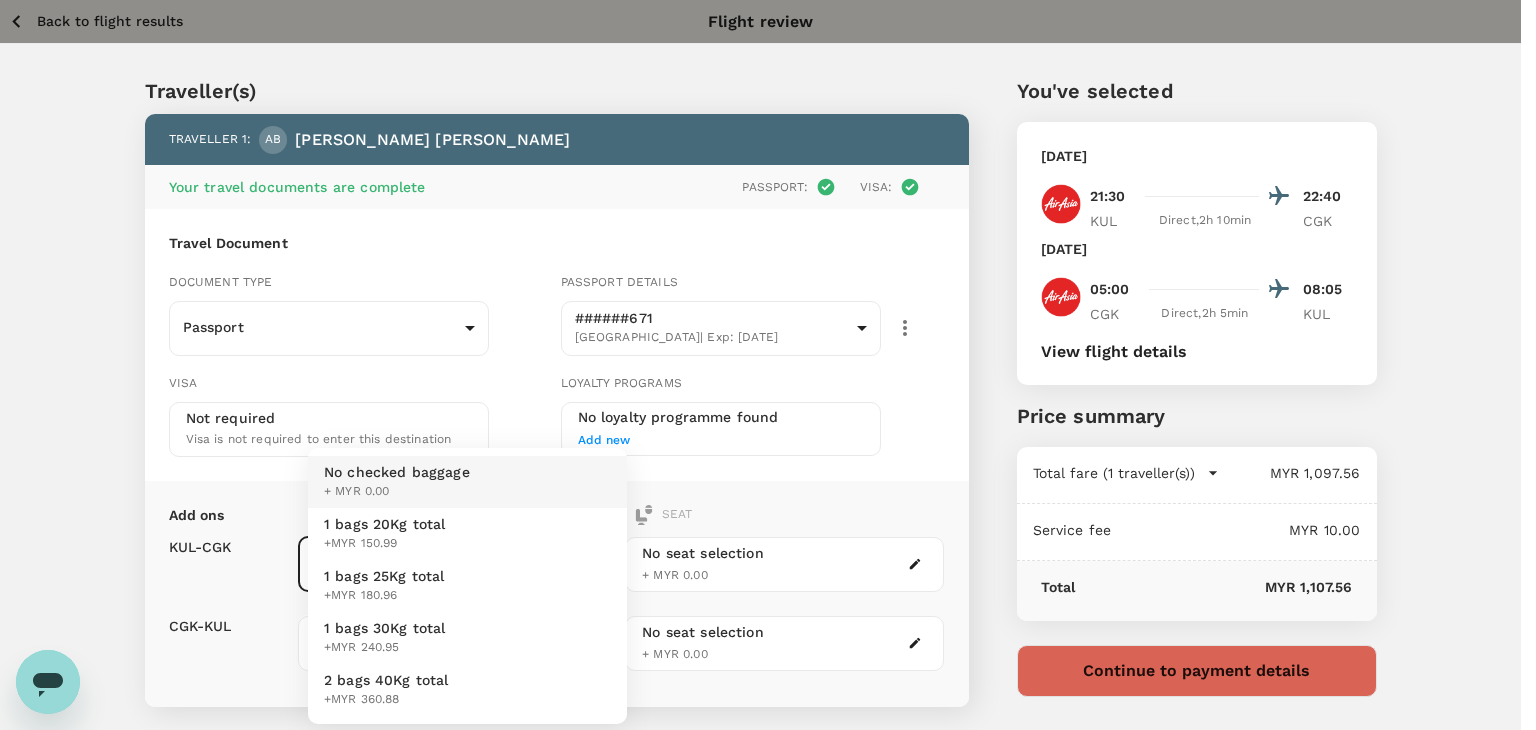 click on "Back to flight results Flight review Traveller(s) Traveller   1 : AB [PERSON_NAME] Your travel documents are complete Passport : Visa : Travel Document Document type Passport Passport ​ Passport details ######671 [GEOGRAPHIC_DATA]  | Exp:   [DATE] e20b3a4d-109a-4a45-8e85-e1128ad94a31 ​ Visa Not required Visa is not required to enter this destination Loyalty programs No loyalty programme found Add new Add ons Baggage Seat KUL  -  CGK CGK  -  KUL No checked baggage + MYR 0.00 ​ No checked baggage + MYR 0.00 ​ No seat selection + MYR 0.00 No seat selection + MYR 0.00 Special request Add any special requests here. Our support team will attend to it and reach out to you as soon as possible. Add request You've selected [DATE] 21:30 22:40 KUL Direct ,  2h 10min CGK [DATE] 05:00 08:05 CGK Direct ,  2h 5min KUL View flight details Price summary Total fare (1 traveller(s)) MYR 1,097.56 Air fare MYR 956.92 Baggage fee MYR 140.64 Seat fee MYR 0.00 Service fee MYR 10.00 Total  ( )" at bounding box center [768, 480] 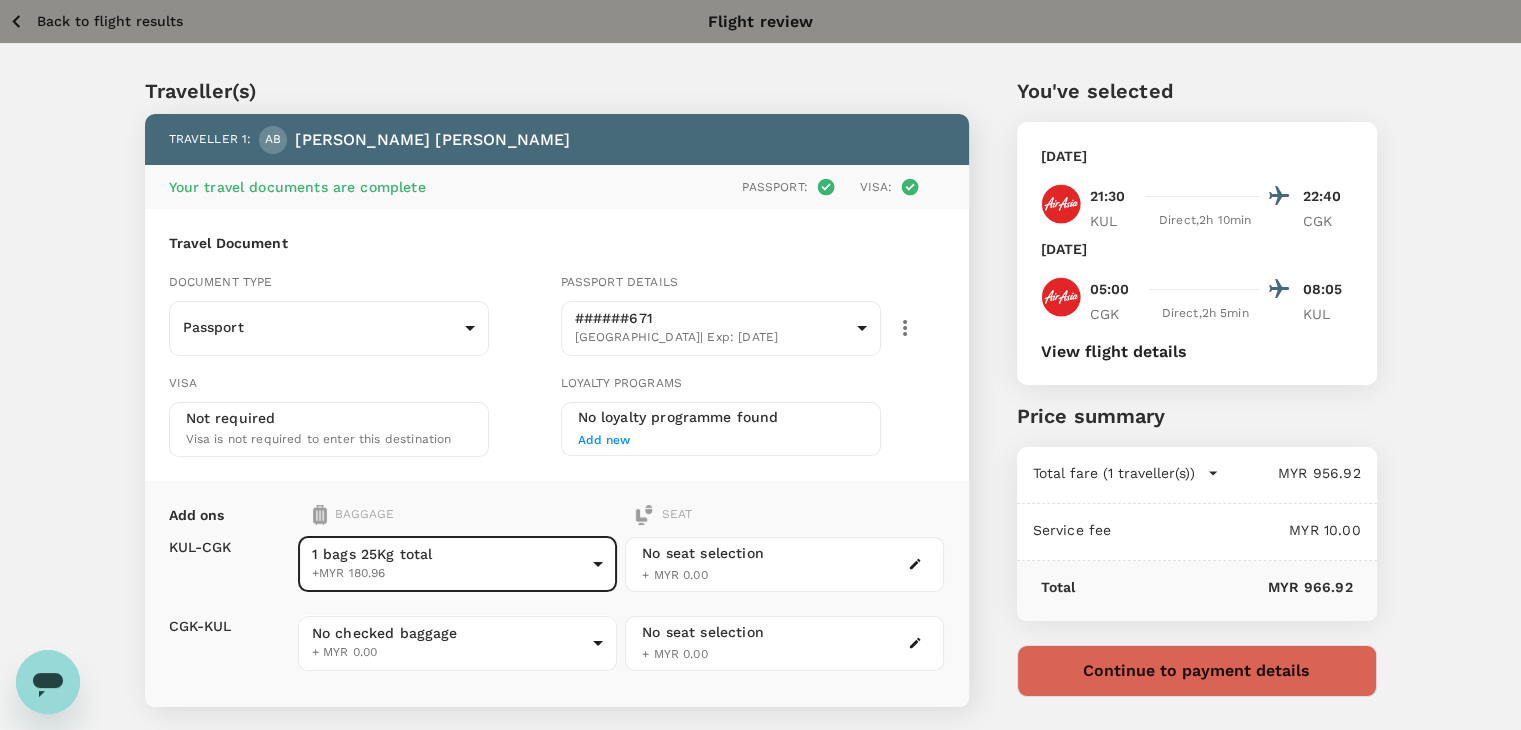 click on "Back to flight results Flight review Traveller(s) Traveller   1 : AB [PERSON_NAME] Your travel documents are complete Passport : Visa : Travel Document Document type Passport Passport ​ Passport details ######671 [GEOGRAPHIC_DATA]  | Exp:   [DATE] e20b3a4d-109a-4a45-8e85-e1128ad94a31 ​ Visa Not required Visa is not required to enter this destination Loyalty programs No loyalty programme found Add new Add ons Baggage Seat KUL  -  CGK CGK  -  KUL 1 bags 25Kg total +MYR 180.96 2 - 180.96 ​ No checked baggage + MYR 0.00 ​ No seat selection + MYR 0.00 No seat selection + MYR 0.00 Special request Add any special requests here. Our support team will attend to it and reach out to you as soon as possible. Add request You've selected [DATE] 21:30 22:40 KUL Direct ,  2h 10min CGK [DATE] 05:00 08:05 CGK Direct ,  2h 5min KUL View flight details Price summary Total fare (1 traveller(s)) MYR 956.92 Air fare MYR 956.92 Baggage fee MYR 0.00 Seat fee MYR 0.00 Service fee MYR 10.00 Total" at bounding box center [760, 480] 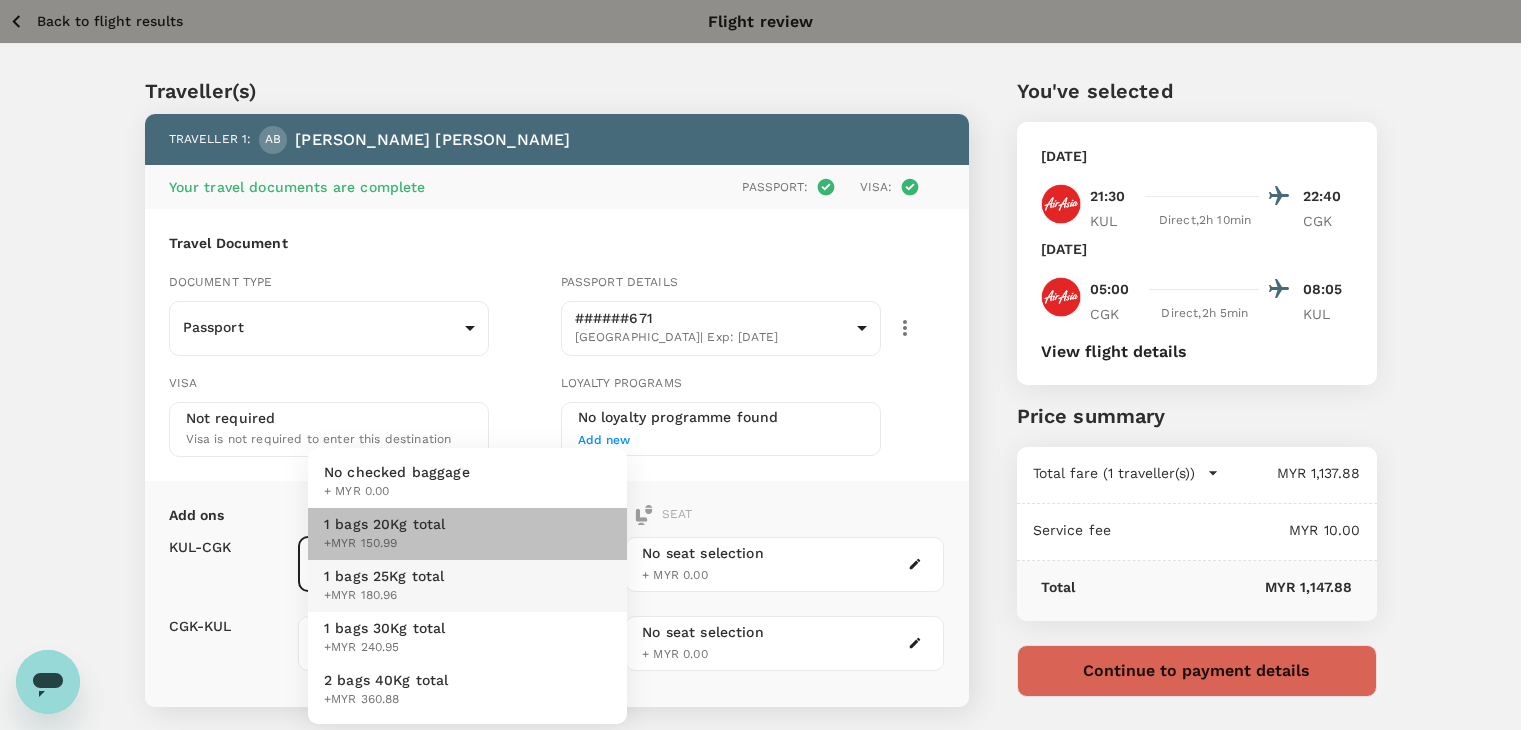 click on "1 bags 20Kg total" at bounding box center [385, 524] 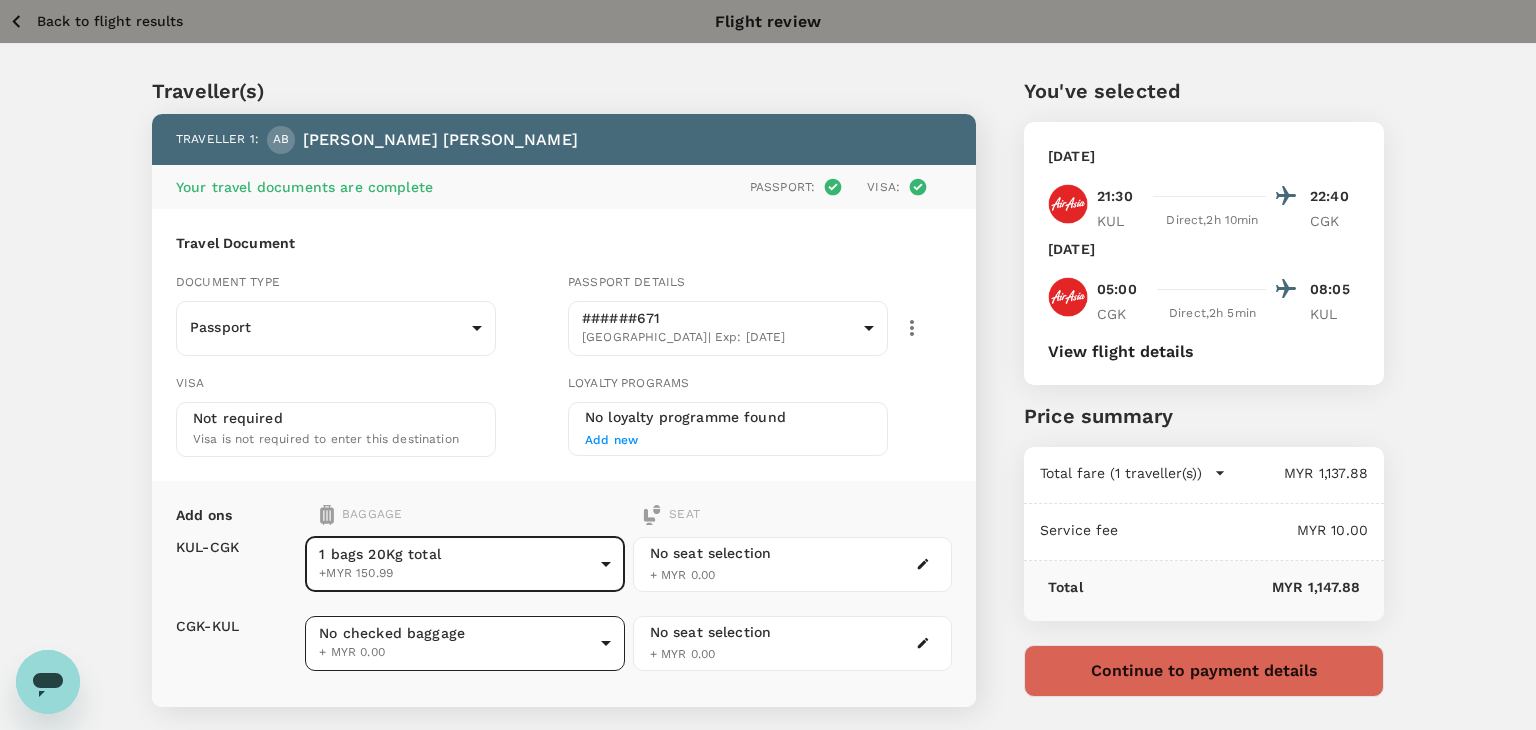 click on "Back to flight results Flight review Traveller(s) Traveller   1 : AB [PERSON_NAME] Your travel documents are complete Passport : Visa : Travel Document Document type Passport Passport ​ Passport details ######671 [GEOGRAPHIC_DATA]  | Exp:   [DATE] e20b3a4d-109a-4a45-8e85-e1128ad94a31 ​ Visa Not required Visa is not required to enter this destination Loyalty programs No loyalty programme found Add new Add ons Baggage Seat KUL  -  CGK CGK  -  KUL 1 bags 20Kg total +MYR 150.99 1 - 150.99 ​ No checked baggage + MYR 0.00 ​ No seat selection + MYR 0.00 No seat selection + MYR 0.00 Special request Add any special requests here. Our support team will attend to it and reach out to you as soon as possible. Add request You've selected [DATE] 21:30 22:40 KUL Direct ,  2h 10min CGK [DATE] 05:00 08:05 CGK Direct ,  2h 5min KUL View flight details Price summary Total fare (1 traveller(s)) MYR 1,137.88 Air fare MYR 956.92 Baggage fee MYR 180.96 Seat fee MYR 0.00 Service fee MYR 10.00  (" at bounding box center (768, 480) 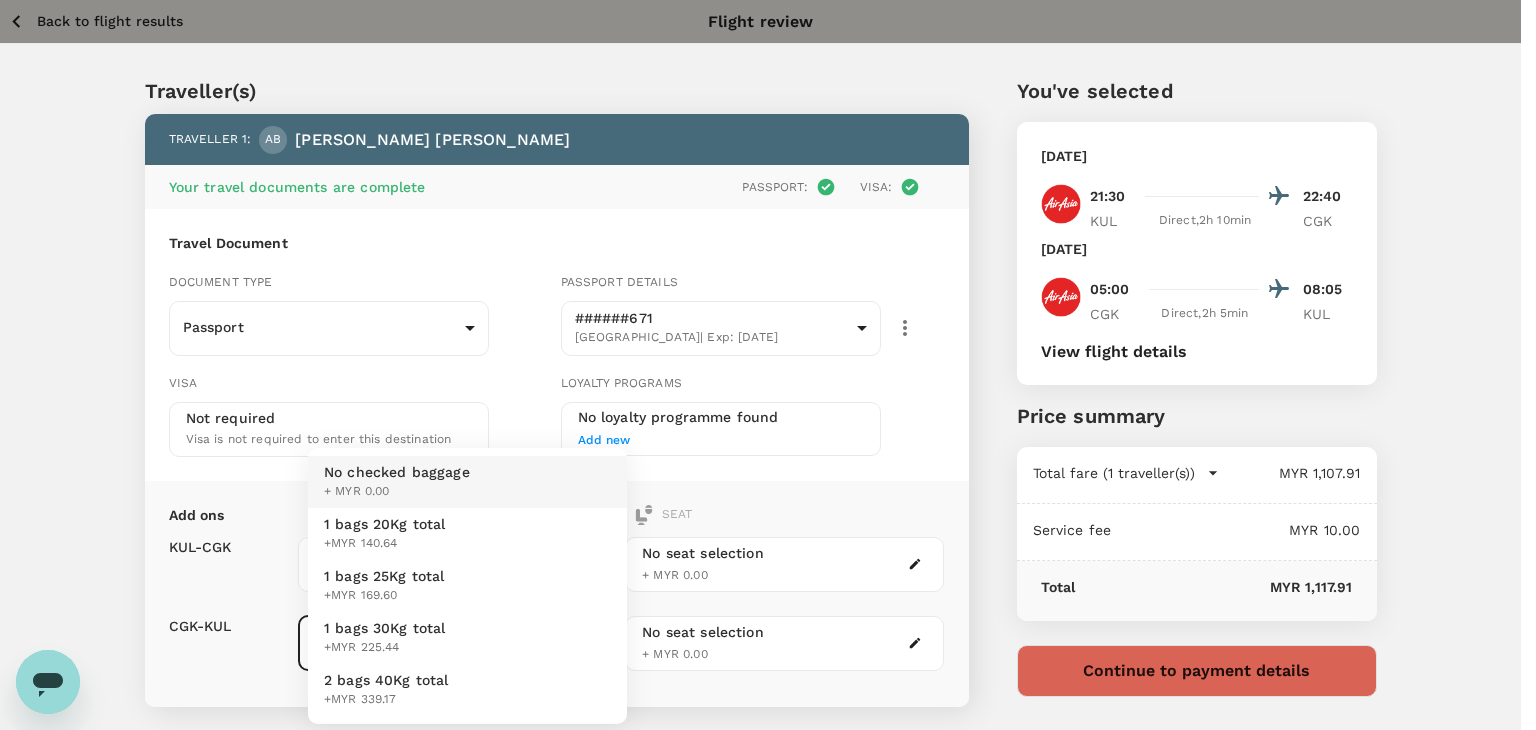click on "+MYR 140.64" at bounding box center (385, 544) 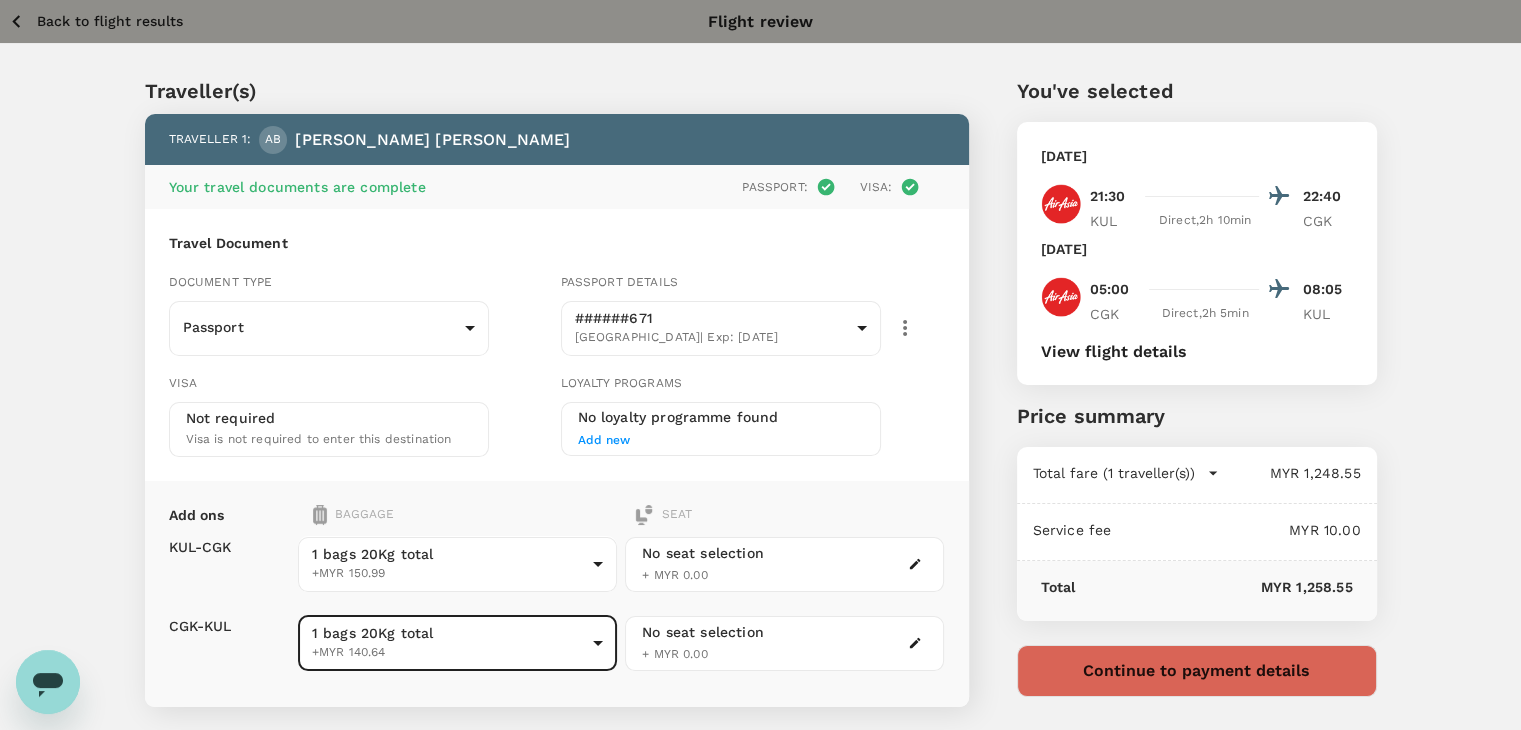 click on "Back to flight results" at bounding box center (110, 21) 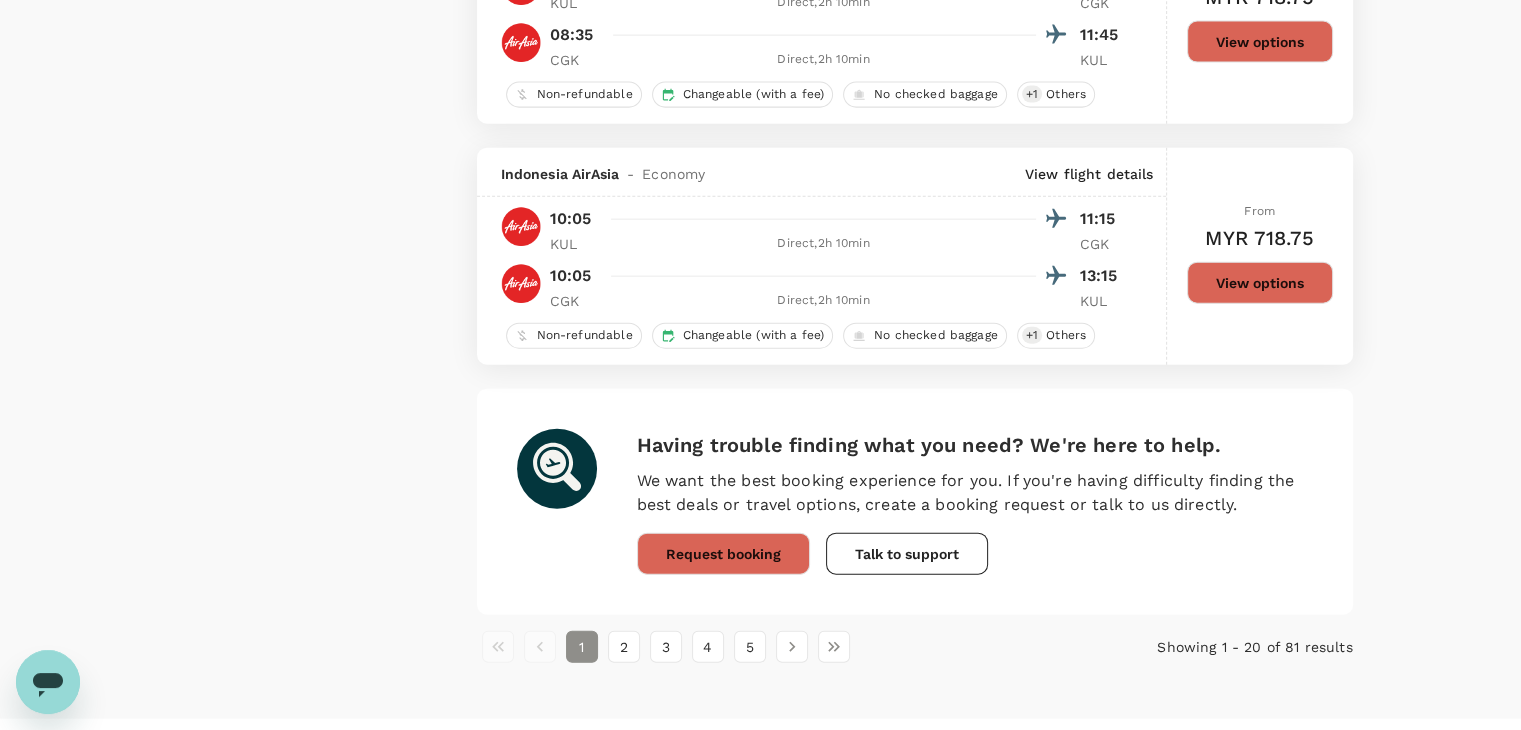 scroll, scrollTop: 4696, scrollLeft: 0, axis: vertical 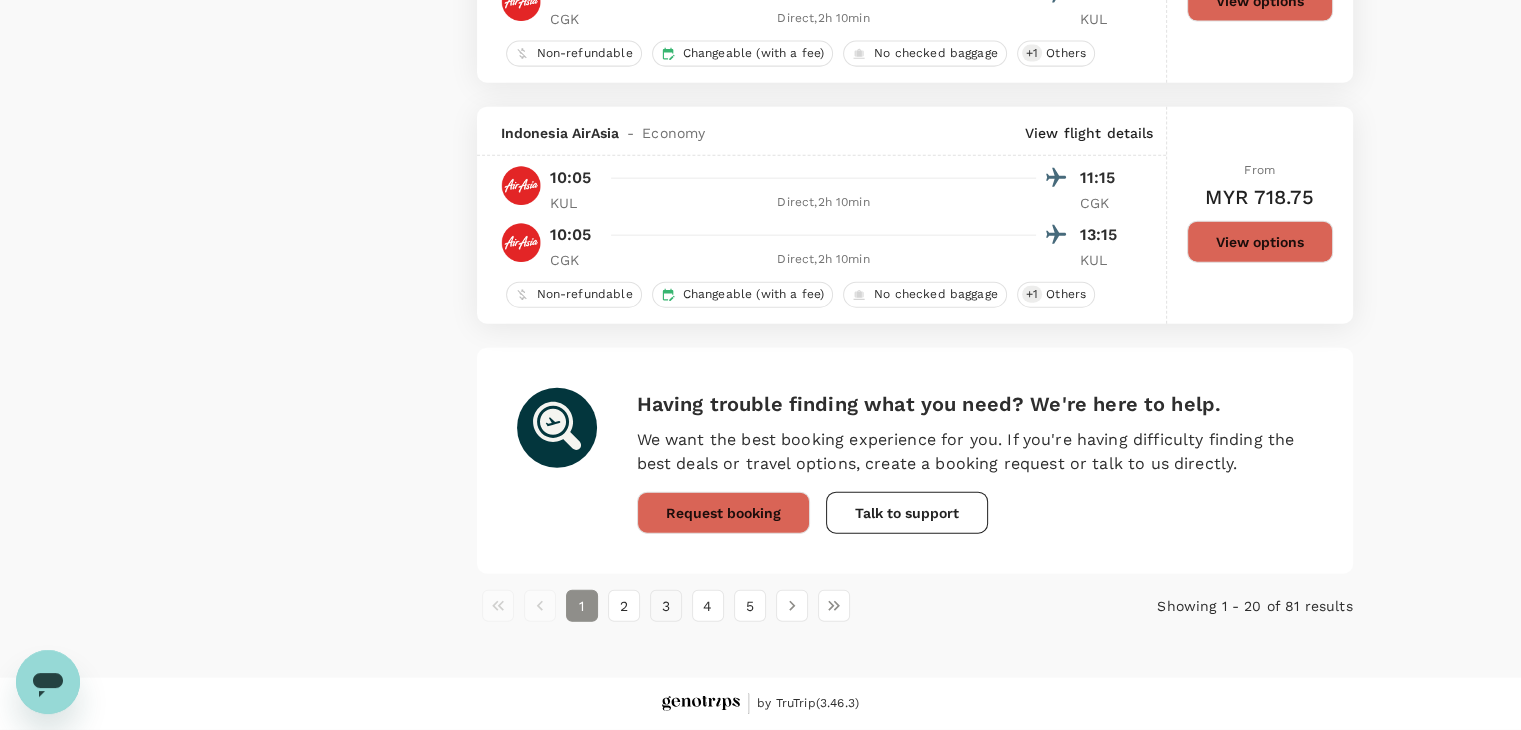 click on "3" at bounding box center (666, 606) 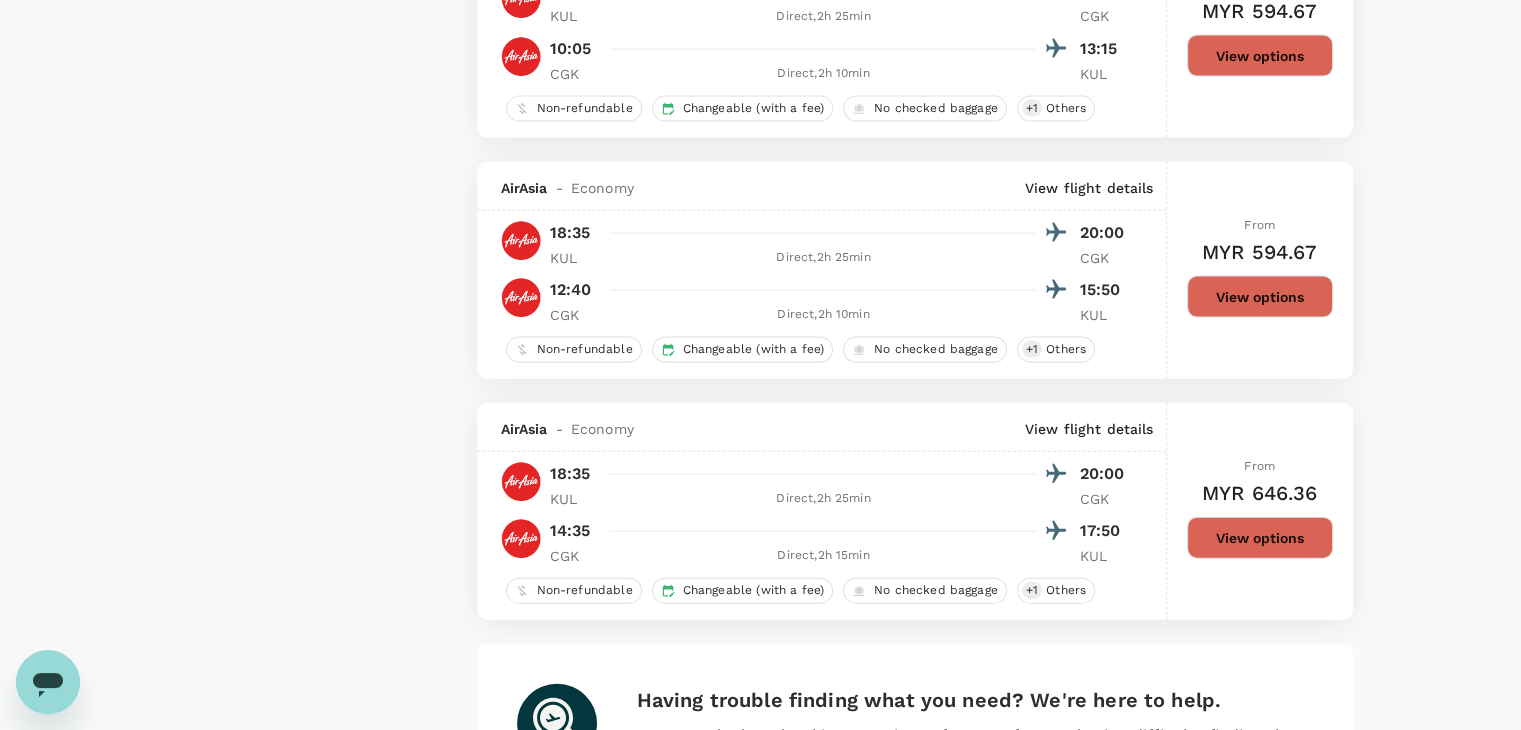 scroll, scrollTop: 4696, scrollLeft: 0, axis: vertical 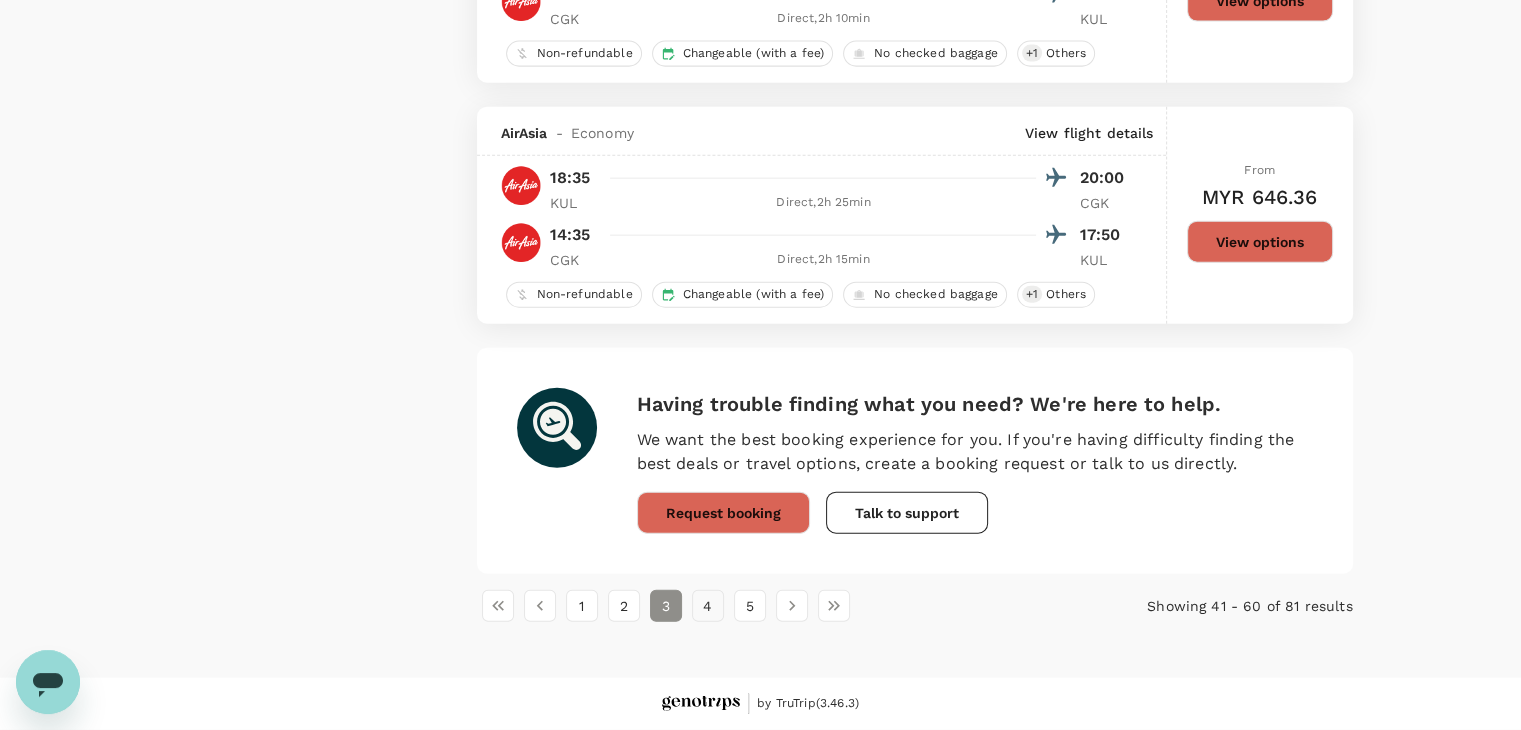 click on "4" at bounding box center [708, 606] 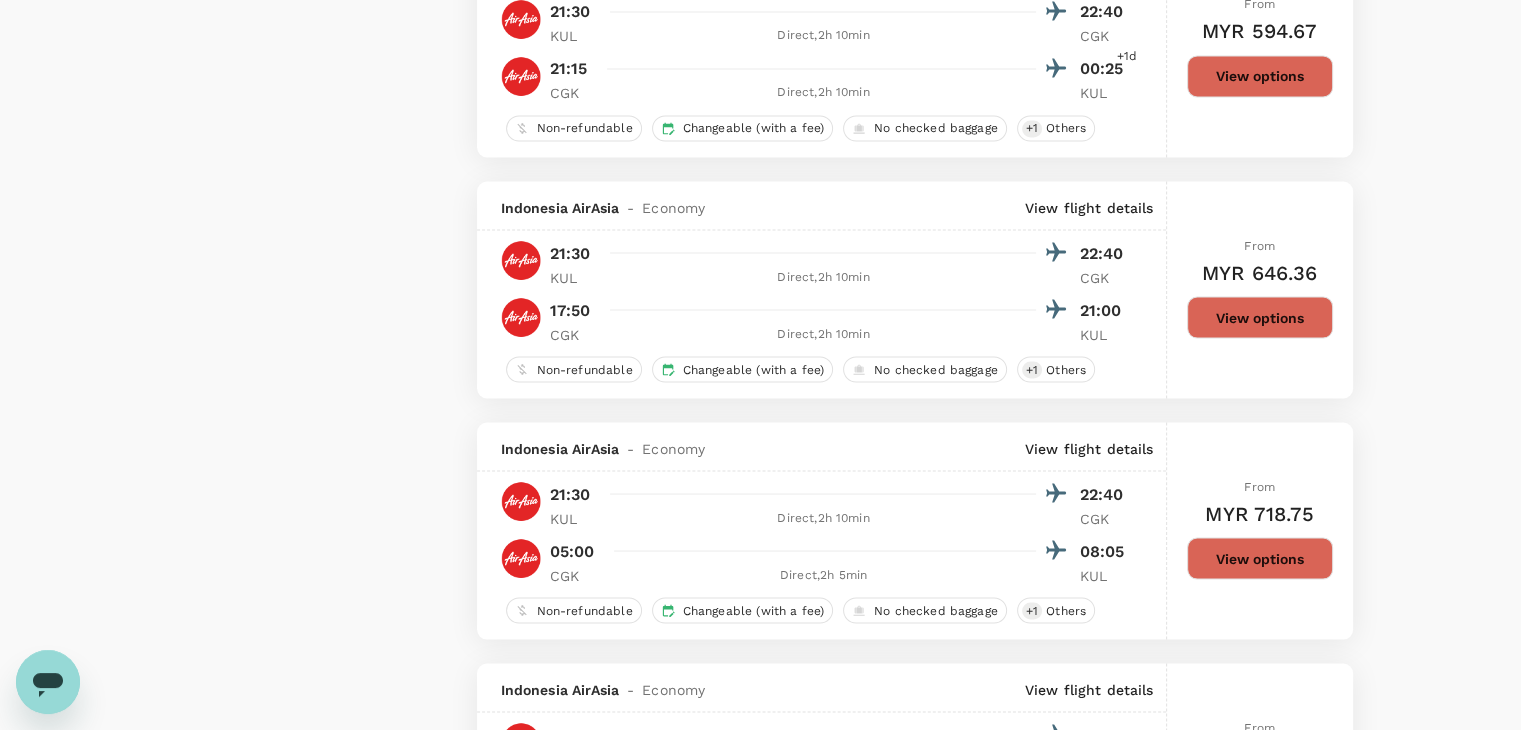scroll, scrollTop: 3700, scrollLeft: 0, axis: vertical 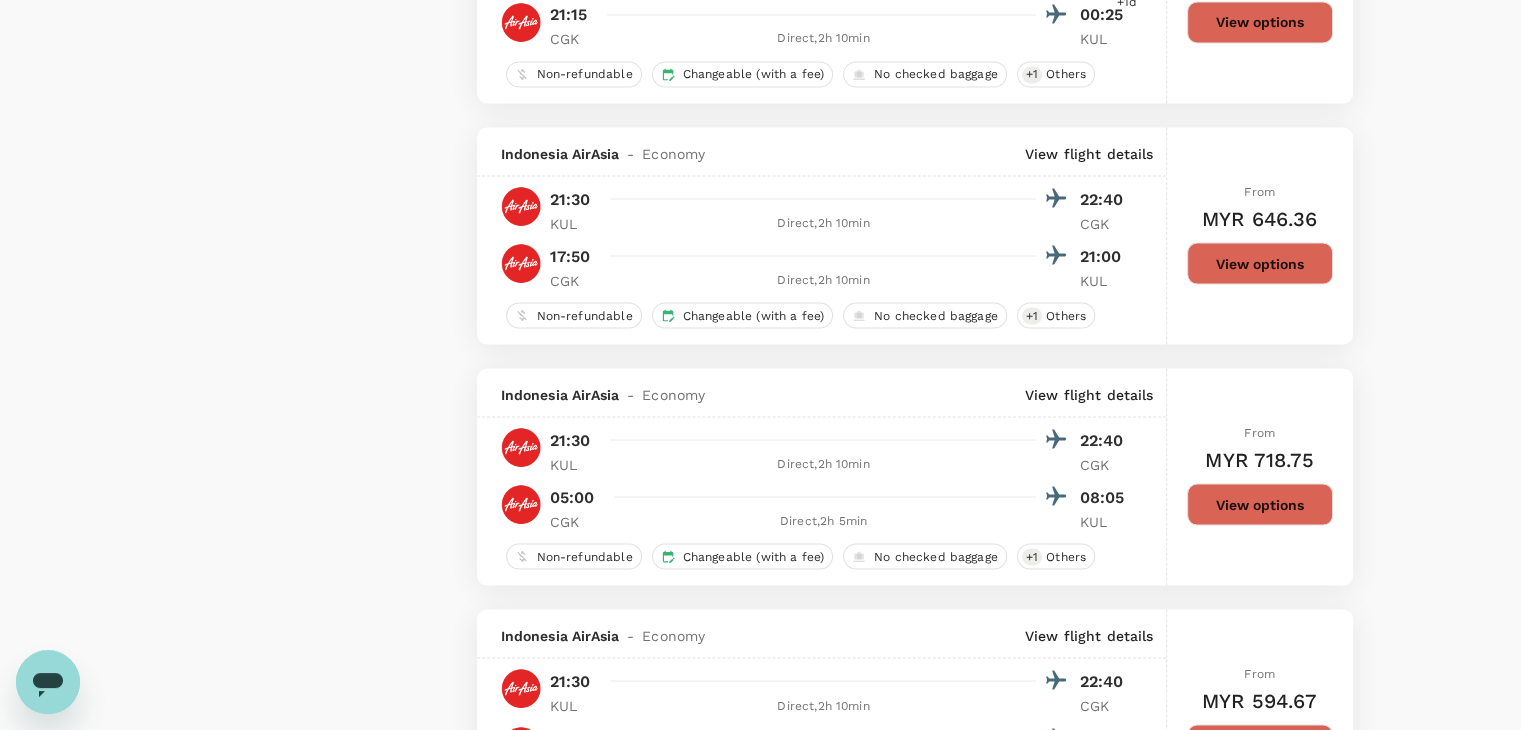 click on "View options" at bounding box center [1260, 504] 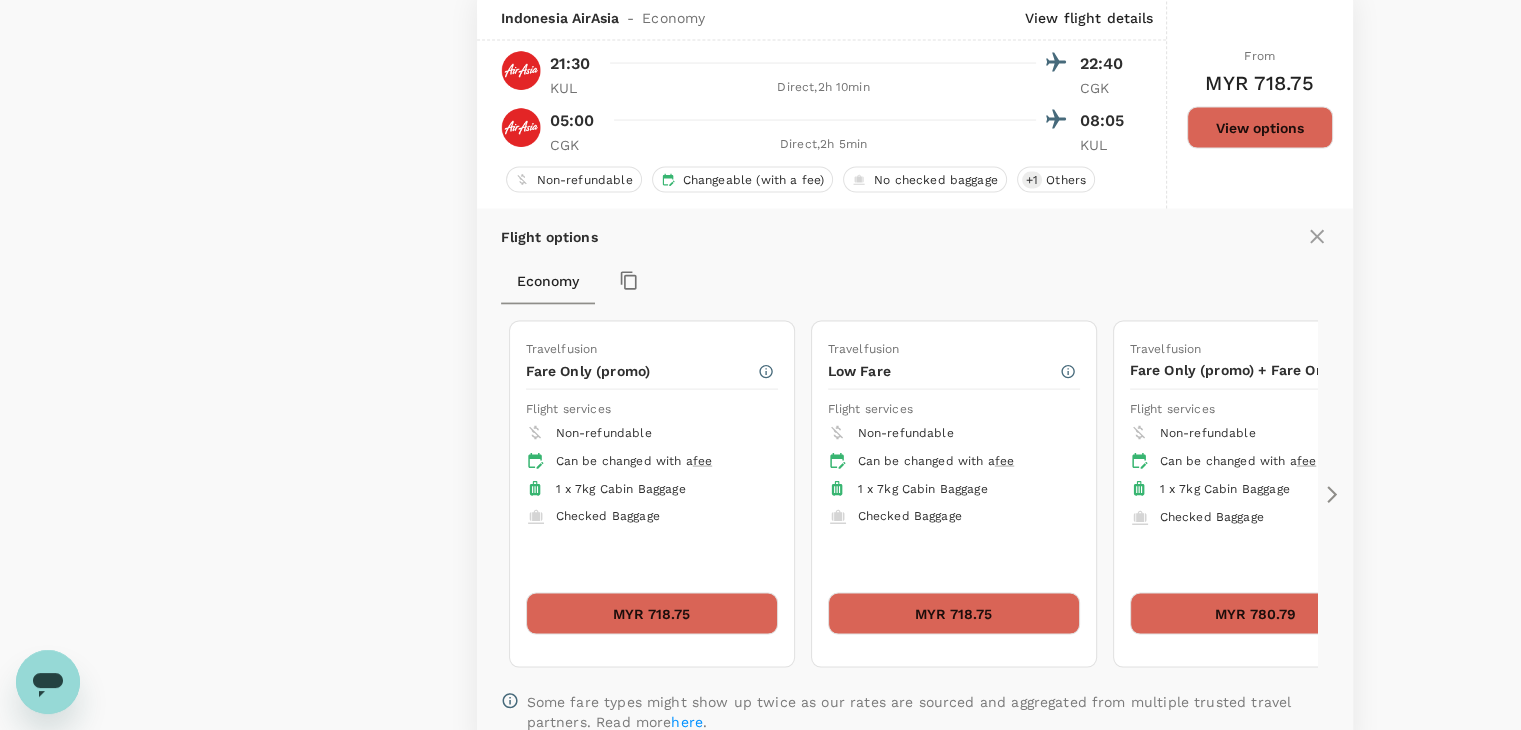 scroll, scrollTop: 4077, scrollLeft: 0, axis: vertical 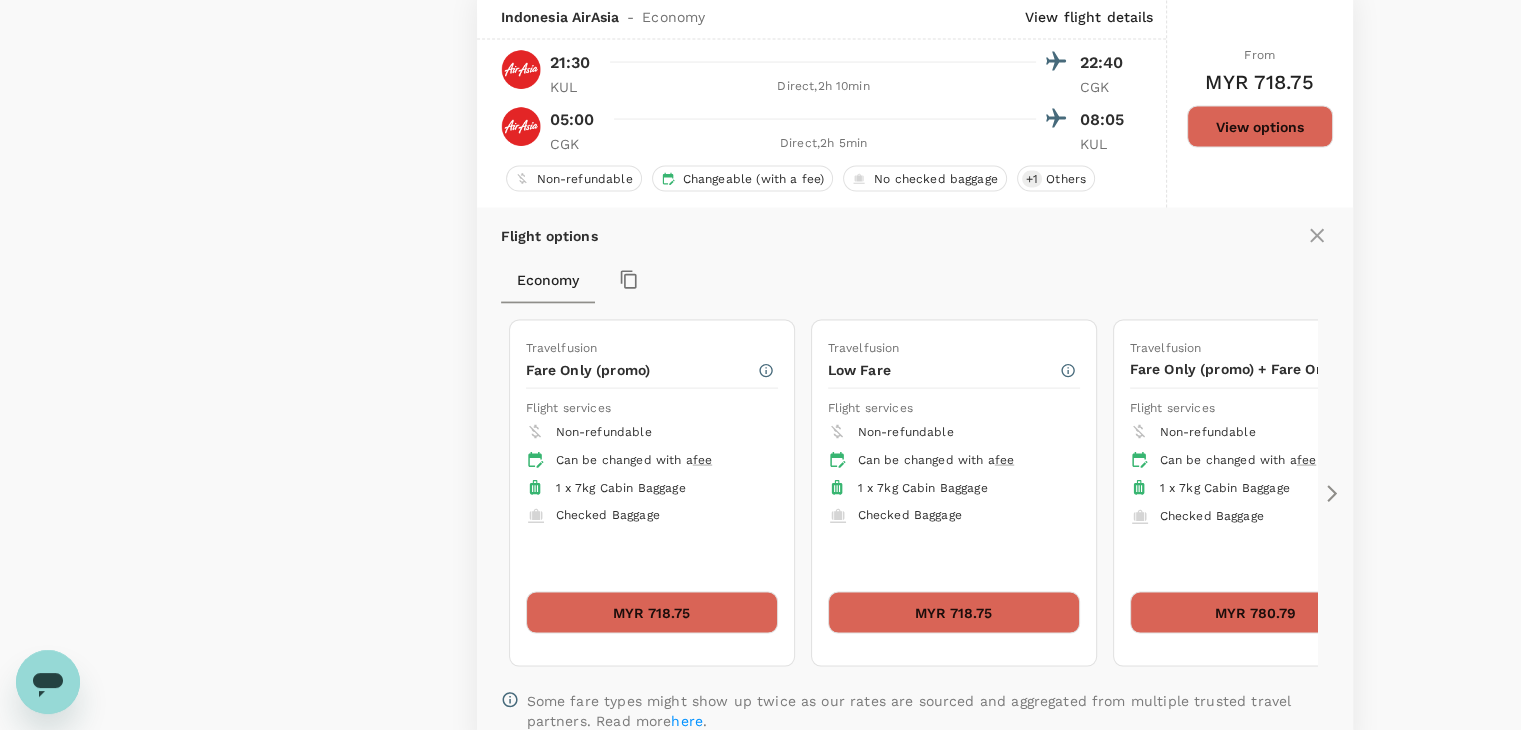 click 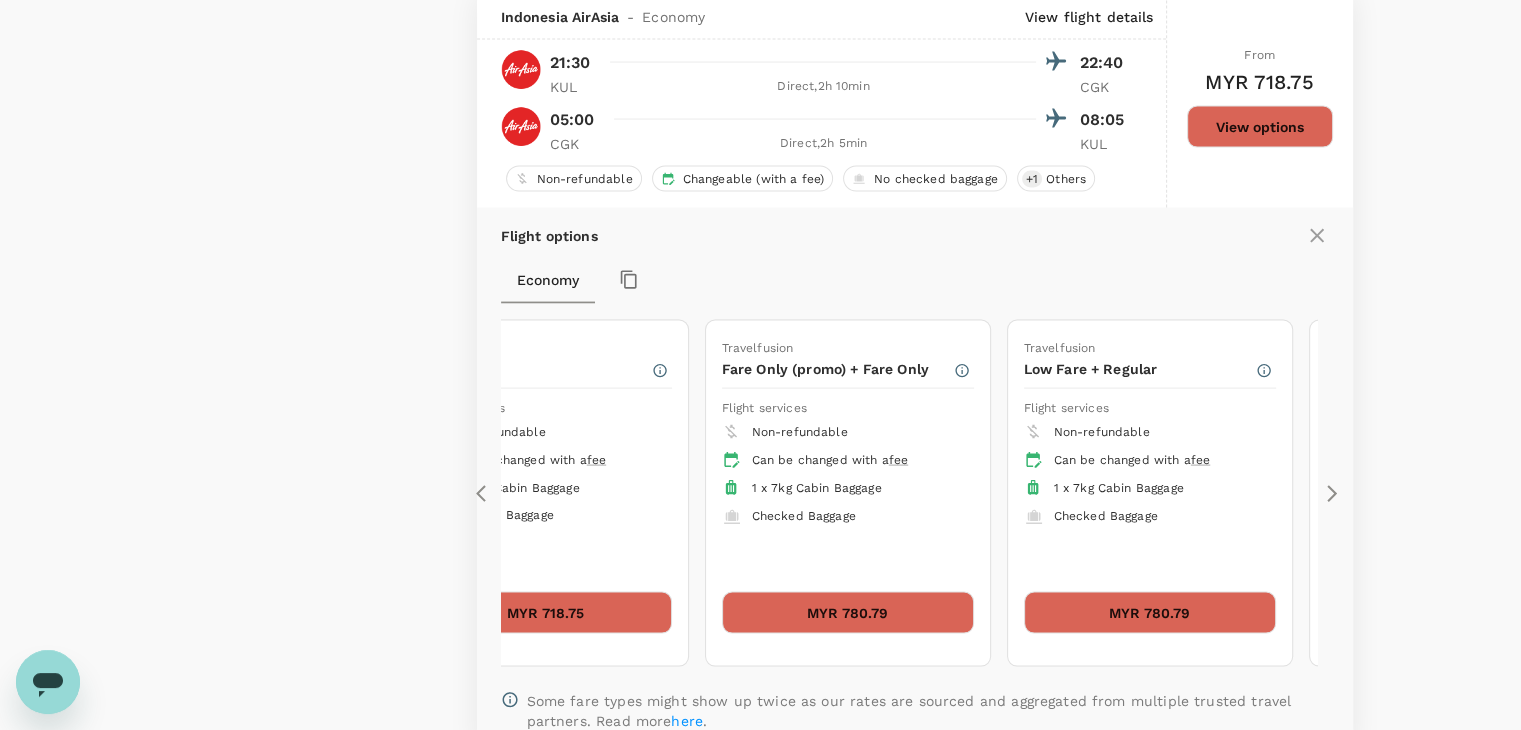 click 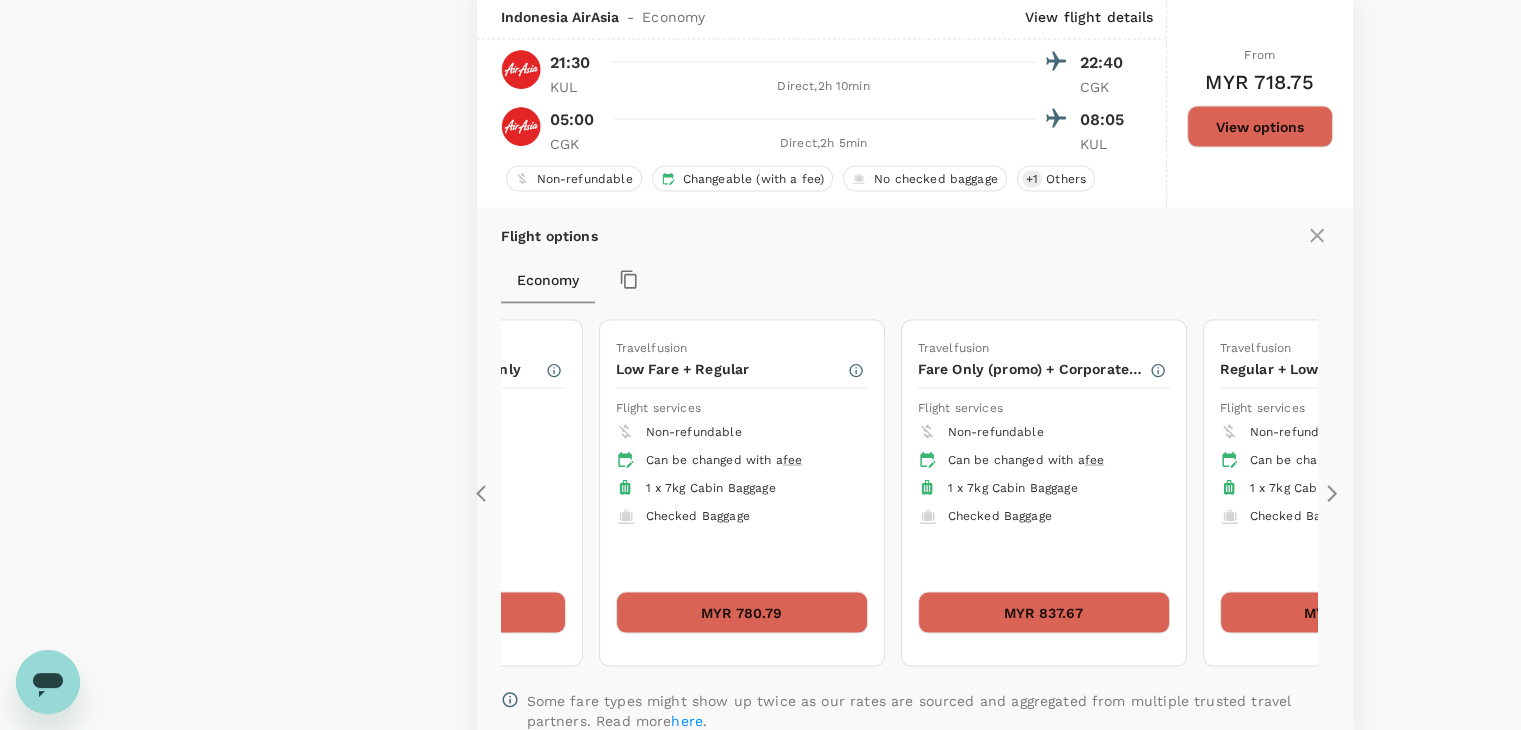 click 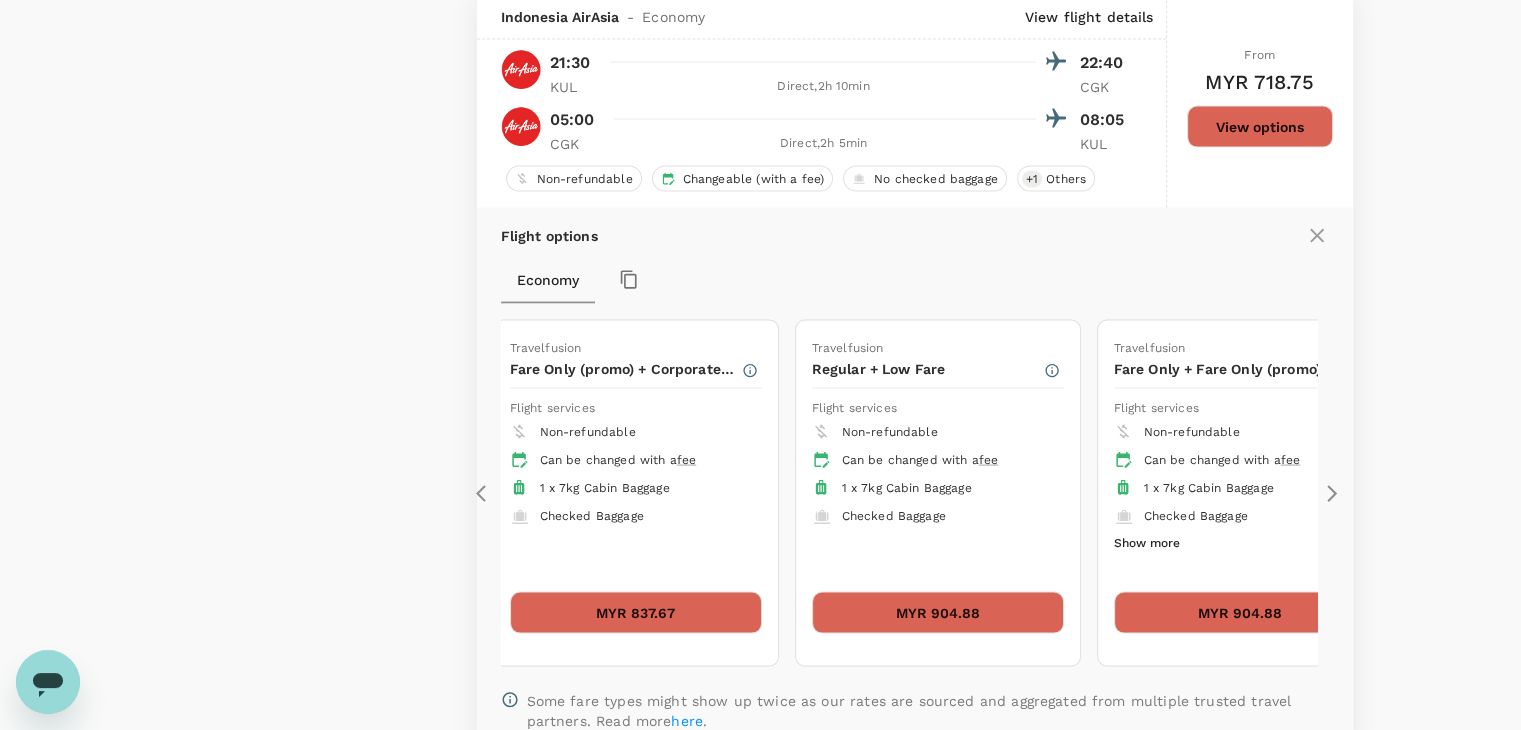 click 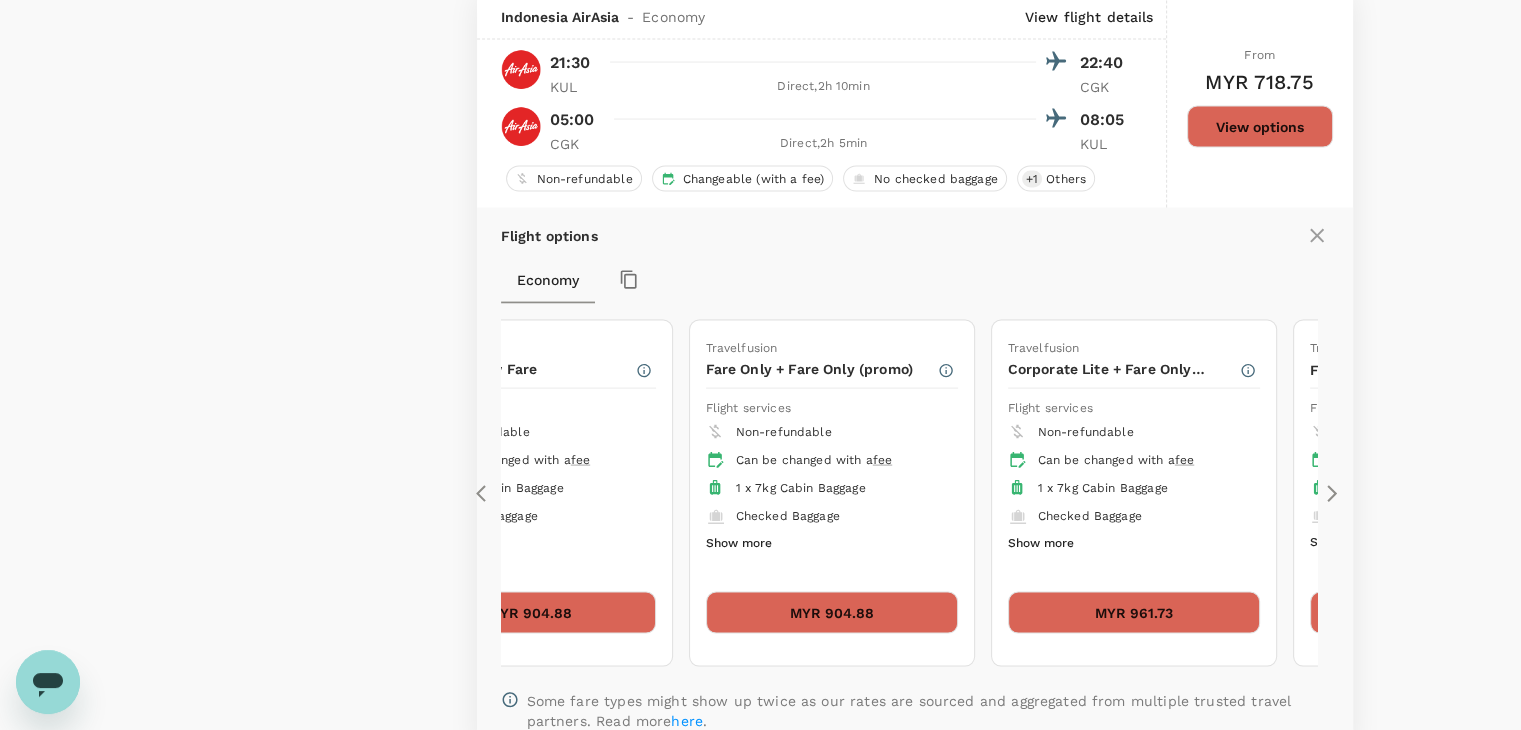click 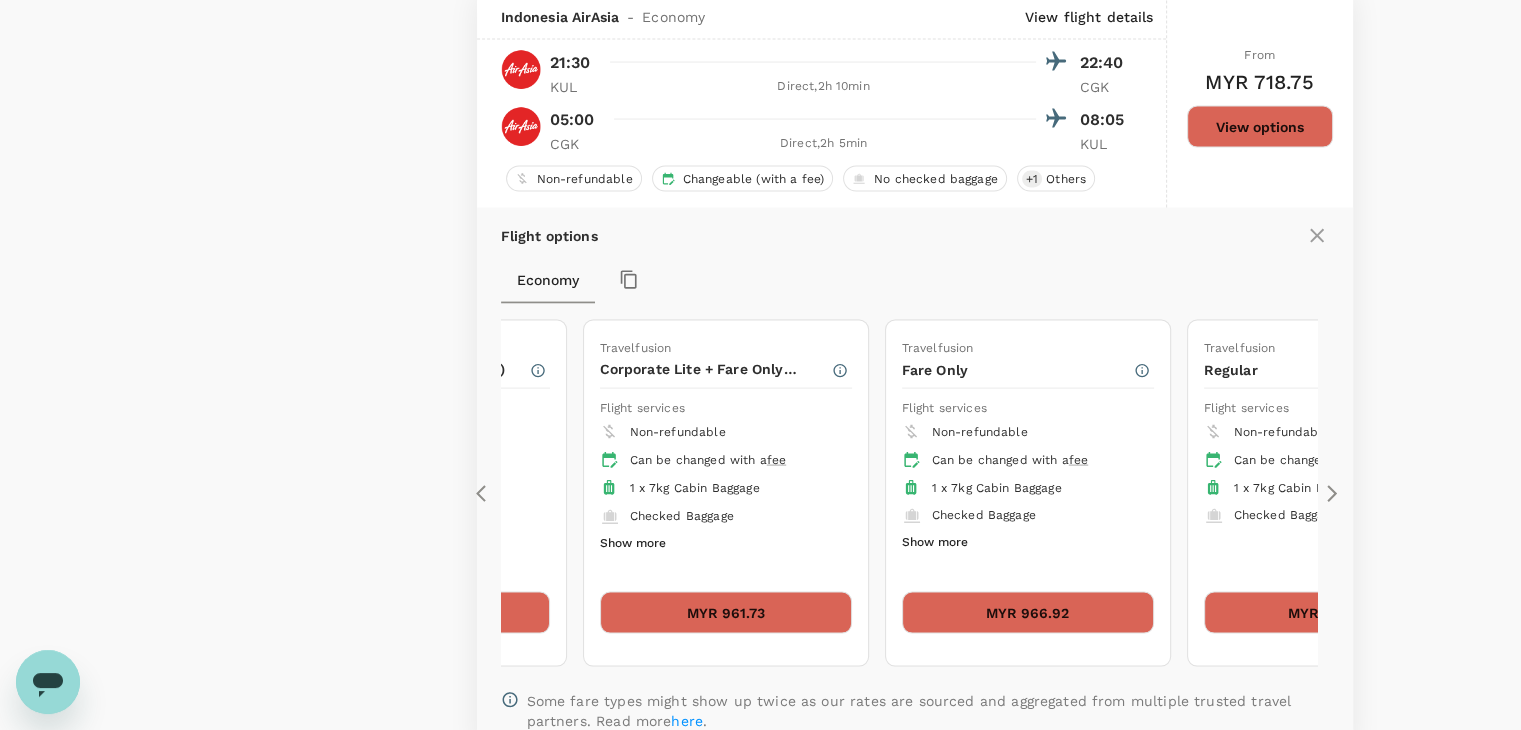 click 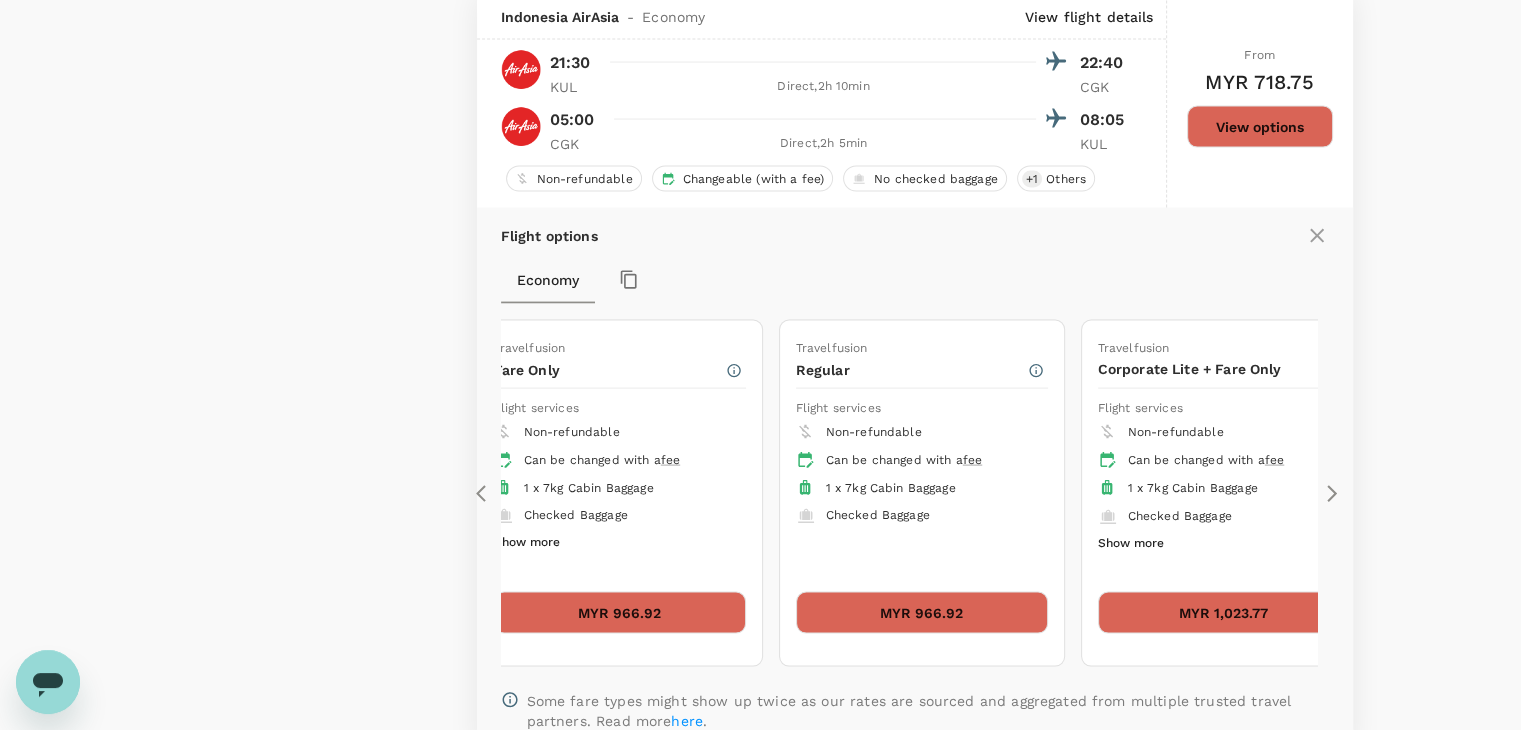 click 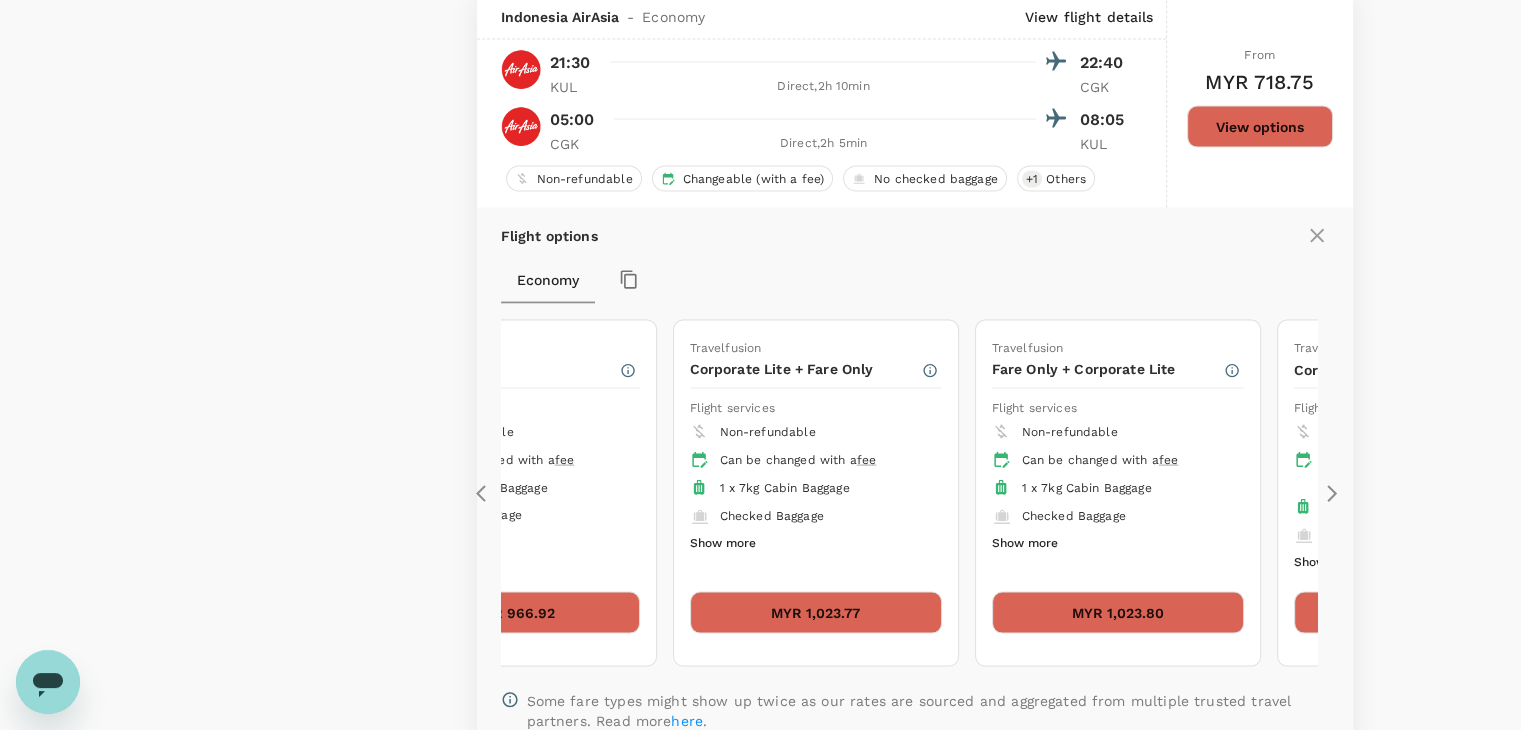 click 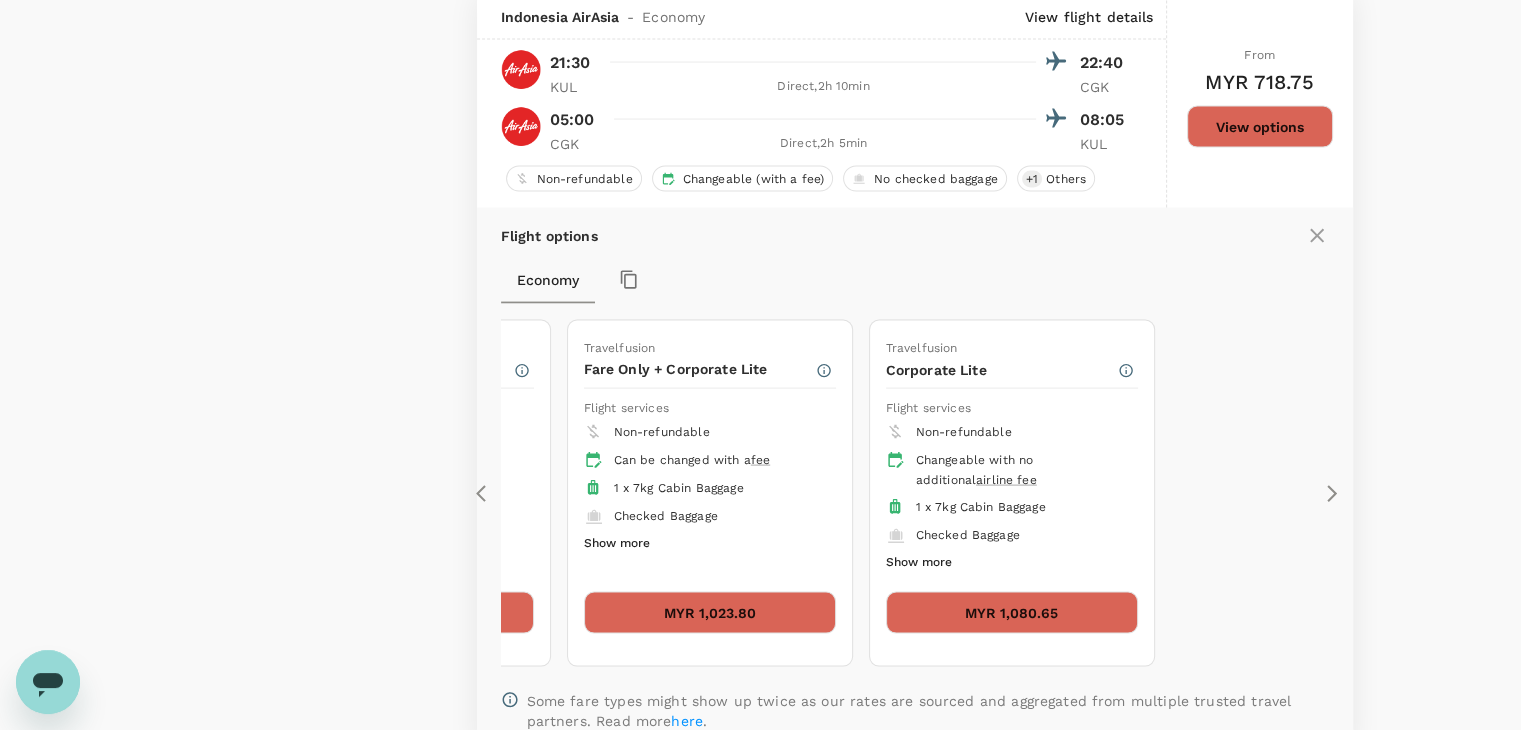 click 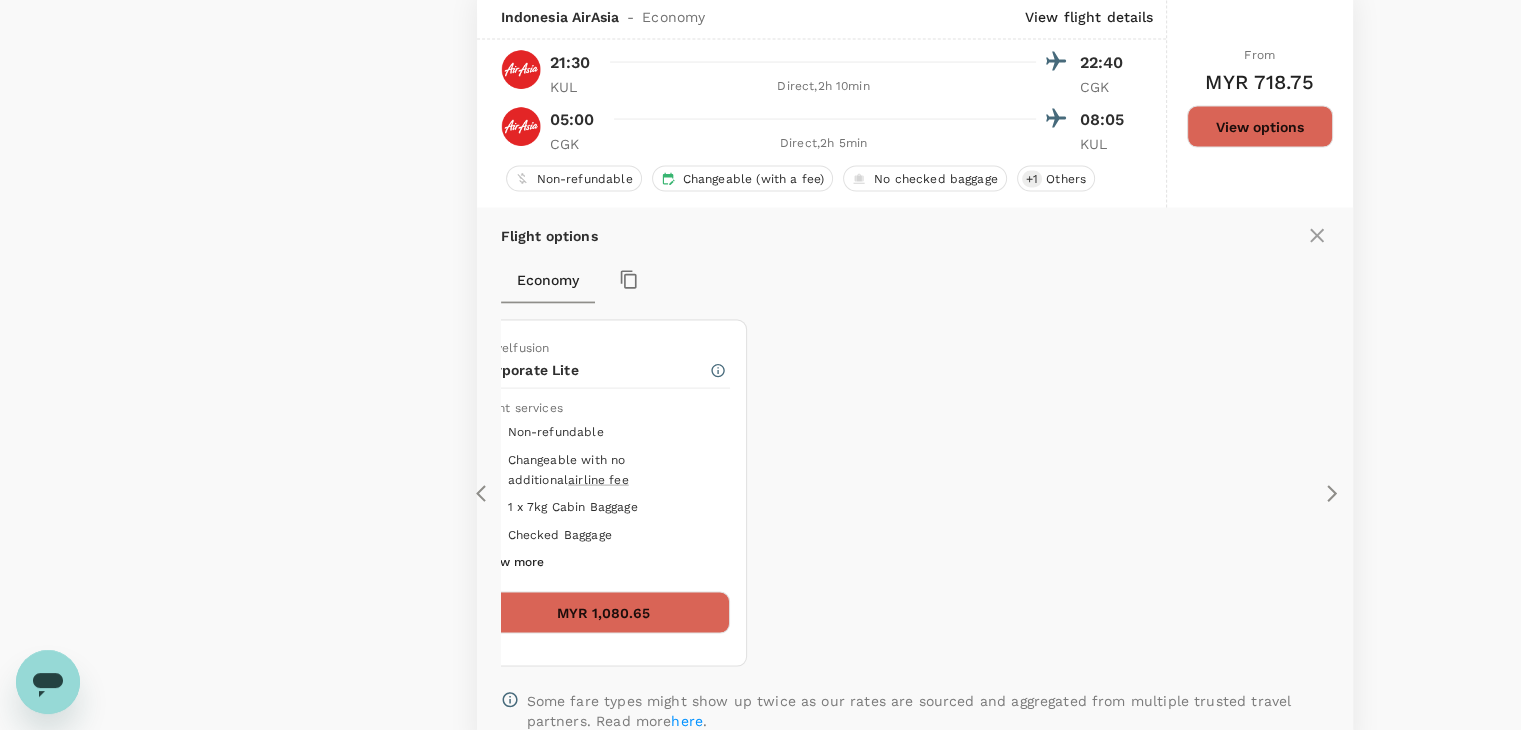 click on "MYR 1,080.65" at bounding box center [604, 613] 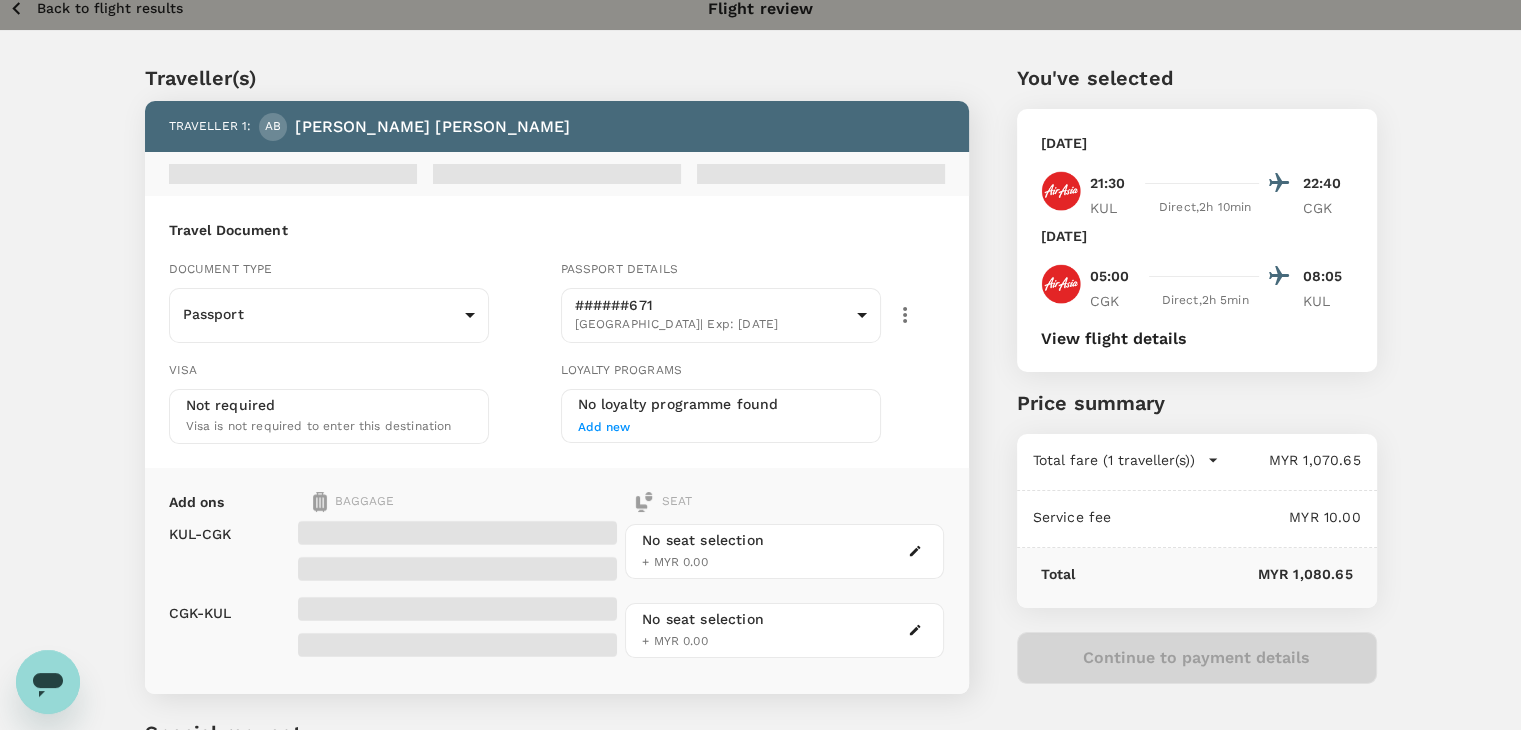 scroll, scrollTop: 100, scrollLeft: 0, axis: vertical 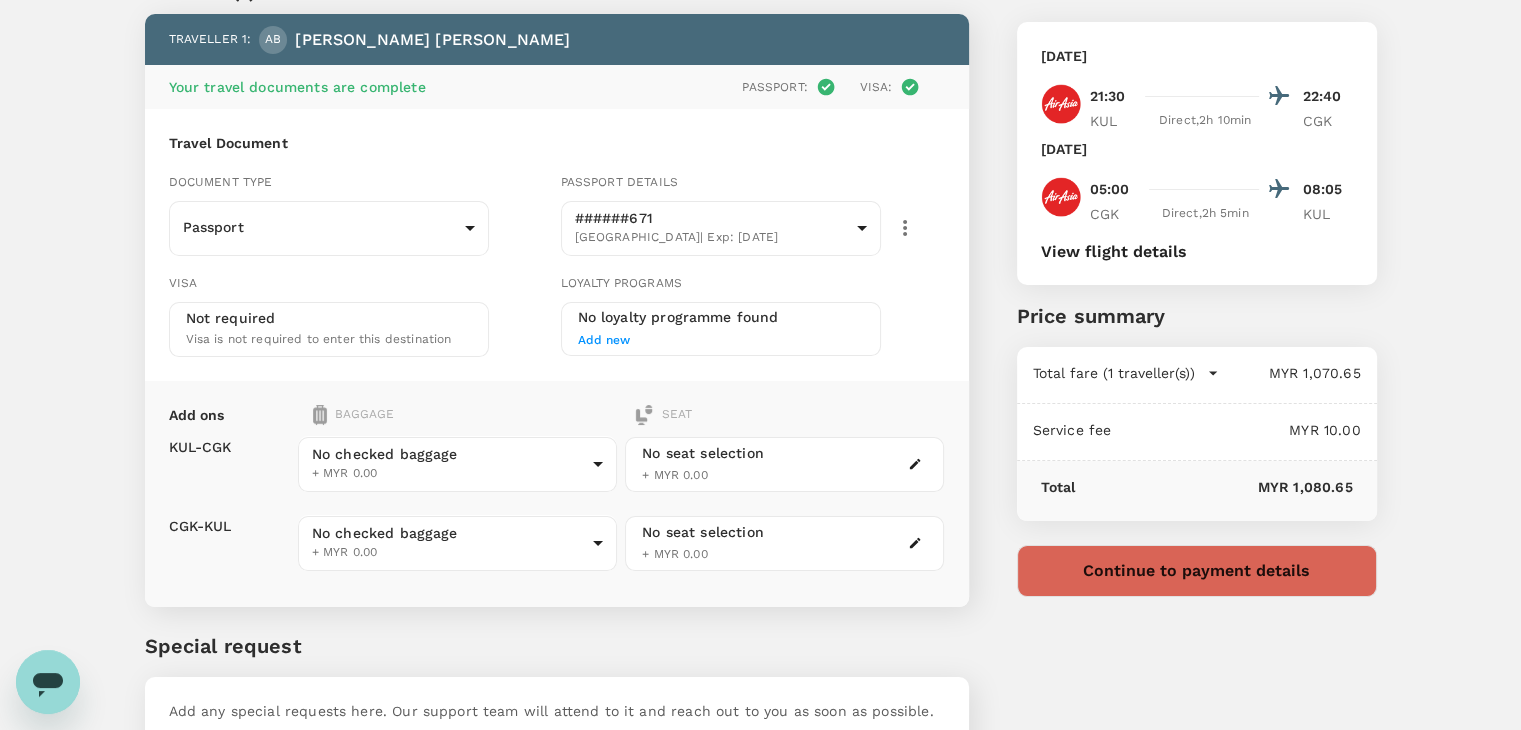 click on "Back to flight results Flight review Traveller(s) Traveller   1 : AB [PERSON_NAME] Your travel documents are complete Passport : Visa : Travel Document Document type Passport Passport ​ Passport details ######671 [GEOGRAPHIC_DATA]  | Exp:   [DATE] e20b3a4d-109a-4a45-8e85-e1128ad94a31 ​ Visa Not required Visa is not required to enter this destination Loyalty programs No loyalty programme found Add new Add ons Baggage Seat KUL  -  CGK CGK  -  KUL No checked baggage + MYR 0.00 ​ No checked baggage + MYR 0.00 ​ No seat selection + MYR 0.00 No seat selection + MYR 0.00 Special request Add any special requests here. Our support team will attend to it and reach out to you as soon as possible. Add request You've selected [DATE] 21:30 22:40 KUL Direct ,  2h 10min CGK [DATE] 05:00 08:05 CGK Direct ,  2h 5min KUL View flight details Price summary Total fare (1 traveller(s)) MYR 1,070.65 Air fare MYR 1,070.65 Baggage fee MYR 0.00 Seat fee MYR 0.00 Service fee MYR 10.00 Total  ( )" at bounding box center [760, 380] 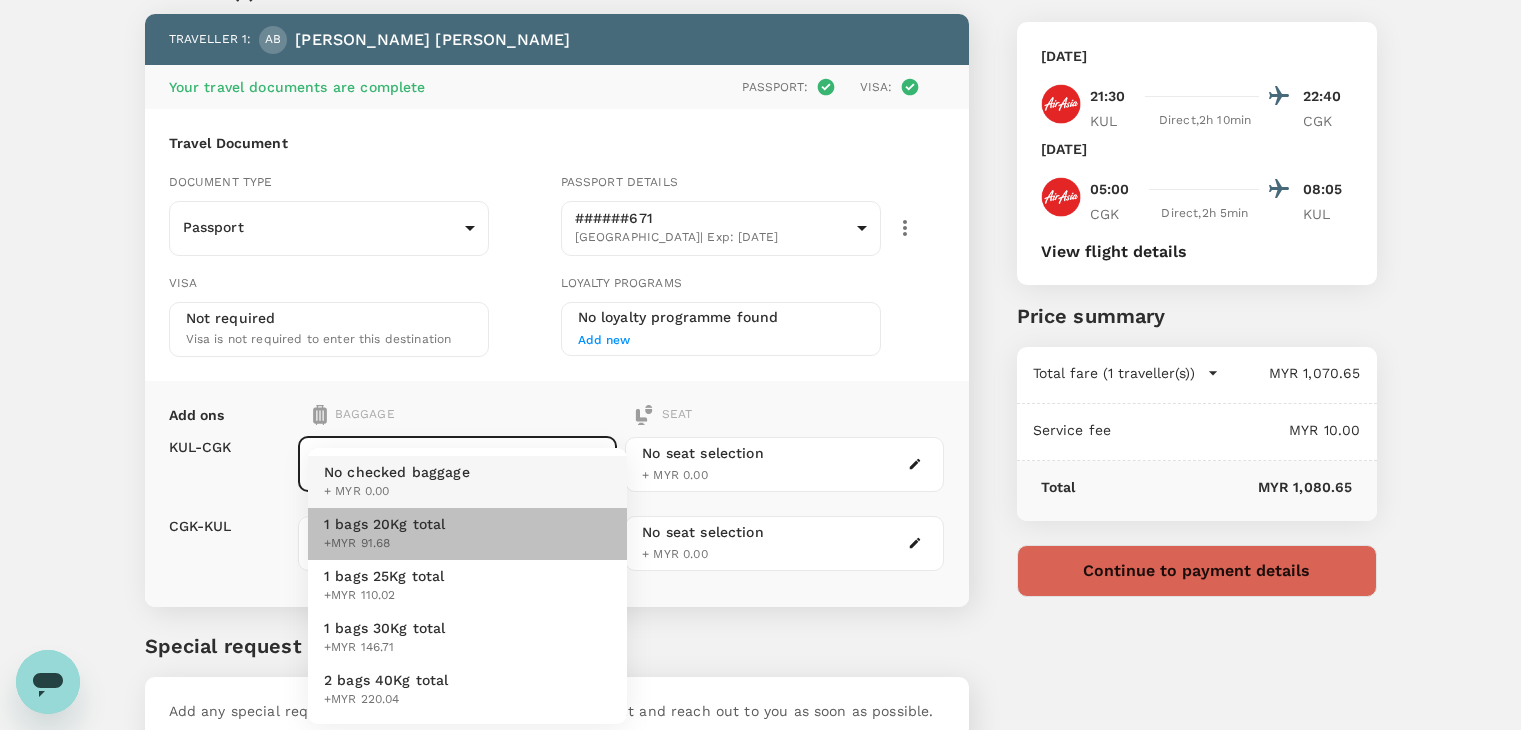 click on "1 bags 20Kg total +MYR 91.68" at bounding box center (467, 534) 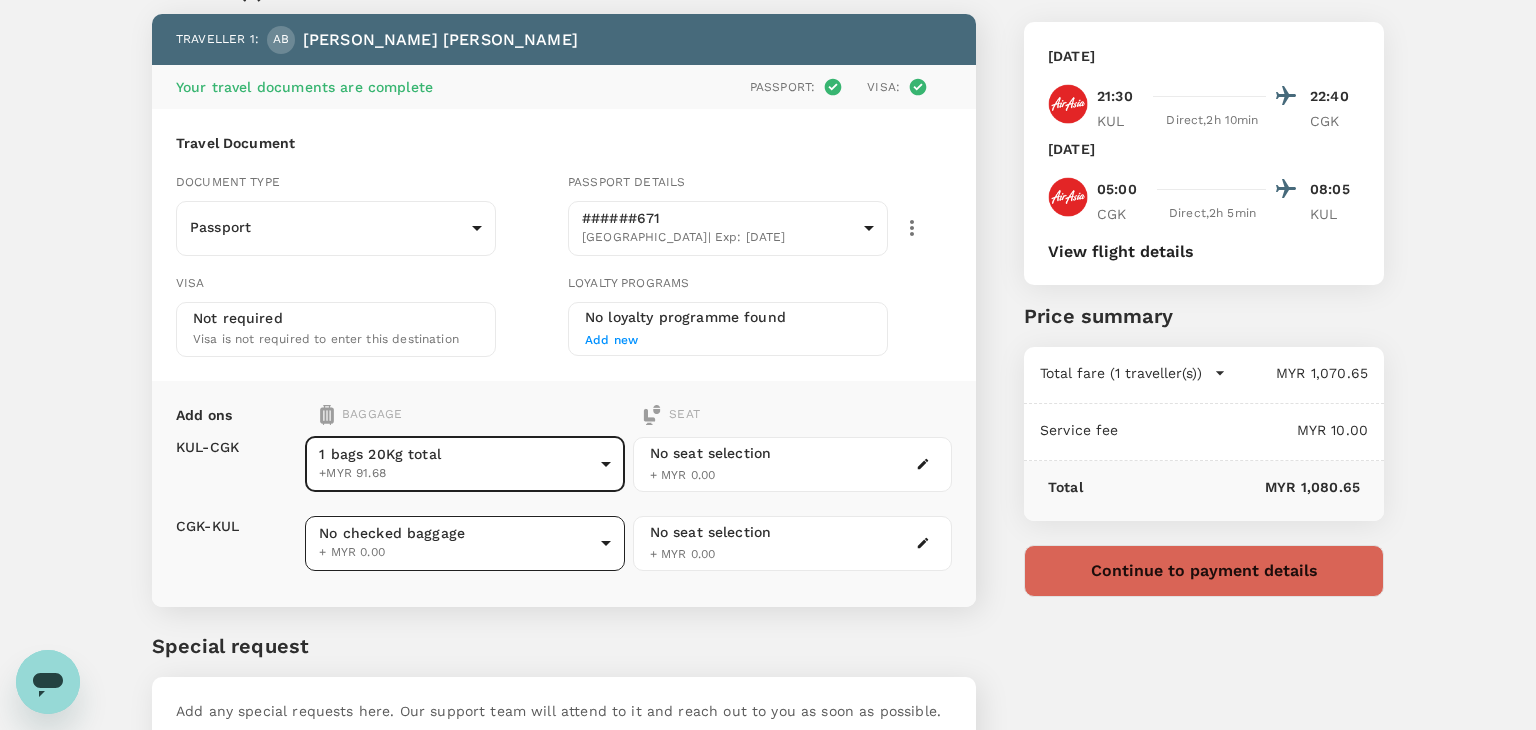 click on "Back to flight results Flight review Traveller(s) Traveller   1 : AB [PERSON_NAME] Your travel documents are complete Passport : Visa : Travel Document Document type Passport Passport ​ Passport details ######671 [GEOGRAPHIC_DATA]  | Exp:   [DATE] e20b3a4d-109a-4a45-8e85-e1128ad94a31 ​ Visa Not required Visa is not required to enter this destination Loyalty programs No loyalty programme found Add new Add ons Baggage Seat KUL  -  CGK CGK  -  KUL 1 bags 20Kg total +MYR 91.68 1 - 91.68 ​ No checked baggage + MYR 0.00 ​ No seat selection + MYR 0.00 No seat selection + MYR 0.00 Special request Add any special requests here. Our support team will attend to it and reach out to you as soon as possible. Add request You've selected [DATE] 21:30 22:40 KUL Direct ,  2h 10min CGK [DATE] 05:00 08:05 CGK Direct ,  2h 5min KUL View flight details Price summary Total fare (1 traveller(s)) MYR 1,070.65 Air fare MYR 1,070.65 Baggage fee MYR 0.00 Seat fee MYR 0.00 Service fee MYR 10.00  ( )" at bounding box center [768, 380] 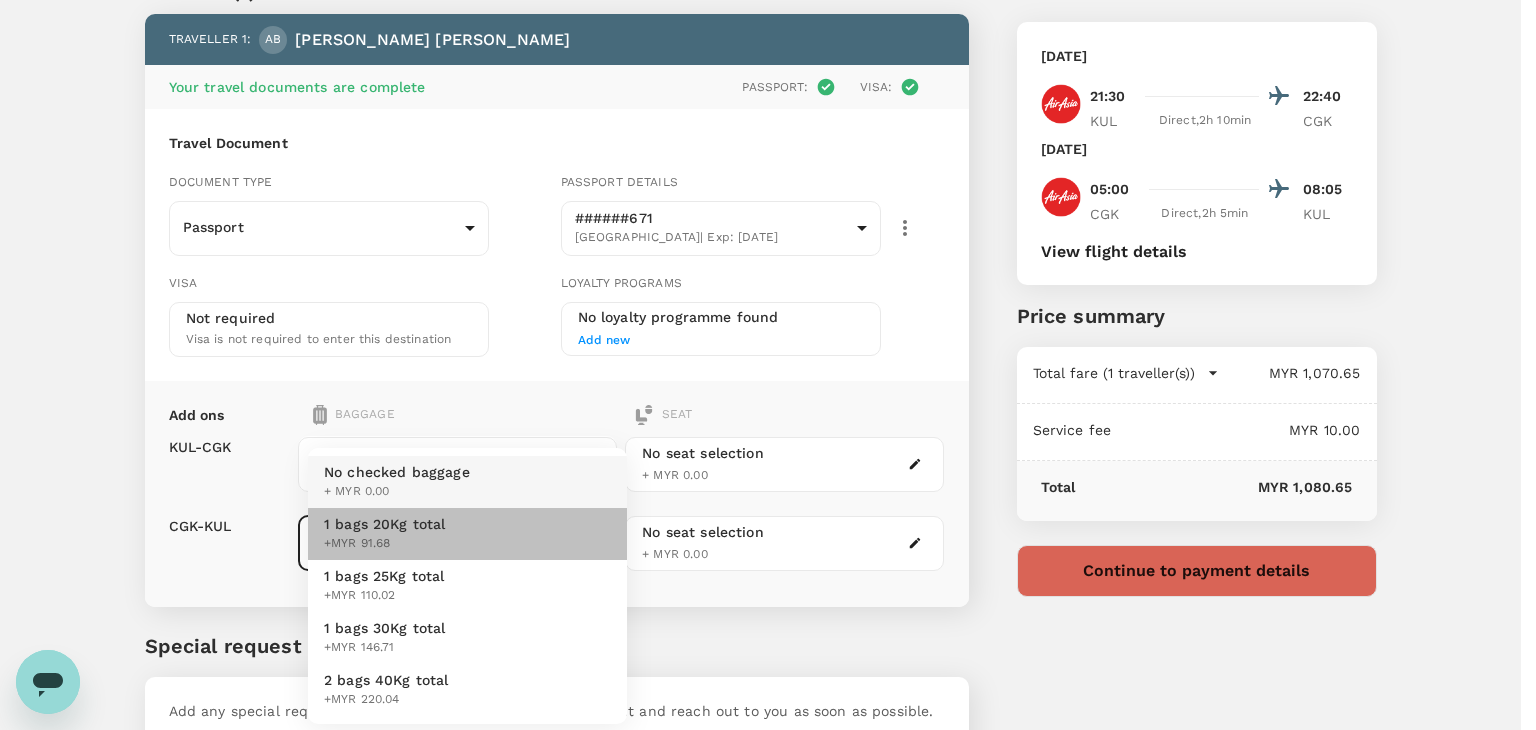 click on "1 bags 20Kg total +MYR 91.68" at bounding box center (467, 534) 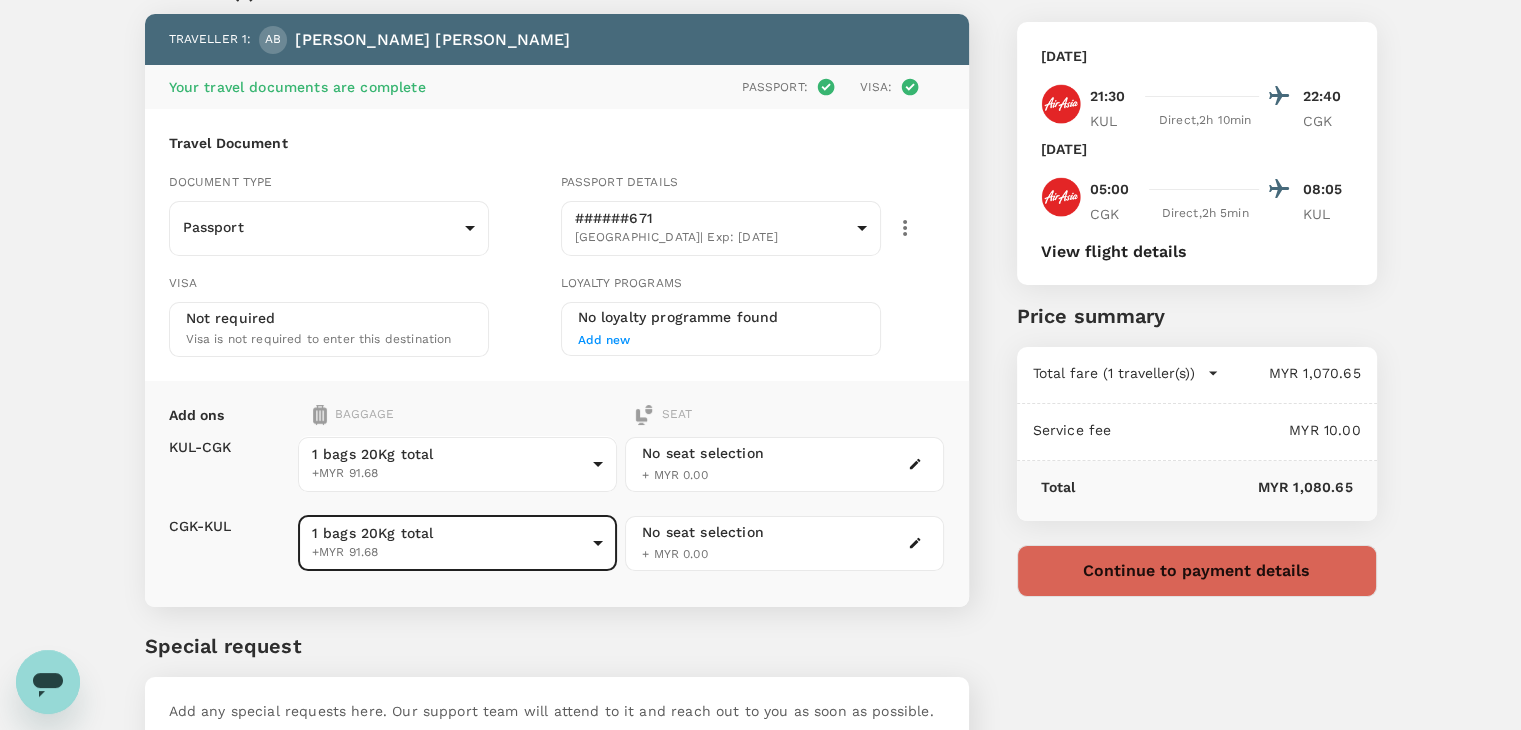 scroll, scrollTop: 0, scrollLeft: 0, axis: both 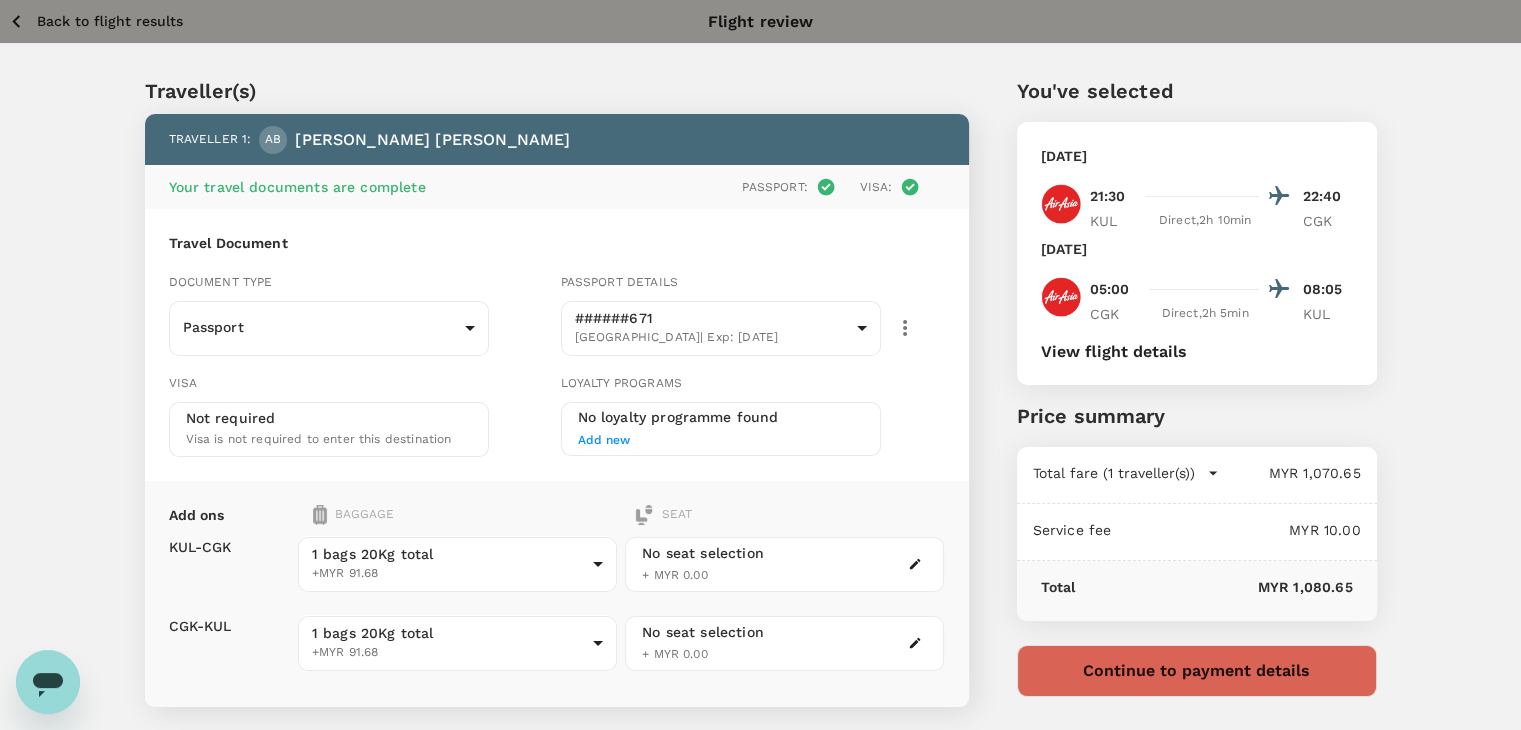click on "Back to flight results" at bounding box center [110, 21] 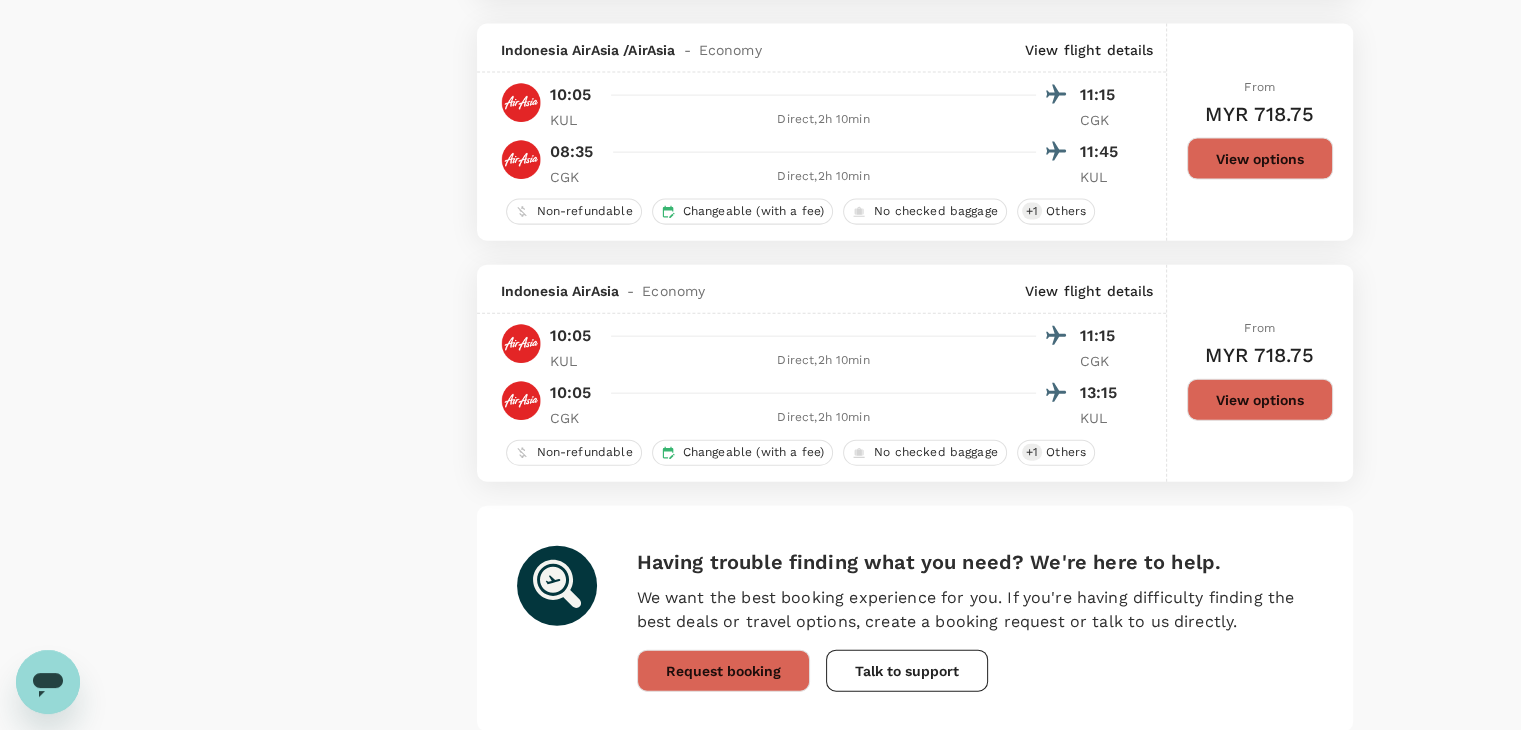 scroll, scrollTop: 4696, scrollLeft: 0, axis: vertical 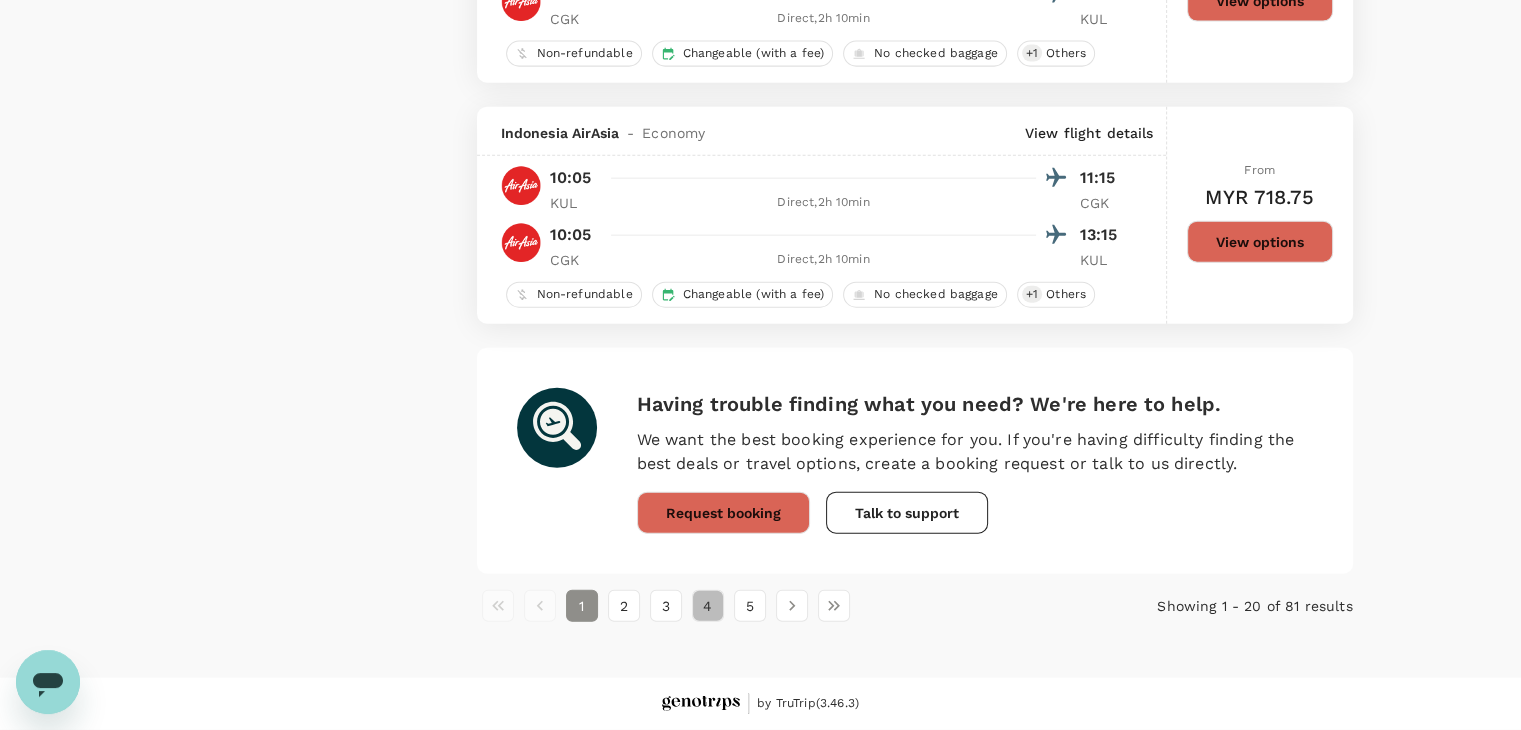 click on "4" at bounding box center (708, 606) 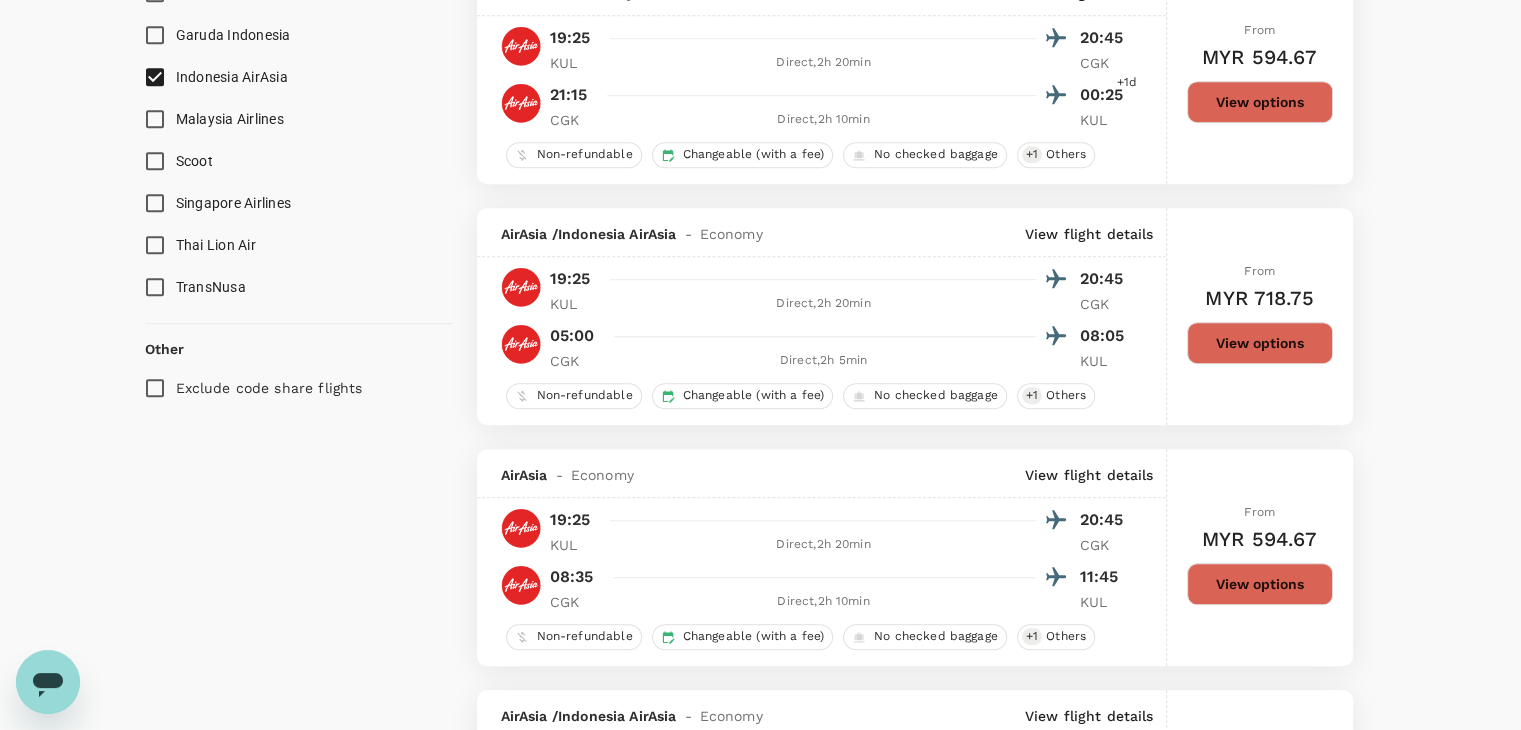 scroll, scrollTop: 1500, scrollLeft: 0, axis: vertical 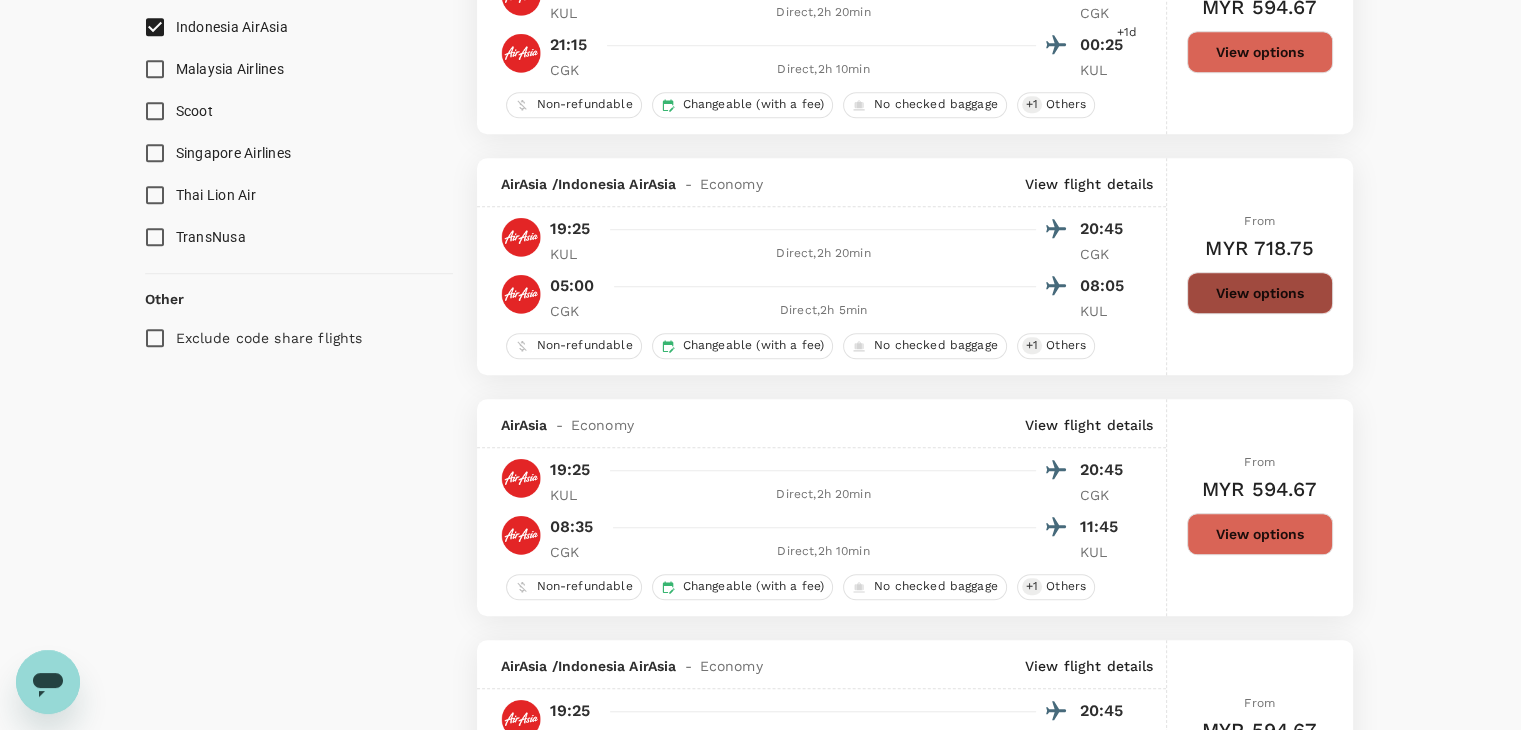 click on "View options" at bounding box center (1260, 293) 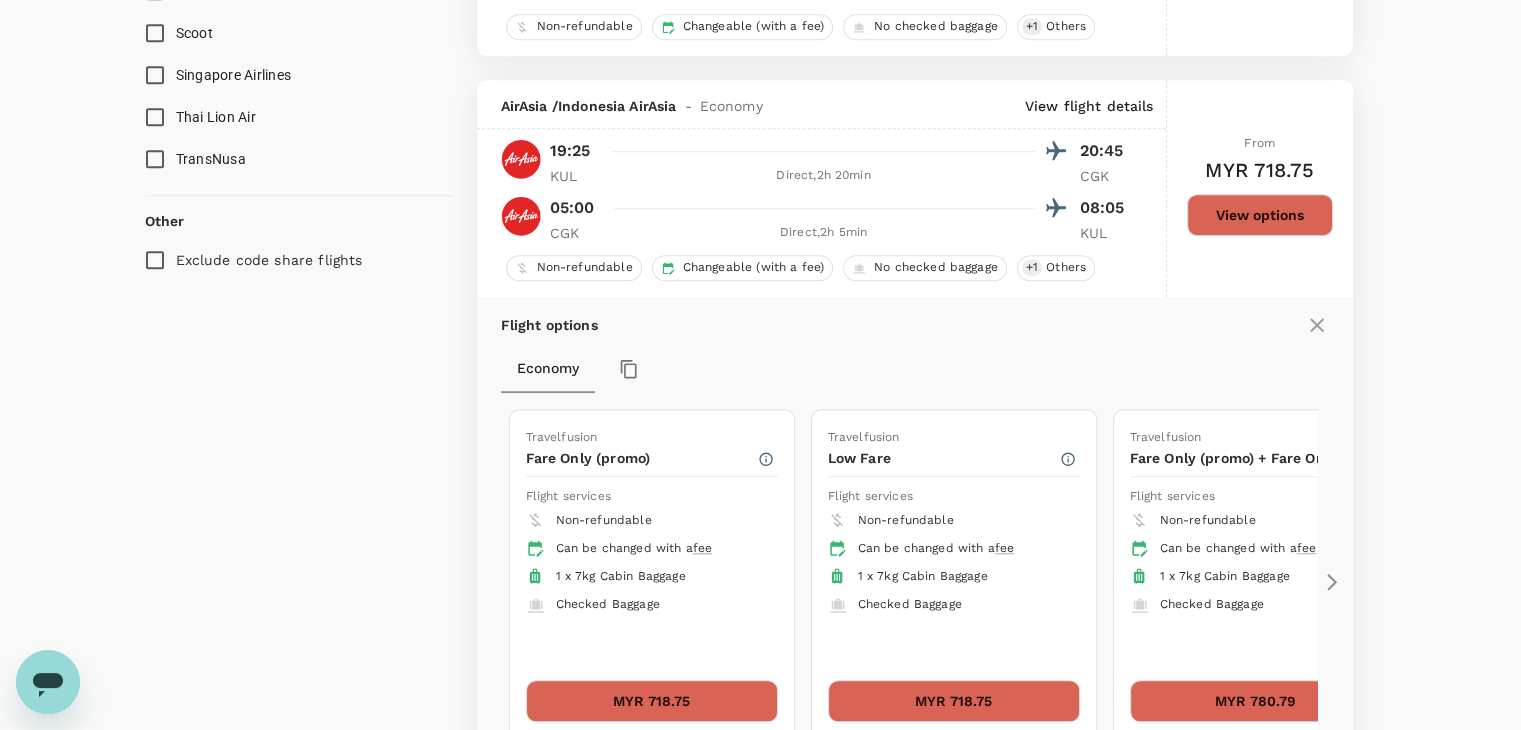 scroll, scrollTop: 1660, scrollLeft: 0, axis: vertical 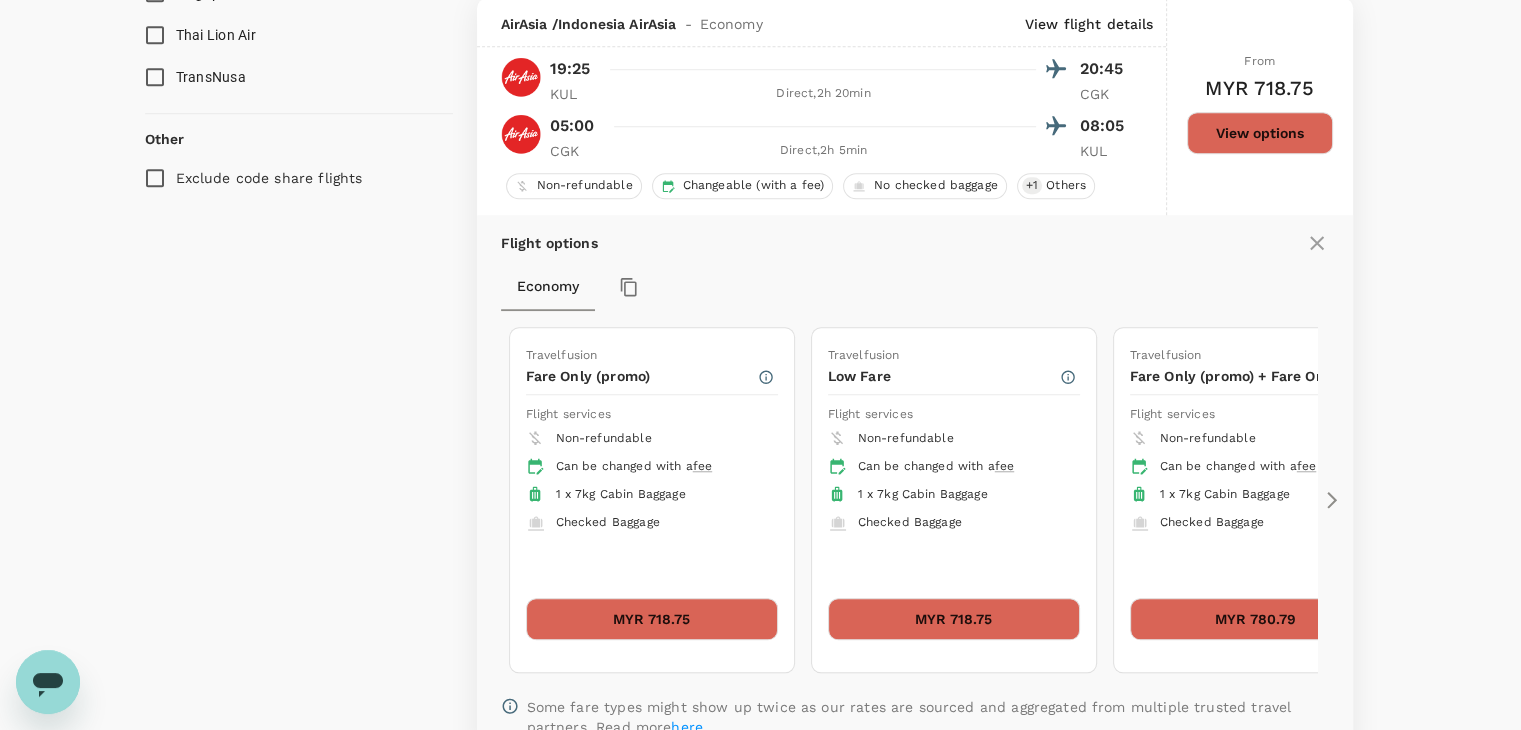 click 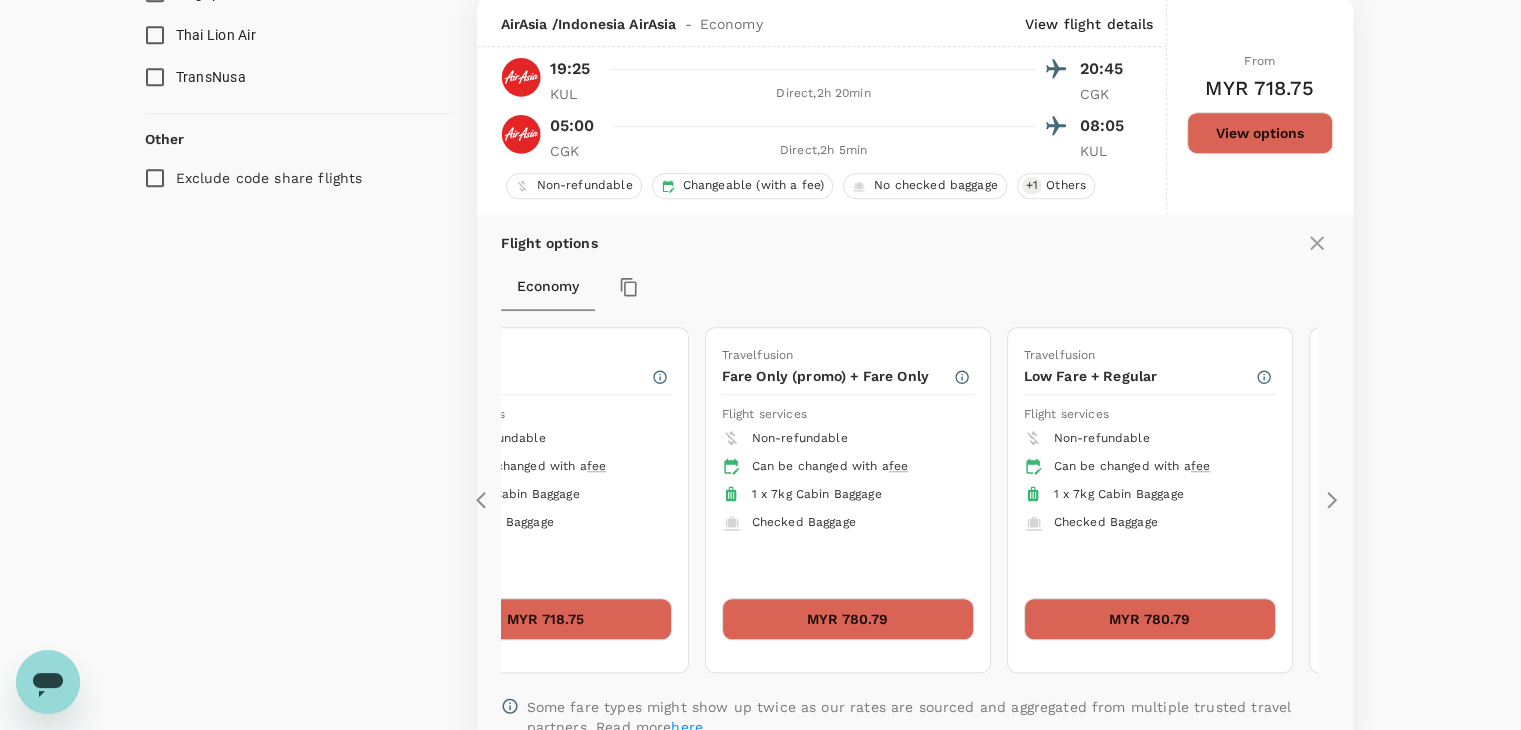click 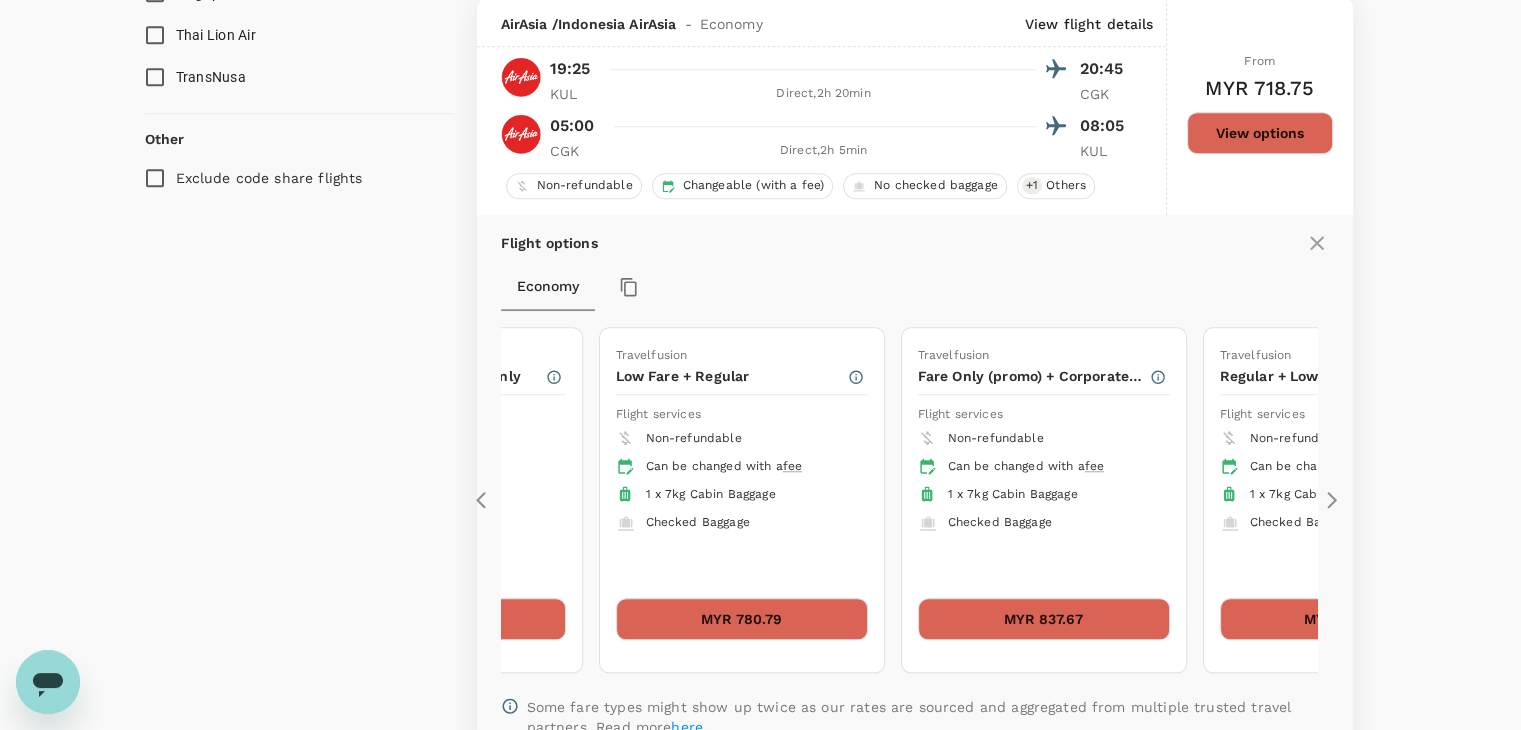 click 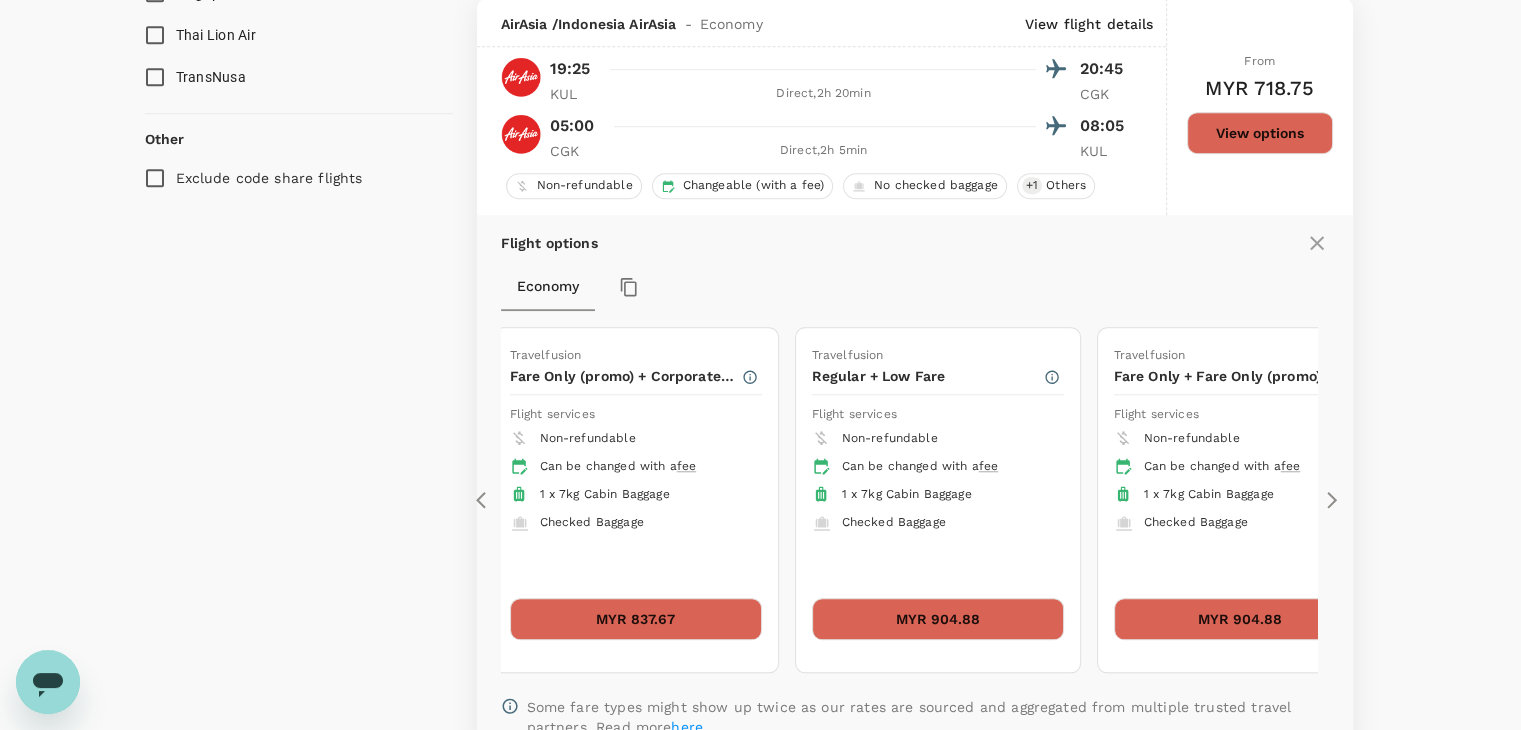 click 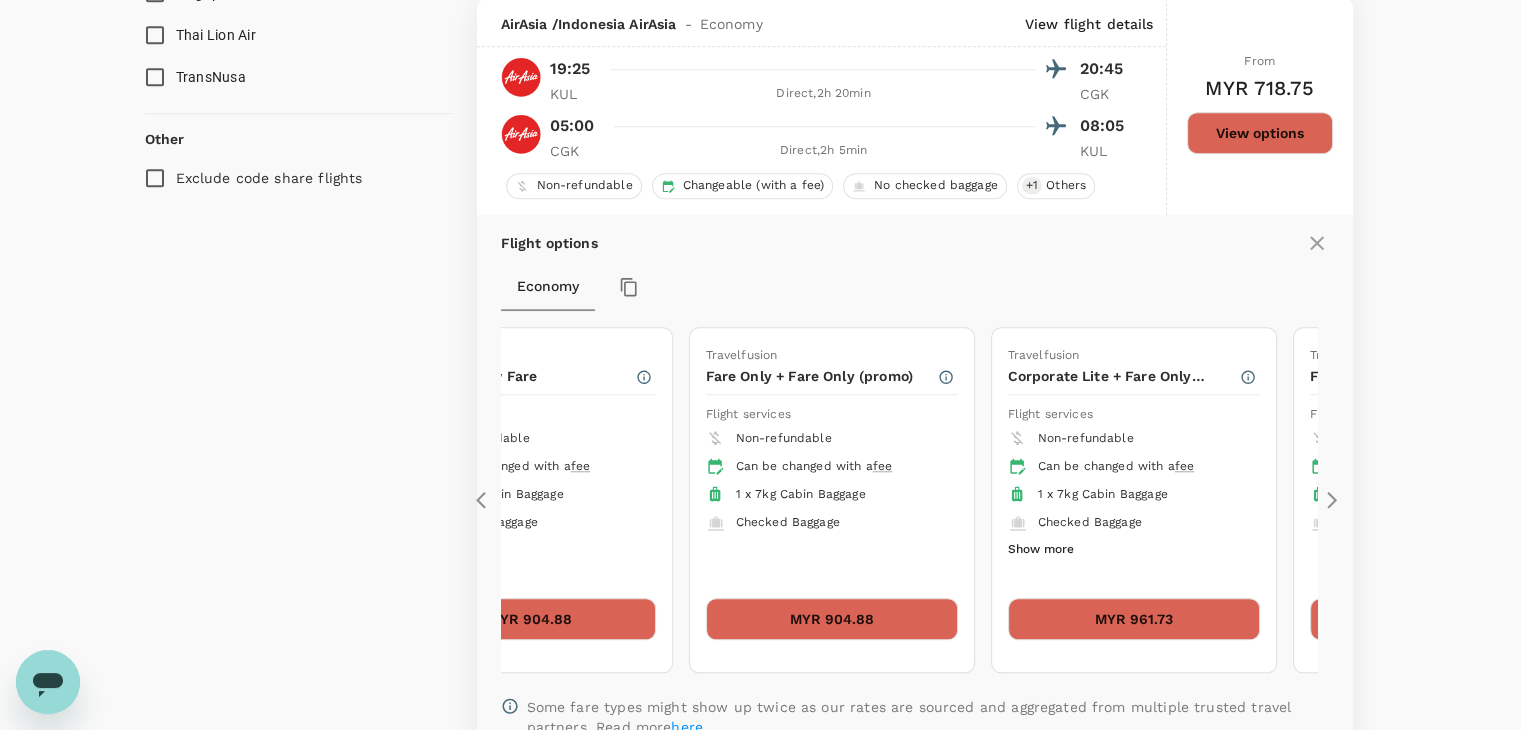 click 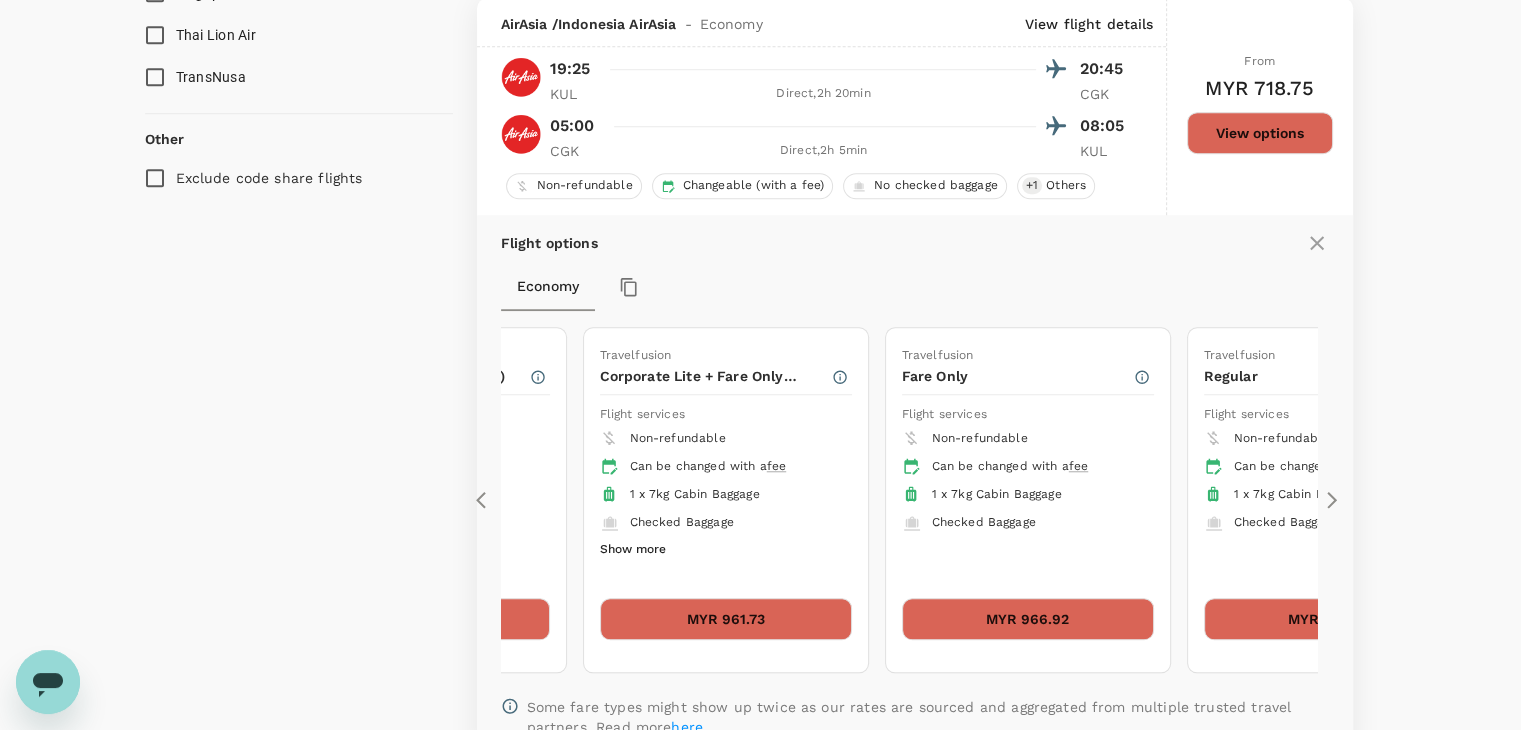 click 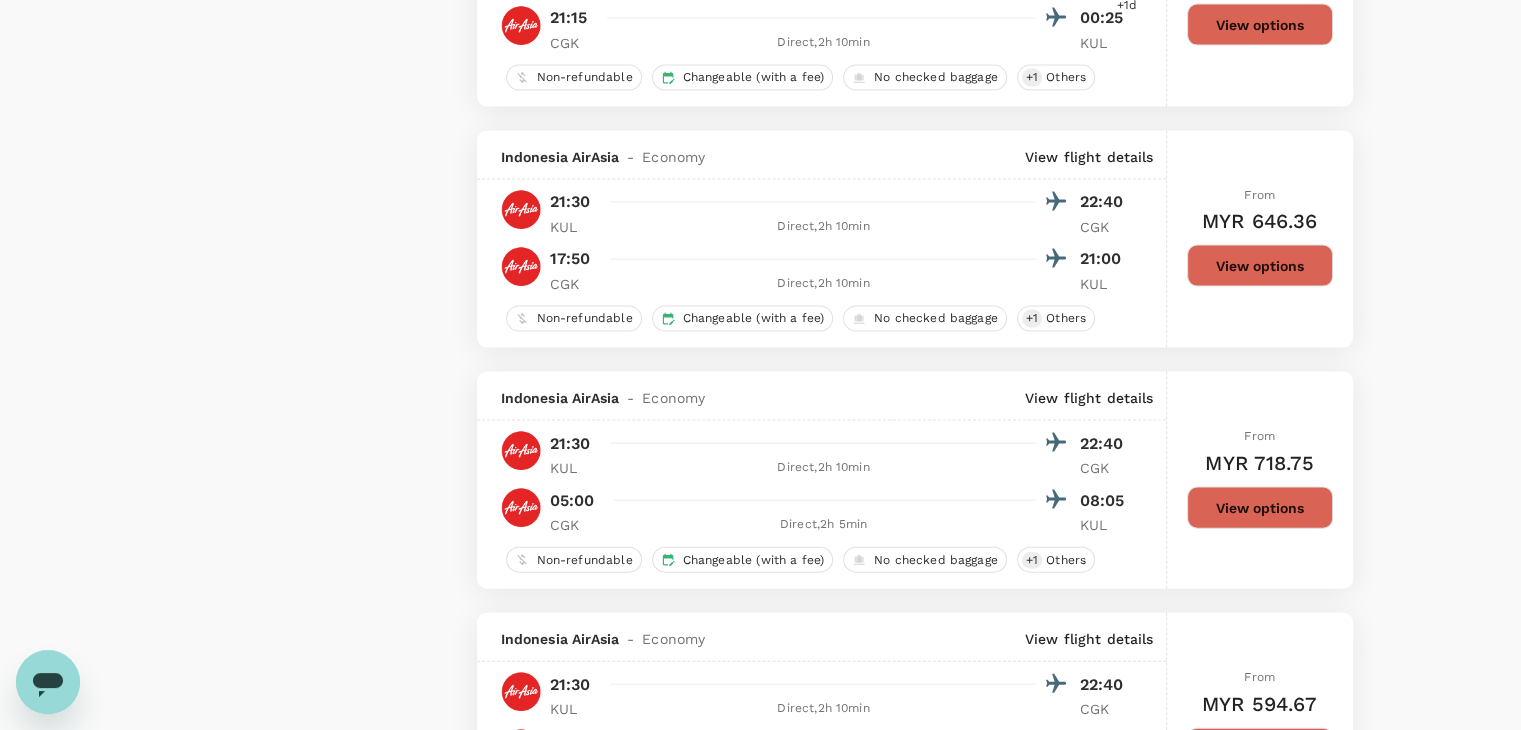 scroll, scrollTop: 4260, scrollLeft: 0, axis: vertical 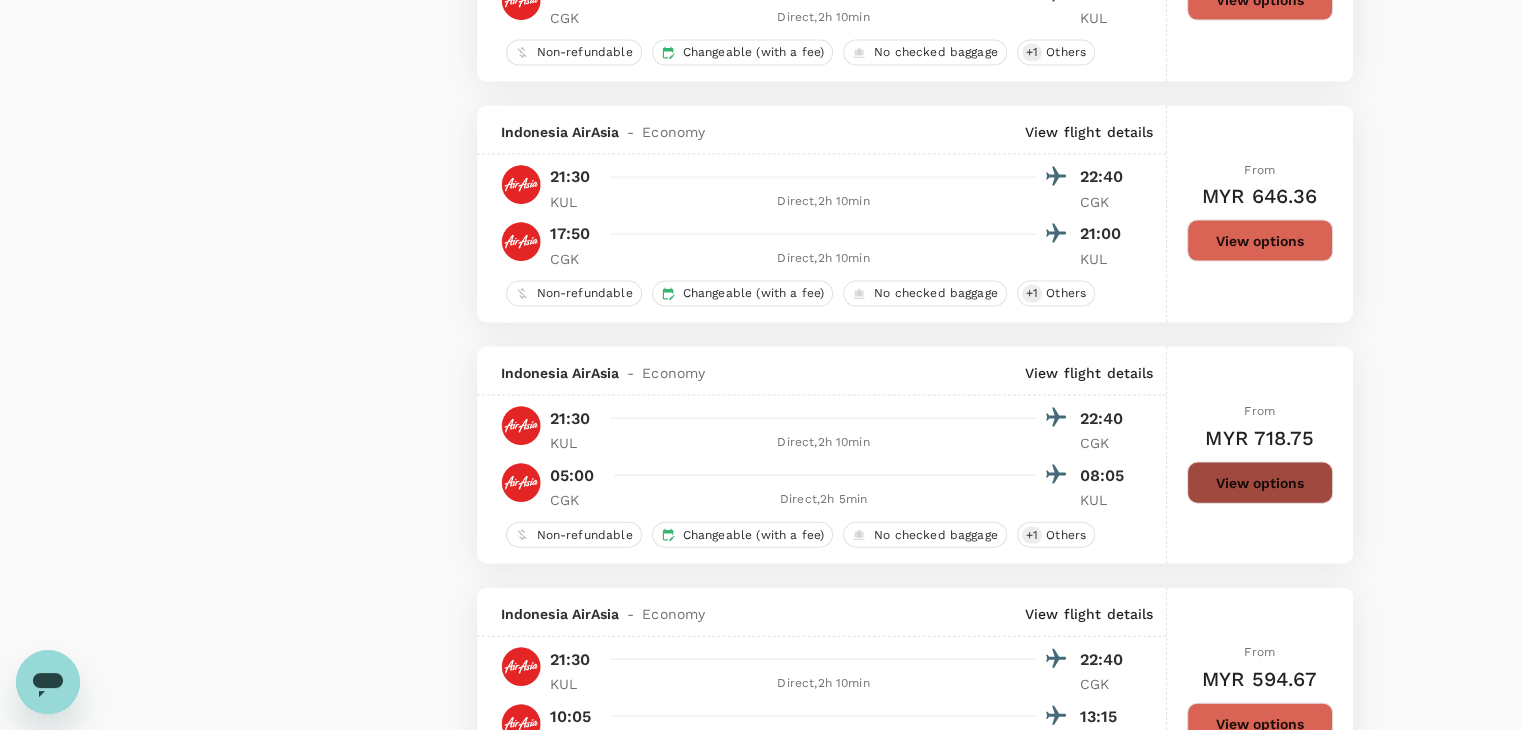 click on "View options" at bounding box center (1260, 483) 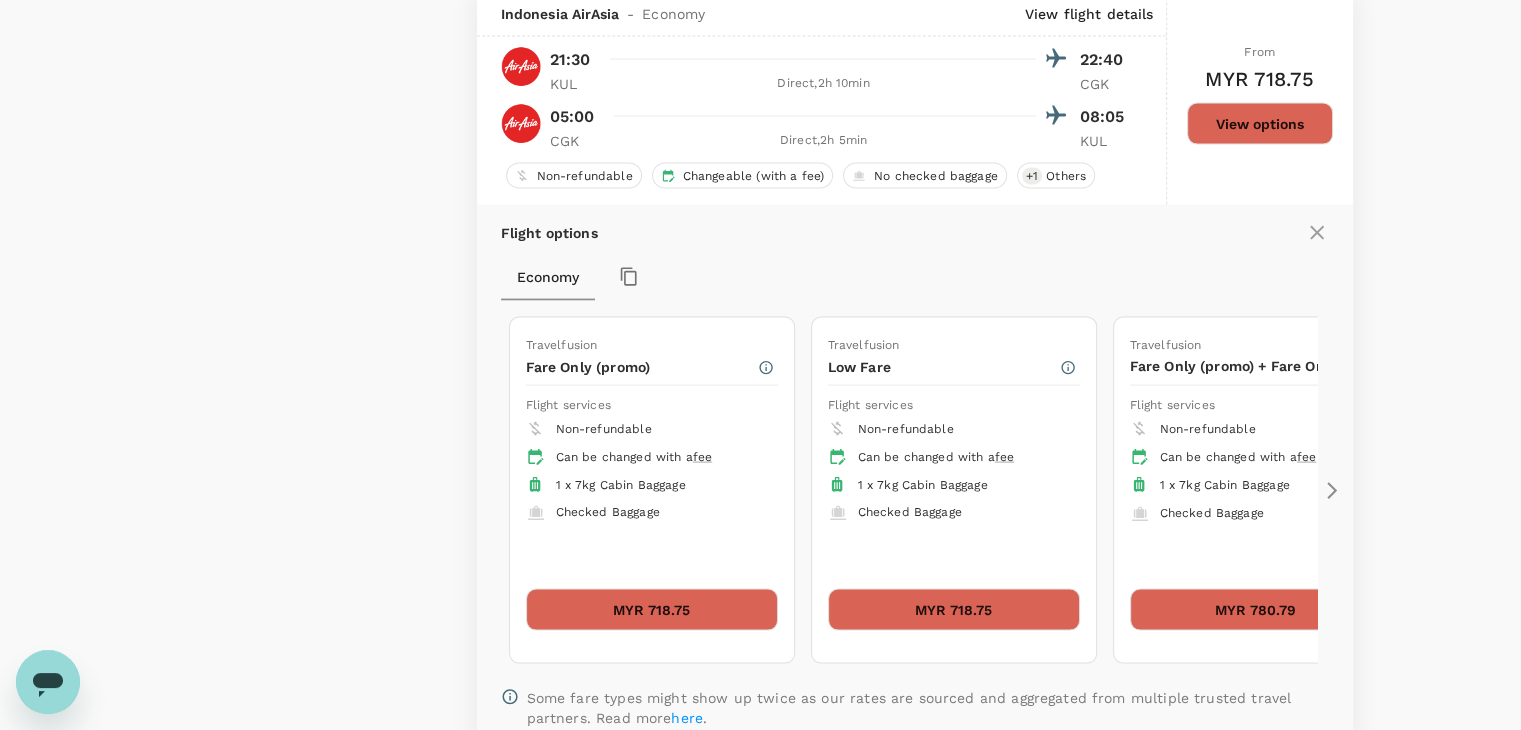scroll, scrollTop: 4077, scrollLeft: 0, axis: vertical 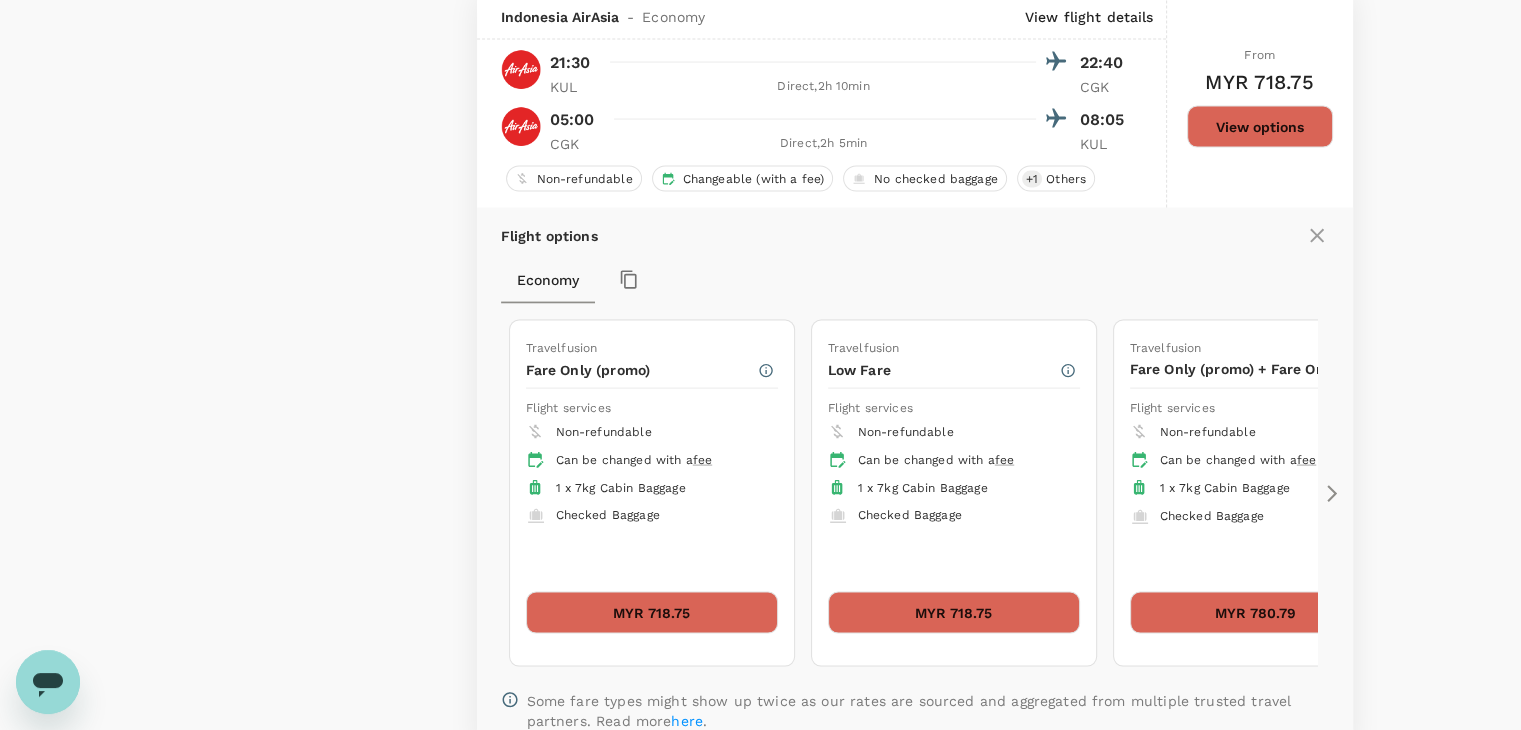click 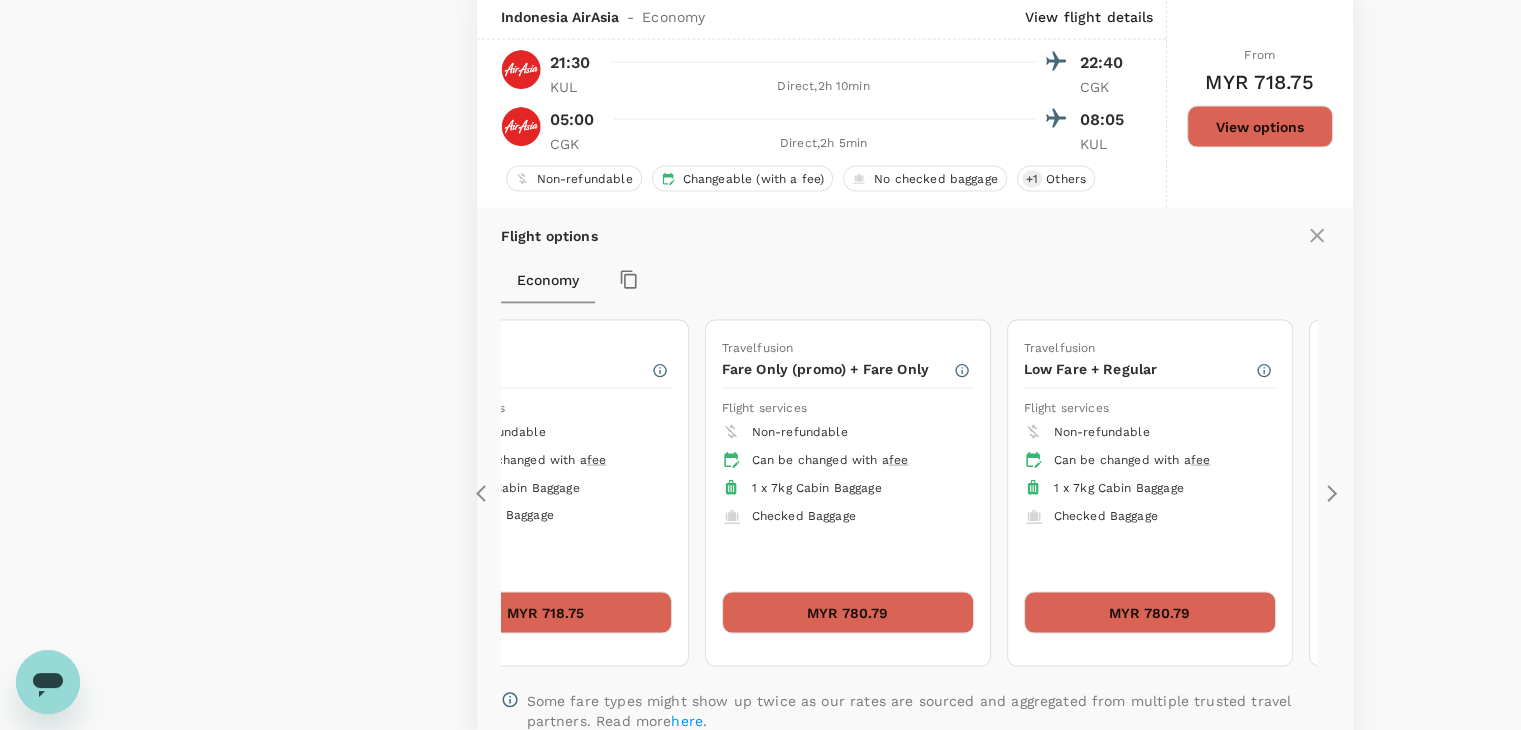 click 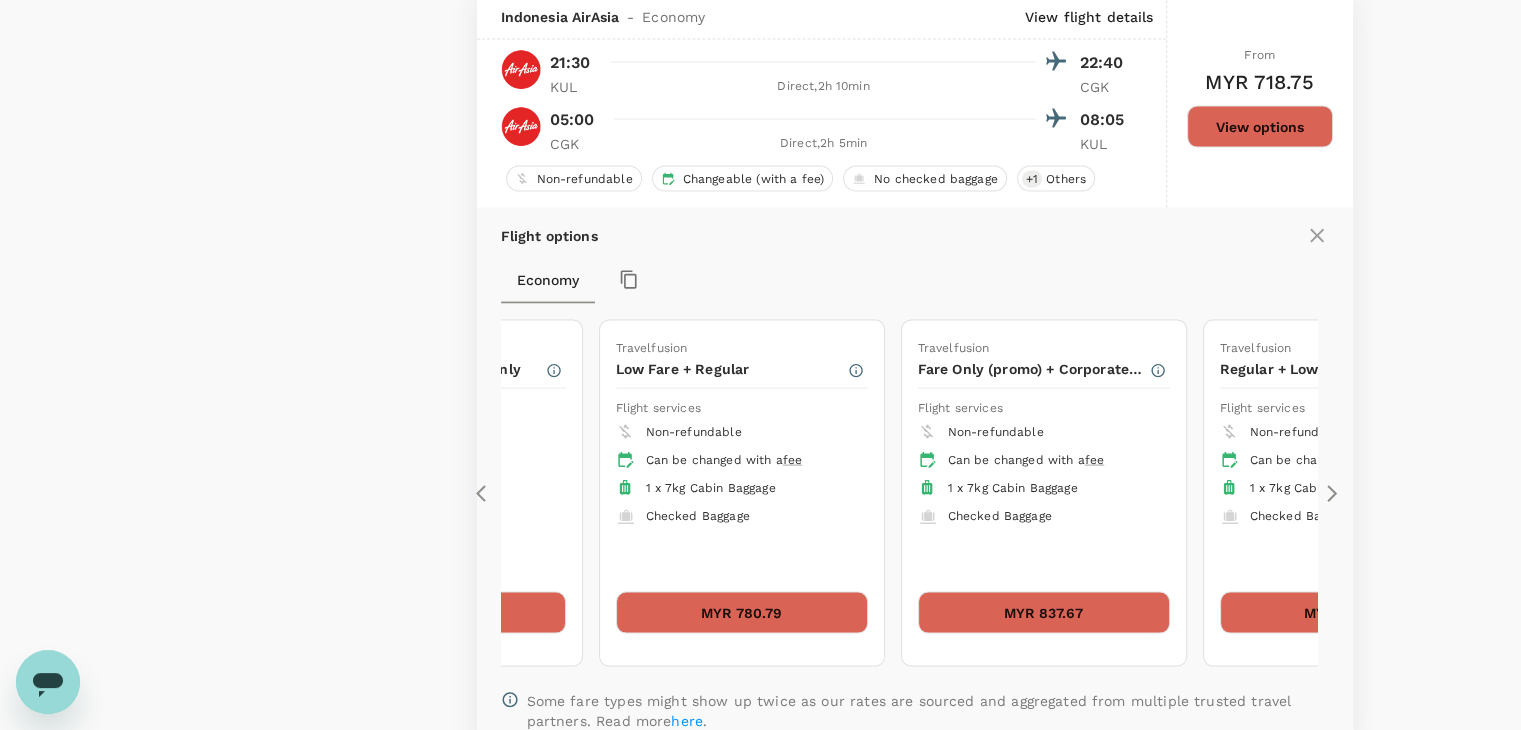 click 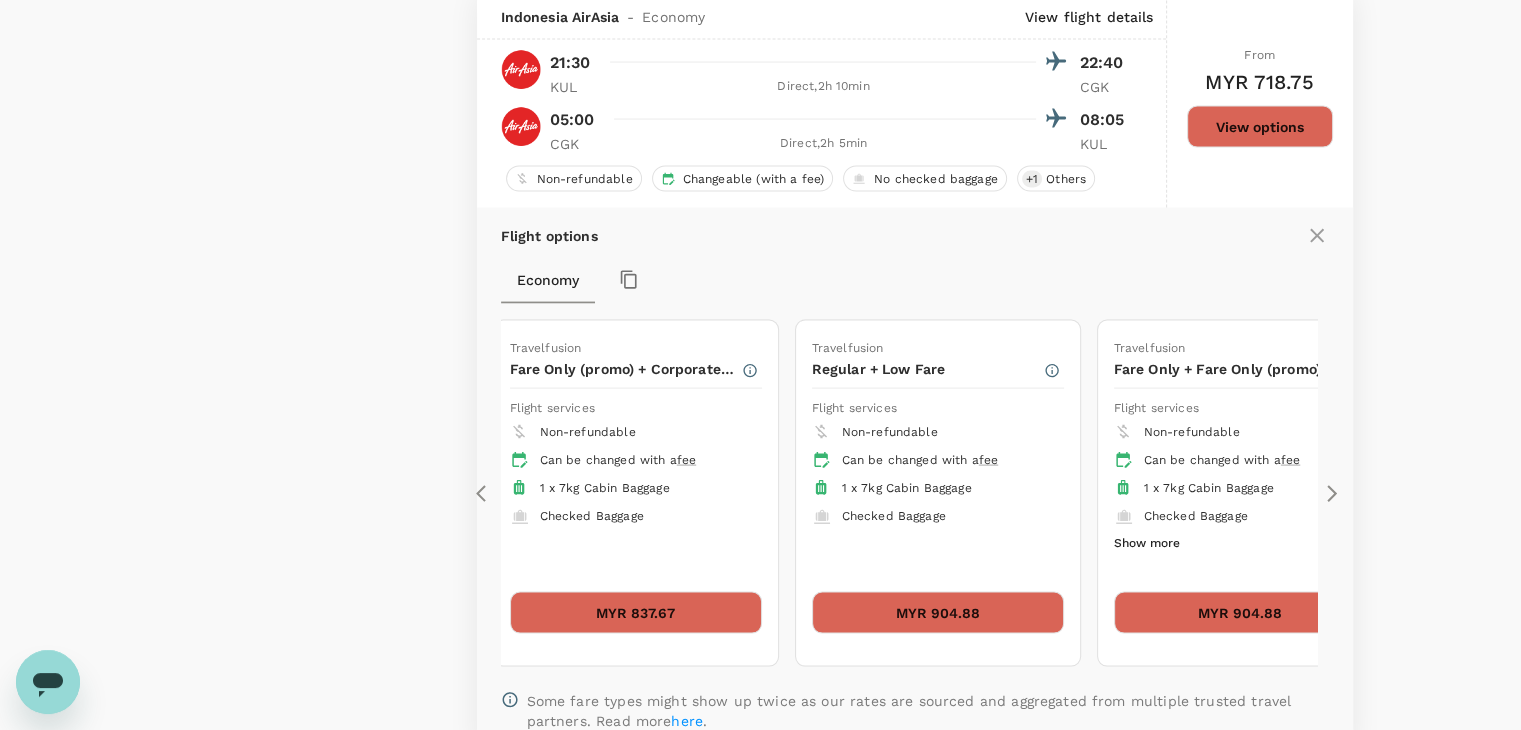 click 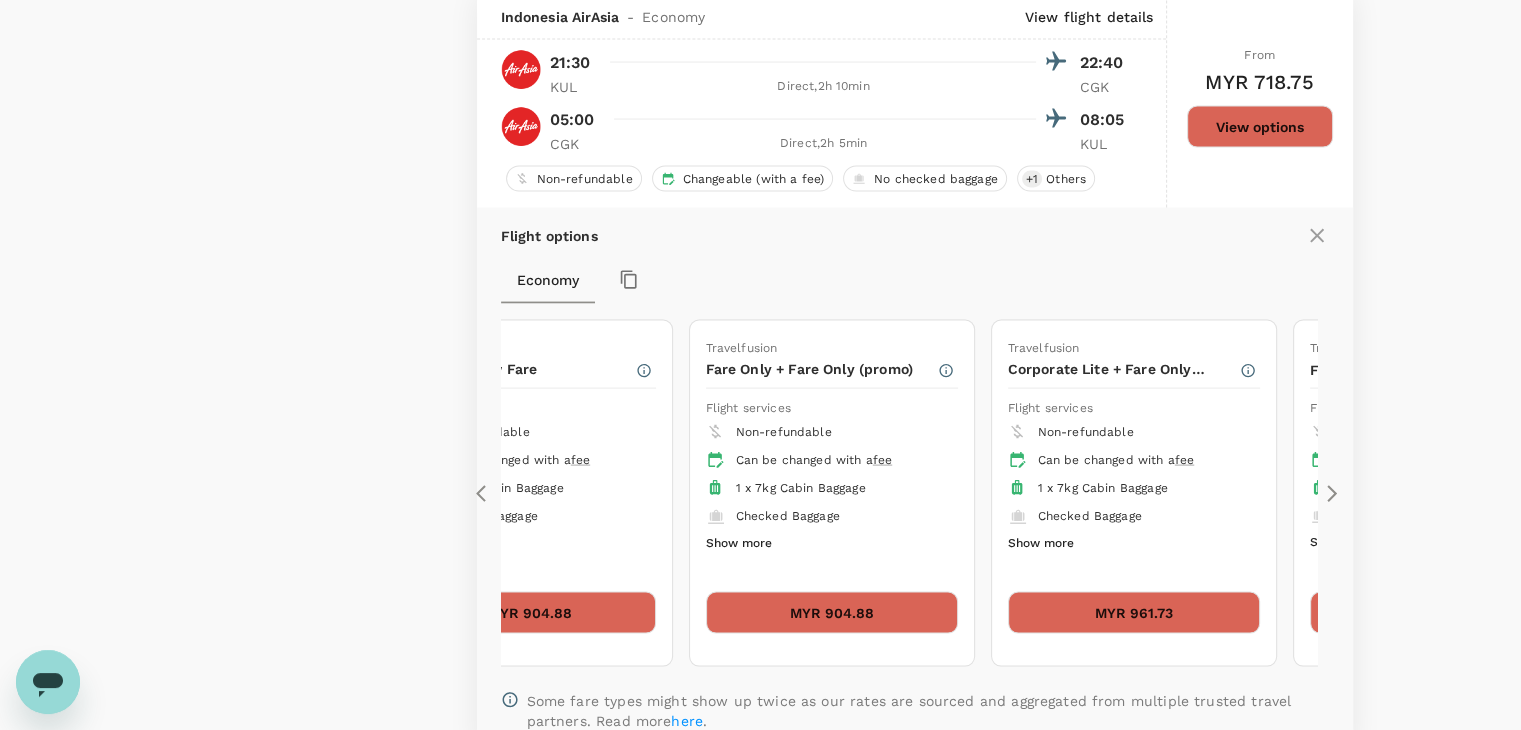 click 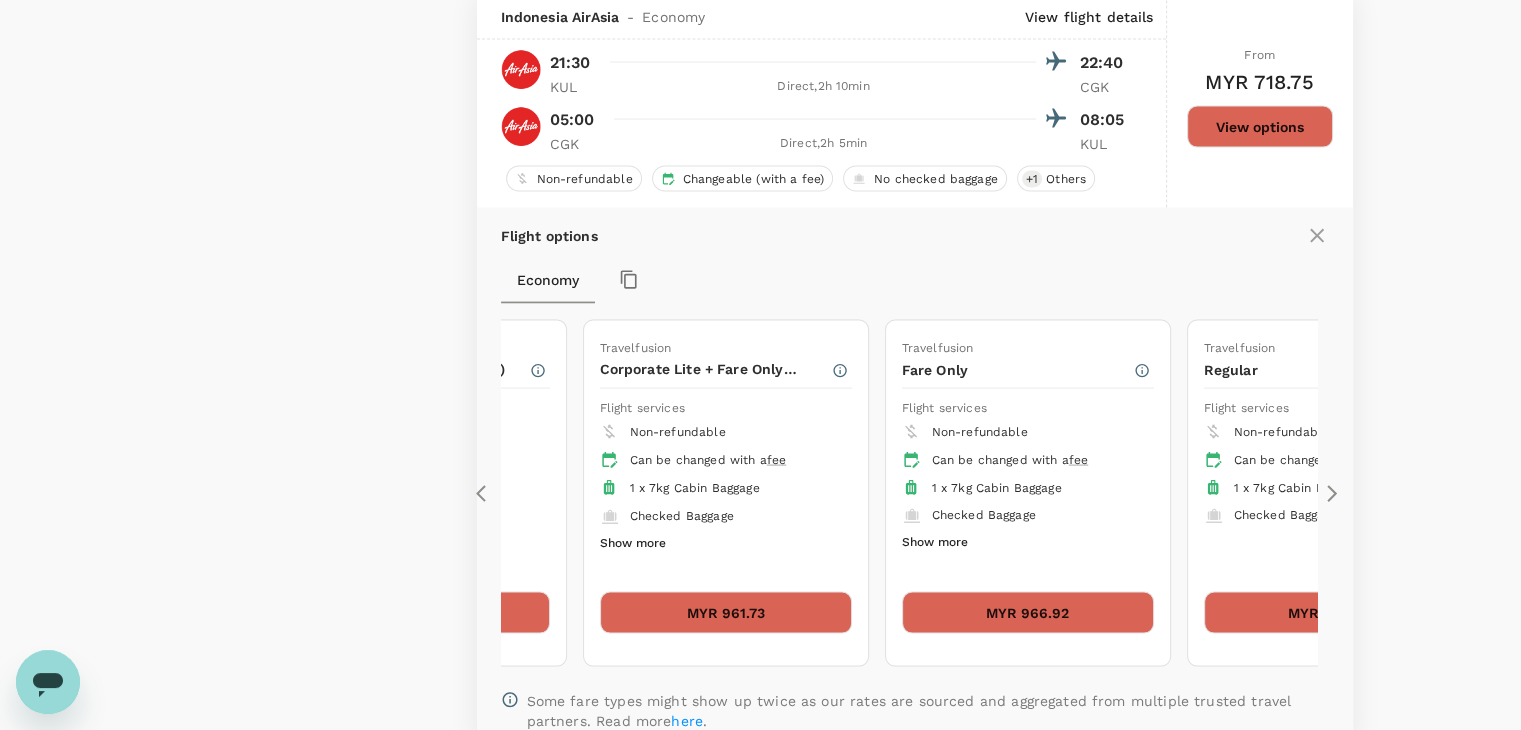 click 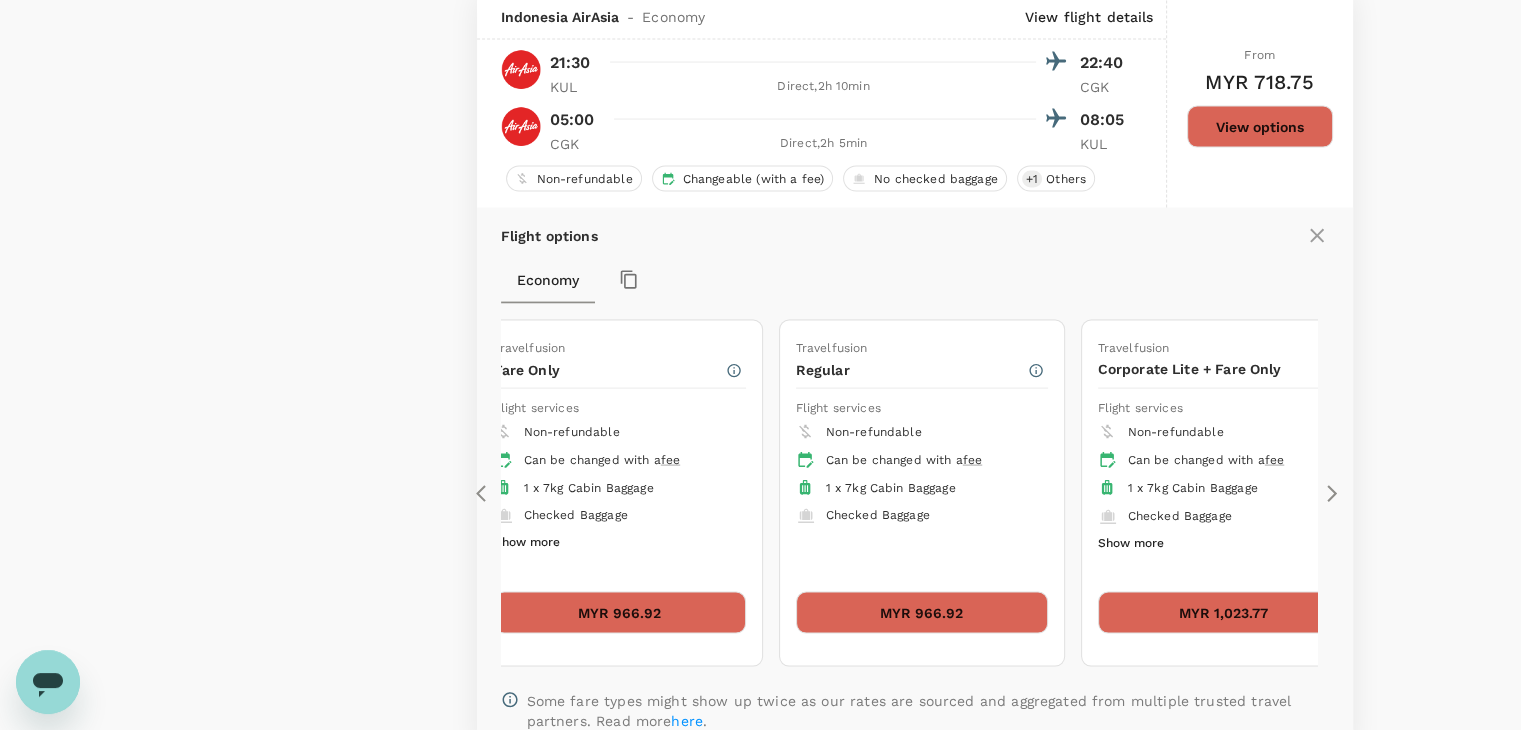 click on "MYR 966.92" at bounding box center [922, 613] 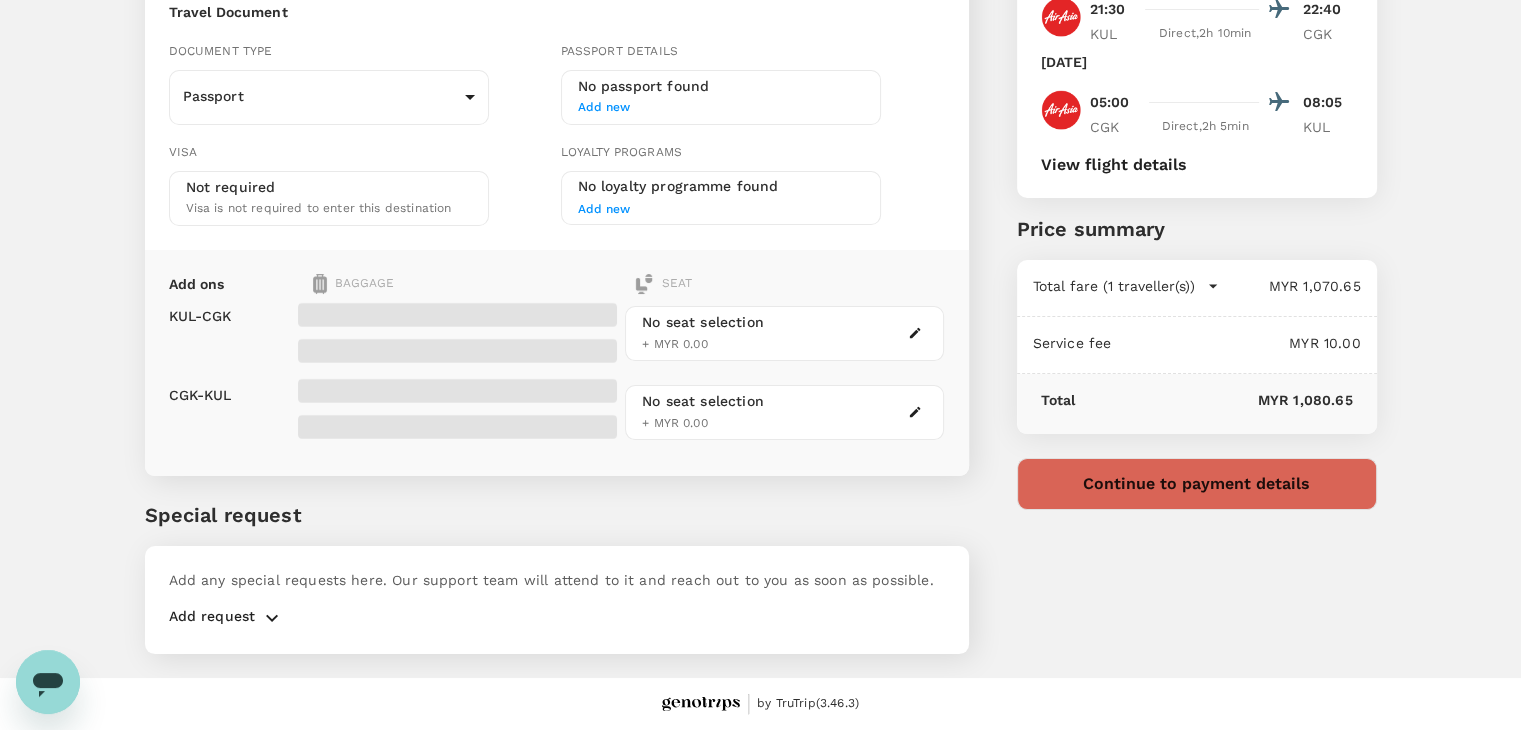 scroll, scrollTop: 0, scrollLeft: 0, axis: both 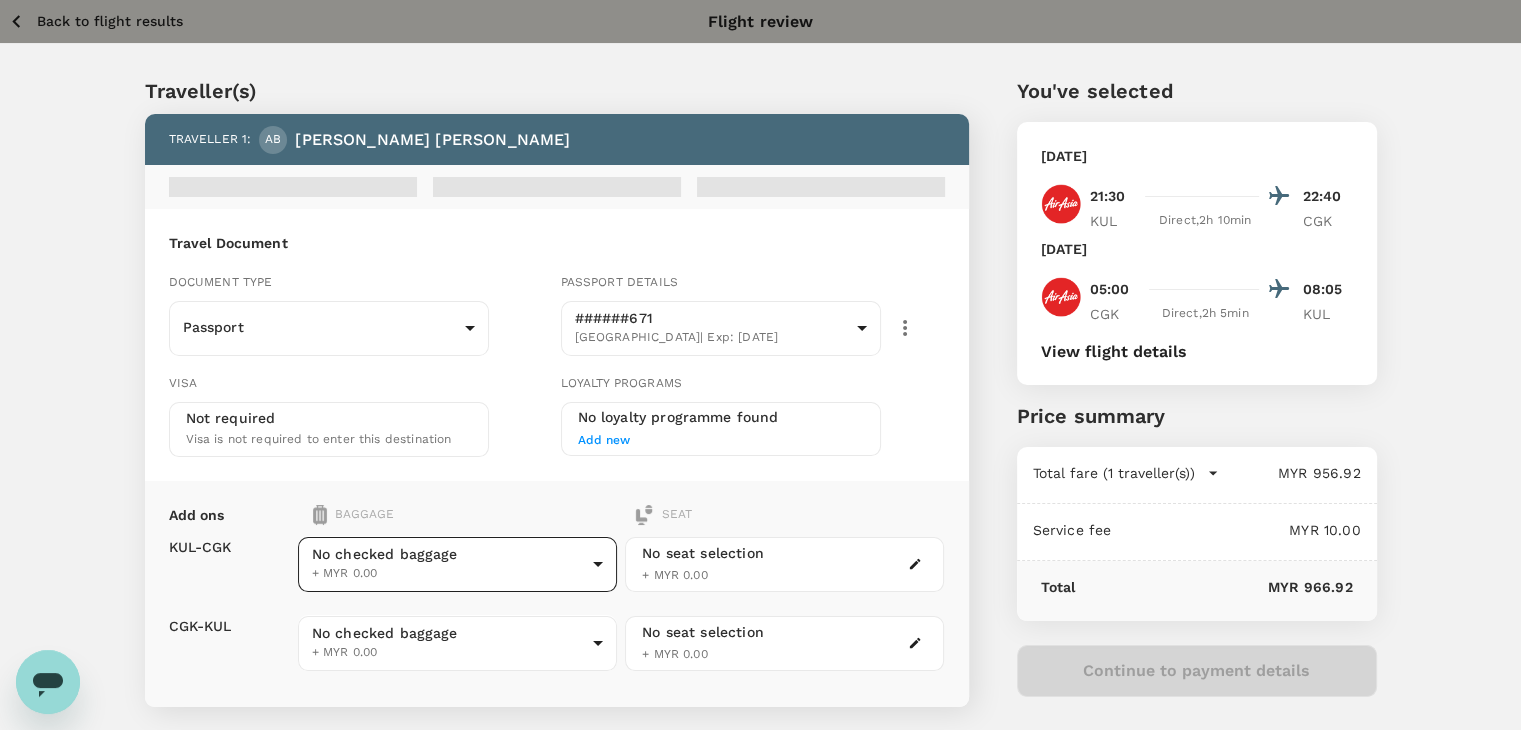 click on "Back to flight results Flight review Traveller(s) Traveller   1 : AB [PERSON_NAME] Travel Document Document type Passport Passport ​ Passport details ######671 [GEOGRAPHIC_DATA]  | Exp:   [DATE] e20b3a4d-109a-4a45-8e85-e1128ad94a31 ​ Visa Not required Visa is not required to enter this destination Loyalty programs No loyalty programme found Add new Add ons Baggage Seat KUL  -  CGK CGK  -  KUL No checked baggage + MYR 0.00 ​ No checked baggage + MYR 0.00 ​ No seat selection + MYR 0.00 No seat selection + MYR 0.00 Special request Add any special requests here. Our support team will attend to it and reach out to you as soon as possible. Add request You've selected [DATE] 21:30 22:40 KUL Direct ,  2h 10min CGK [DATE] 05:00 08:05 CGK Direct ,  2h 5min KUL View flight details Price summary Total fare (1 traveller(s)) MYR 956.92 Air fare MYR 956.92 Baggage fee MYR 0.00 Seat fee MYR 0.00 Service fee MYR 10.00 Total MYR 966.92 Continue to payment details by TruTrip  ( 3.46.3   )" at bounding box center [760, 480] 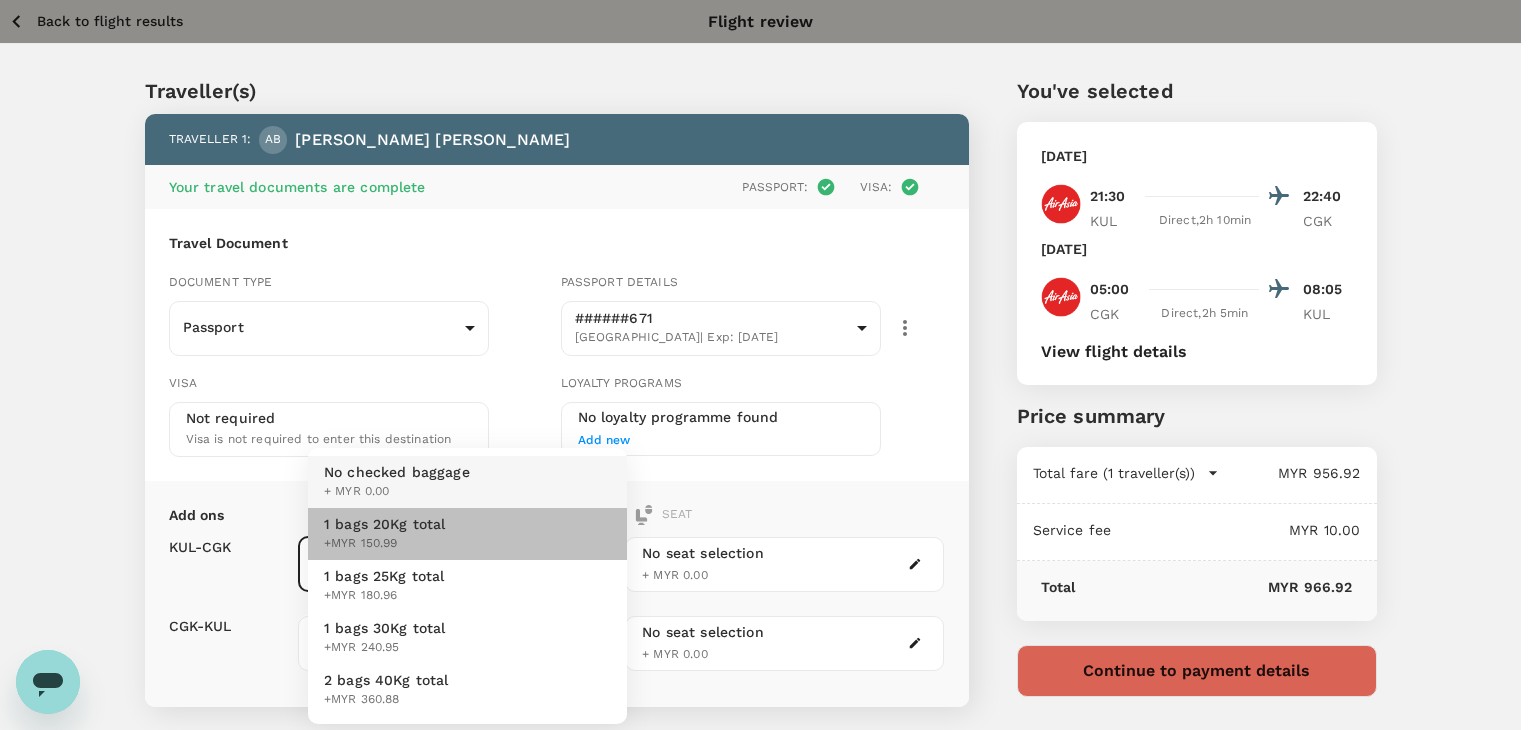 click on "1 bags 20Kg total +MYR 150.99" at bounding box center [467, 534] 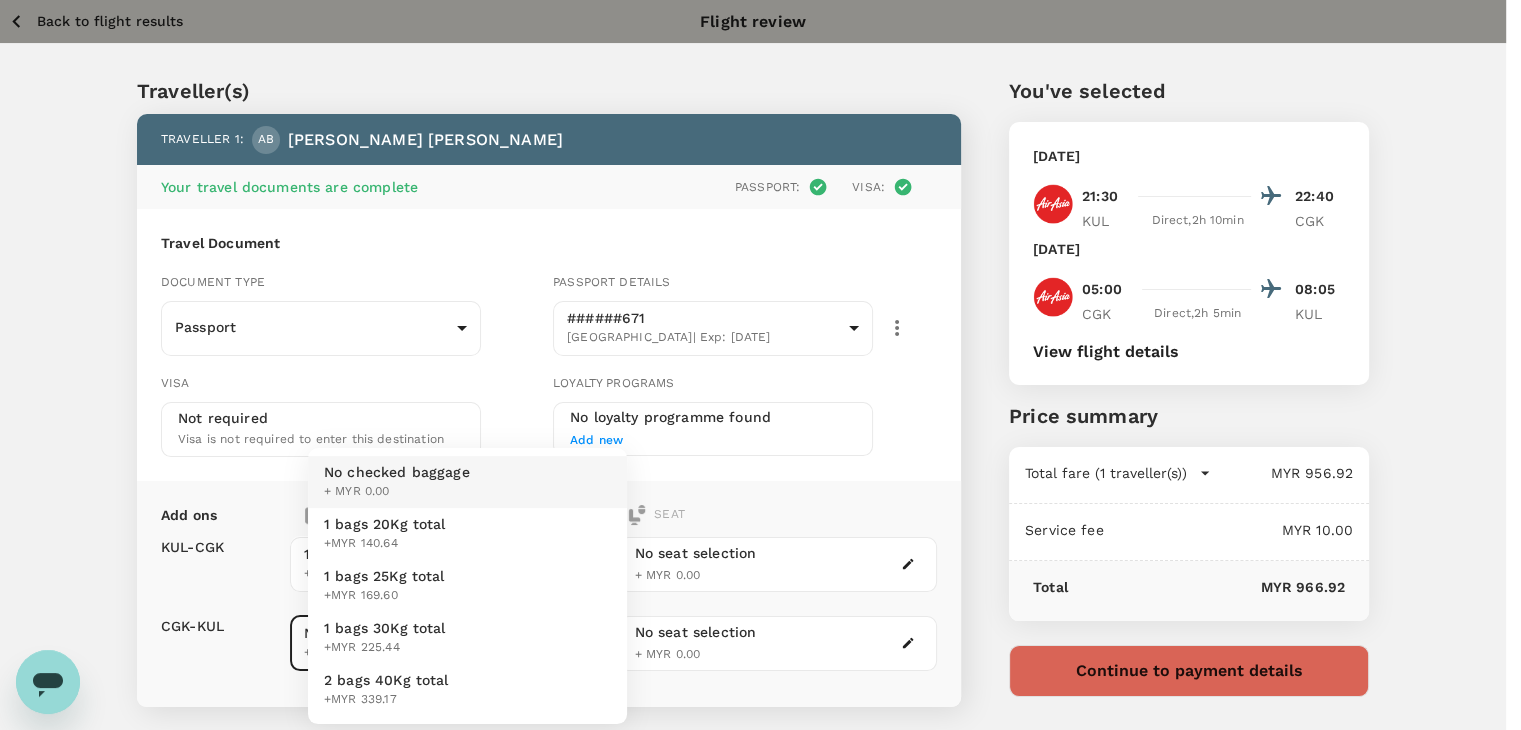 click on "Back to flight results Flight review Traveller(s) Traveller   1 : AB [PERSON_NAME] Your travel documents are complete Passport : Visa : Travel Document Document type Passport Passport ​ Passport details ######671 [GEOGRAPHIC_DATA]  | Exp:   [DATE] e20b3a4d-109a-4a45-8e85-e1128ad94a31 ​ Visa Not required Visa is not required to enter this destination Loyalty programs No loyalty programme found Add new Add ons Baggage Seat KUL  -  CGK CGK  -  KUL 1 bags 20Kg total +MYR 150.99 1 - 150.99 ​ No checked baggage + MYR 0.00 ​ No seat selection + MYR 0.00 No seat selection + MYR 0.00 Special request Add any special requests here. Our support team will attend to it and reach out to you as soon as possible. Add request You've selected [DATE] 21:30 22:40 KUL Direct ,  2h 10min CGK [DATE] 05:00 08:05 CGK Direct ,  2h 5min KUL View flight details Price summary Total fare (1 traveller(s)) MYR 956.92 Air fare MYR 956.92 Baggage fee MYR 0.00 Seat fee MYR 0.00 Service fee MYR 10.00 Total" at bounding box center (760, 480) 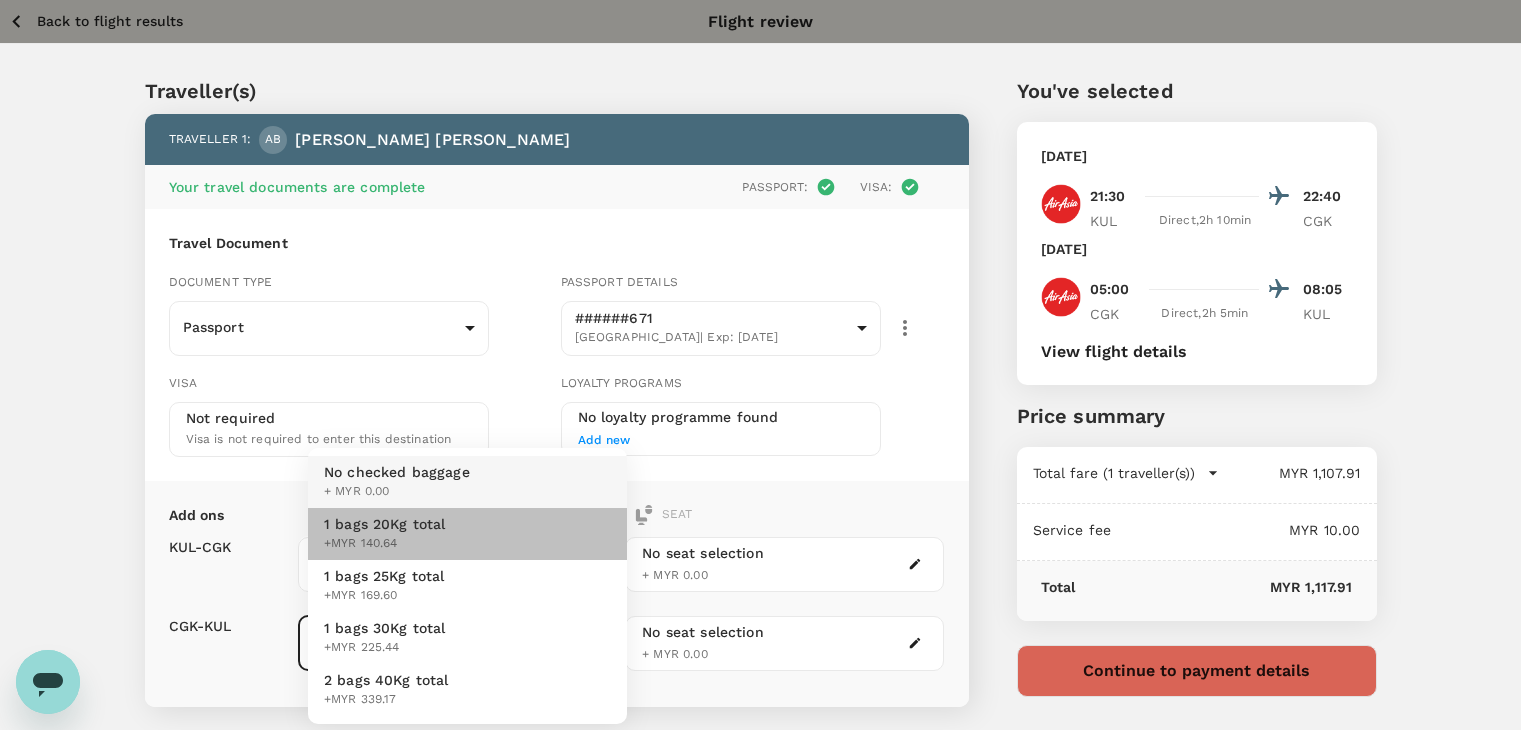 click on "1 bags 20Kg total +MYR 140.64" at bounding box center [467, 534] 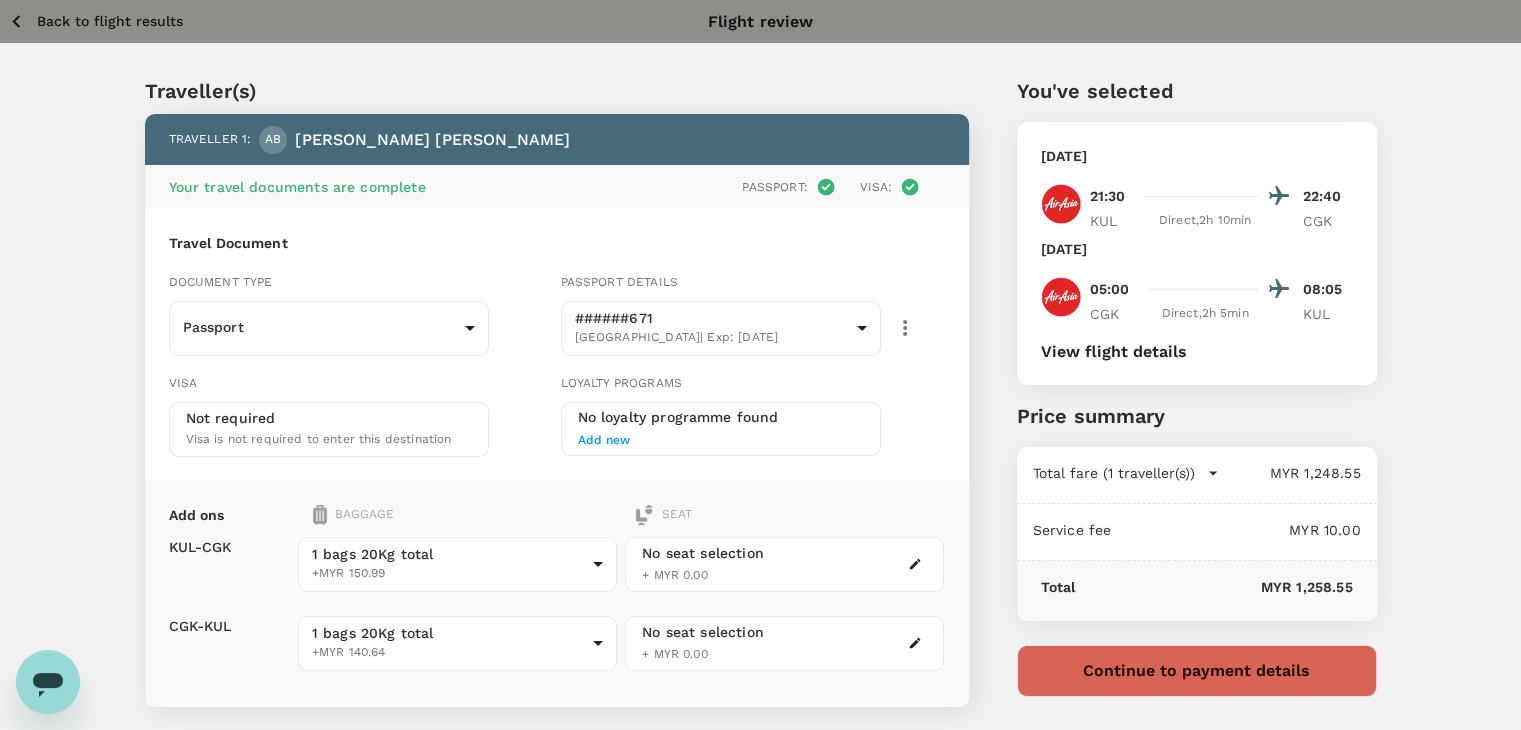 click on "Back to flight results" at bounding box center (110, 21) 